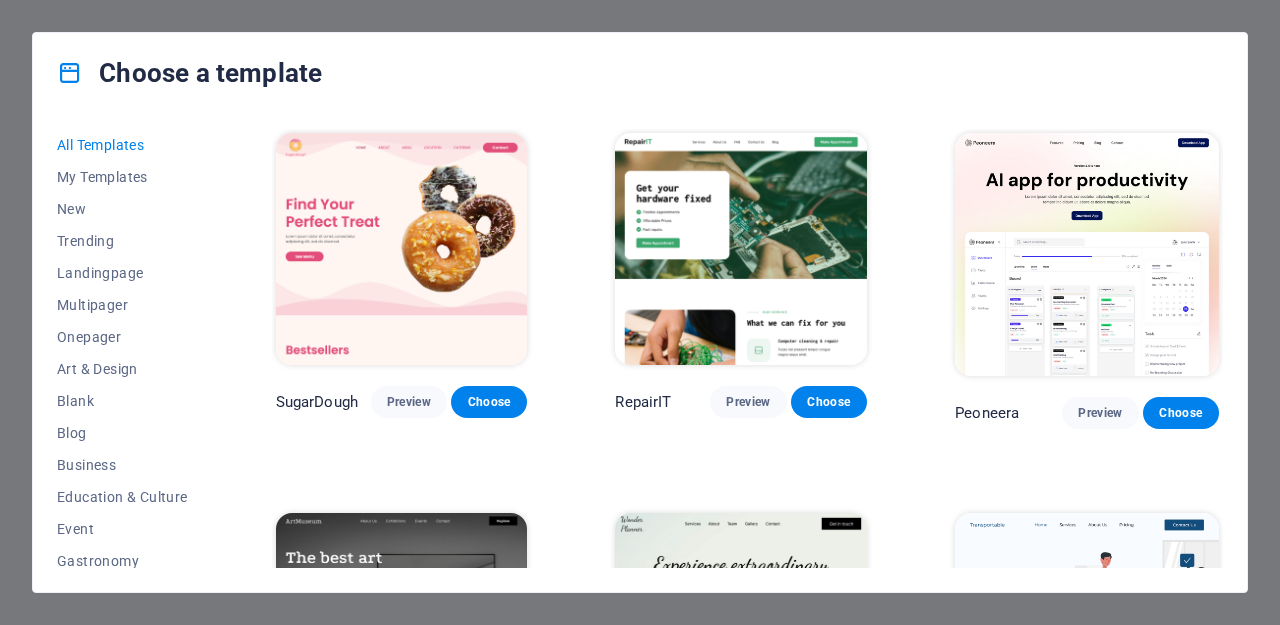 scroll, scrollTop: 0, scrollLeft: 0, axis: both 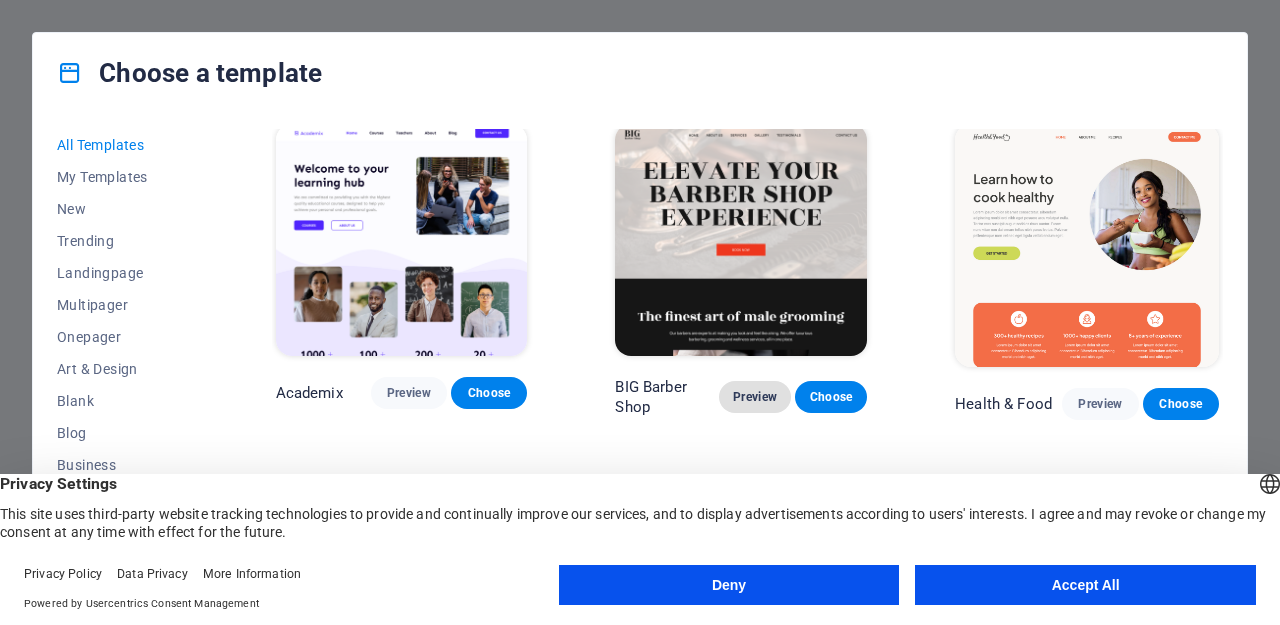 click on "Preview" at bounding box center (755, 397) 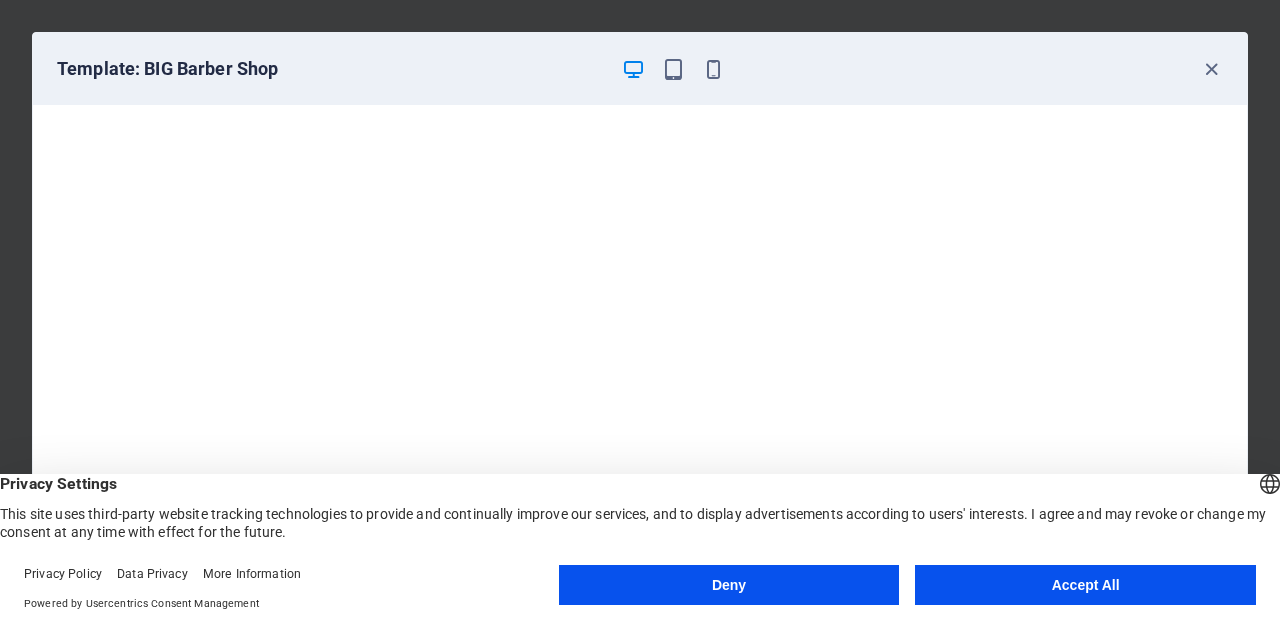click on "Deny
Accept All" at bounding box center [907, 589] 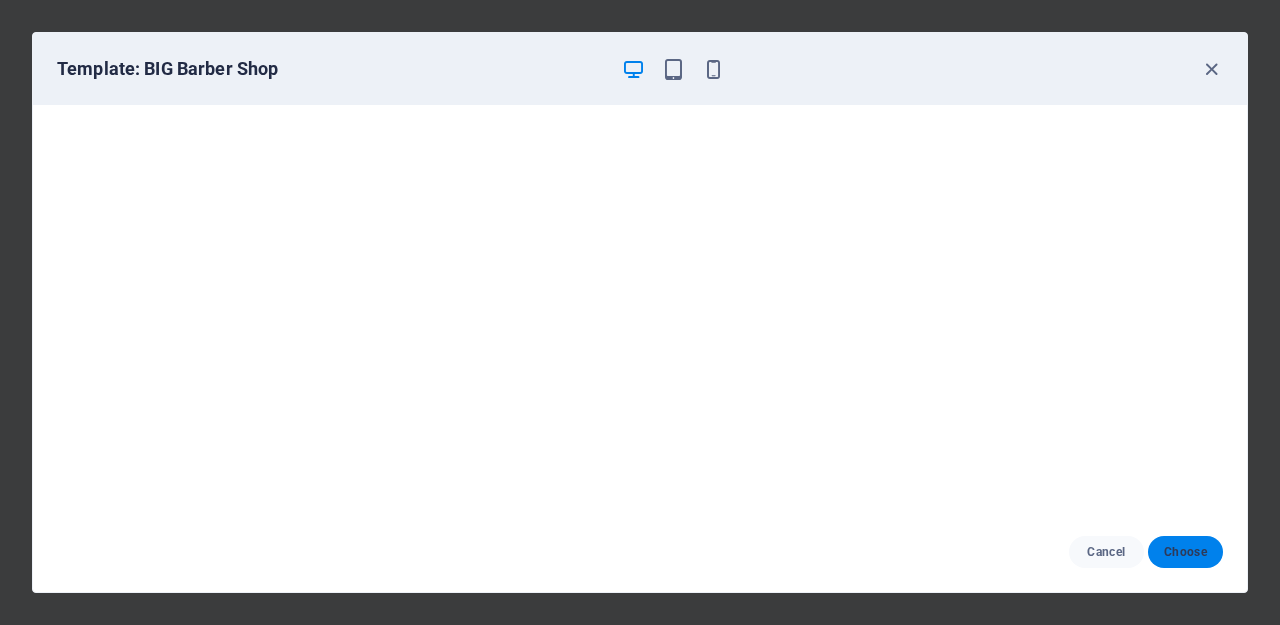 click on "Choose" at bounding box center [1185, 552] 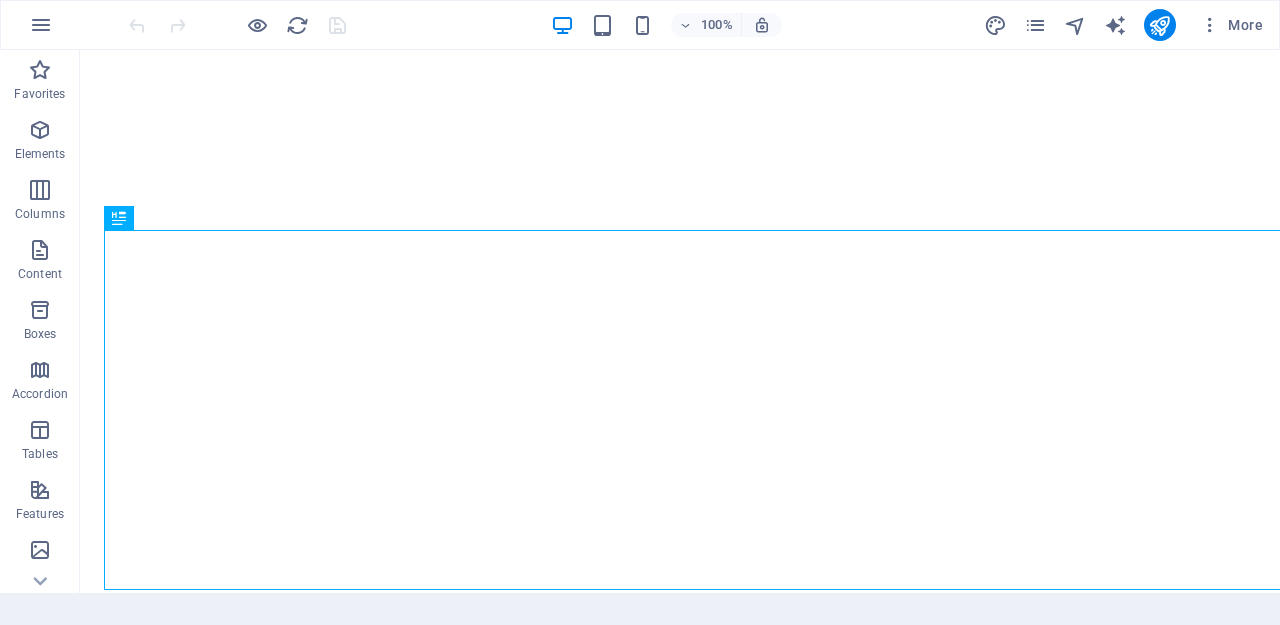 scroll, scrollTop: 0, scrollLeft: 0, axis: both 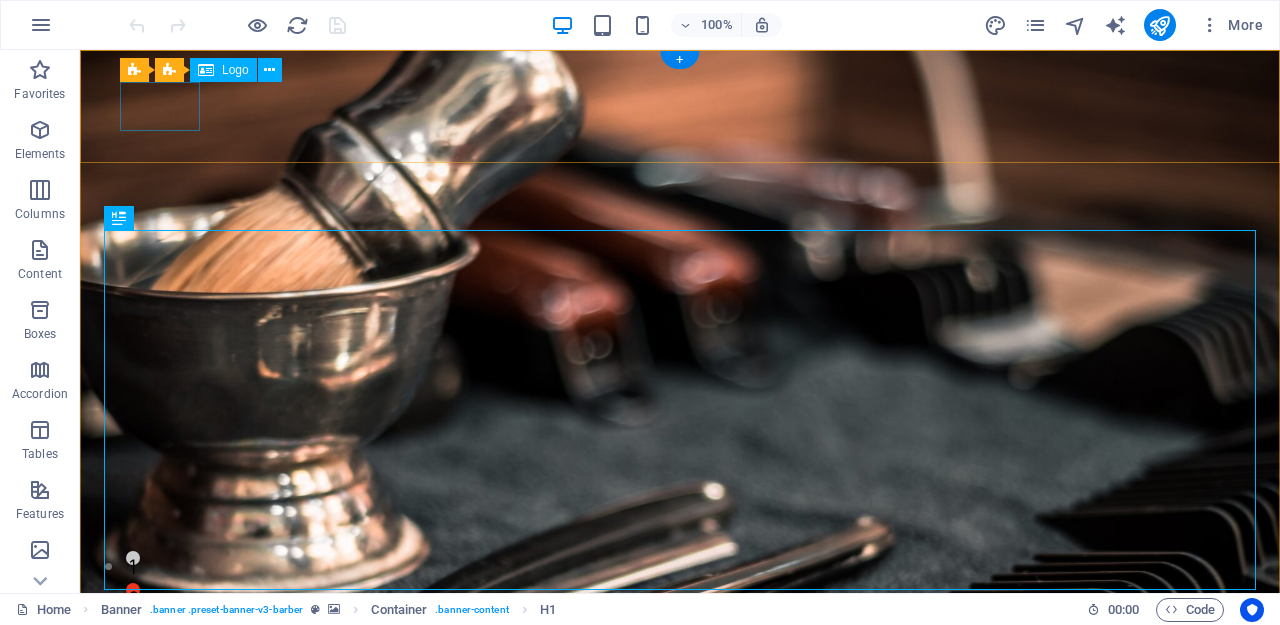 click at bounding box center (660, 906) 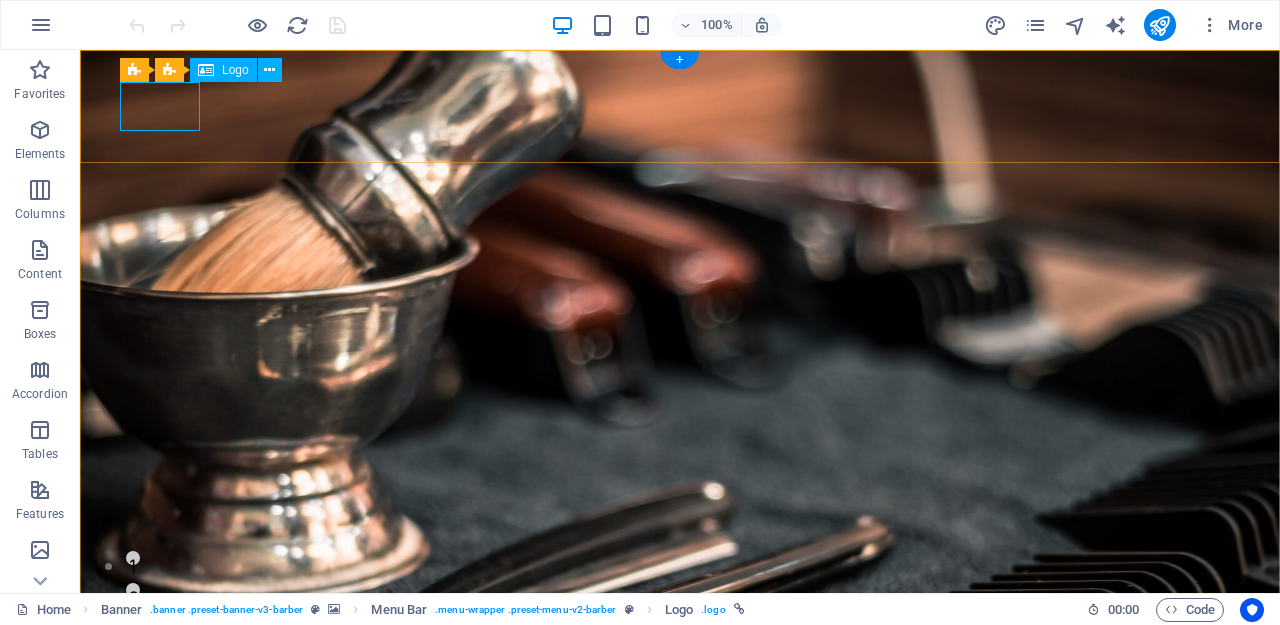 click at bounding box center [660, 906] 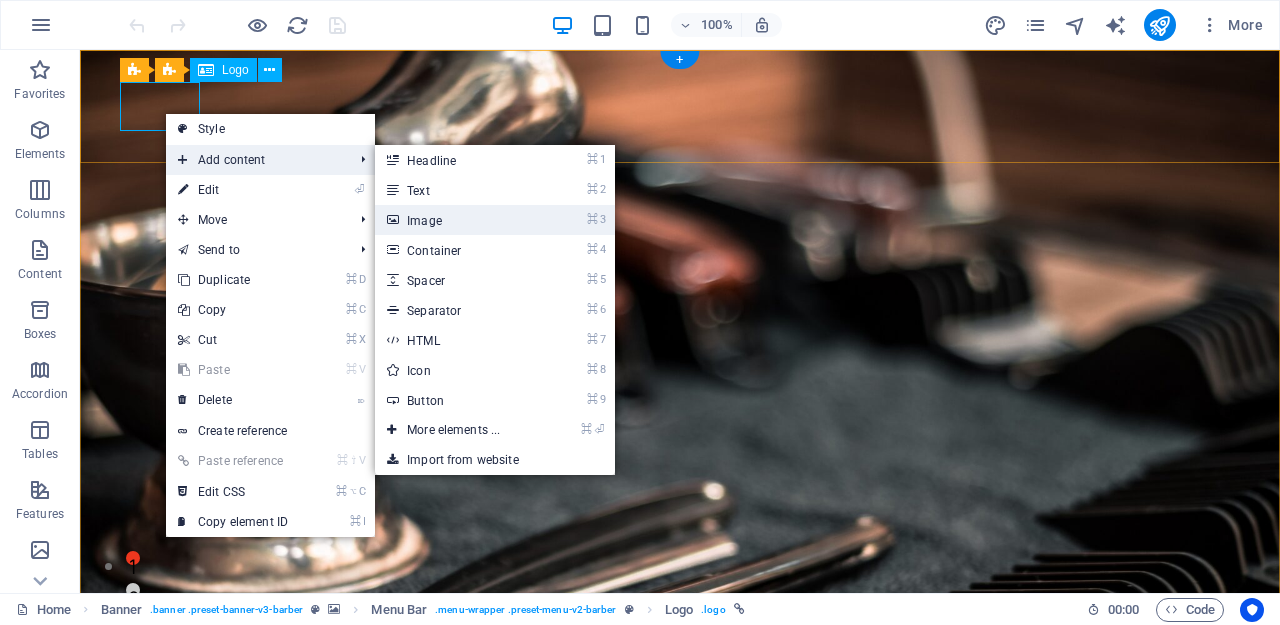 click on "⌘ 3  Image" at bounding box center [457, 220] 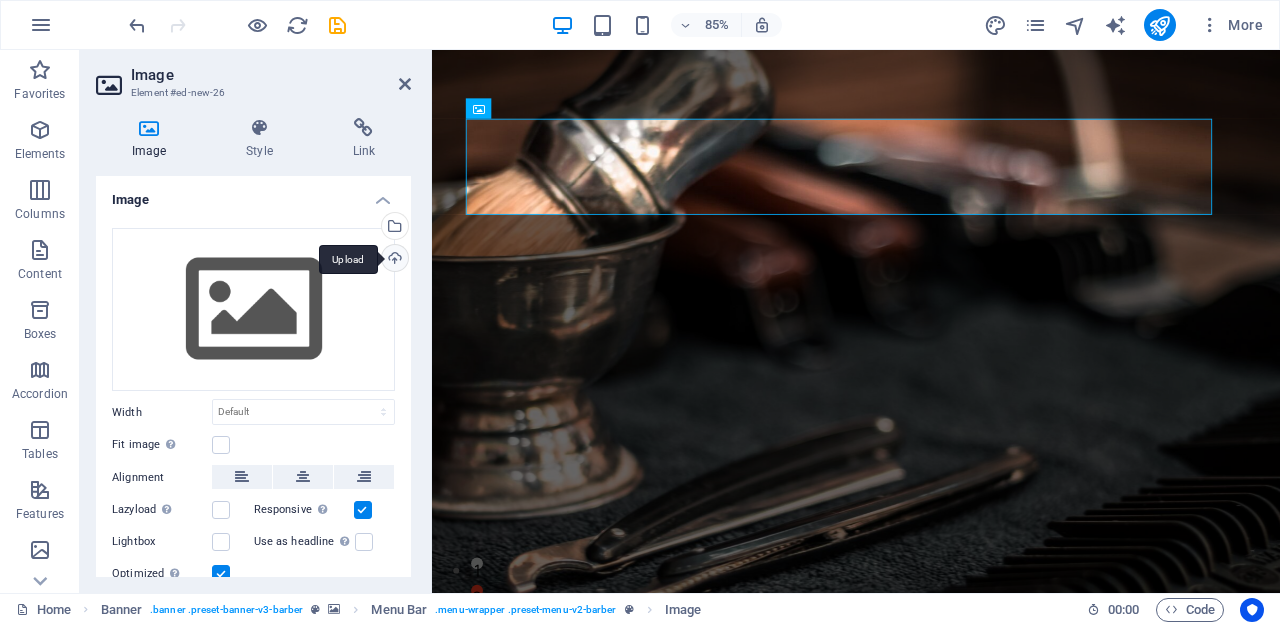 click on "Upload" at bounding box center (393, 260) 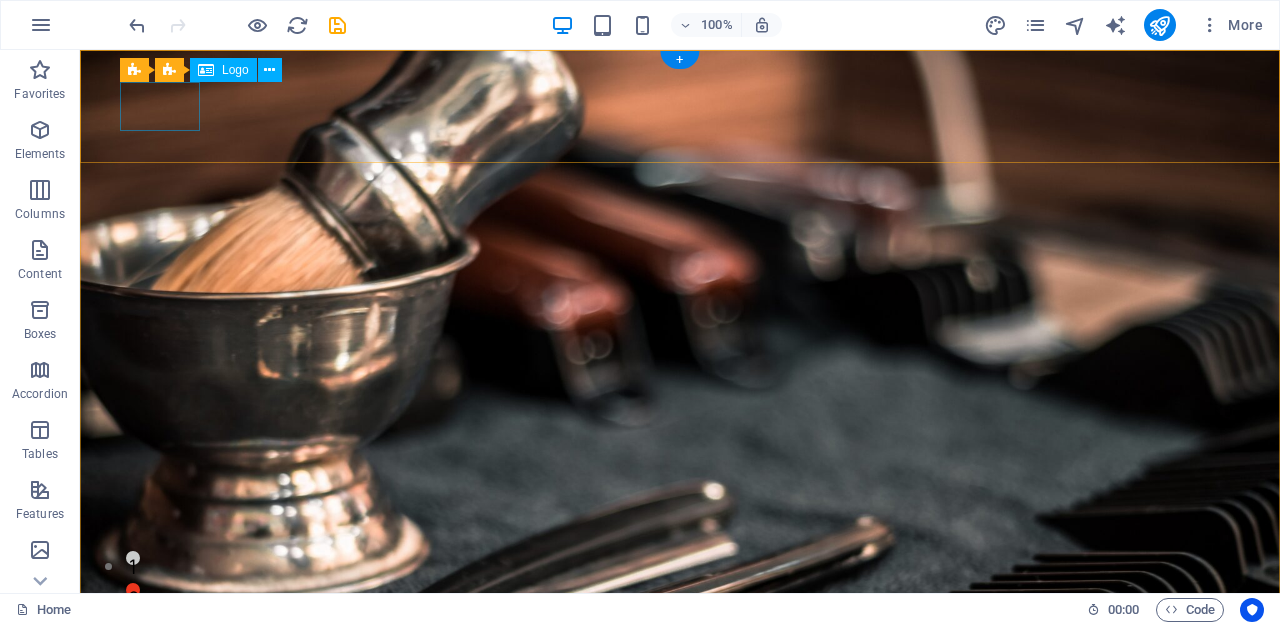 click at bounding box center [660, 906] 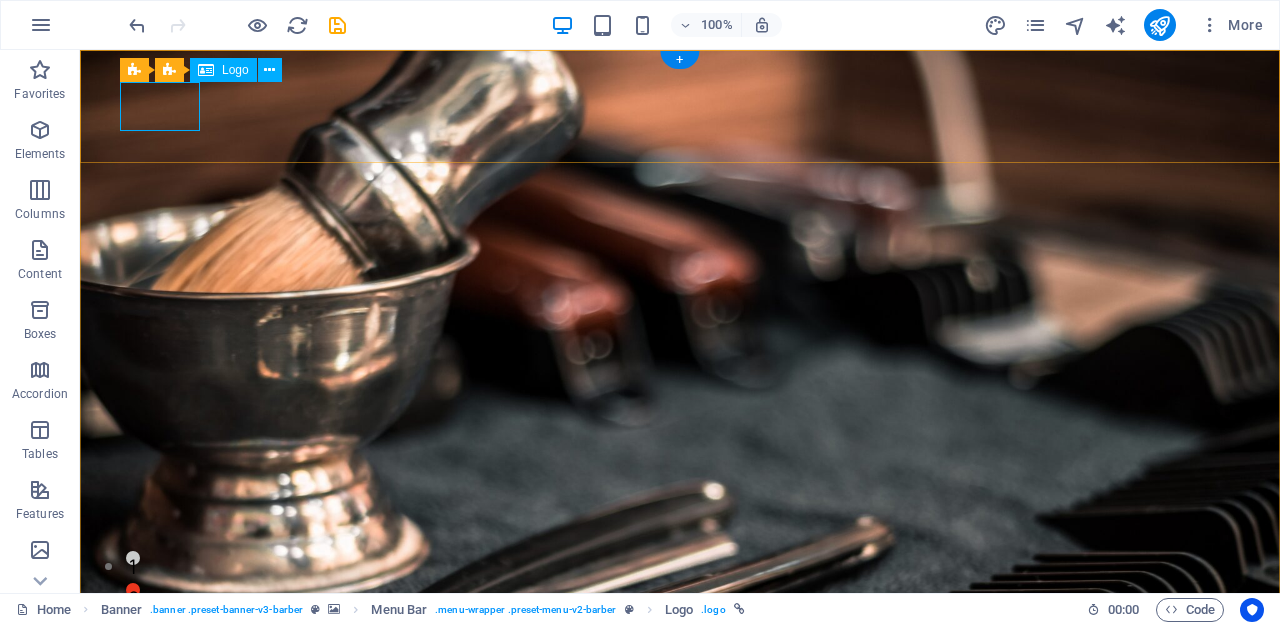 click at bounding box center (660, 906) 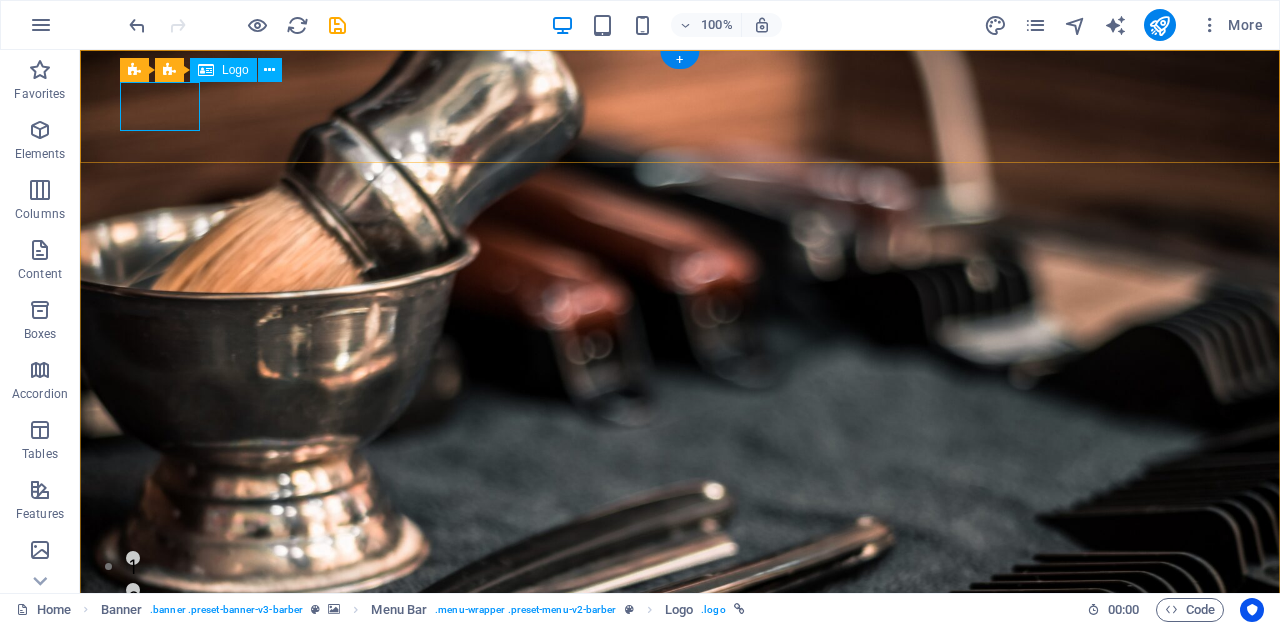 click at bounding box center [660, 906] 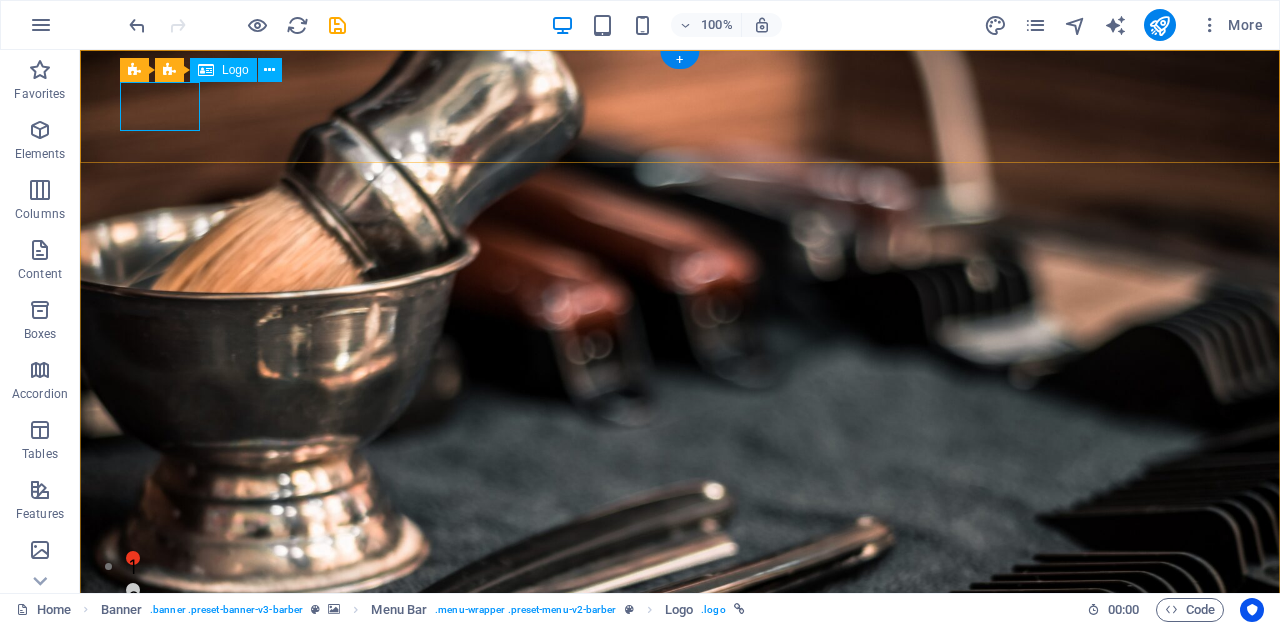 click at bounding box center (660, 906) 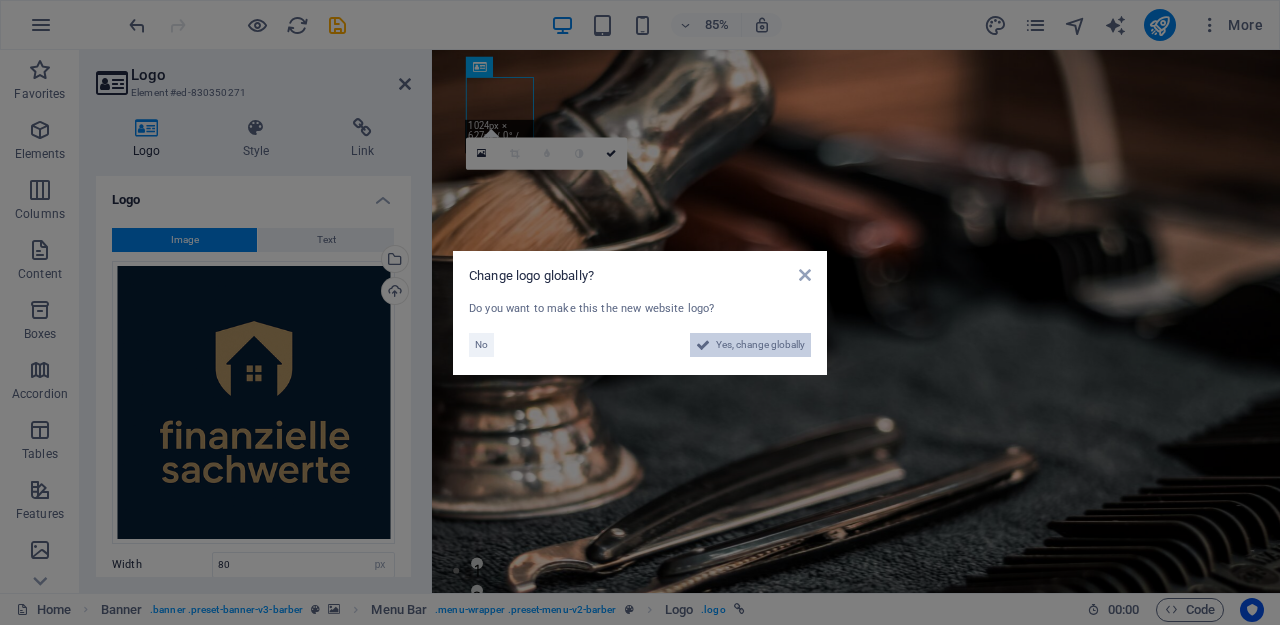 click on "Yes, change globally" at bounding box center [760, 345] 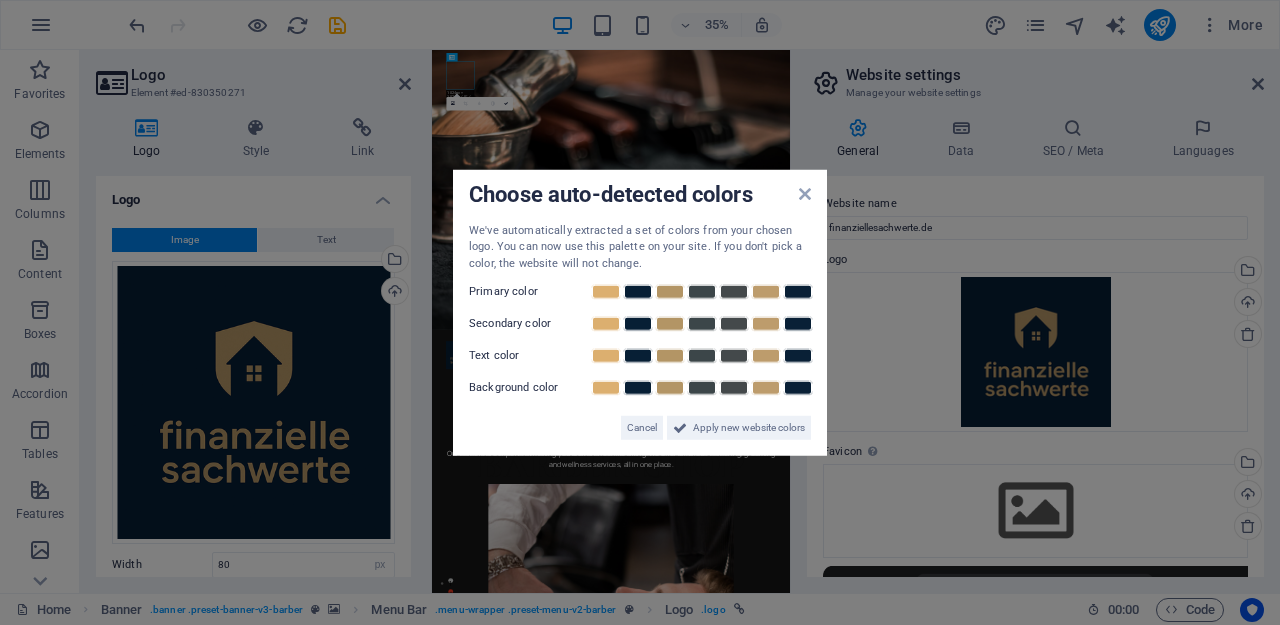 click on "Primary color" at bounding box center (529, 292) 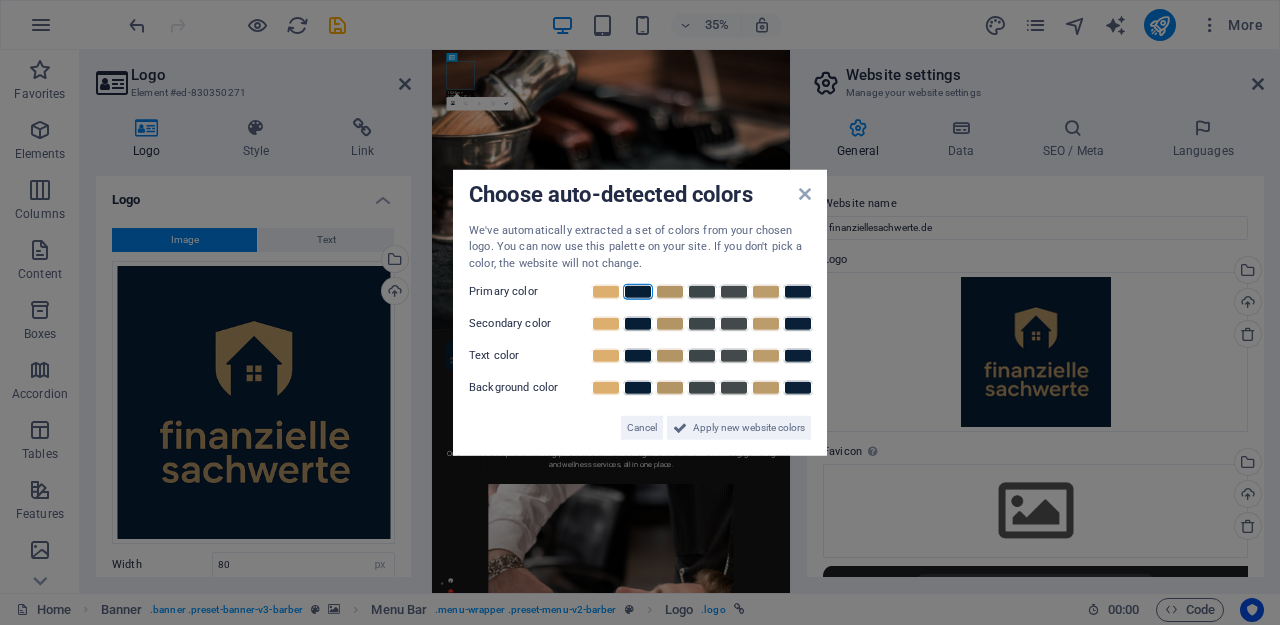 click at bounding box center (638, 292) 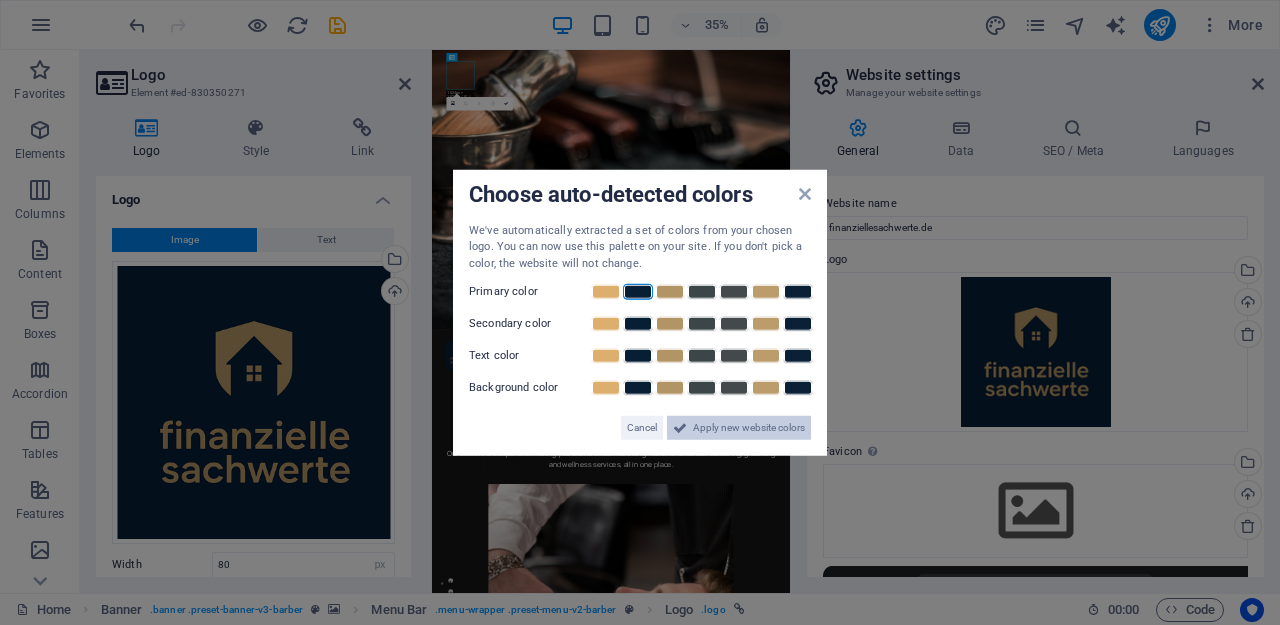 click on "Apply new website colors" at bounding box center [749, 428] 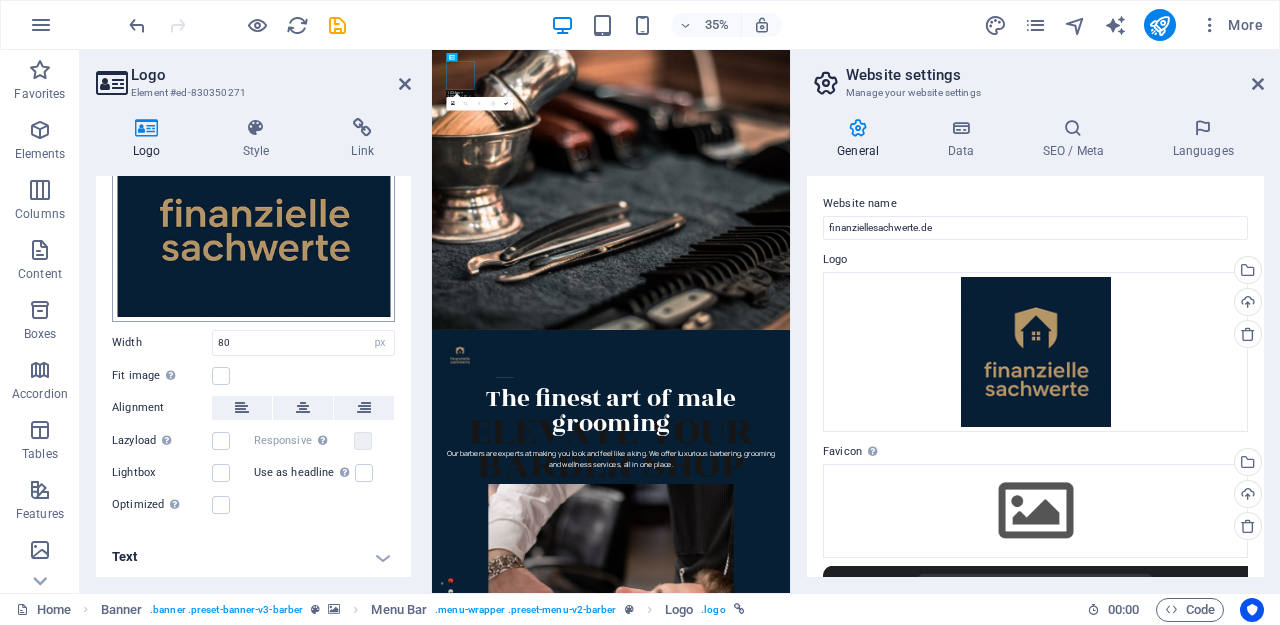 scroll, scrollTop: 221, scrollLeft: 0, axis: vertical 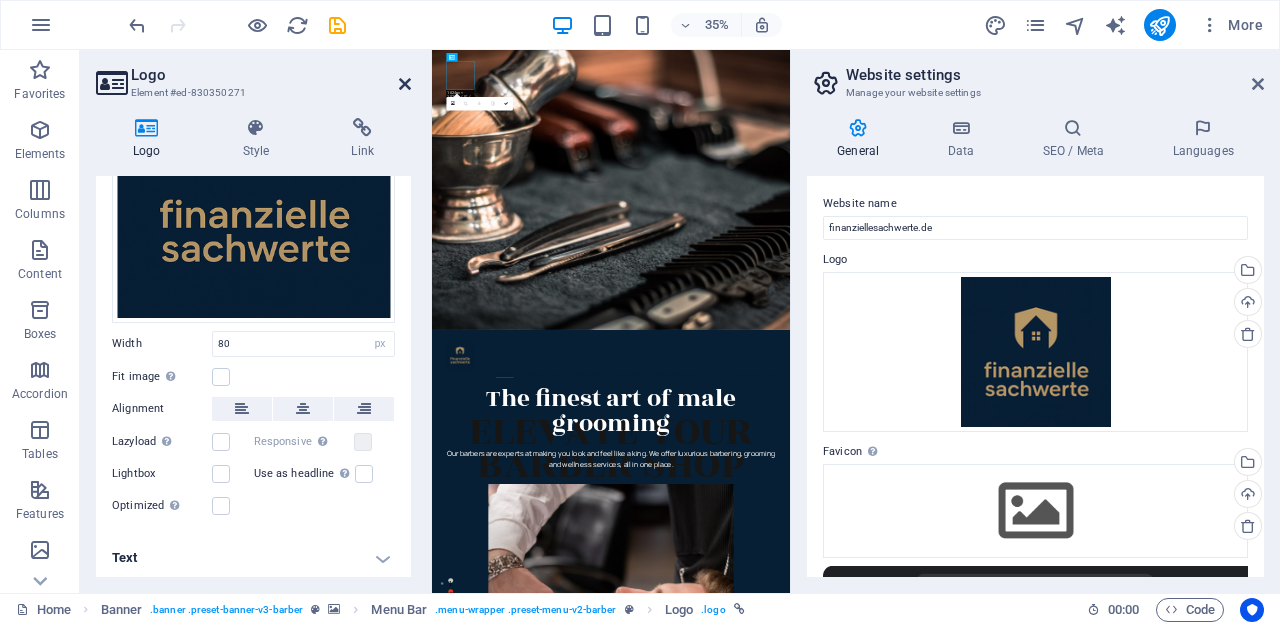 click at bounding box center (405, 84) 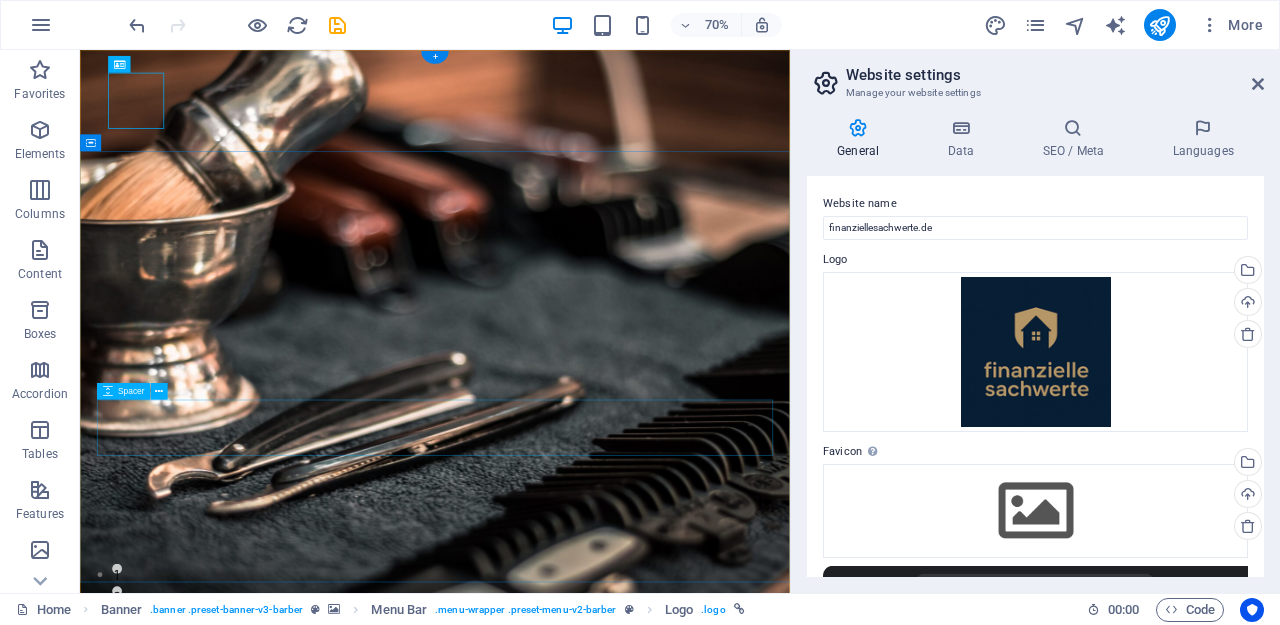 click at bounding box center [587, 1421] 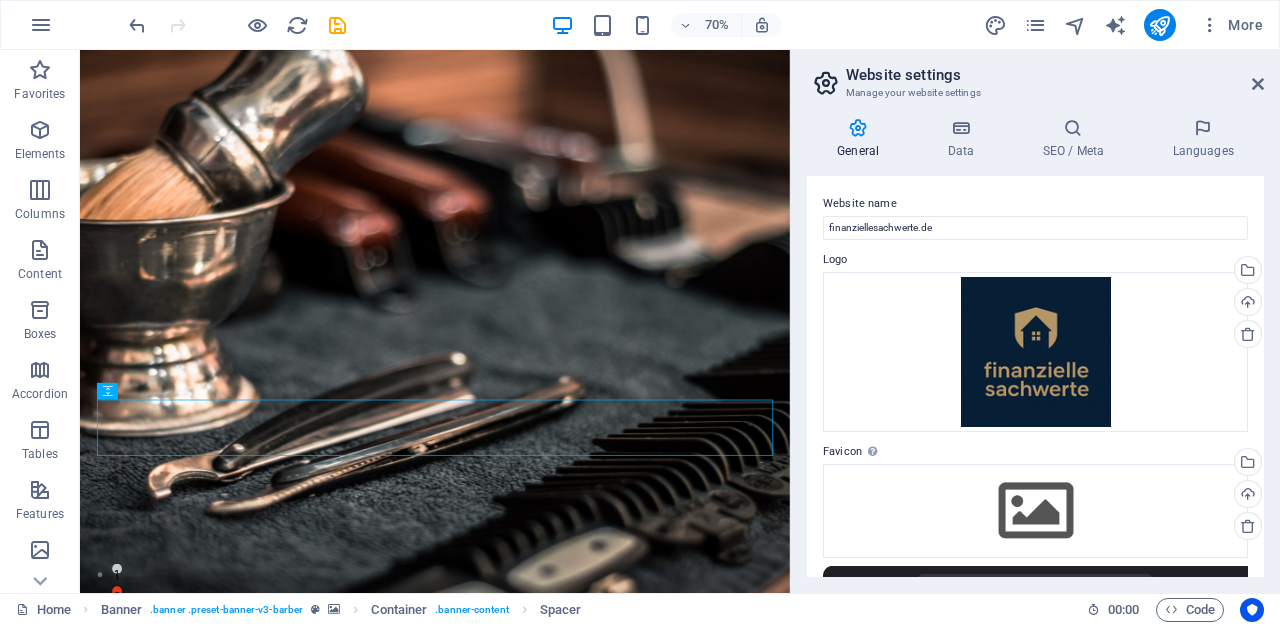 scroll, scrollTop: 0, scrollLeft: 0, axis: both 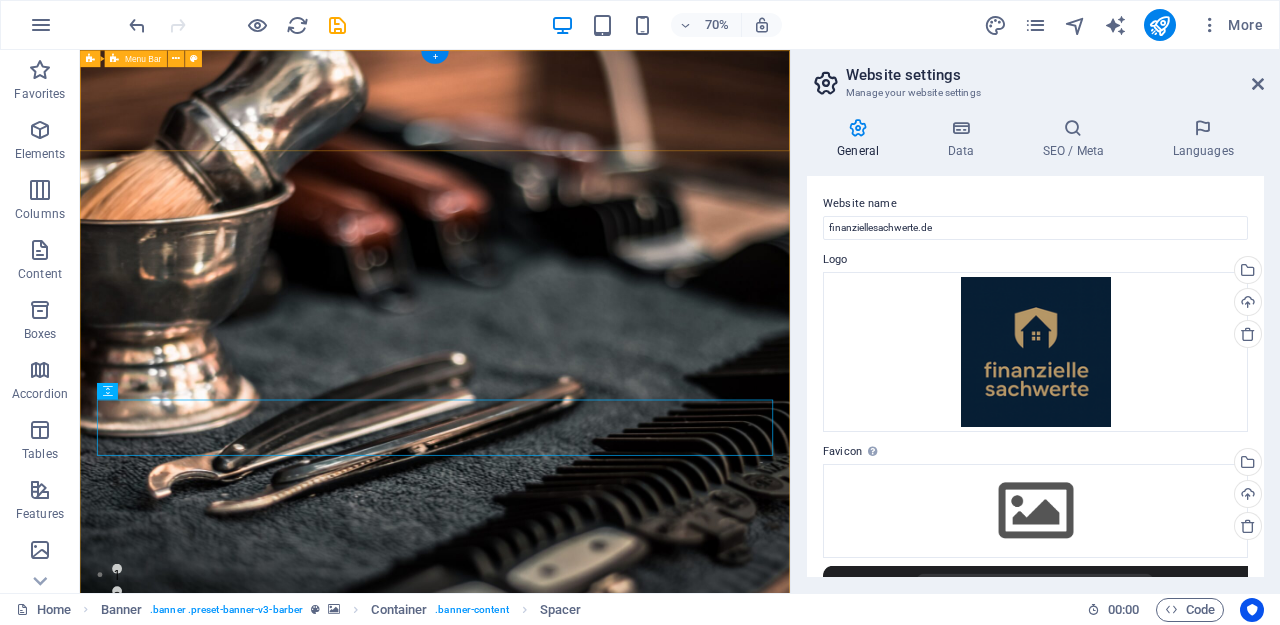 click on "Home About Us Services Gallery Testimonials Contact Us" at bounding box center [587, 938] 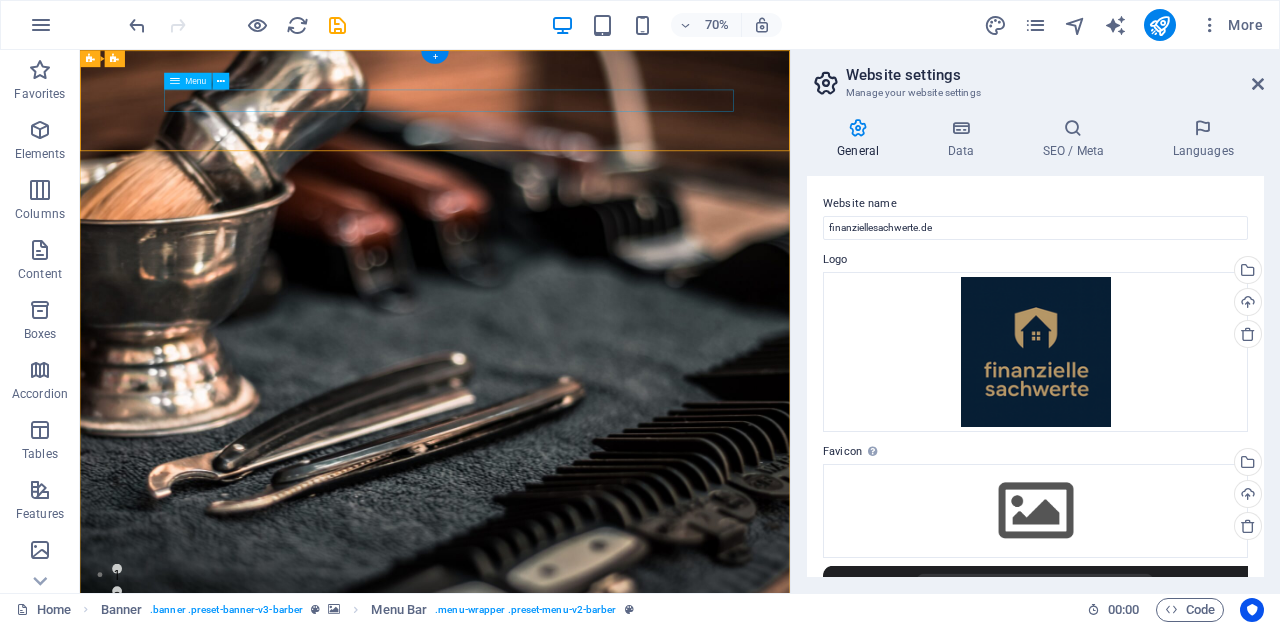 click on "Home About Us Services Gallery Testimonials Contact Us" at bounding box center [567, 978] 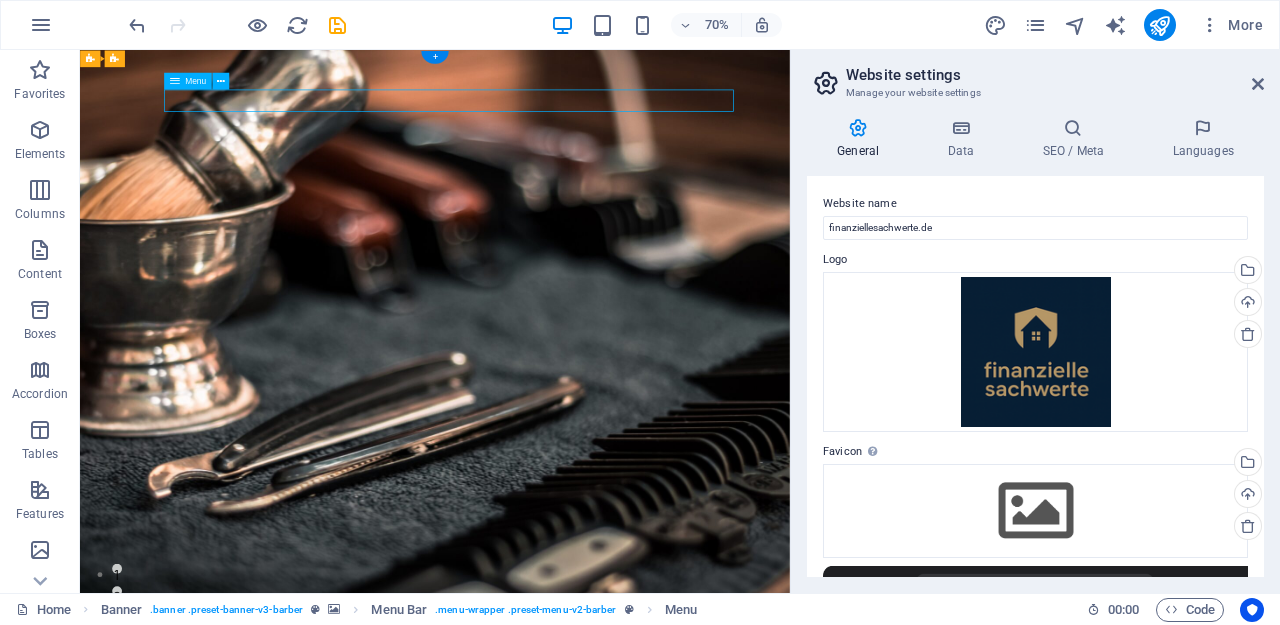 click on "Home About Us Services Gallery Testimonials Contact Us" at bounding box center (567, 978) 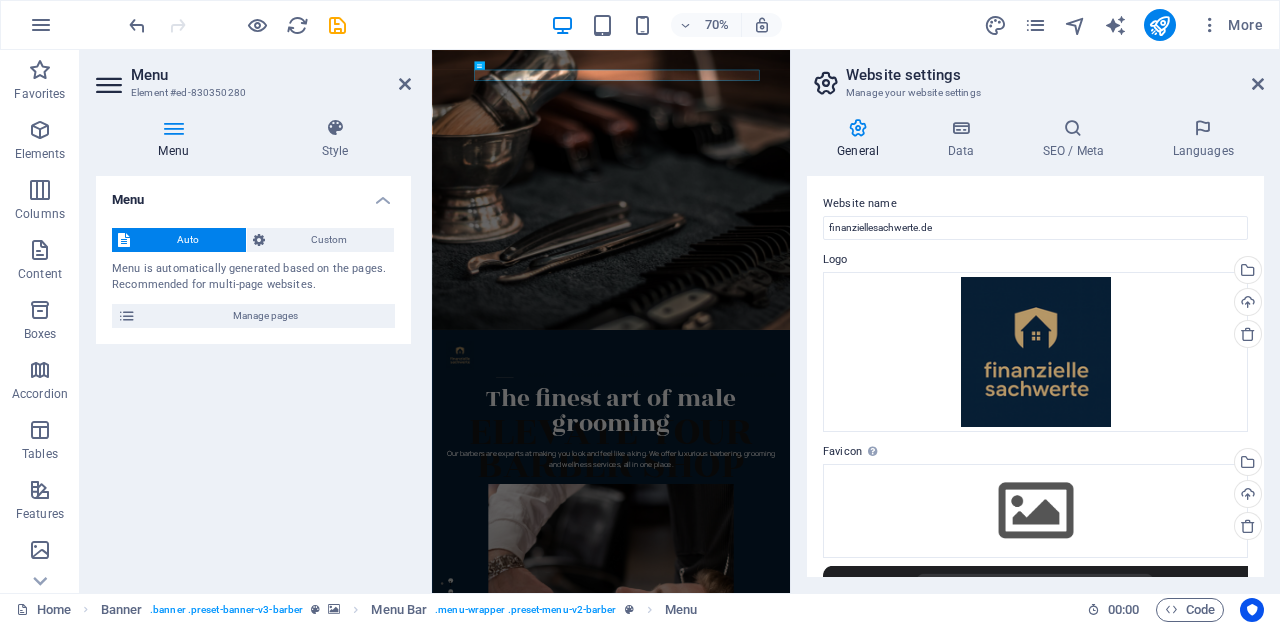 click on "Element #ed-830350280" at bounding box center [251, 93] 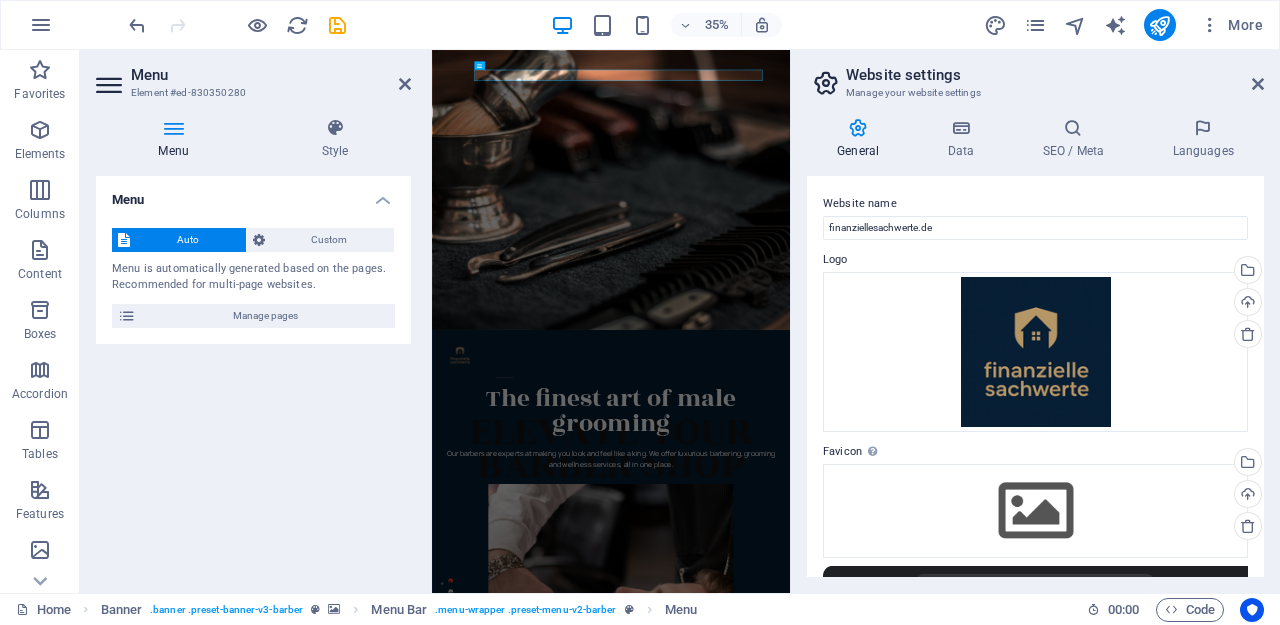 click at bounding box center [173, 128] 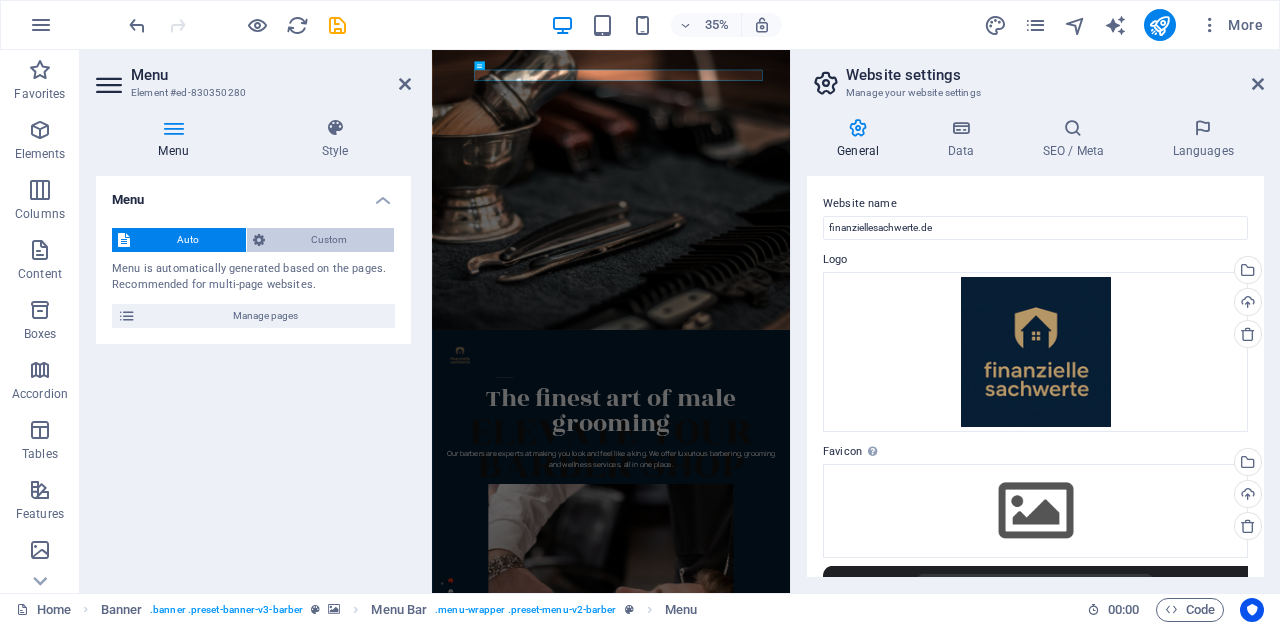 click on "Custom" at bounding box center (330, 240) 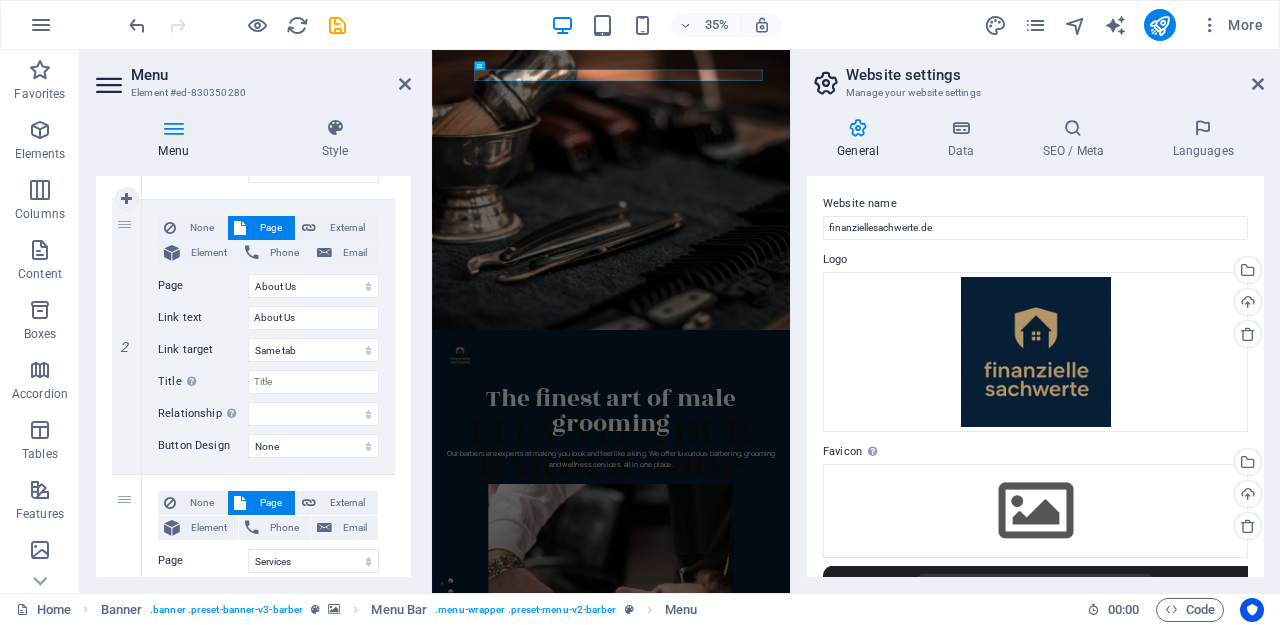 scroll, scrollTop: 444, scrollLeft: 0, axis: vertical 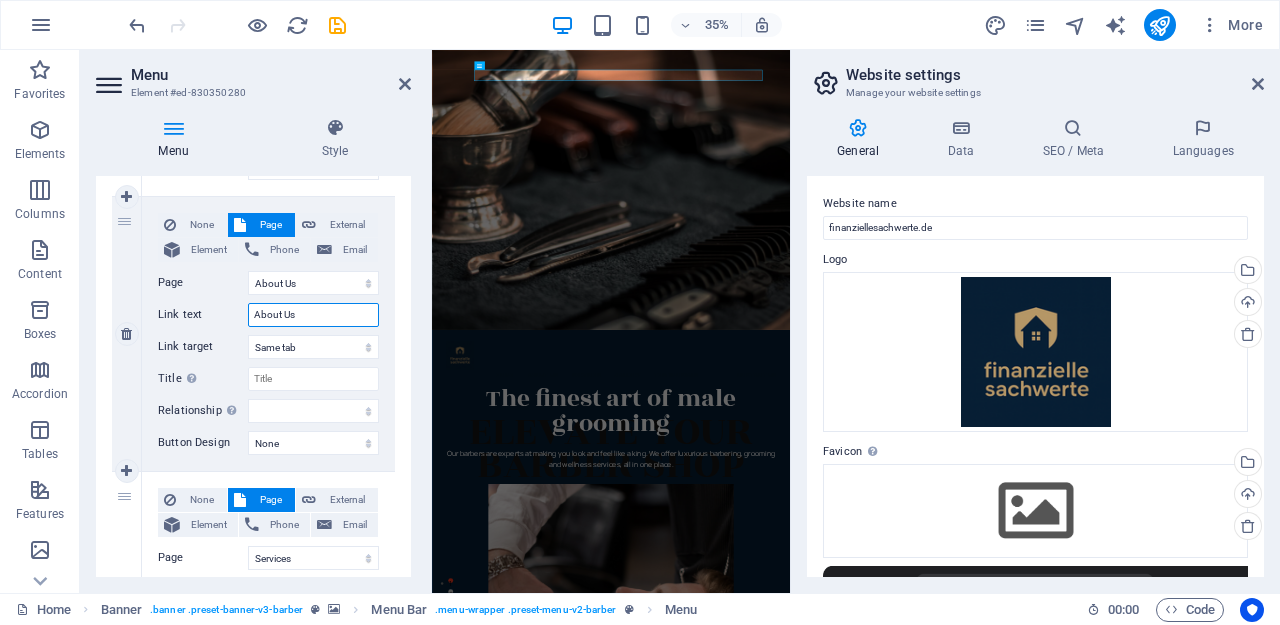 drag, startPoint x: 314, startPoint y: 310, endPoint x: 224, endPoint y: 309, distance: 90.005554 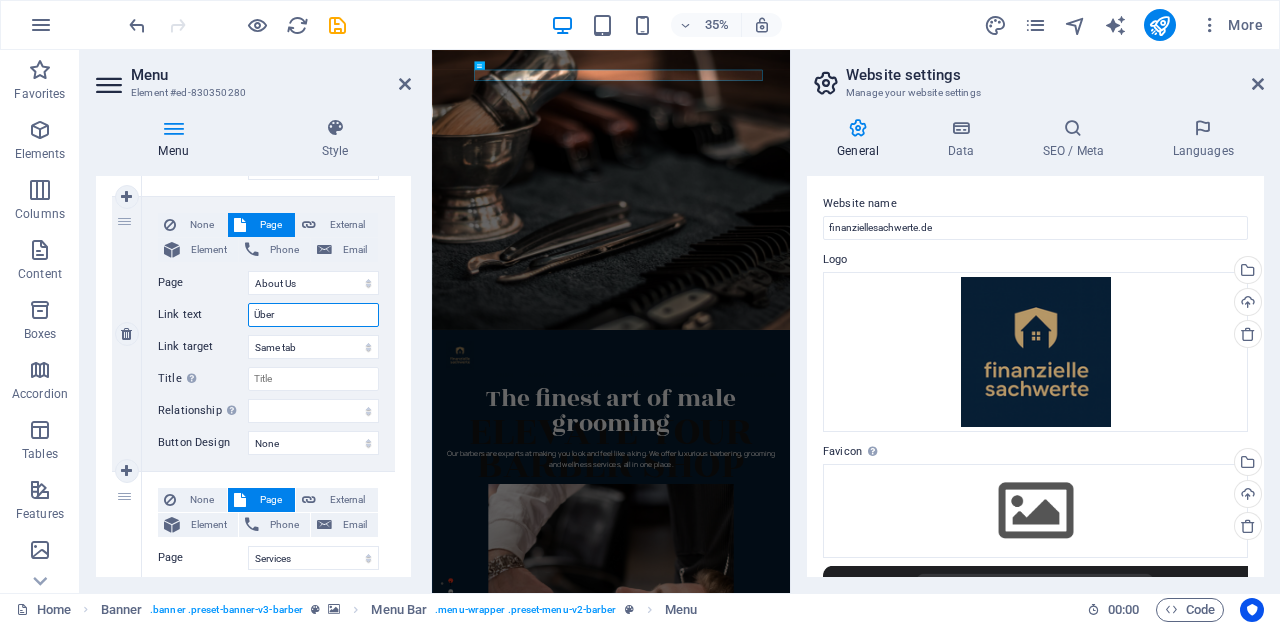 type on "Über M" 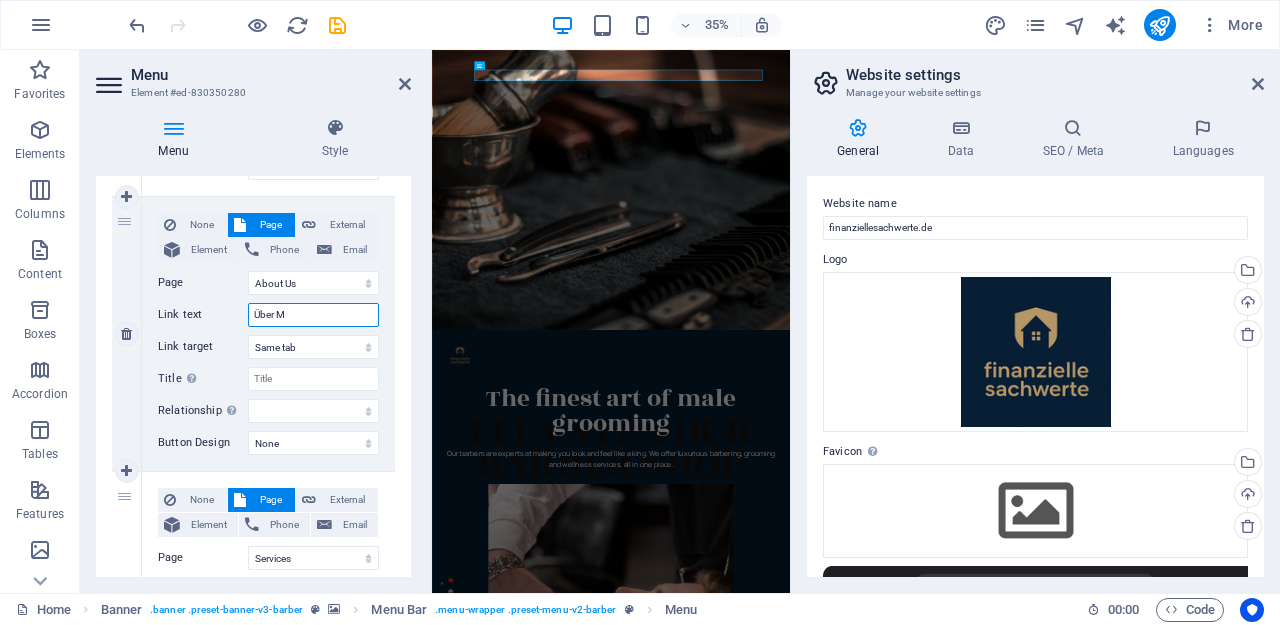 select 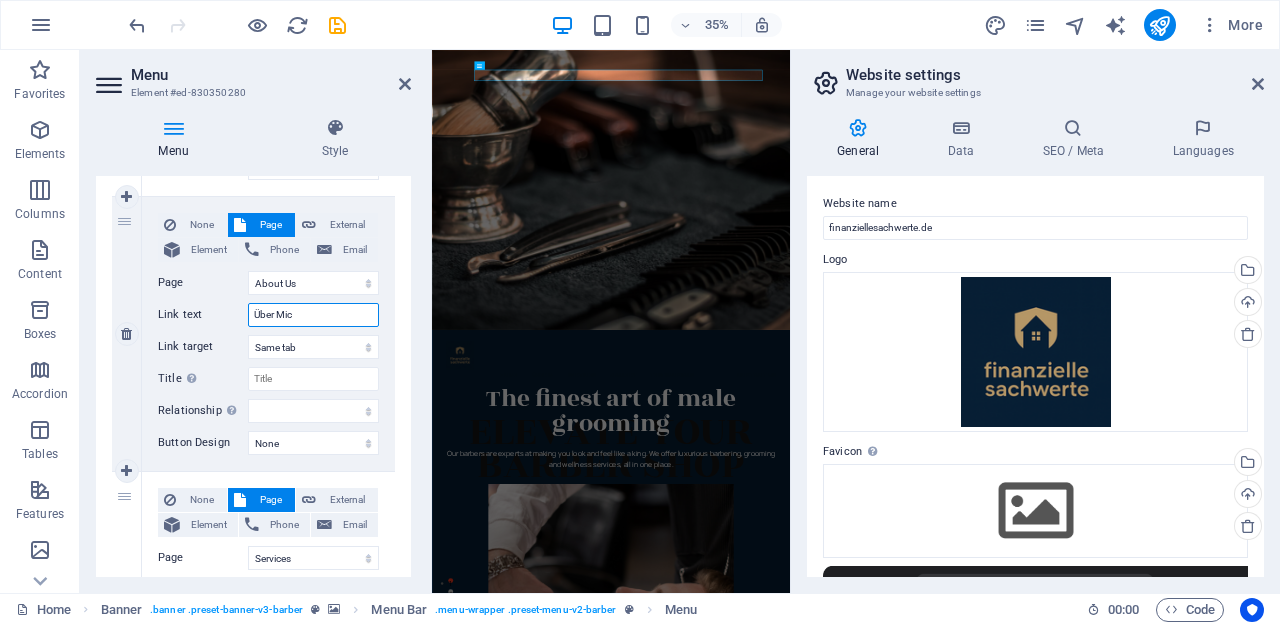 type on "Über Mich" 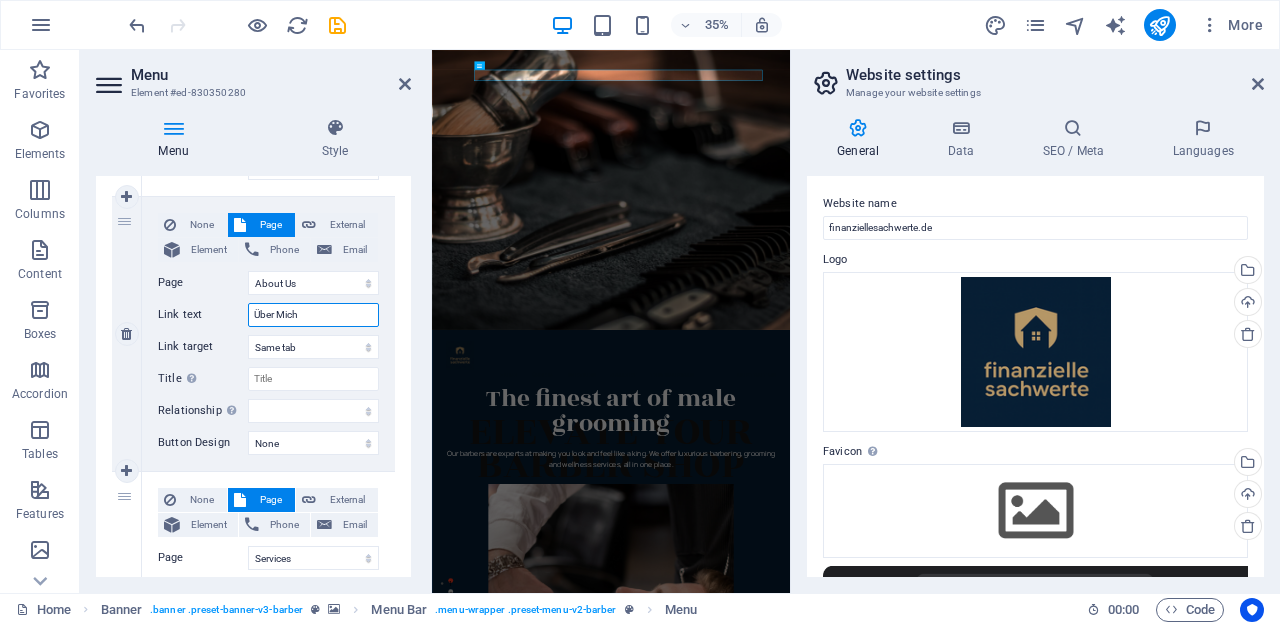 select 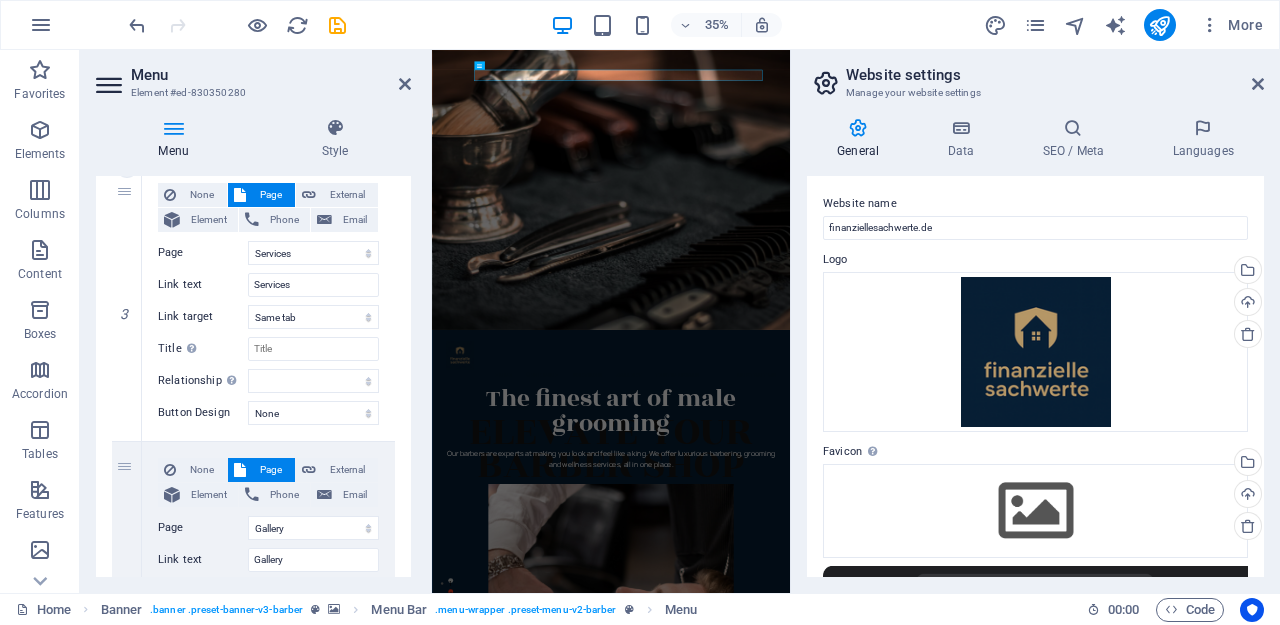 scroll, scrollTop: 761, scrollLeft: 0, axis: vertical 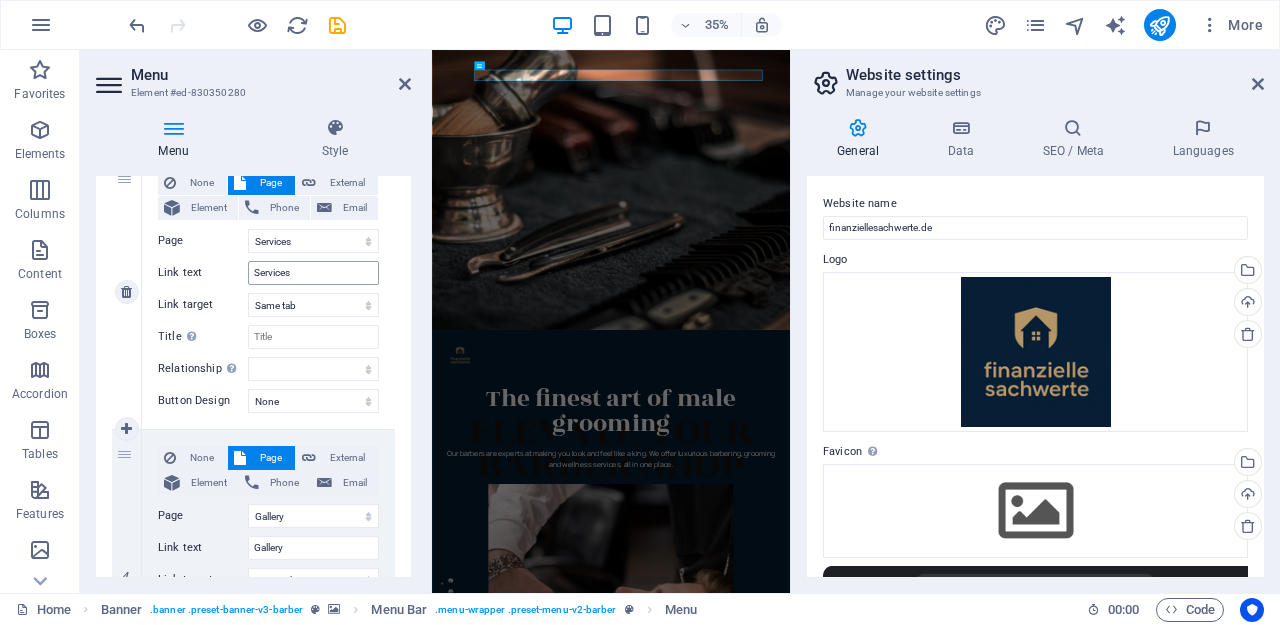 type on "Über Mich" 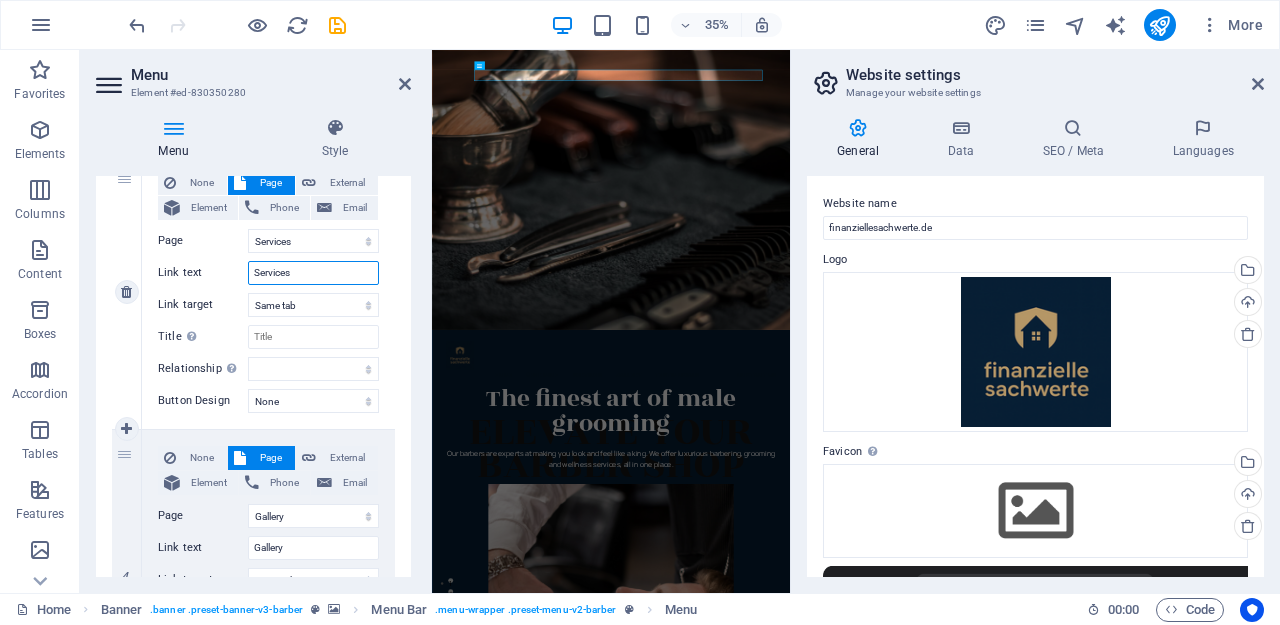 click on "Services" at bounding box center (313, 273) 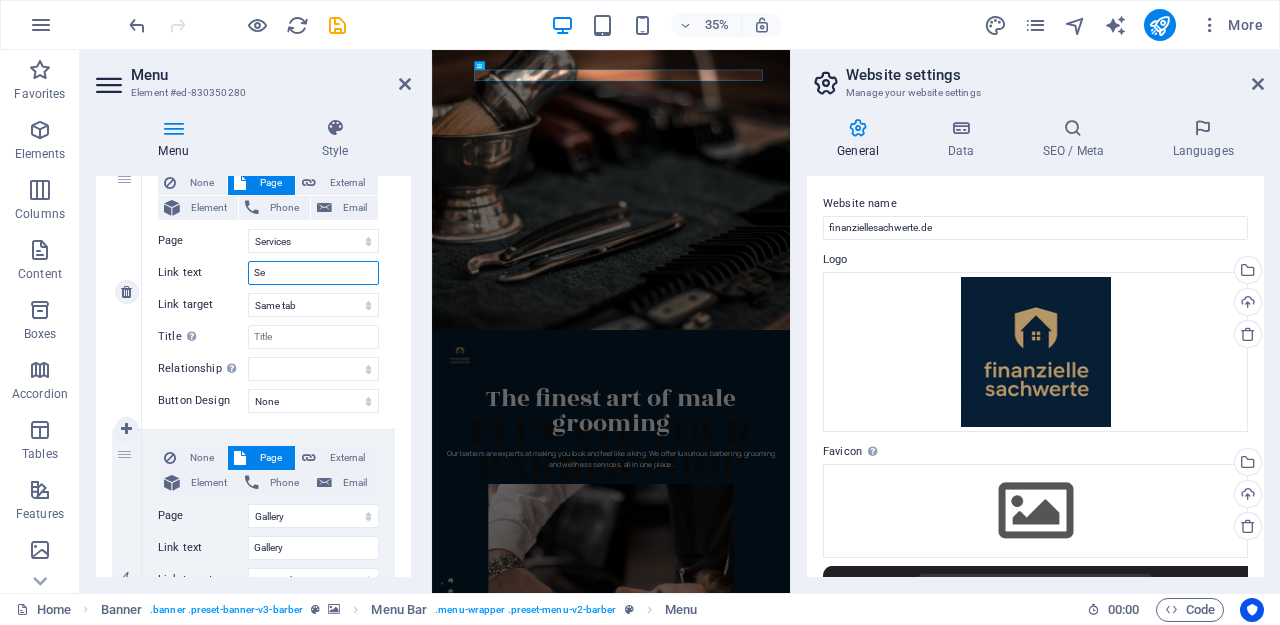 type on "S" 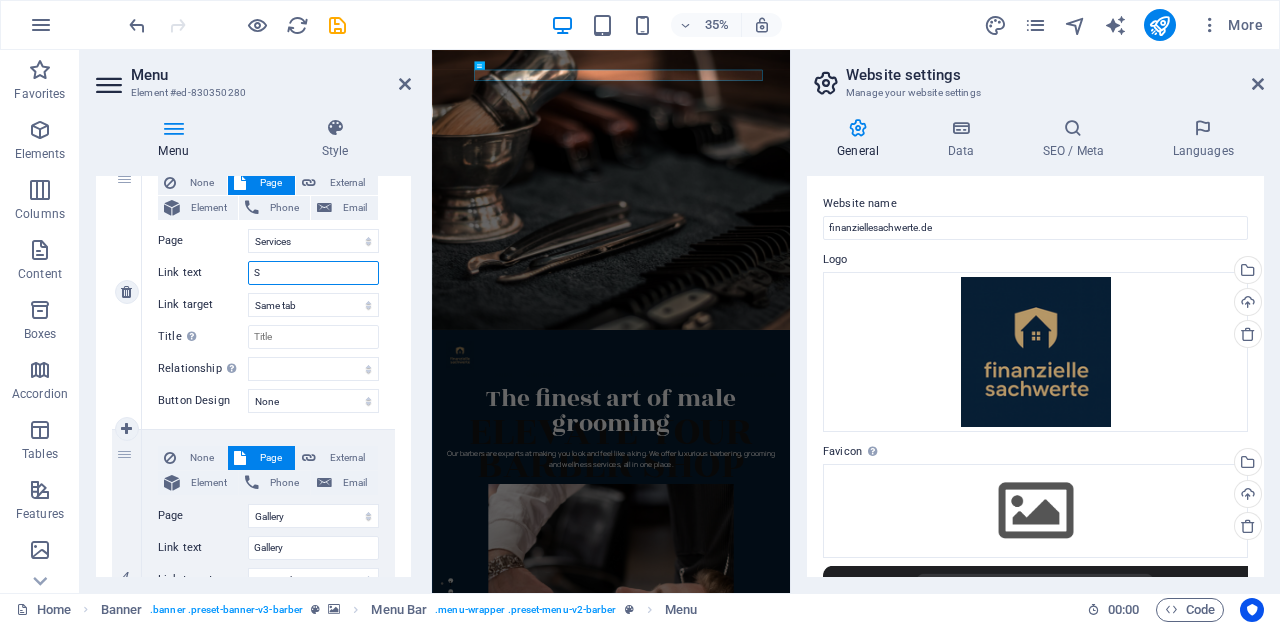 type 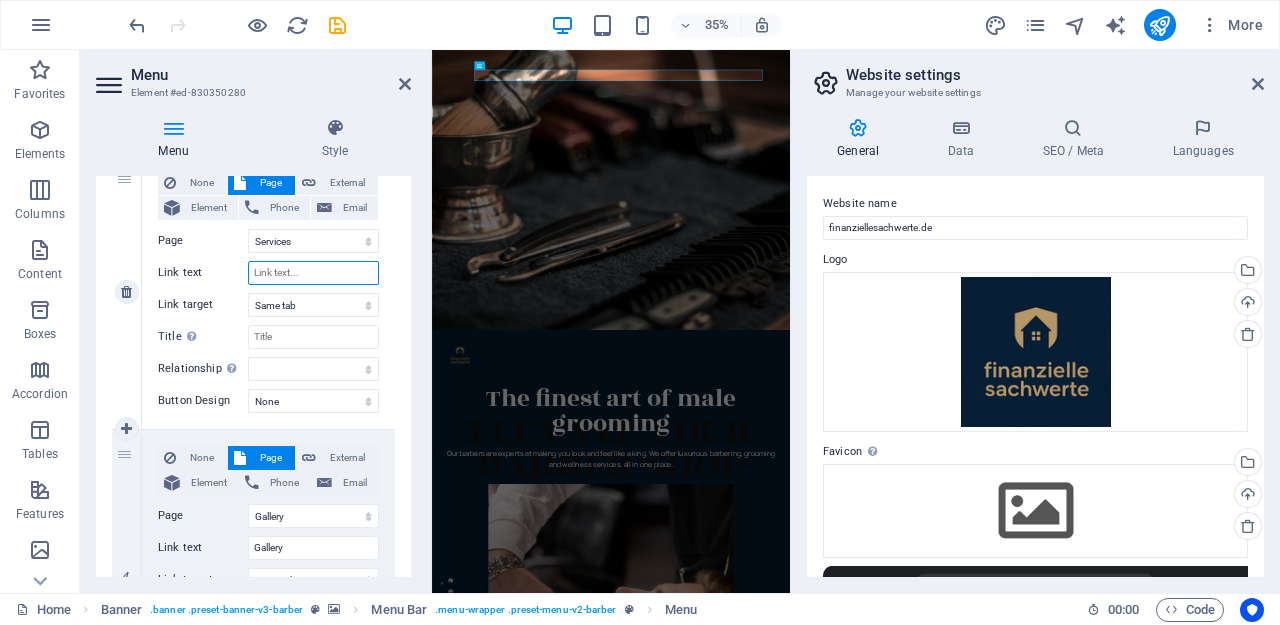 select 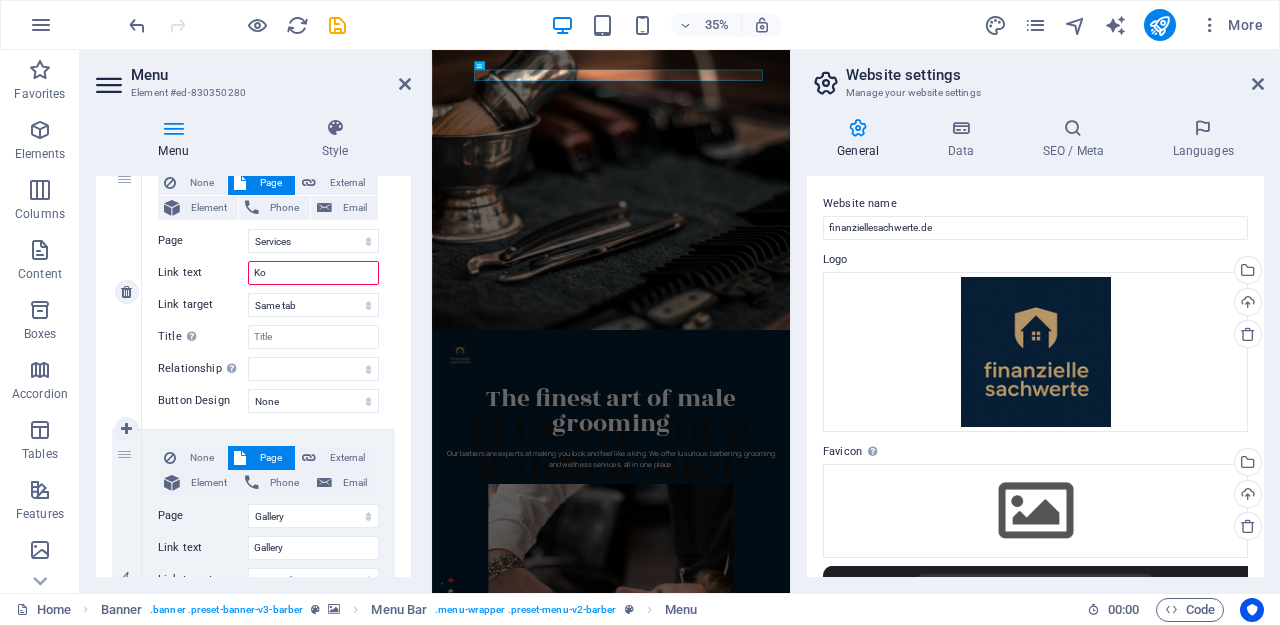 type on "Kon" 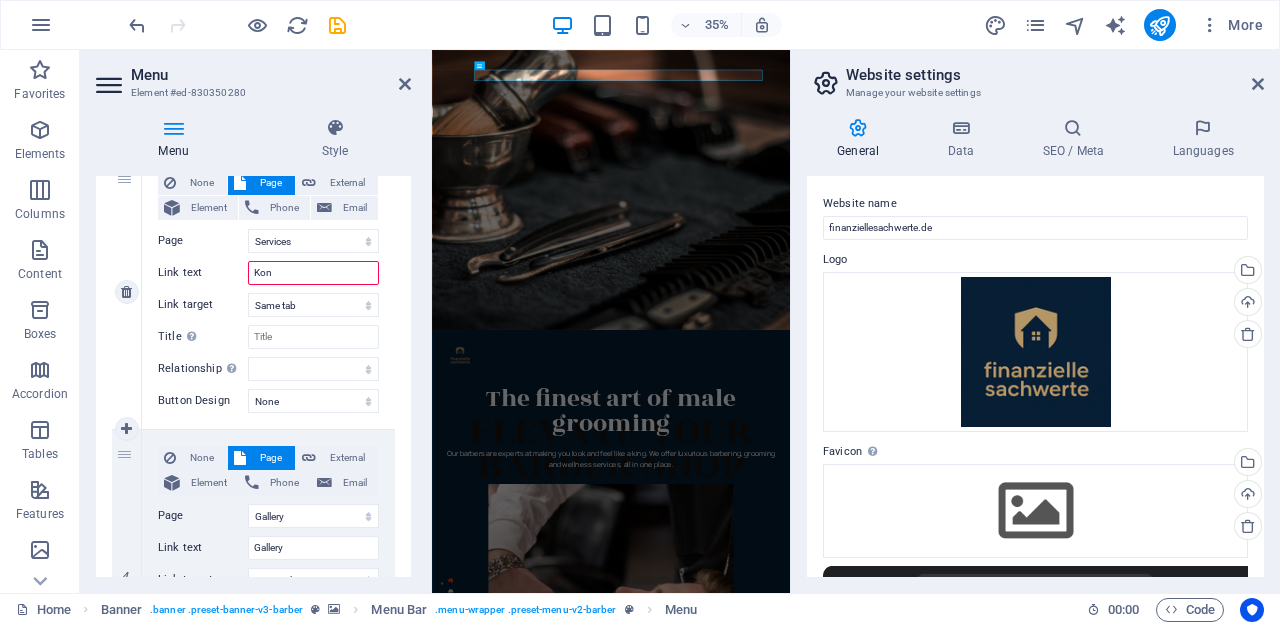 select 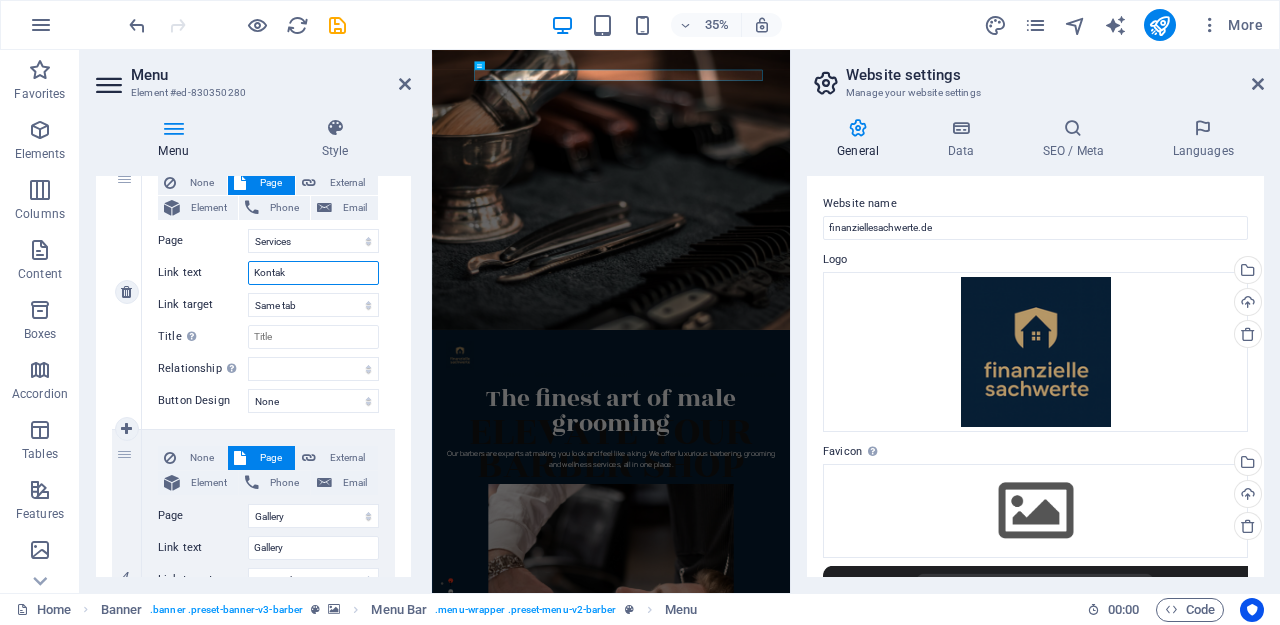 type on "Kontakt" 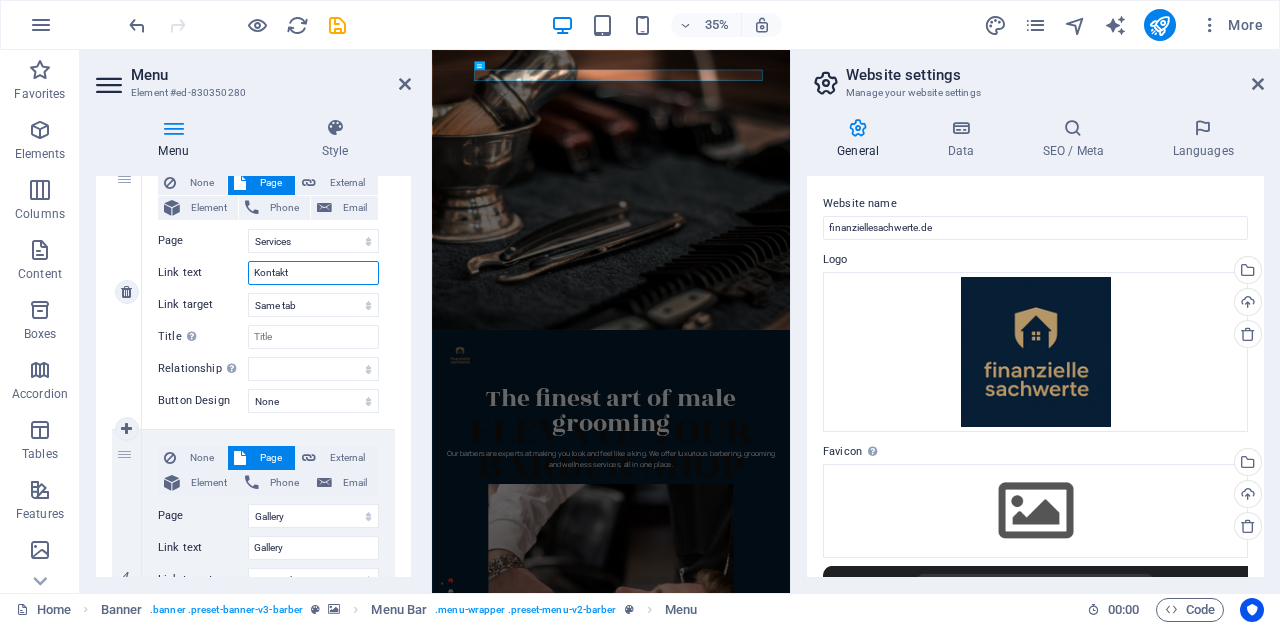select 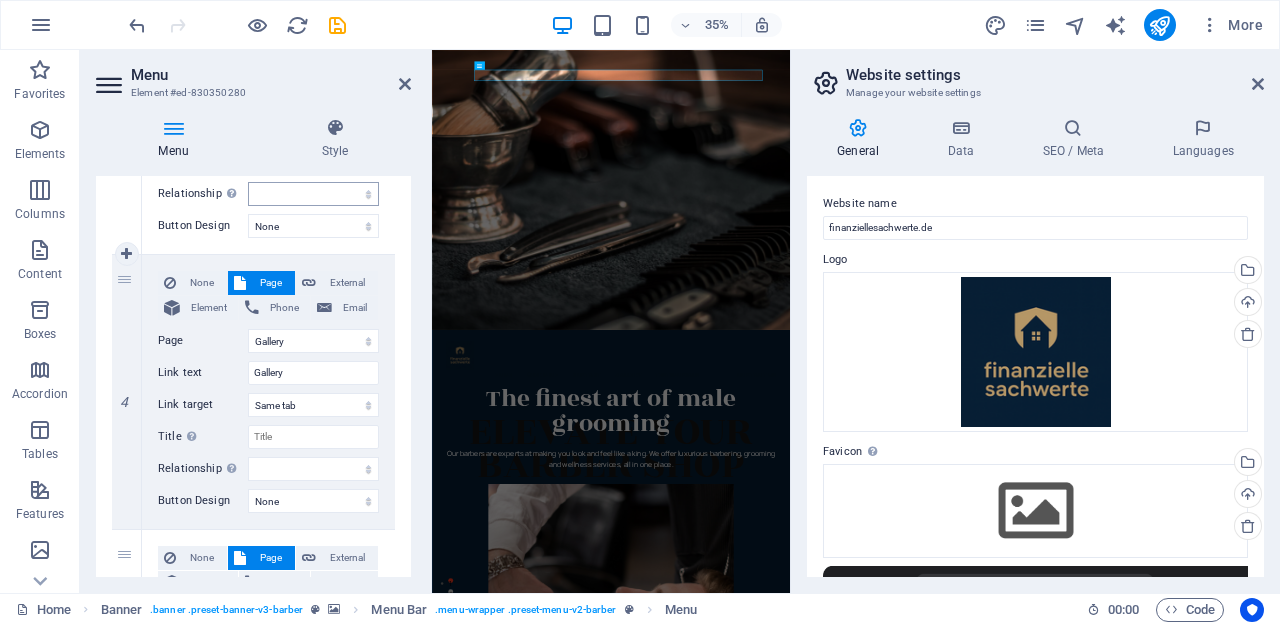 scroll, scrollTop: 941, scrollLeft: 0, axis: vertical 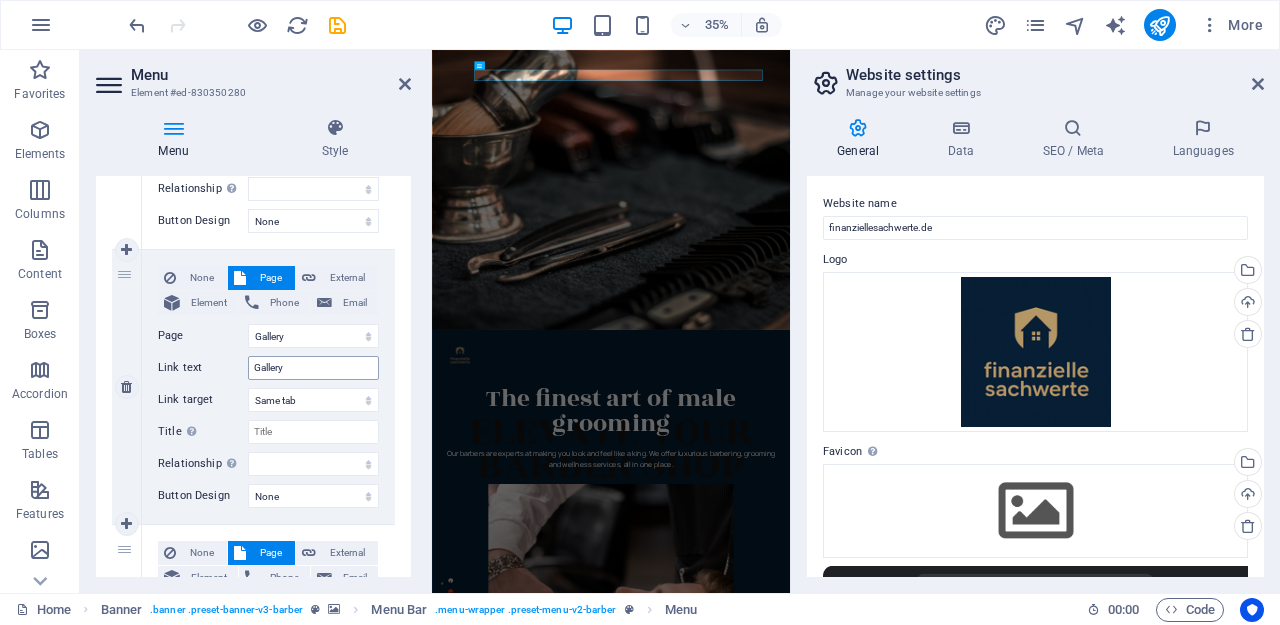 type on "Kontakt" 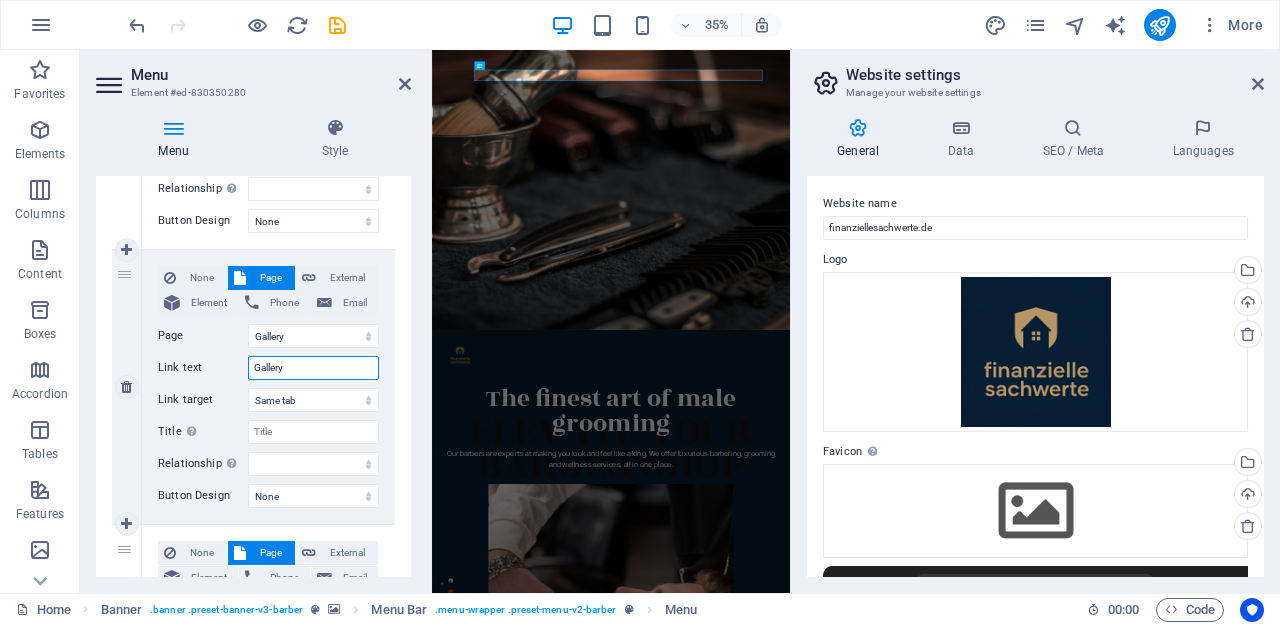 drag, startPoint x: 308, startPoint y: 366, endPoint x: 221, endPoint y: 365, distance: 87.005745 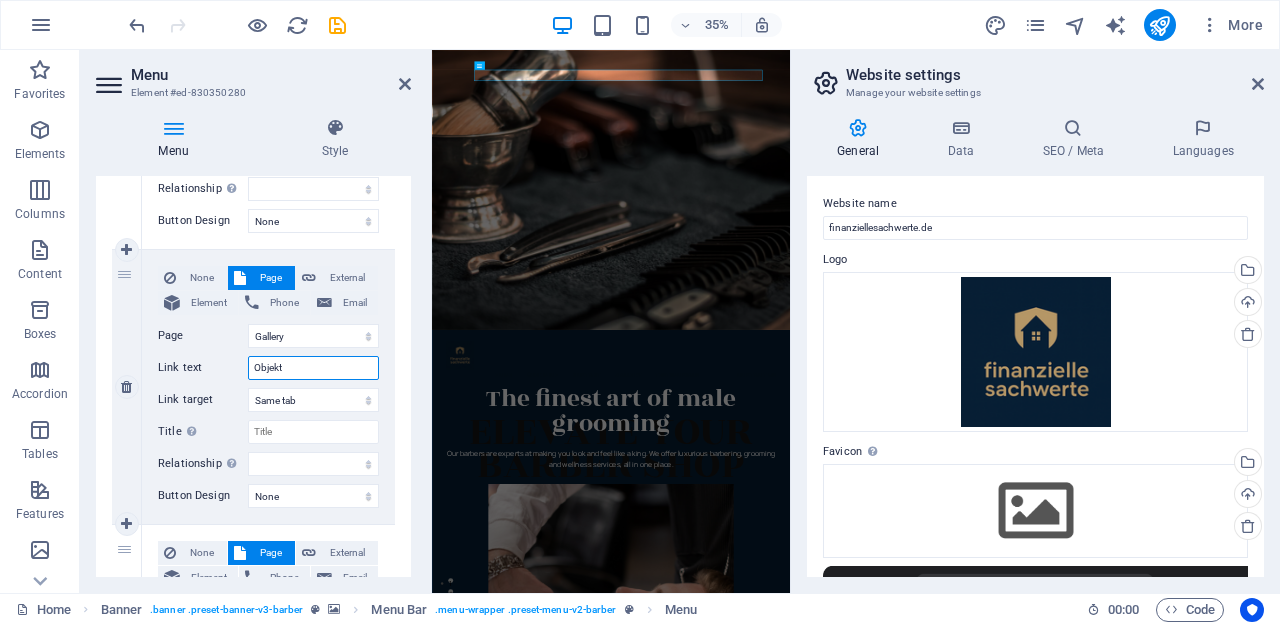 type on "Objekte" 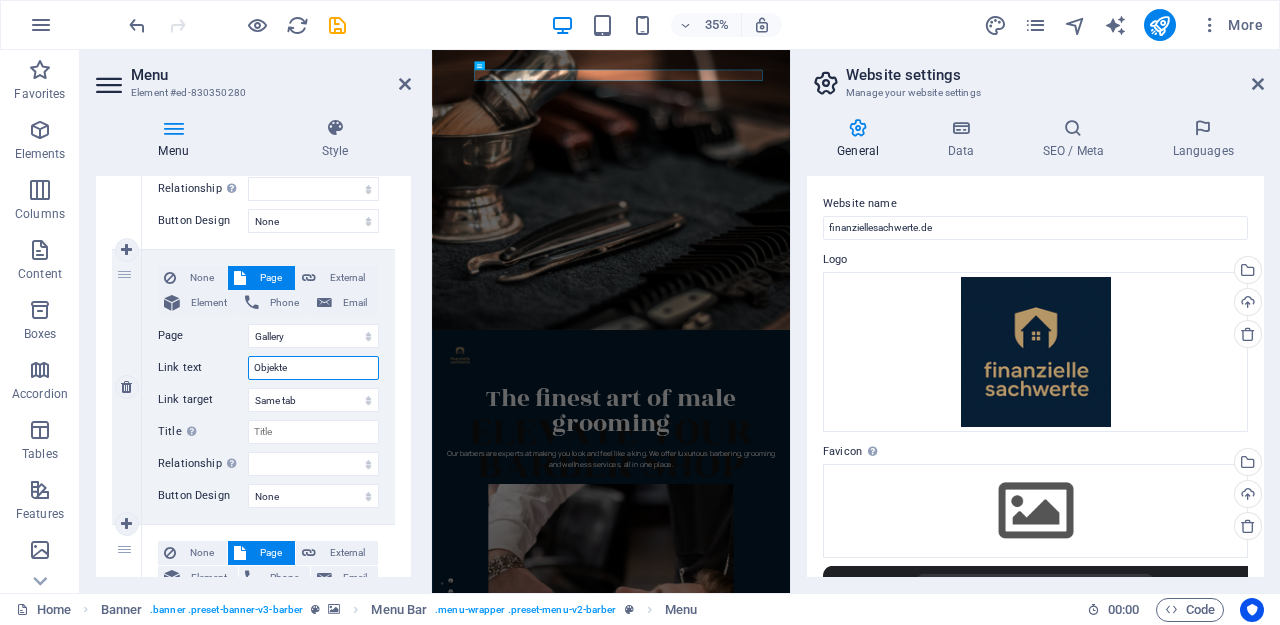 select 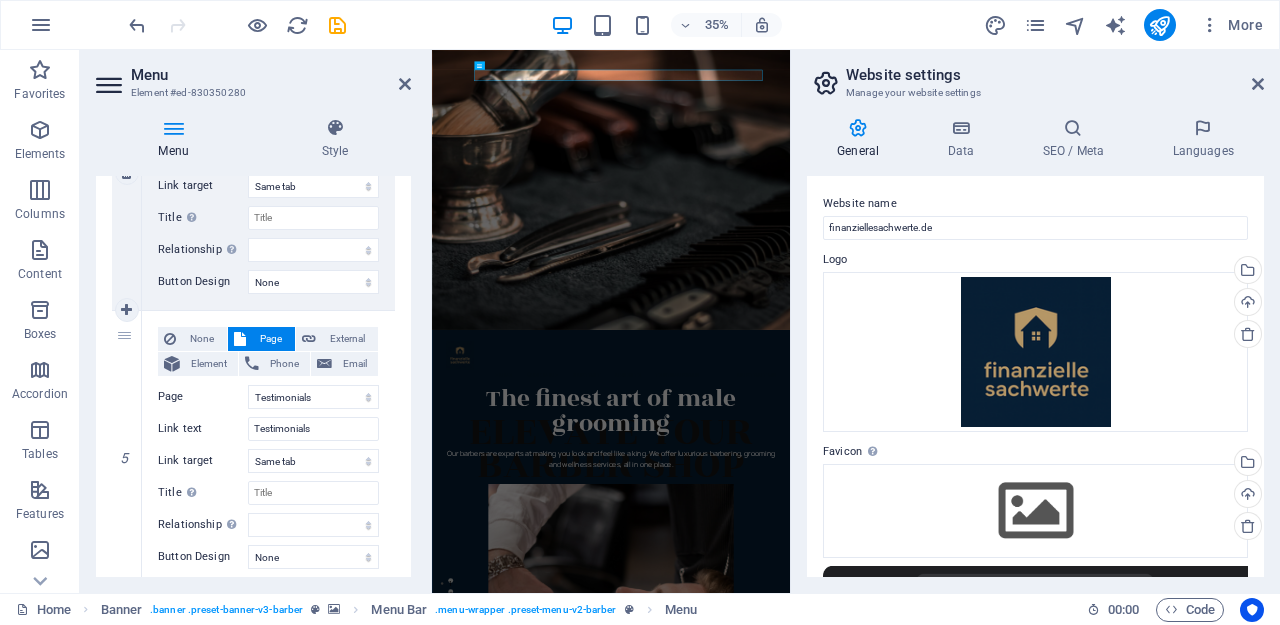 scroll, scrollTop: 1200, scrollLeft: 0, axis: vertical 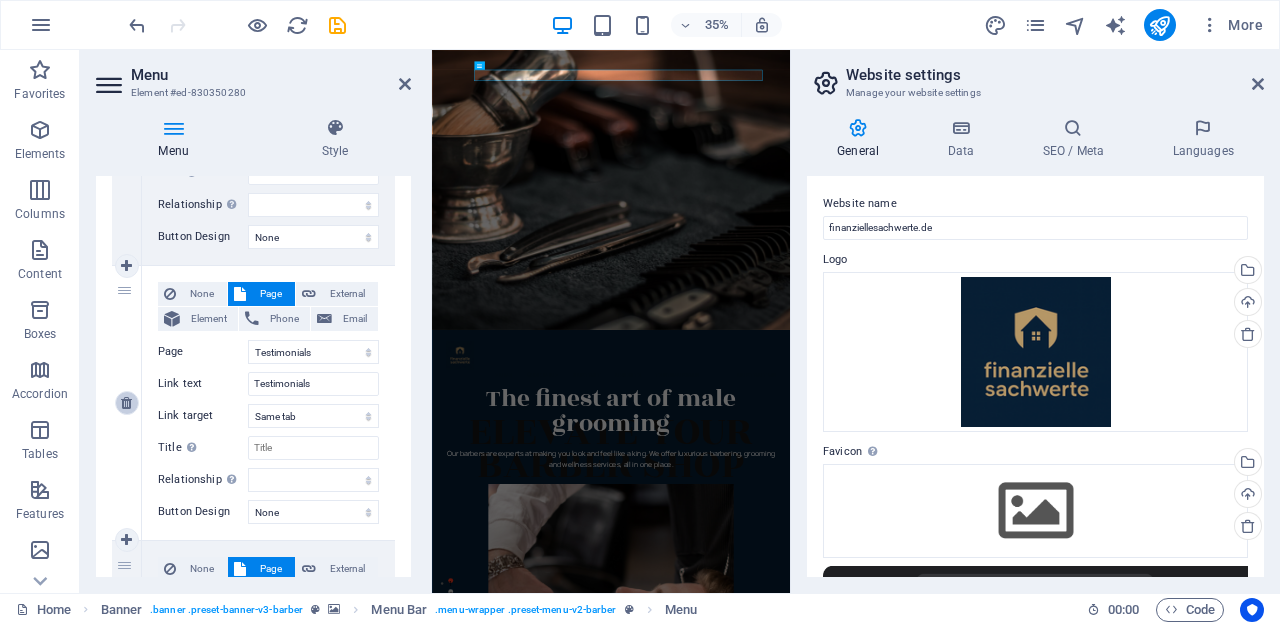 type on "Objekte" 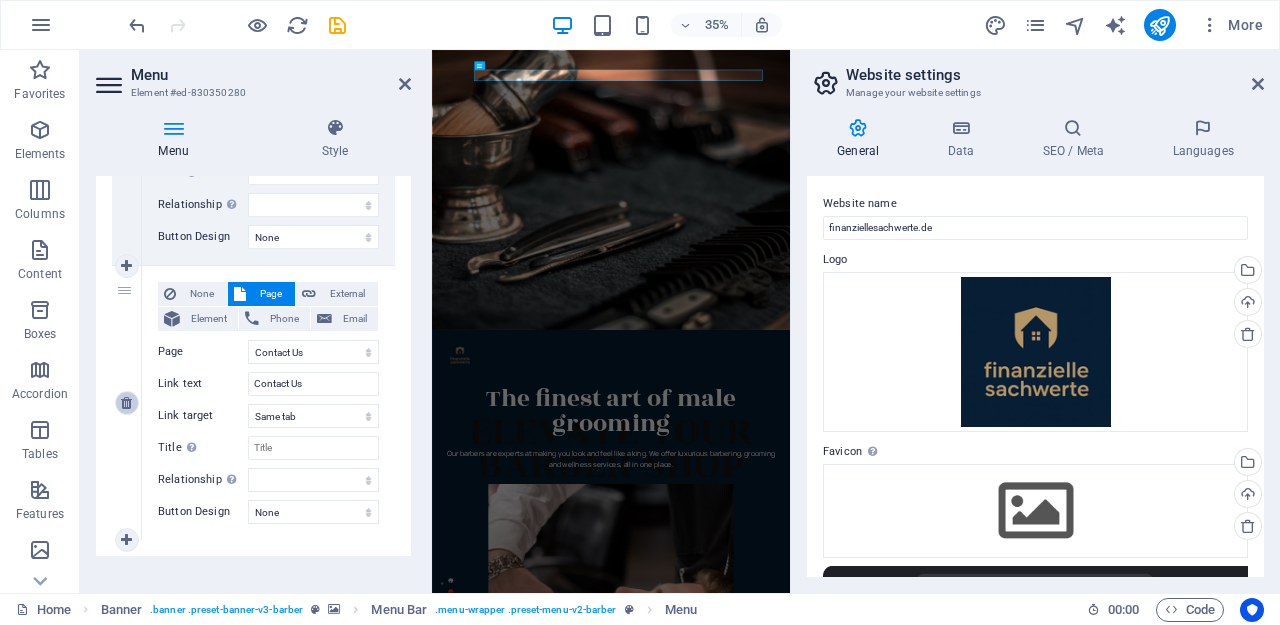 click at bounding box center (126, 403) 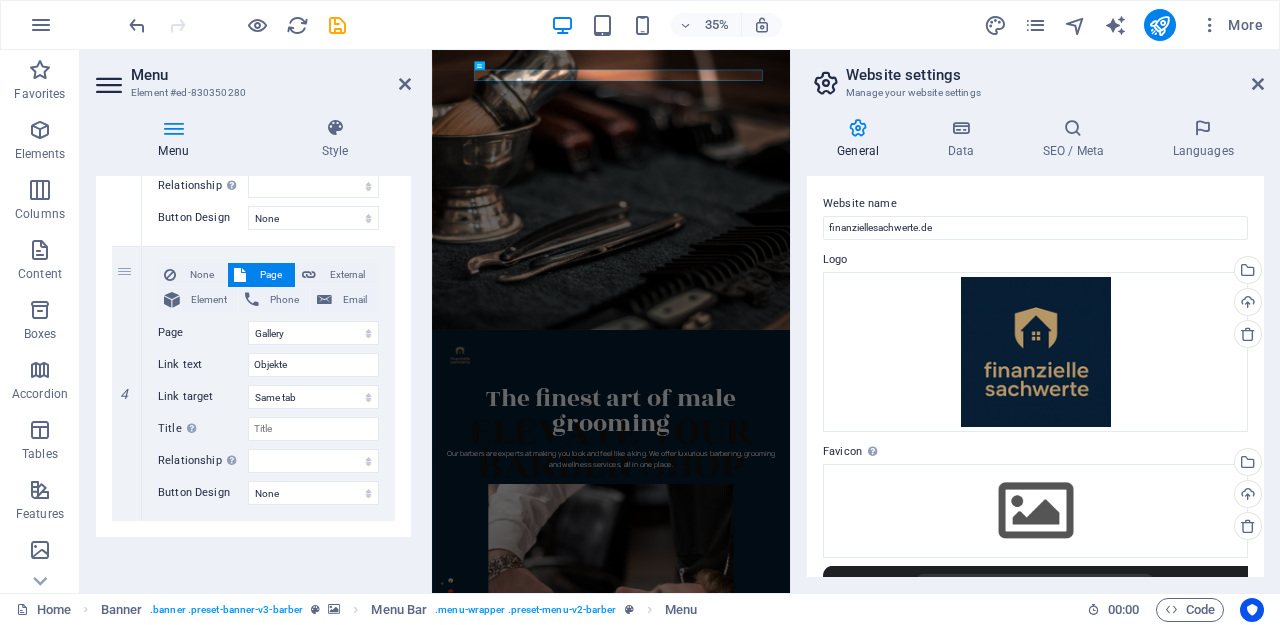 scroll, scrollTop: 944, scrollLeft: 0, axis: vertical 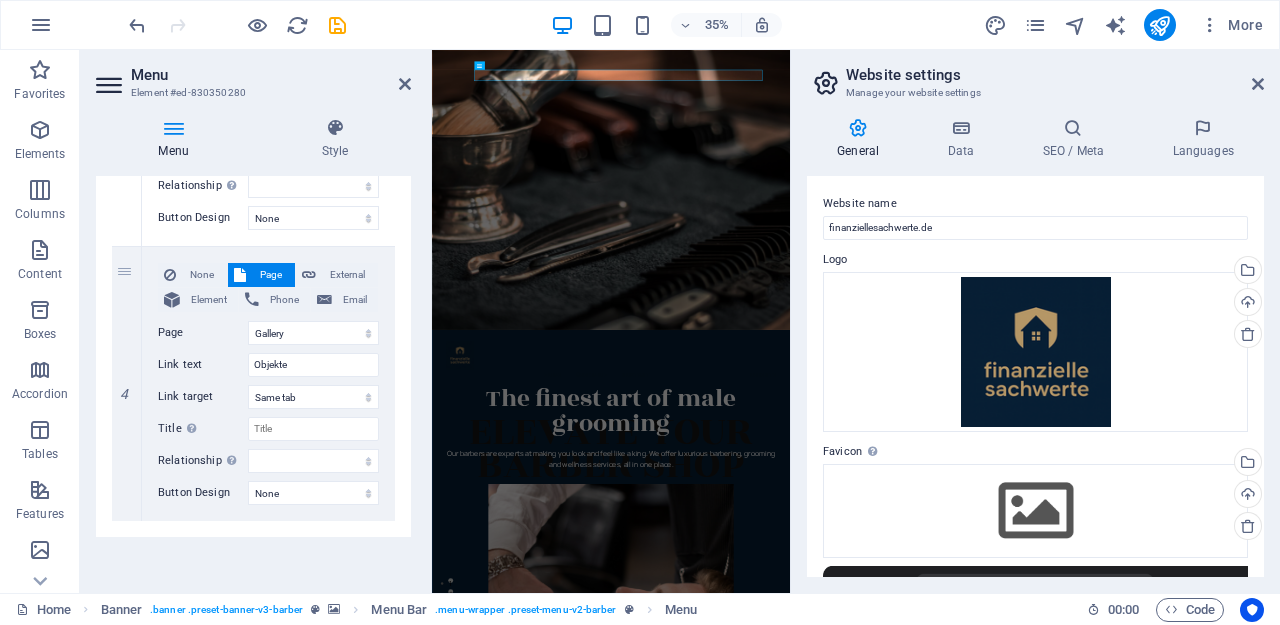 click on "Menu Auto Custom Create custom menu items for this menu. Recommended for one-page websites. Manage pages Menu items 1 None Page External Element Phone Email Page Home About Us Services Gallery Testimonials Contact Us Legal Notice Privacy Element
URL / Phone Email Link text Home Link target New tab Same tab Overlay Title Additional link description, should not be the same as the link text. The title is most often shown as a tooltip text when the mouse moves over the element. Leave empty if uncertain. Relationship Sets the  relationship of this link to the link target . For example, the value "nofollow" instructs search engines not to follow the link. Can be left empty. alternate author bookmark external help license next nofollow noreferrer noopener prev search tag Button Design None Default Primary Secondary 2 None Page External Element Phone Email Page Home About Us Services Gallery Testimonials Contact Us Legal Notice Privacy Element
URL /about-us Phone Email" at bounding box center [253, 376] 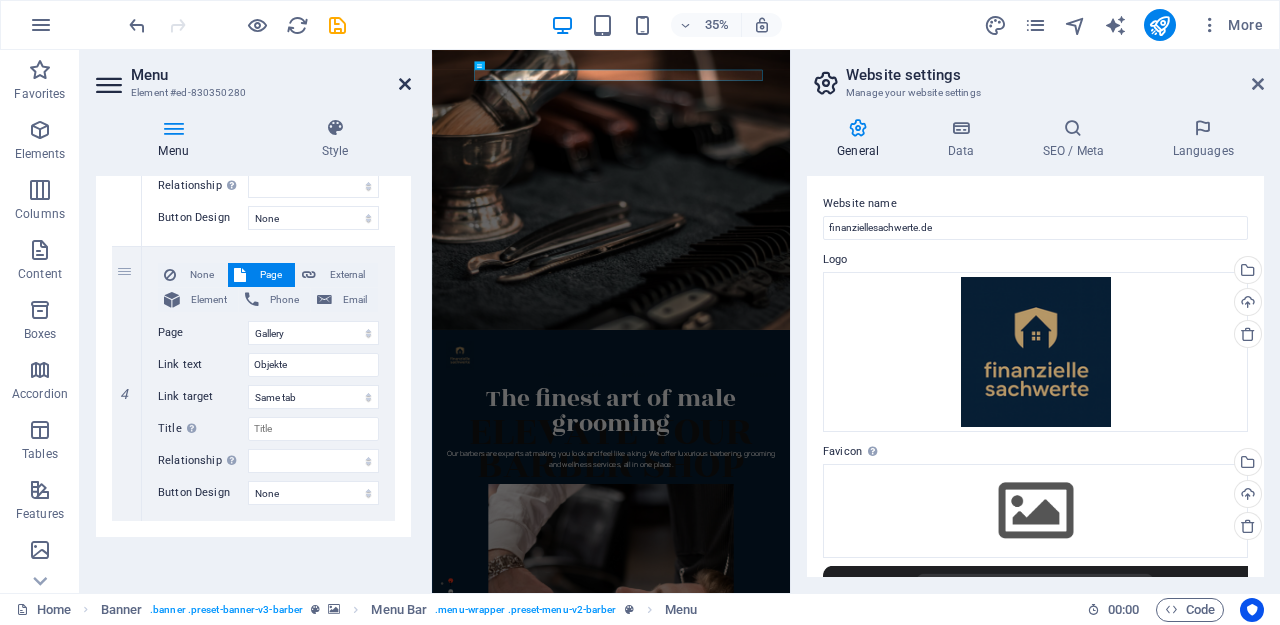 click at bounding box center [405, 84] 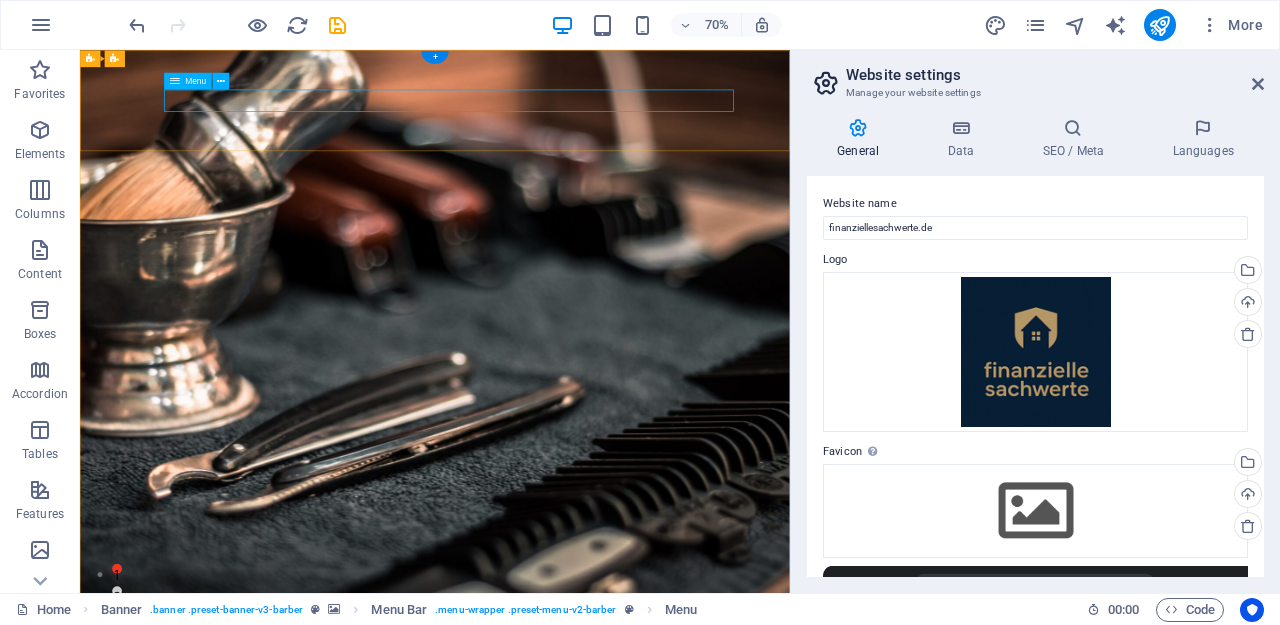 click on "Home Über Mich Kontakt Objekte" at bounding box center (567, 978) 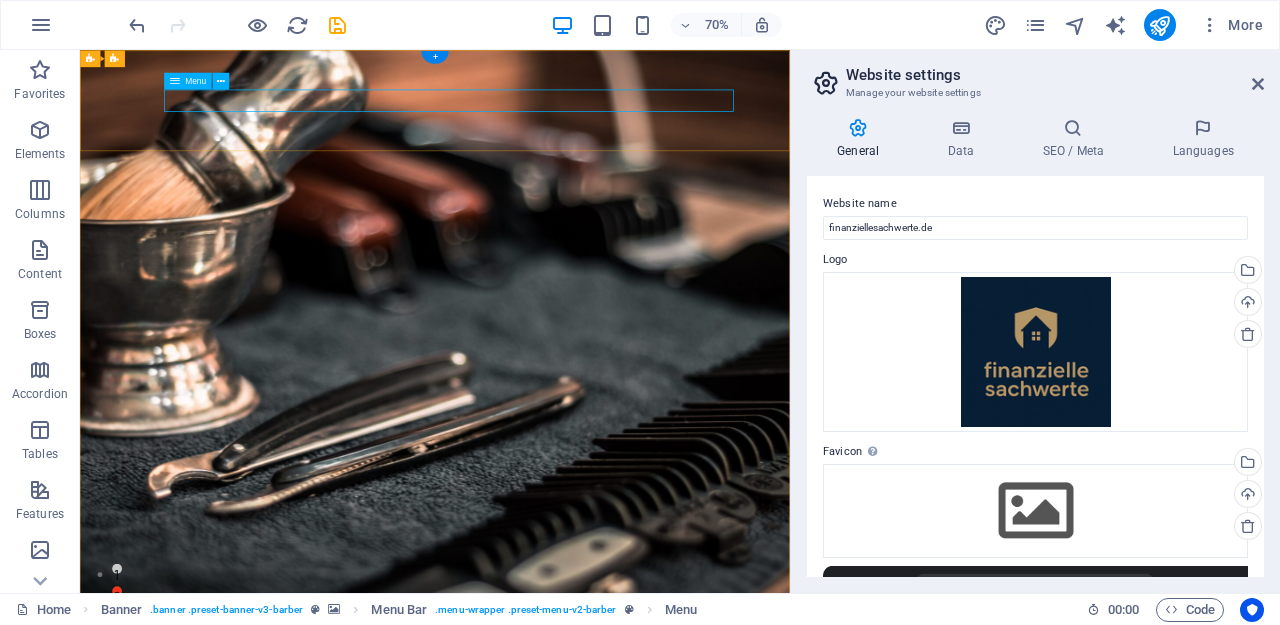 click on "Menu" at bounding box center (195, 81) 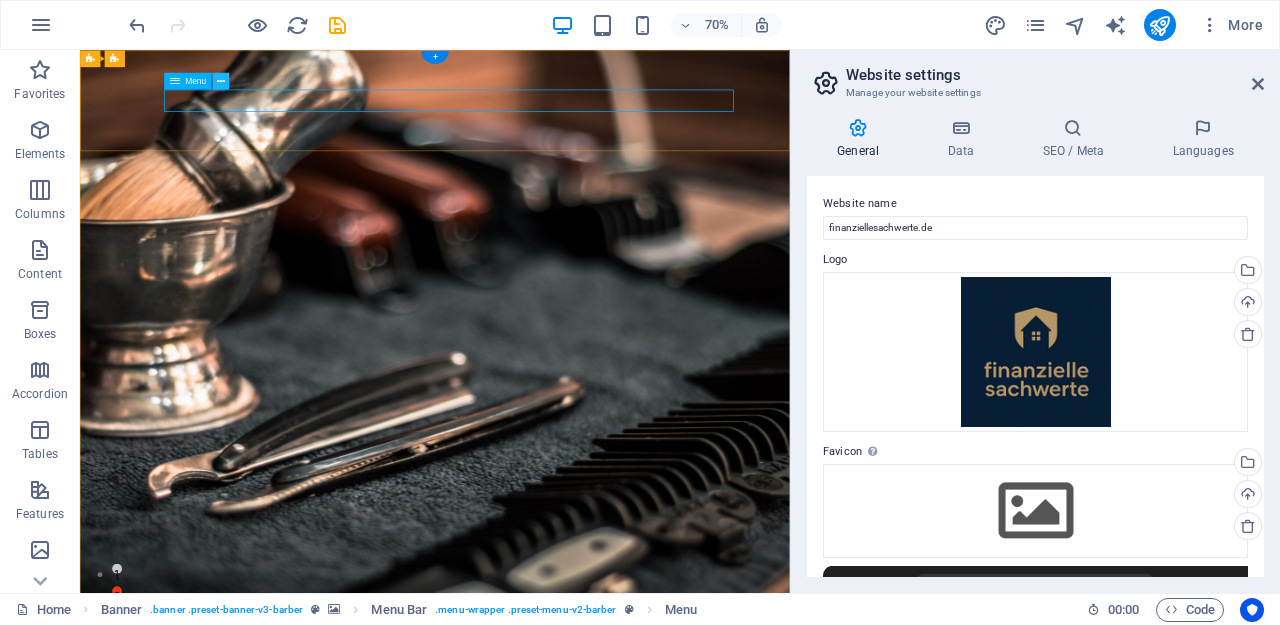 click at bounding box center [221, 80] 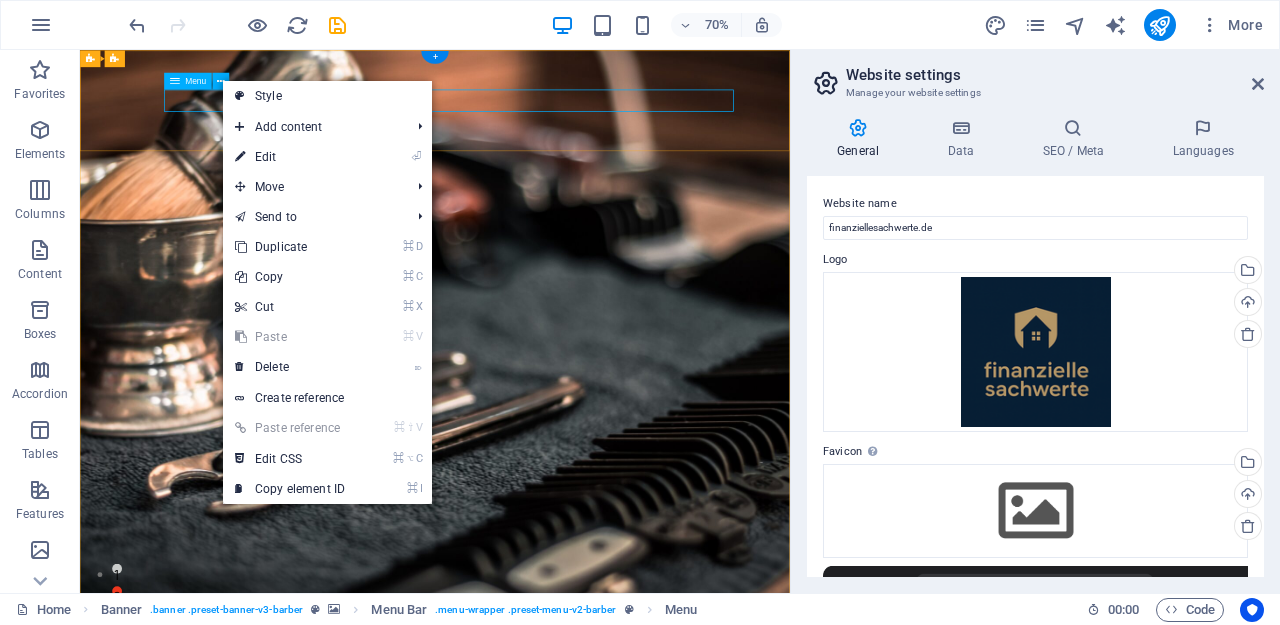 click on "Menu" at bounding box center (188, 80) 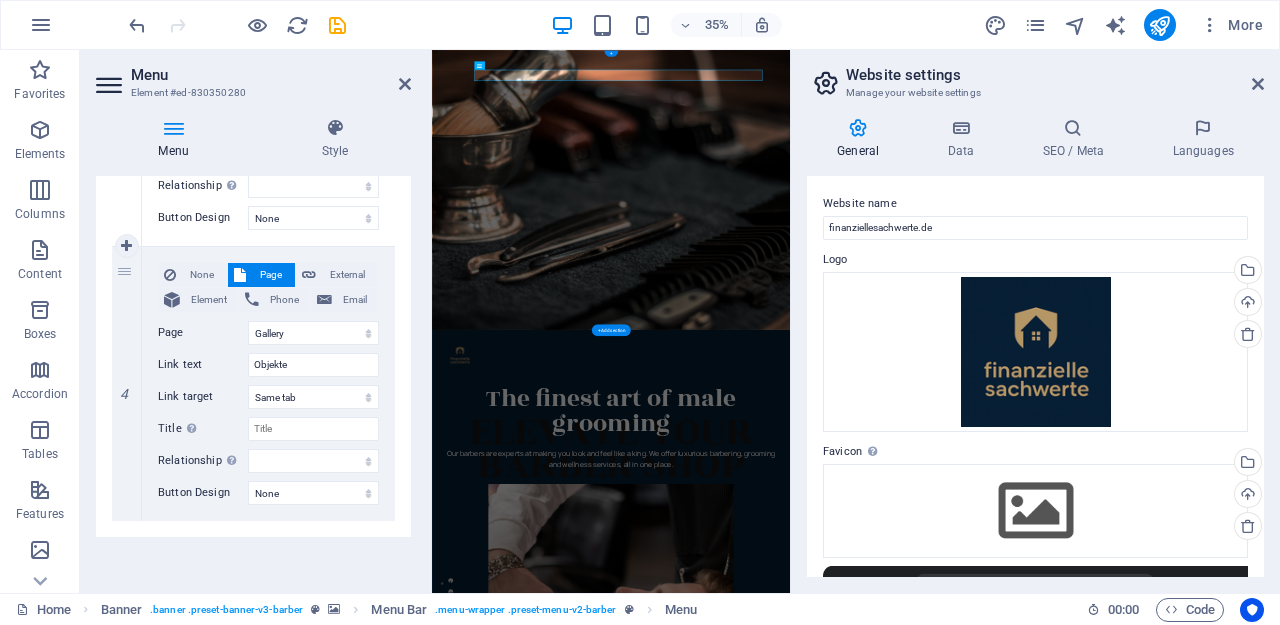 scroll, scrollTop: 944, scrollLeft: 0, axis: vertical 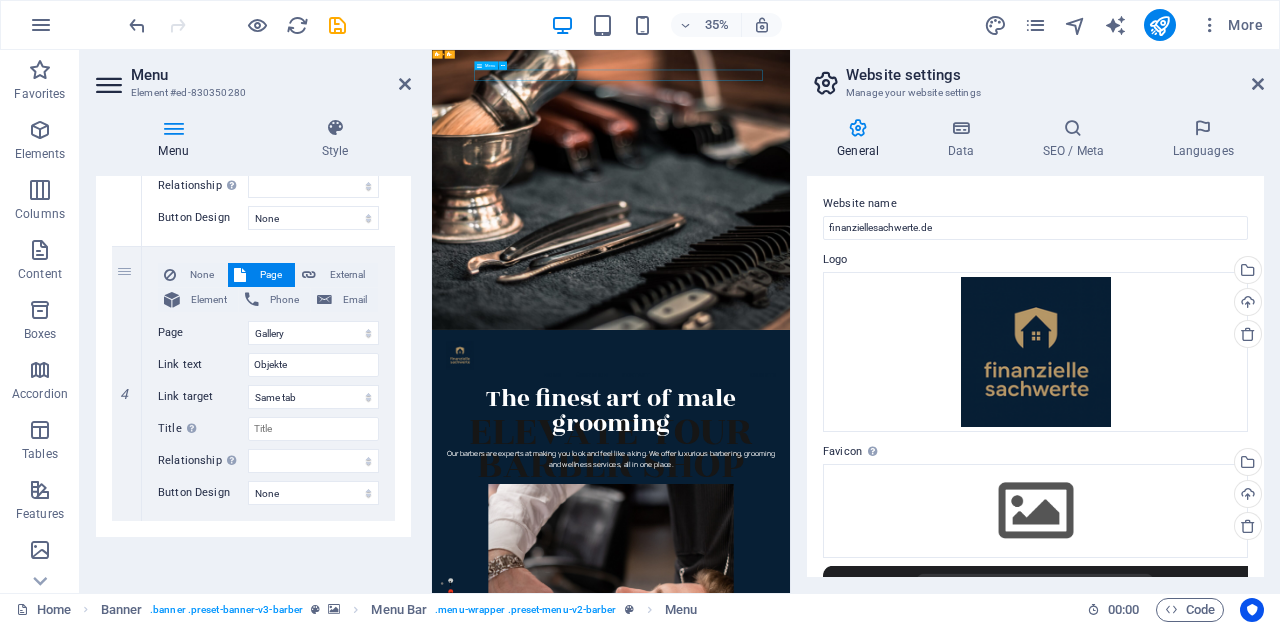 drag, startPoint x: 1360, startPoint y: 113, endPoint x: 1223, endPoint y: 116, distance: 137.03284 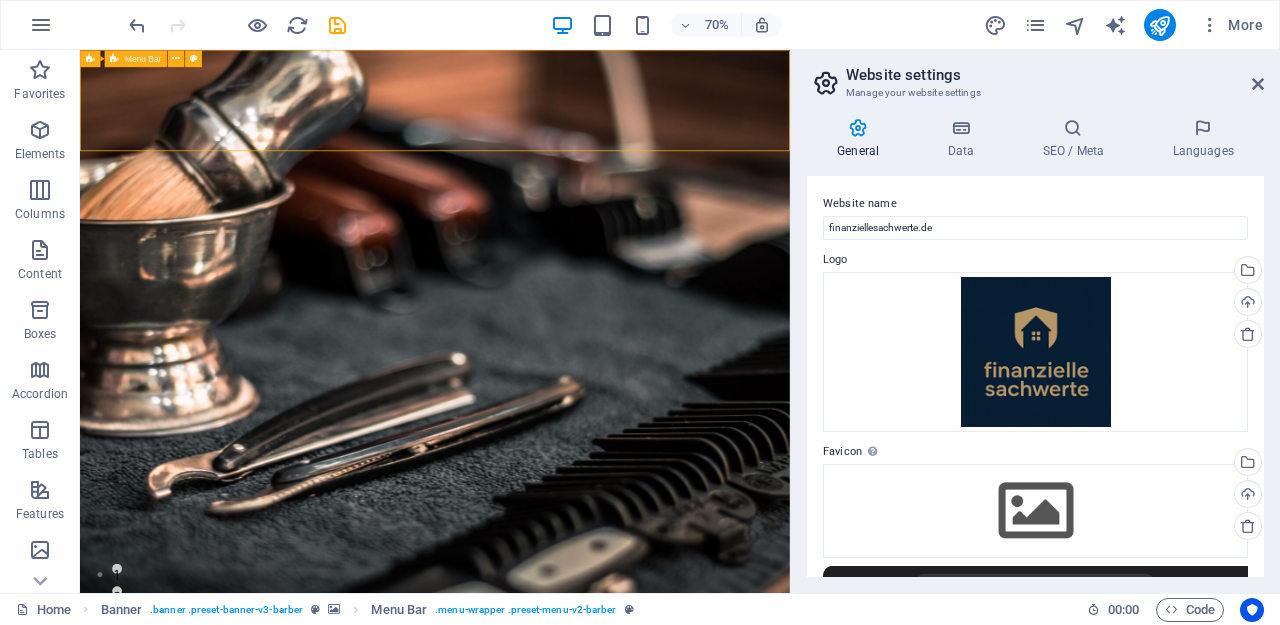 drag, startPoint x: 1040, startPoint y: 121, endPoint x: 1017, endPoint y: 87, distance: 41.04875 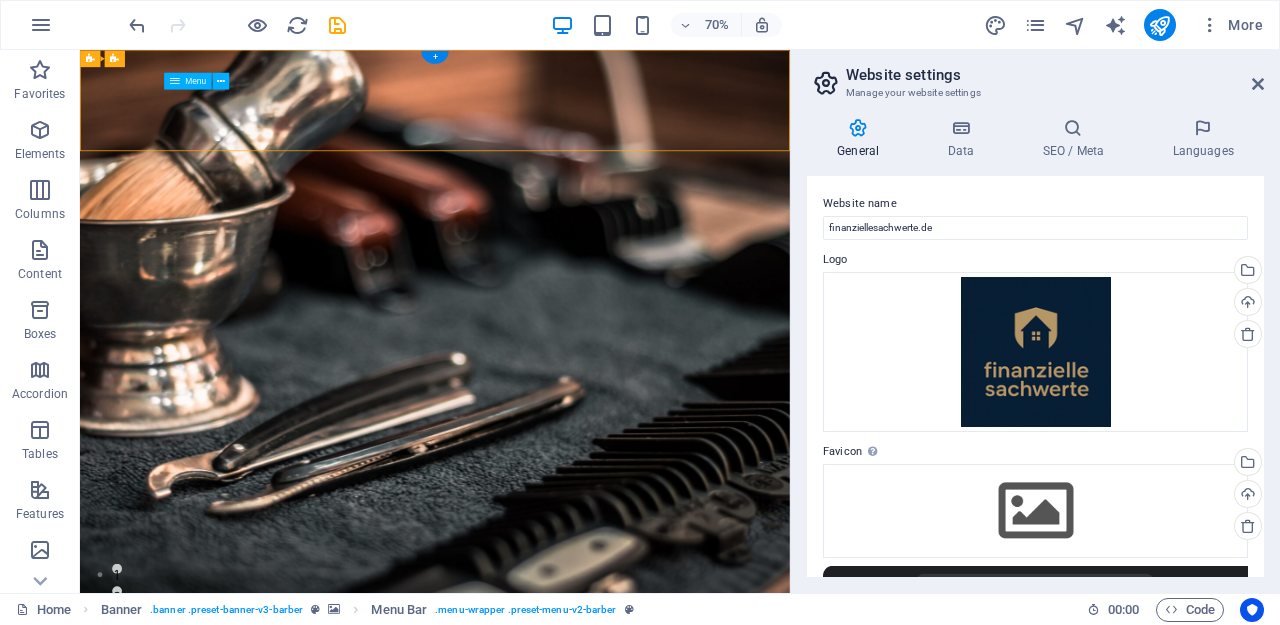 drag, startPoint x: 1017, startPoint y: 119, endPoint x: 794, endPoint y: 121, distance: 223.00897 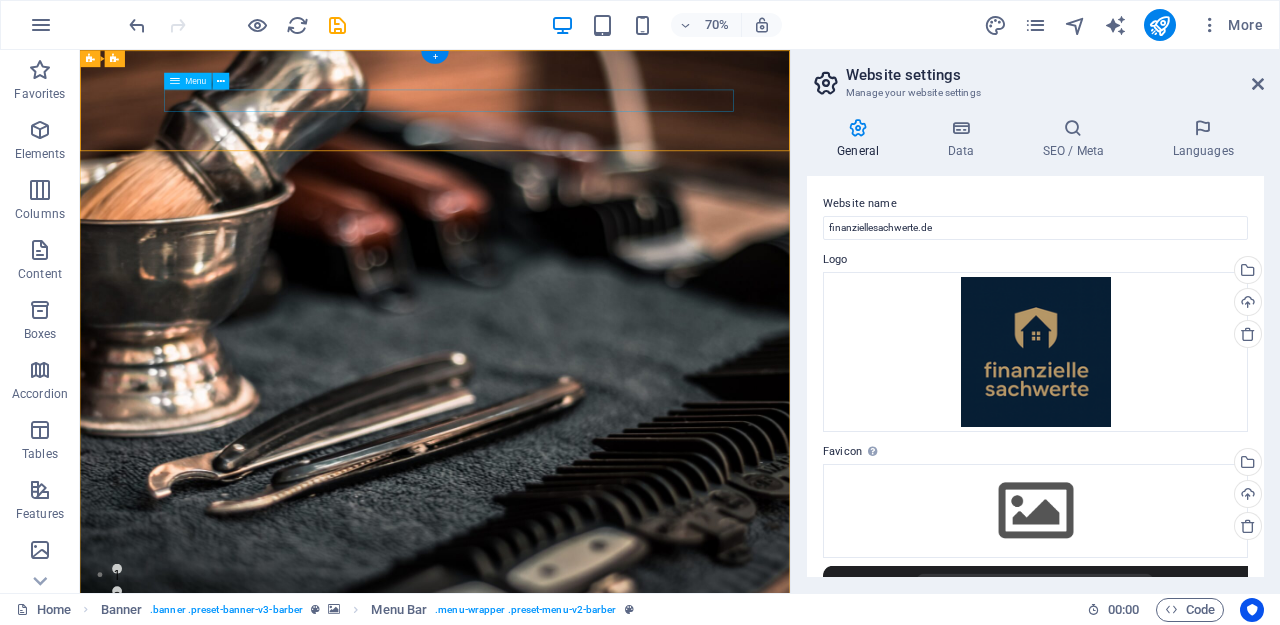 click on "Home Über Mich Kontakt Objekte" at bounding box center [567, 978] 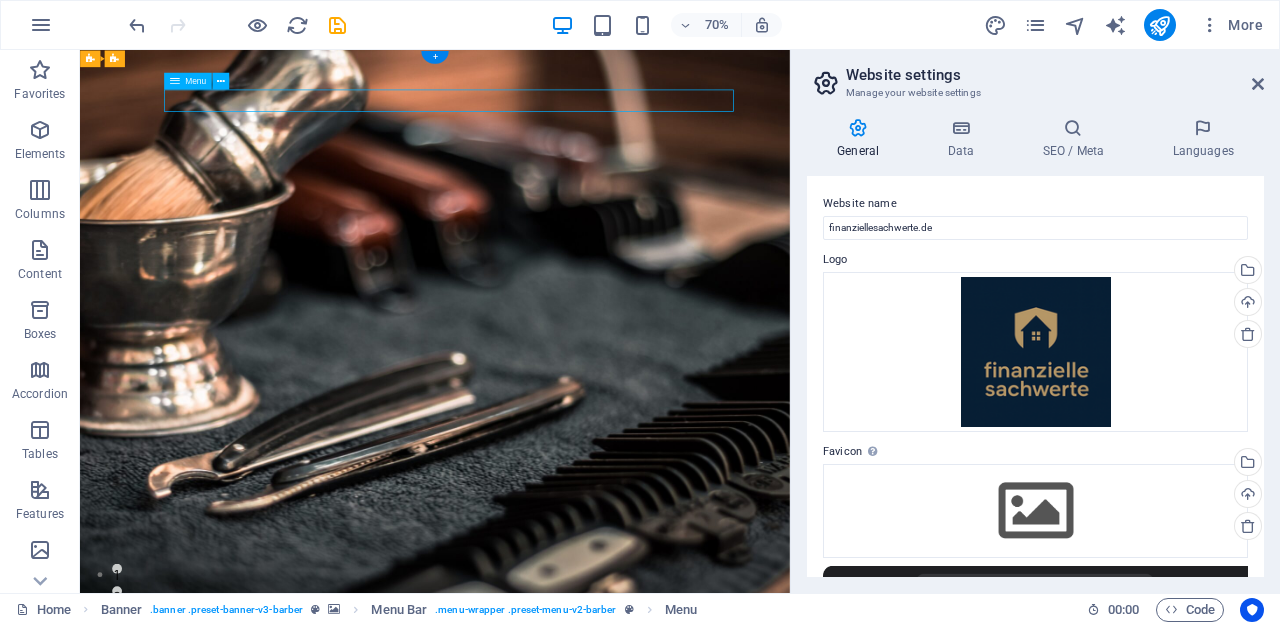 click on "Home Über Mich Kontakt Objekte" at bounding box center (567, 978) 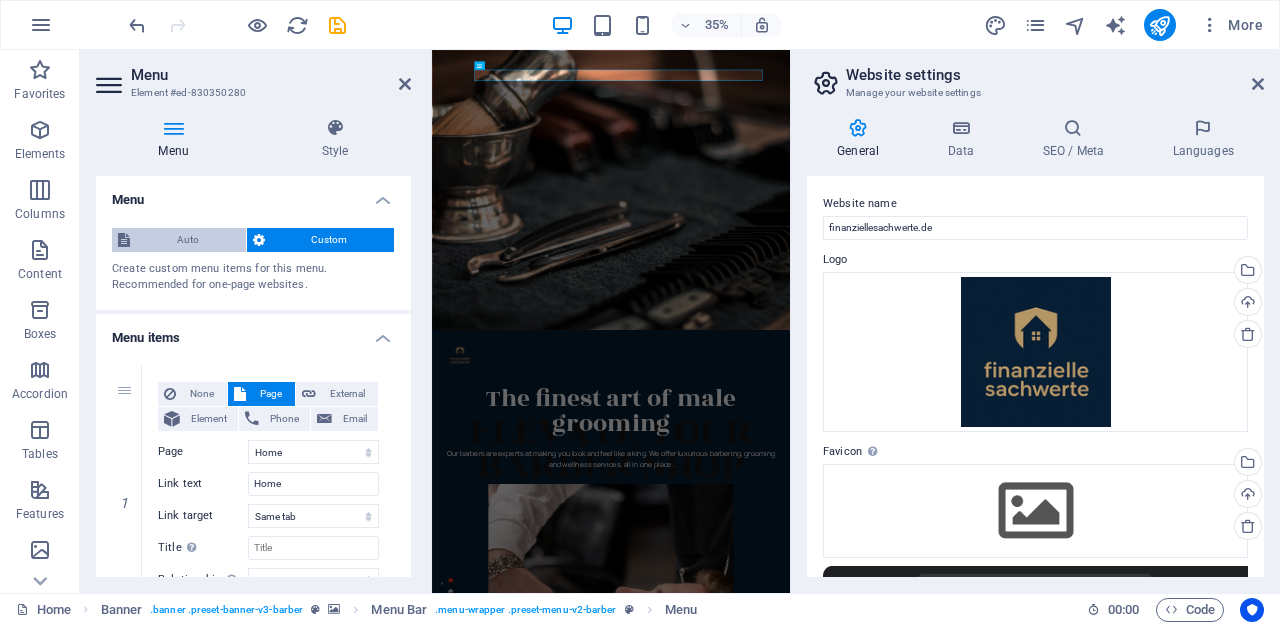 click on "Auto" at bounding box center [188, 240] 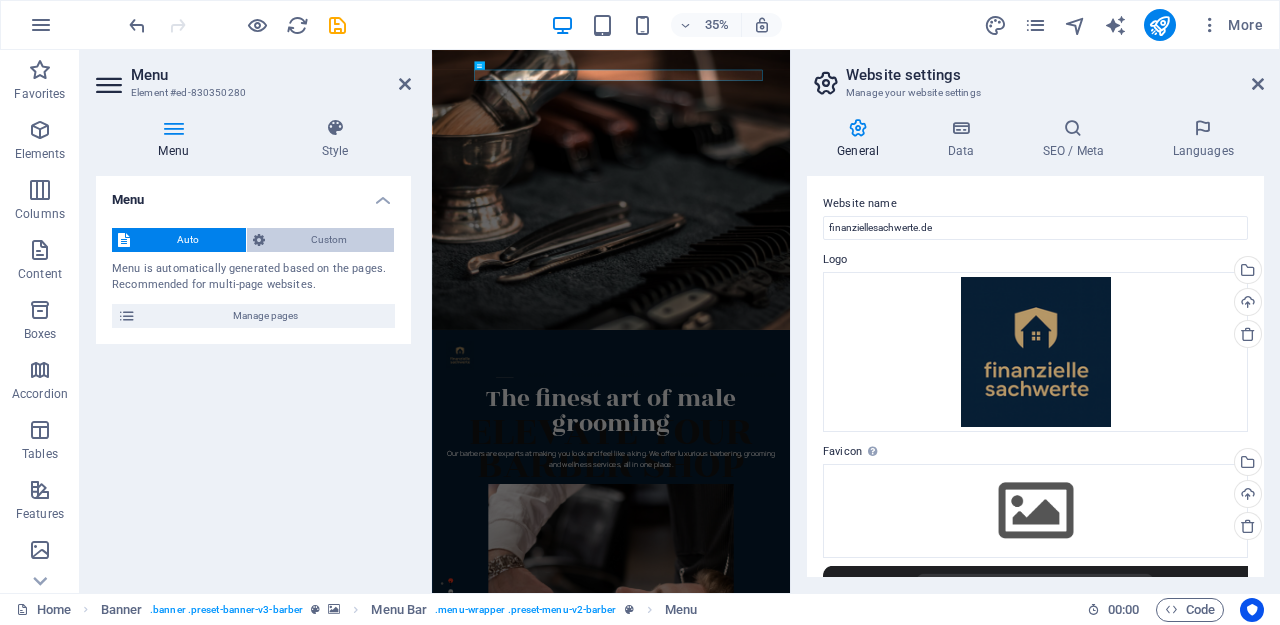 click on "Custom" at bounding box center (330, 240) 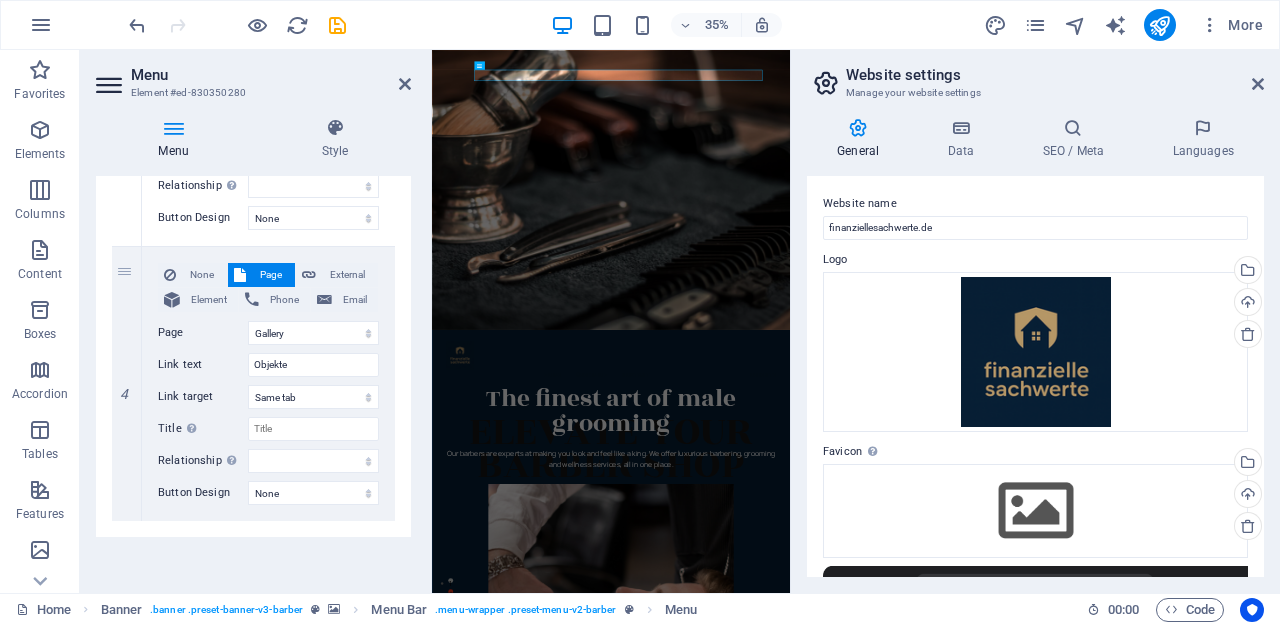 scroll, scrollTop: 944, scrollLeft: 0, axis: vertical 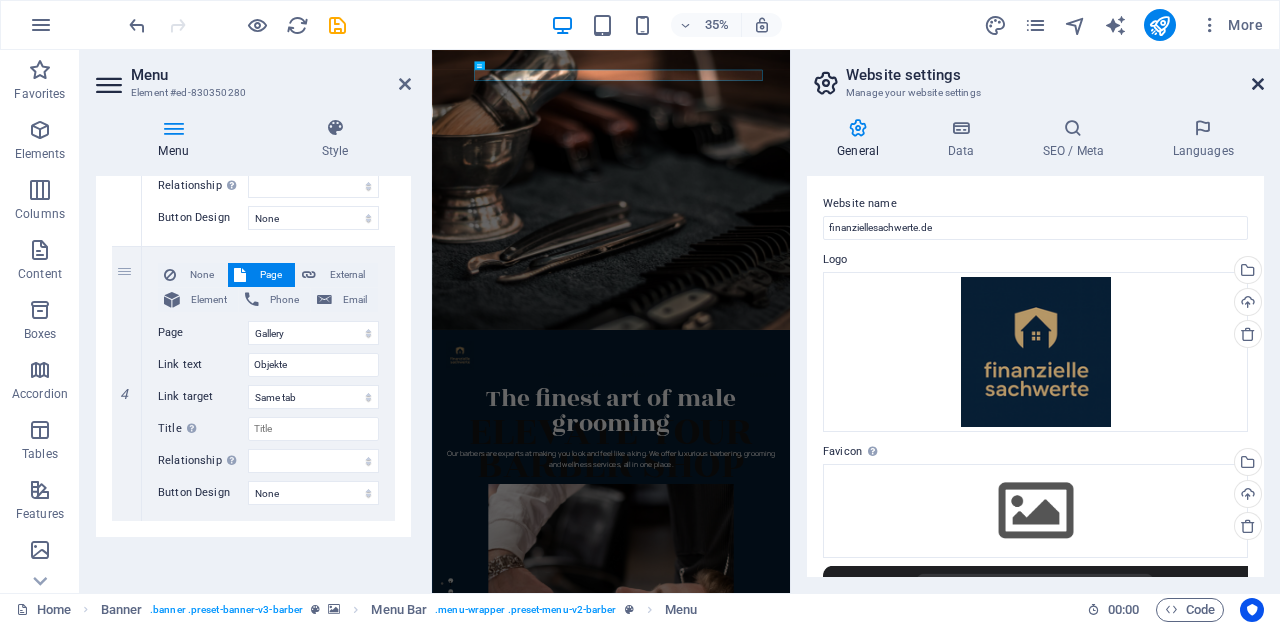 click at bounding box center [1258, 84] 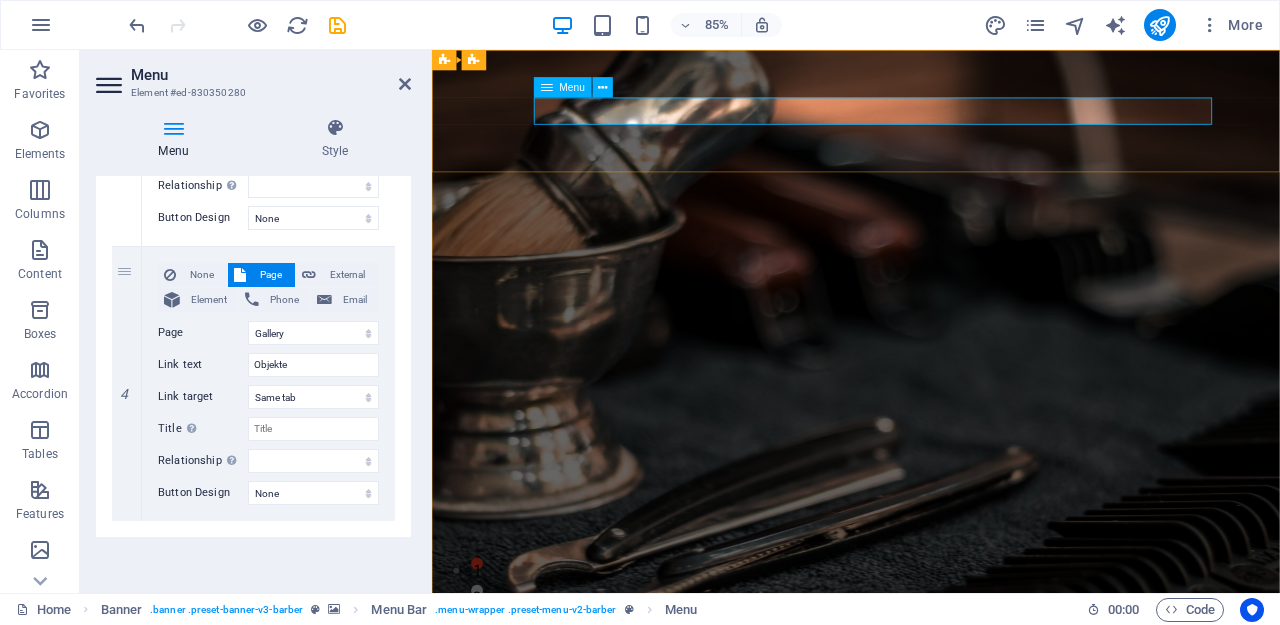 click on "Home Über Mich Kontakt Objekte" at bounding box center (911, 978) 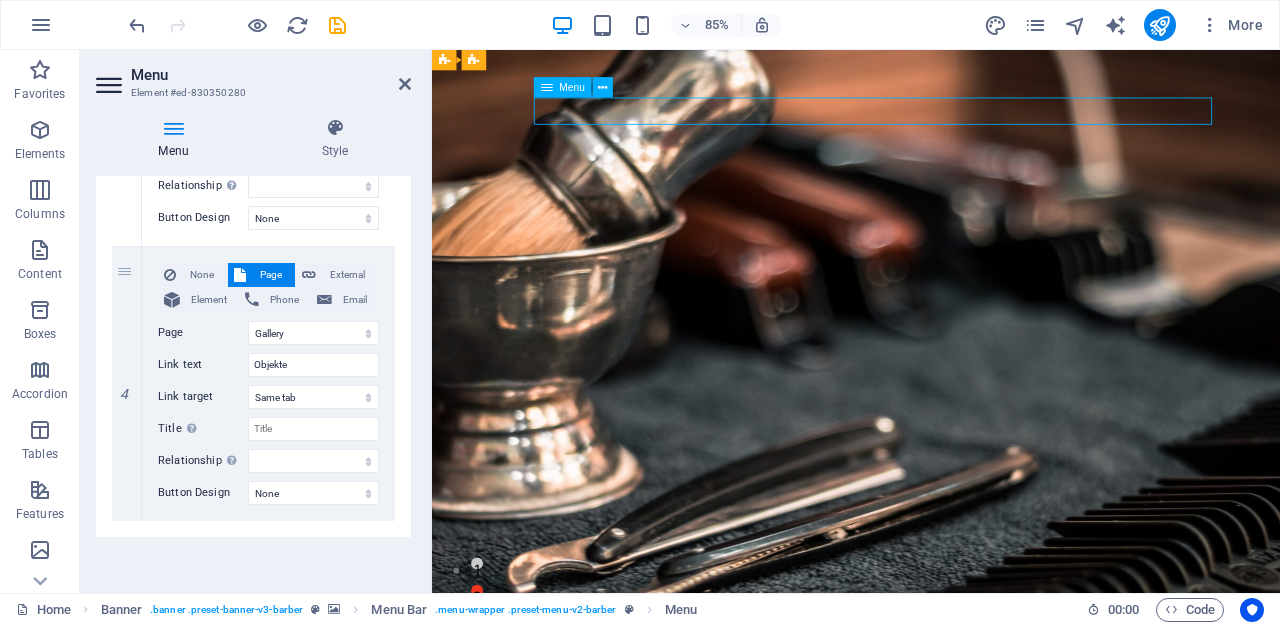 drag, startPoint x: 1221, startPoint y: 126, endPoint x: 1304, endPoint y: 128, distance: 83.02409 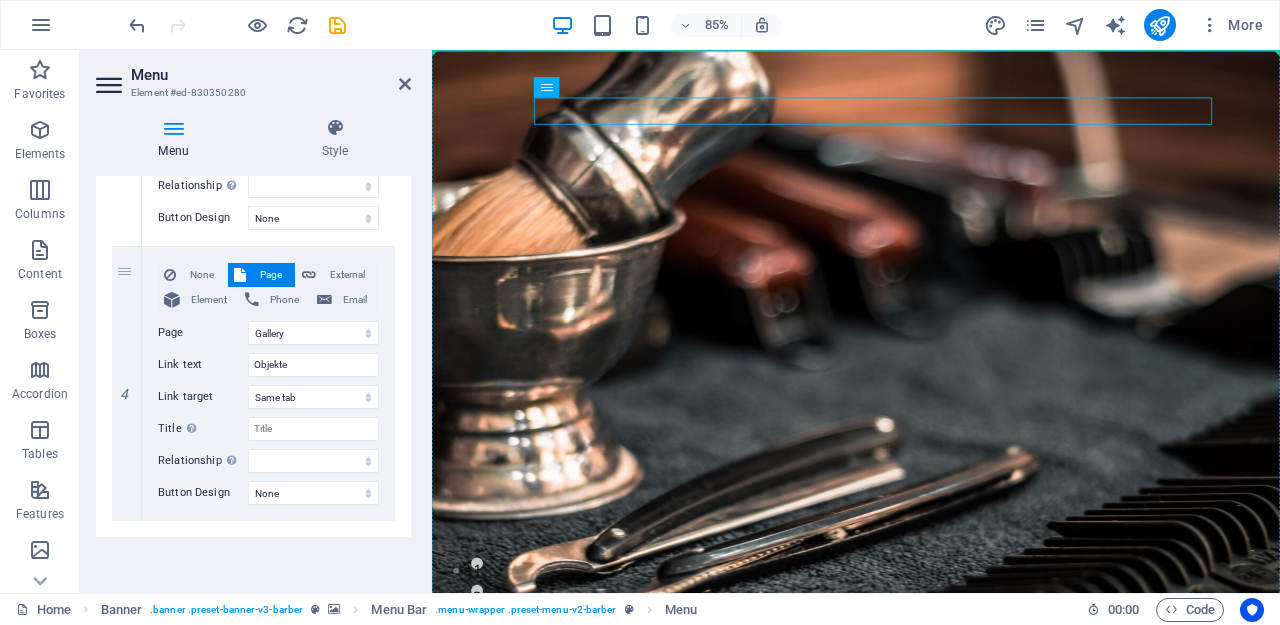 drag, startPoint x: 1110, startPoint y: 123, endPoint x: 979, endPoint y: 182, distance: 143.67323 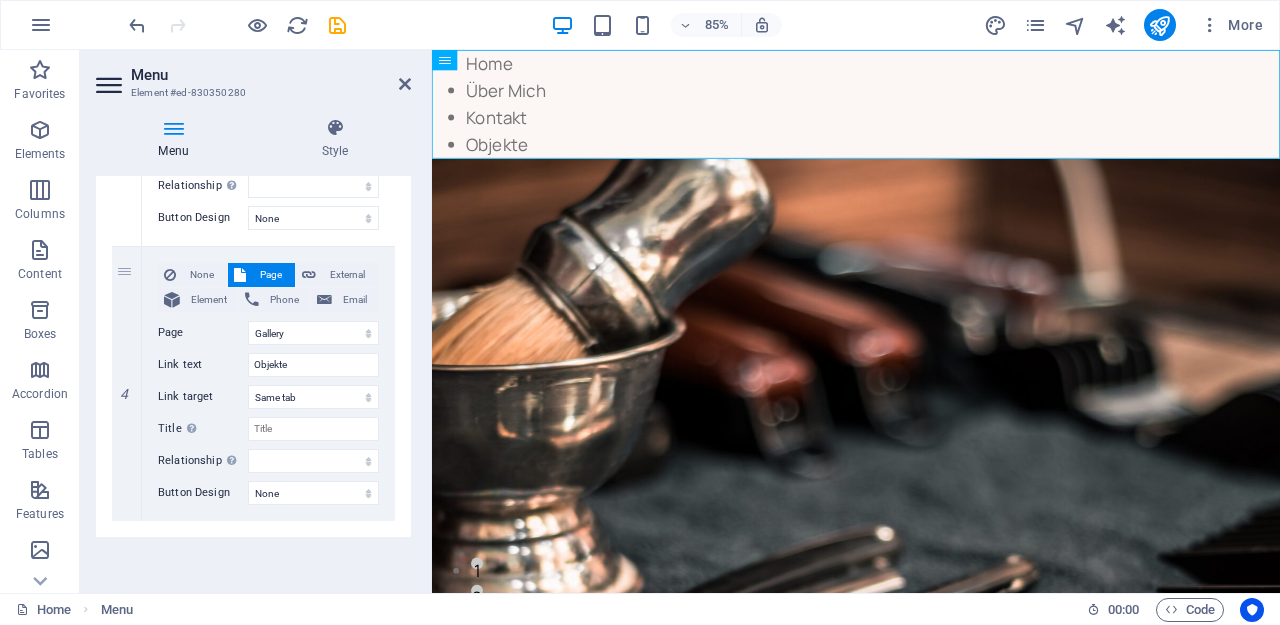 click at bounding box center (931, 1050) 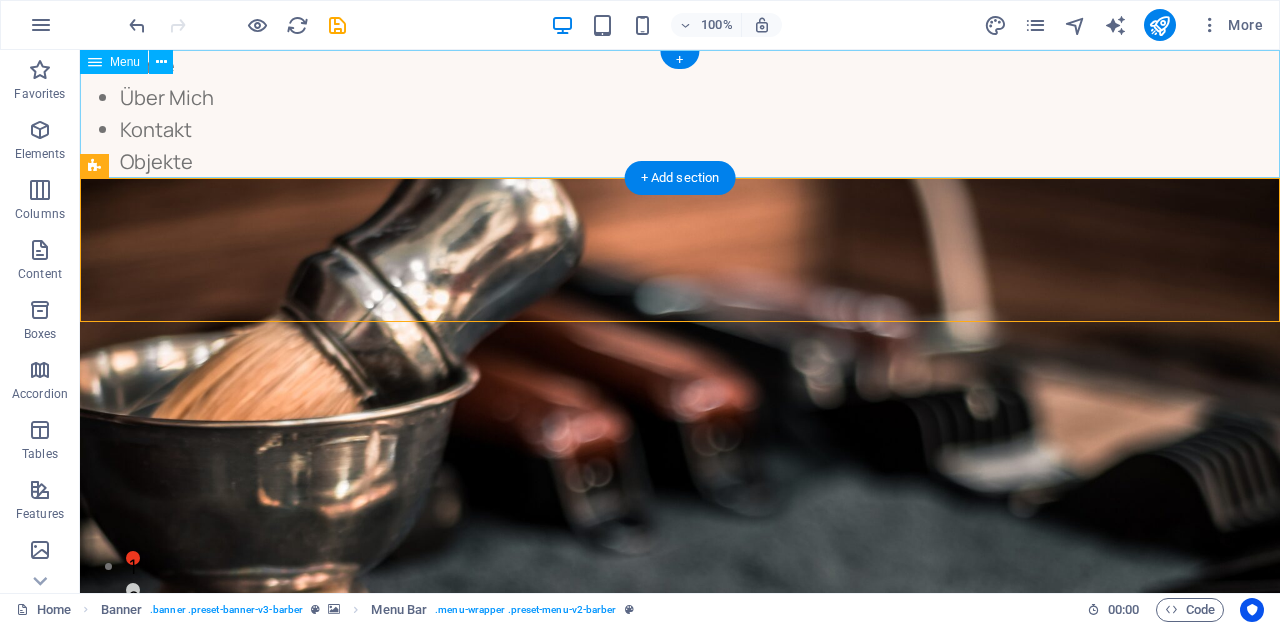 click on "Home Über Mich Kontakt Objekte" at bounding box center (680, 114) 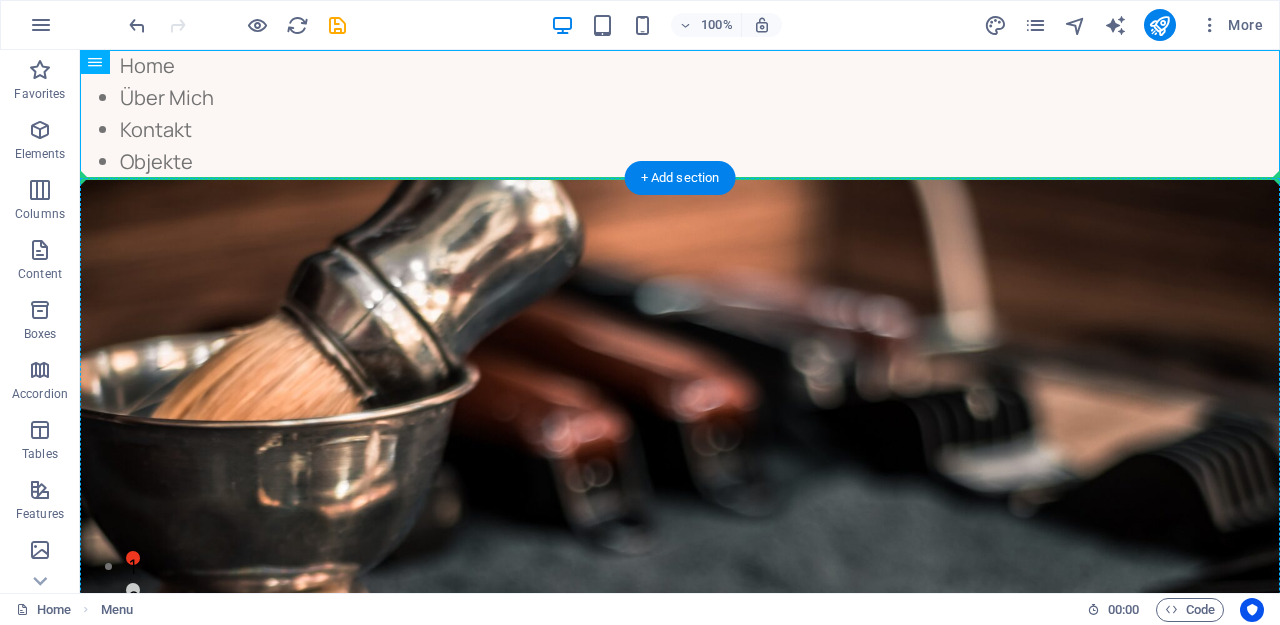 drag, startPoint x: 635, startPoint y: 89, endPoint x: 767, endPoint y: 285, distance: 236.30489 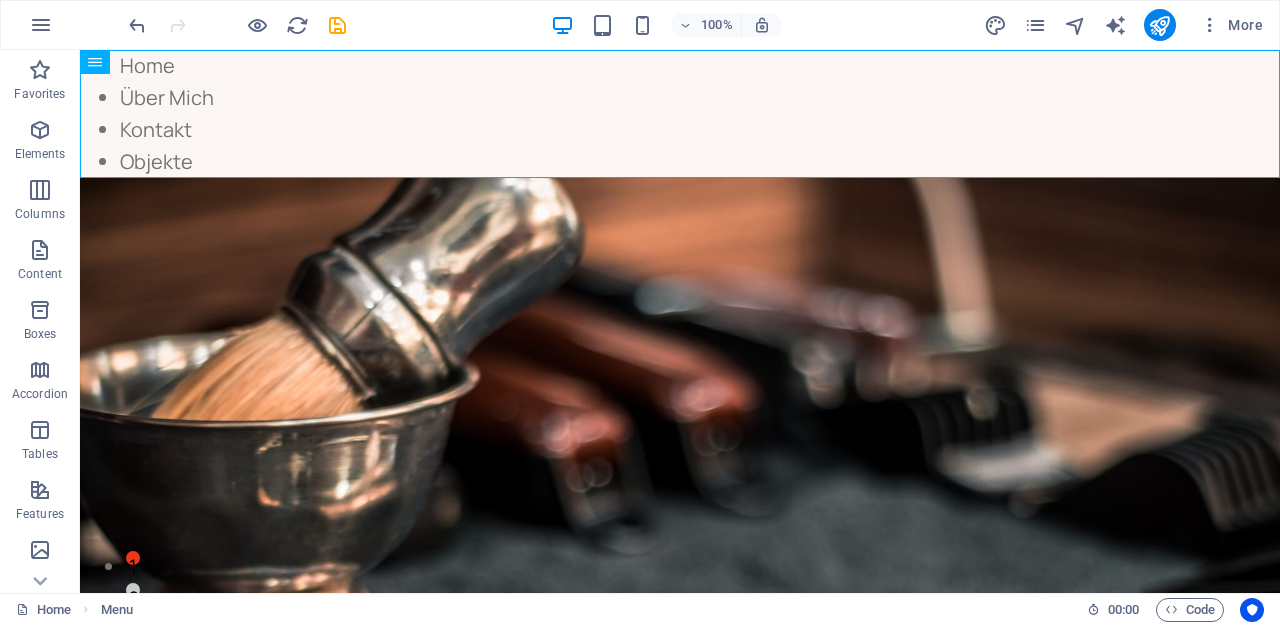 drag, startPoint x: 777, startPoint y: 230, endPoint x: 720, endPoint y: 290, distance: 82.75868 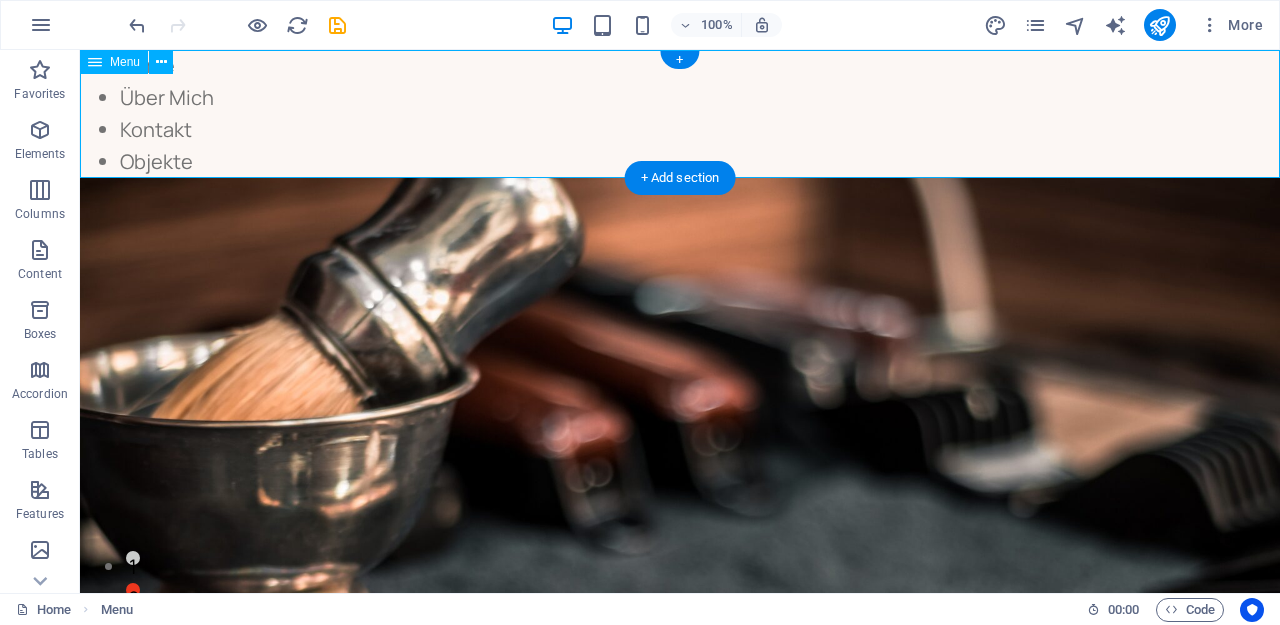 click on "Menu" at bounding box center [125, 62] 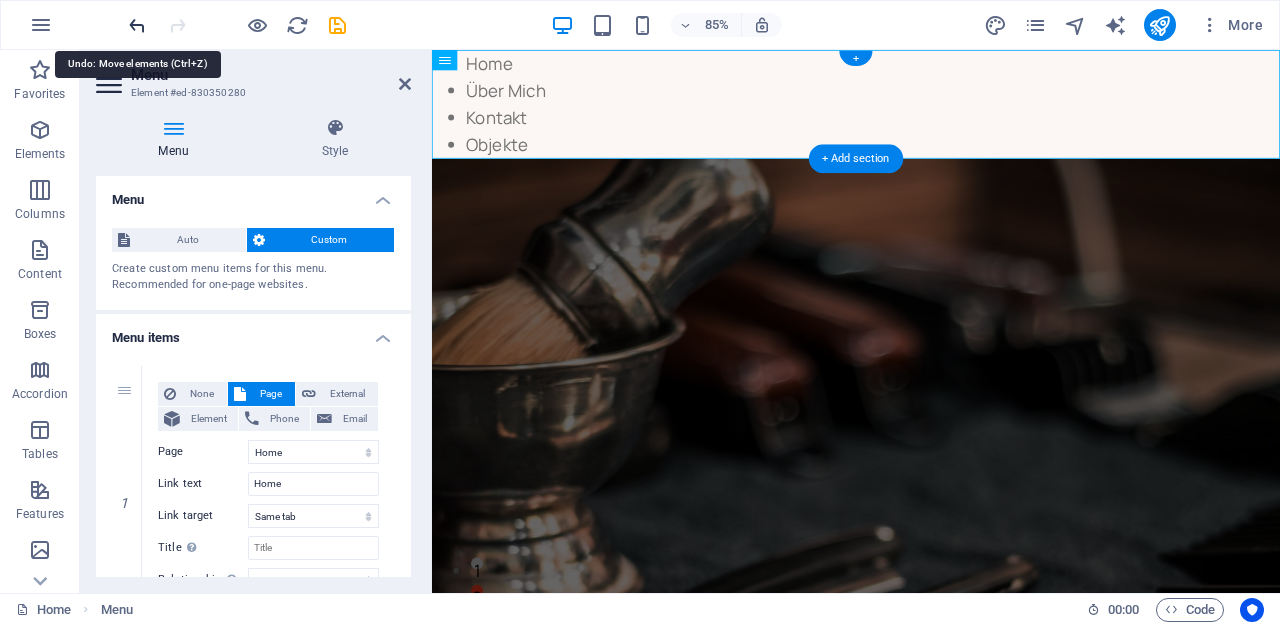 click at bounding box center [137, 25] 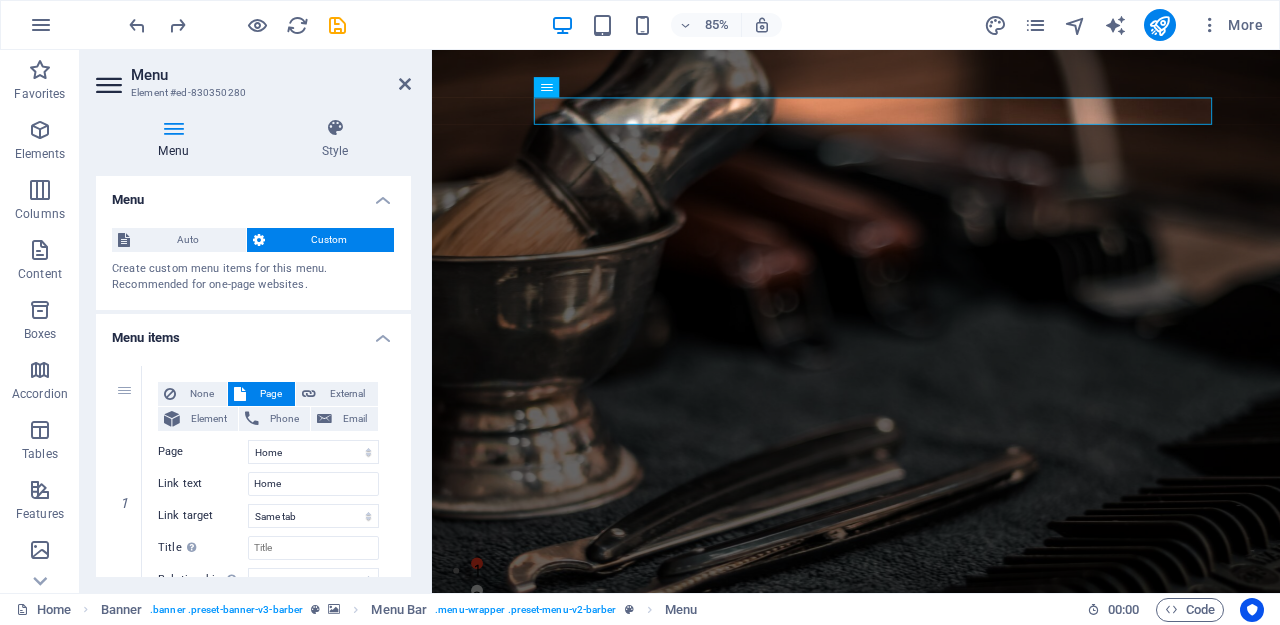 click on "Menu items" at bounding box center (253, 332) 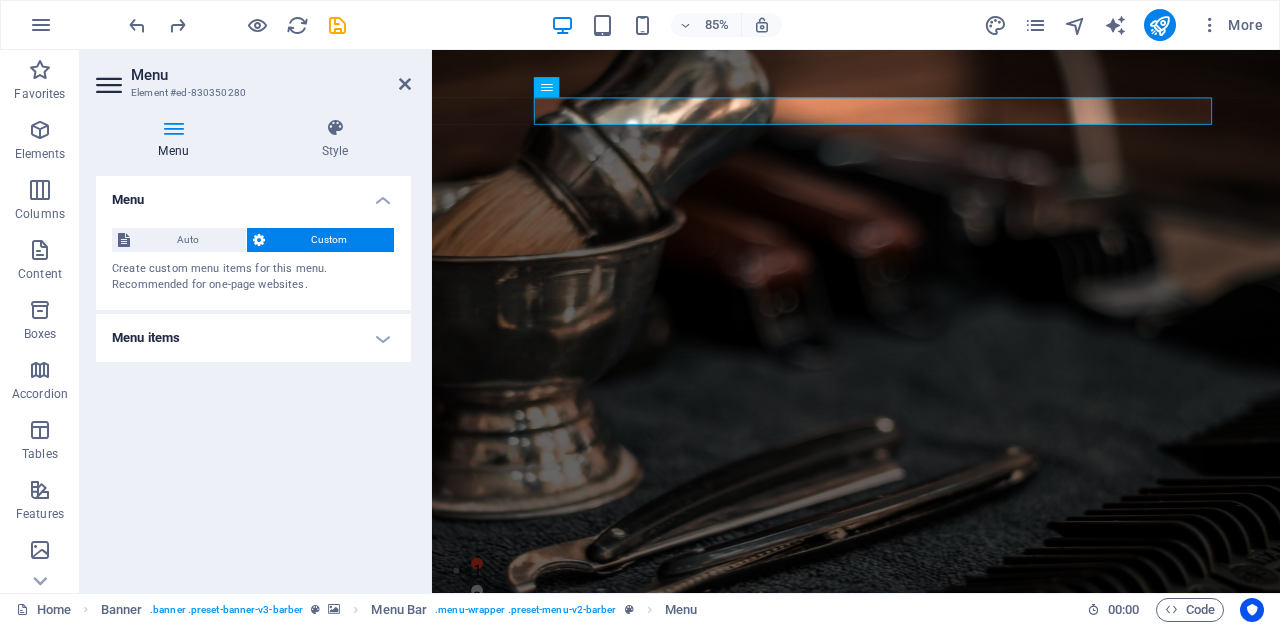 click on "Menu items" at bounding box center (253, 338) 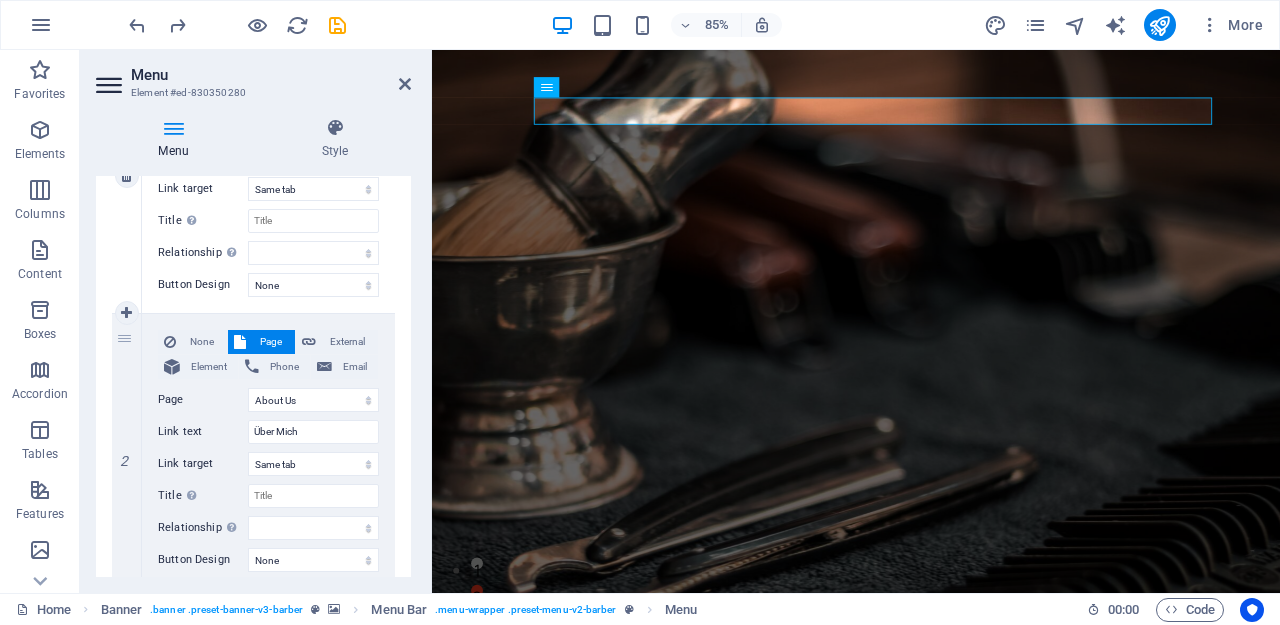scroll, scrollTop: 223, scrollLeft: 0, axis: vertical 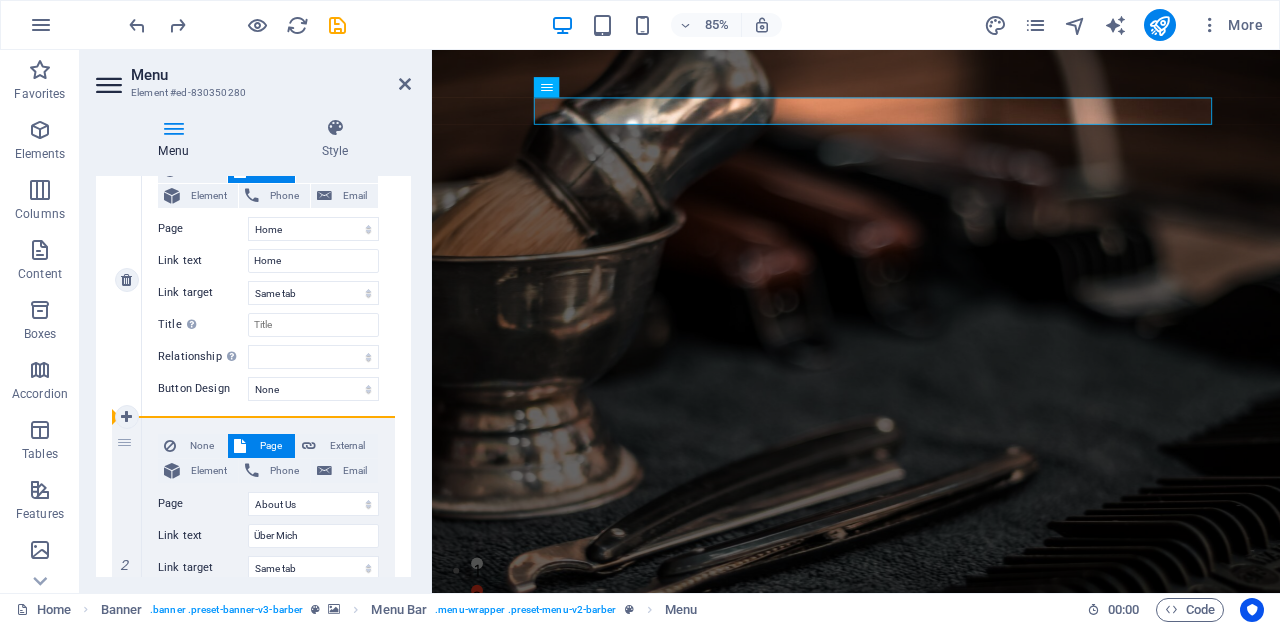 drag, startPoint x: 124, startPoint y: 303, endPoint x: 117, endPoint y: 399, distance: 96.25487 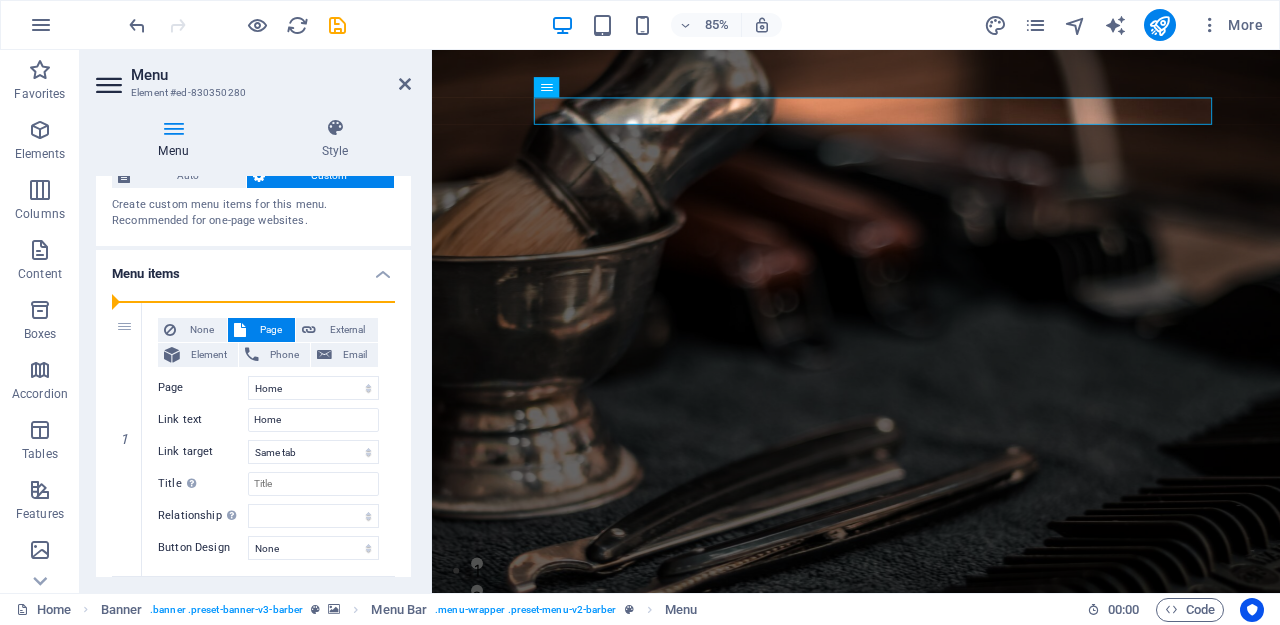 scroll, scrollTop: 0, scrollLeft: 0, axis: both 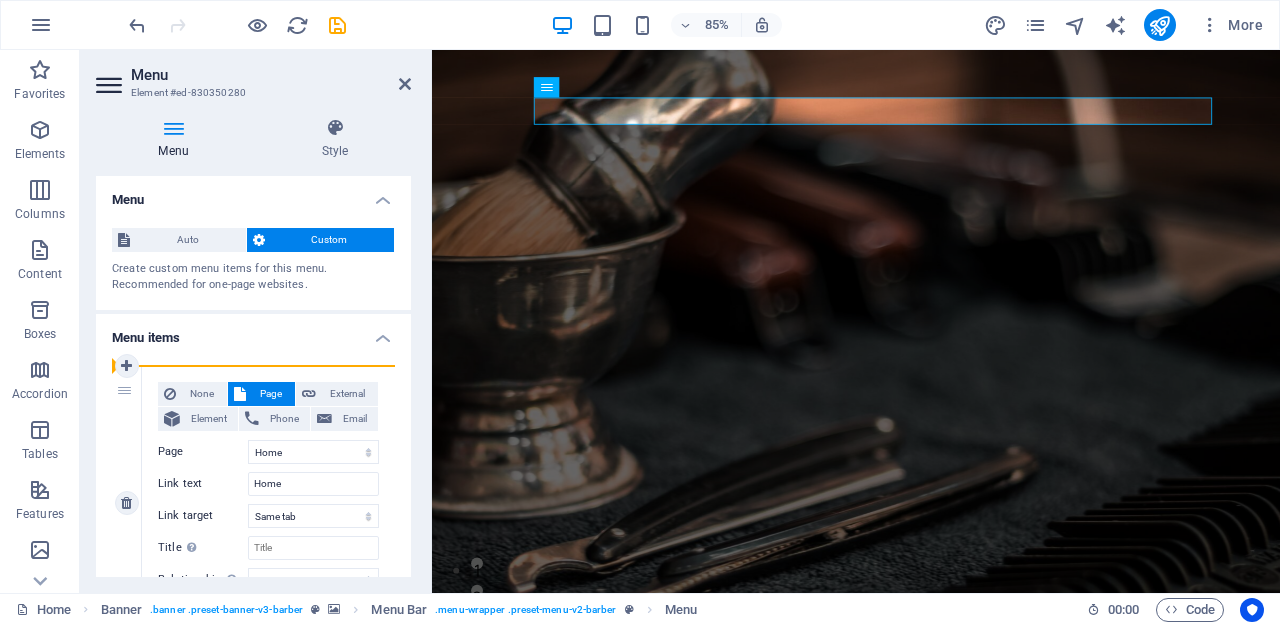 drag, startPoint x: 127, startPoint y: 442, endPoint x: 115, endPoint y: 365, distance: 77.92946 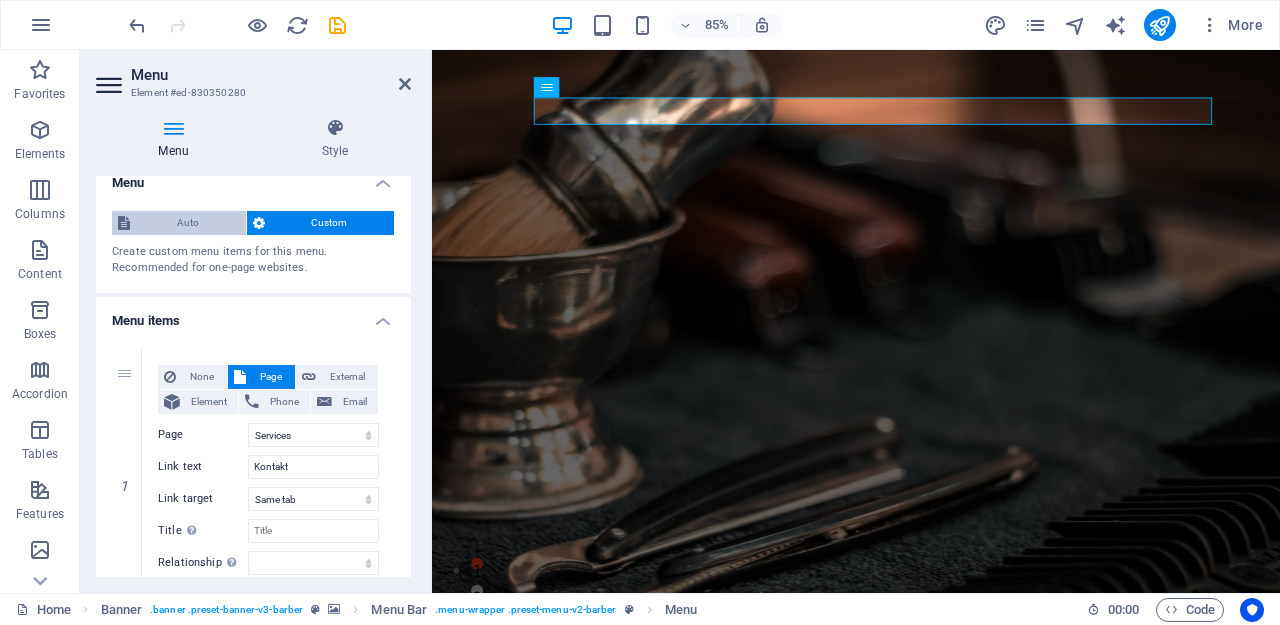 scroll, scrollTop: 0, scrollLeft: 0, axis: both 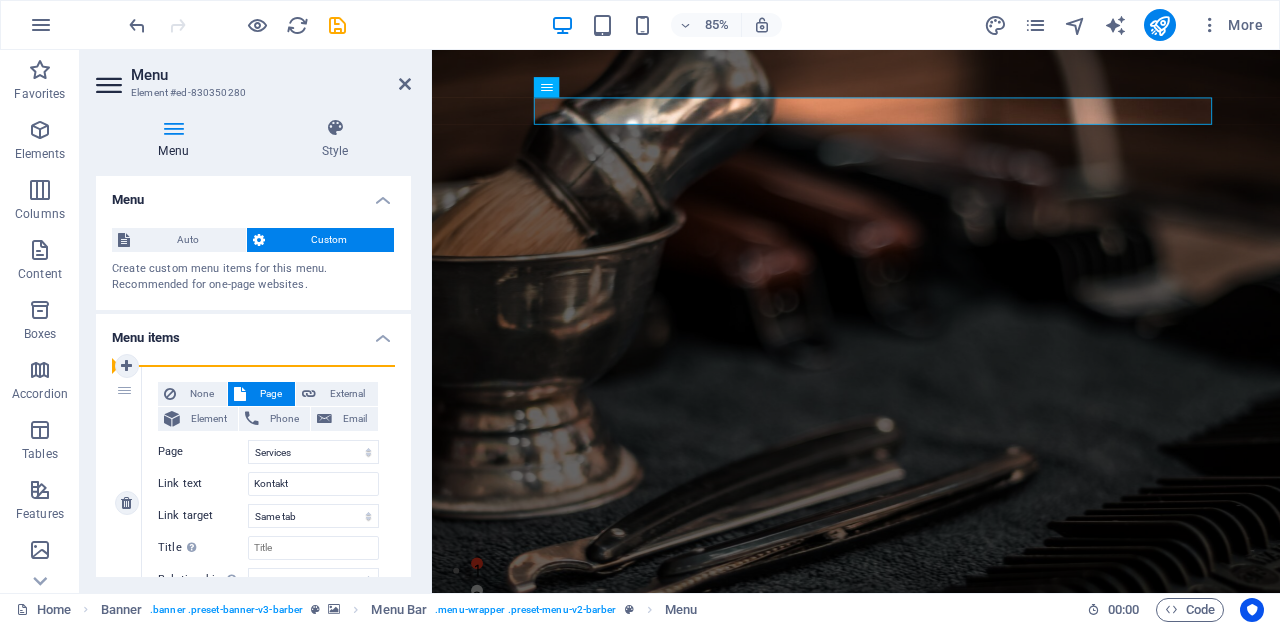 drag, startPoint x: 125, startPoint y: 315, endPoint x: 117, endPoint y: 376, distance: 61.522354 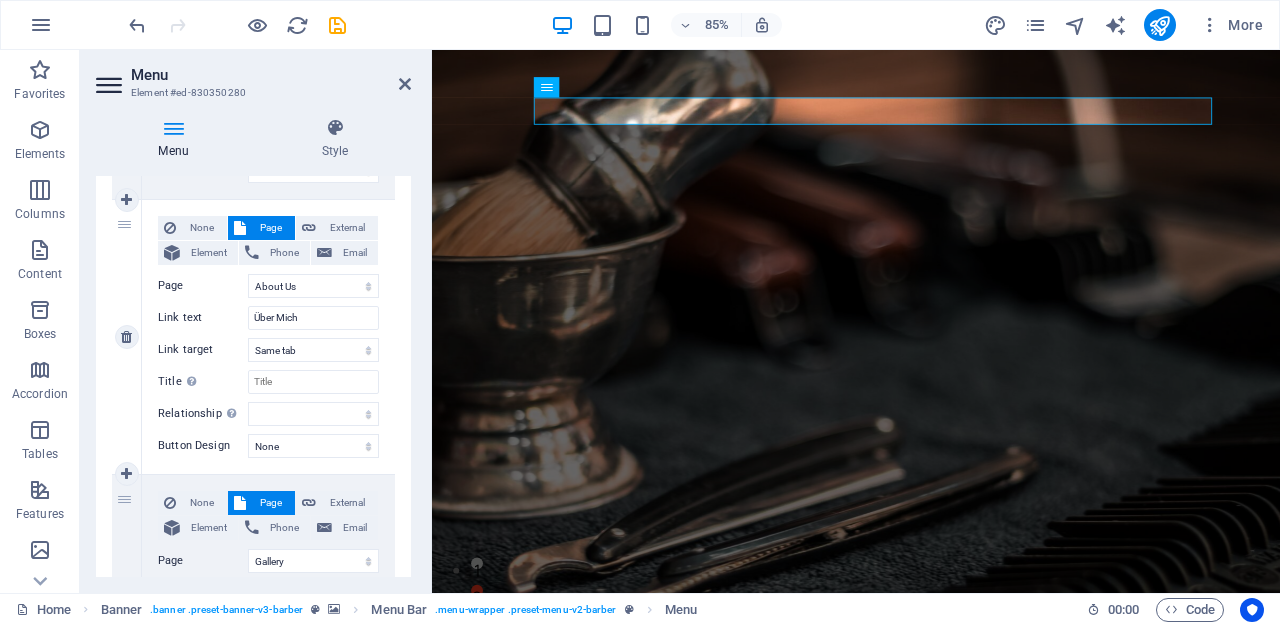 scroll, scrollTop: 718, scrollLeft: 0, axis: vertical 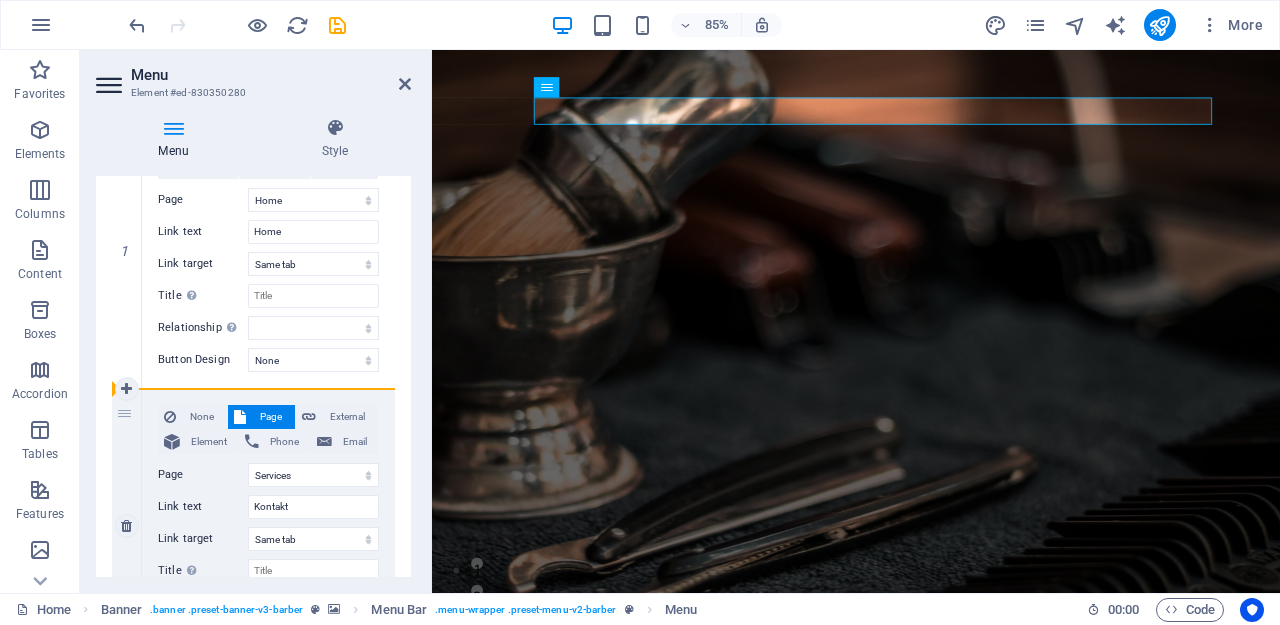 drag, startPoint x: 125, startPoint y: 222, endPoint x: 127, endPoint y: 392, distance: 170.01176 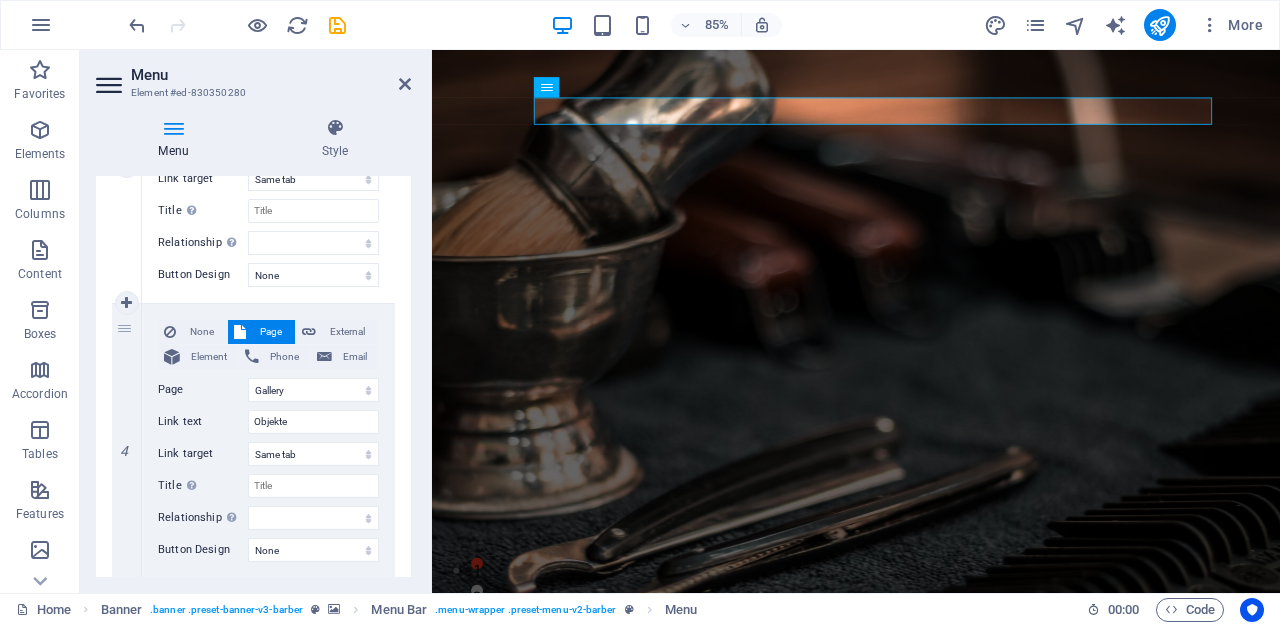 scroll, scrollTop: 889, scrollLeft: 0, axis: vertical 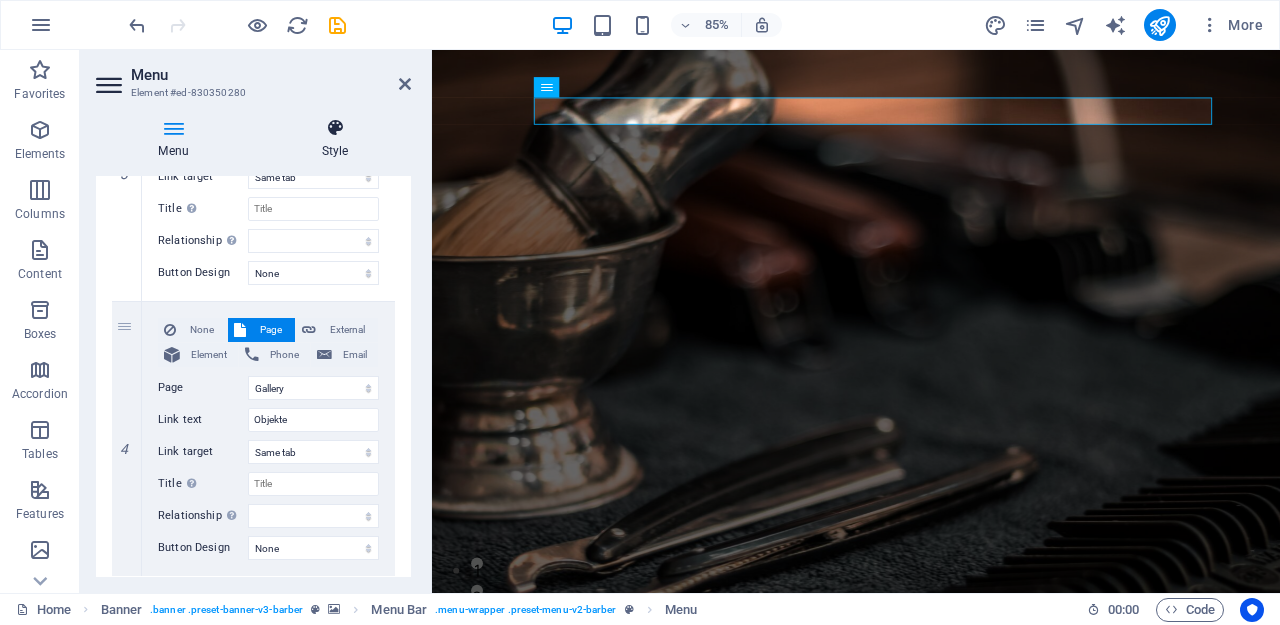 click at bounding box center [335, 128] 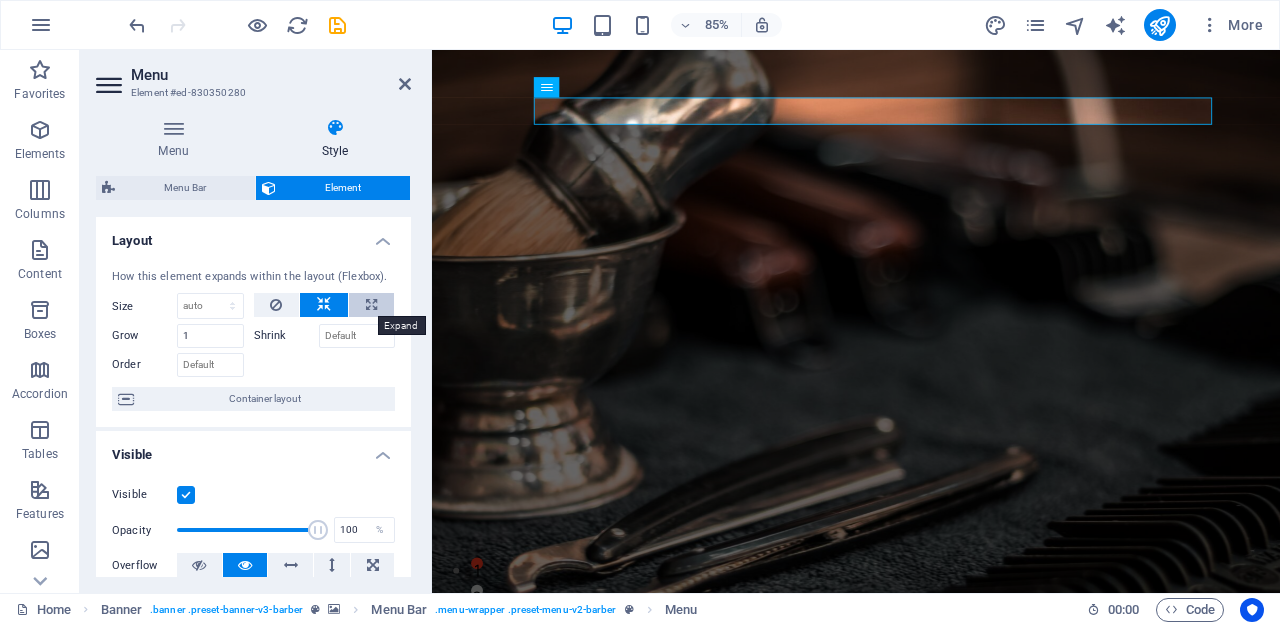 click at bounding box center (371, 305) 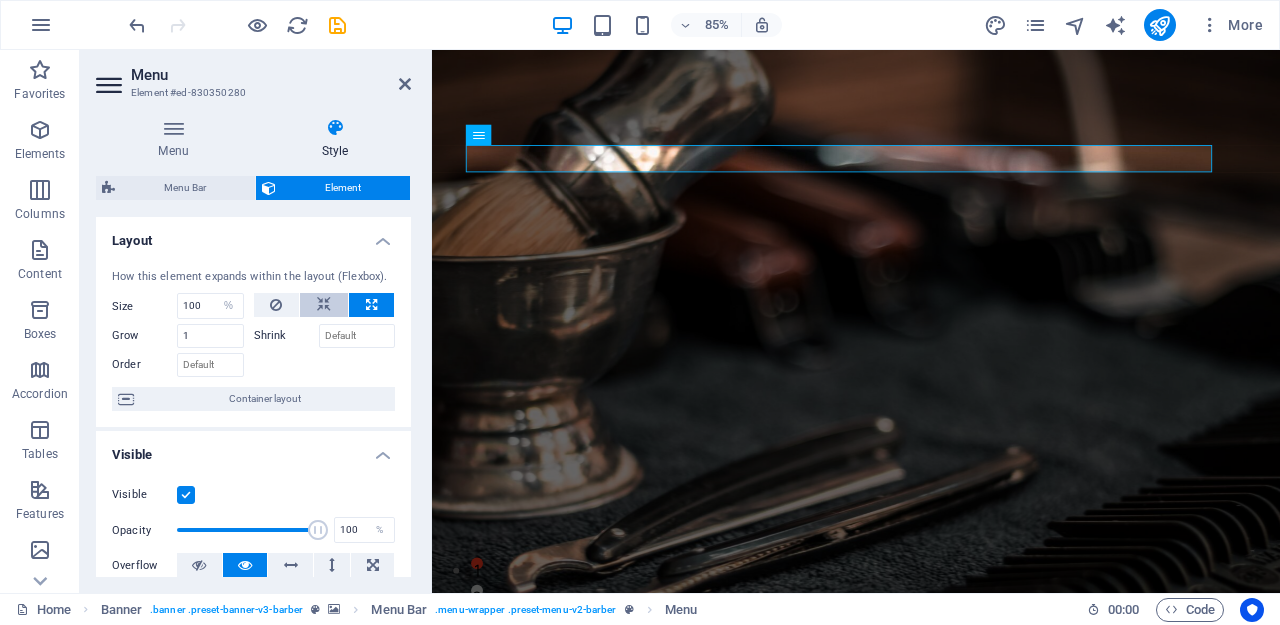 click at bounding box center [324, 305] 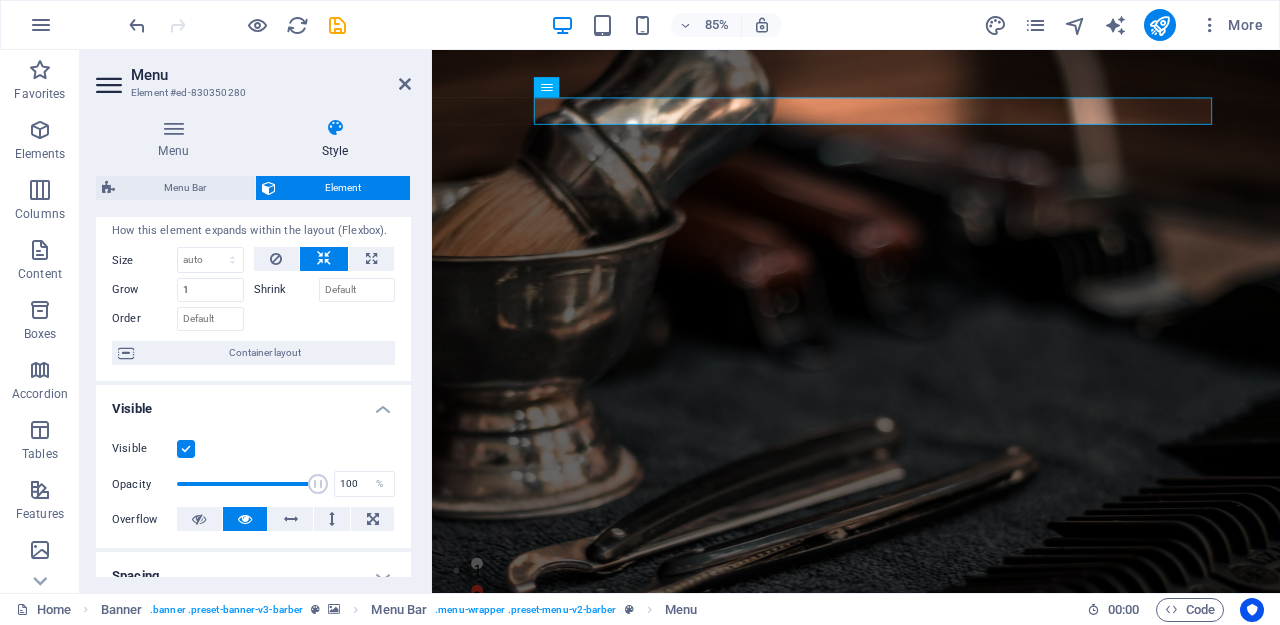 scroll, scrollTop: 47, scrollLeft: 0, axis: vertical 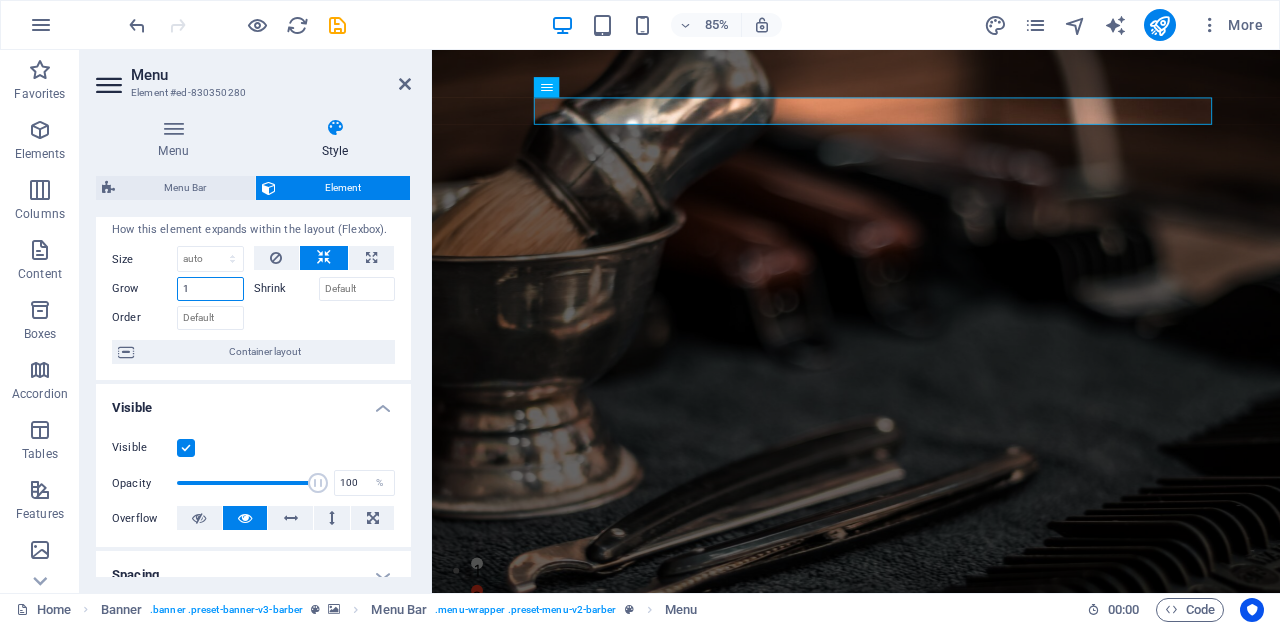 click on "1" at bounding box center [210, 289] 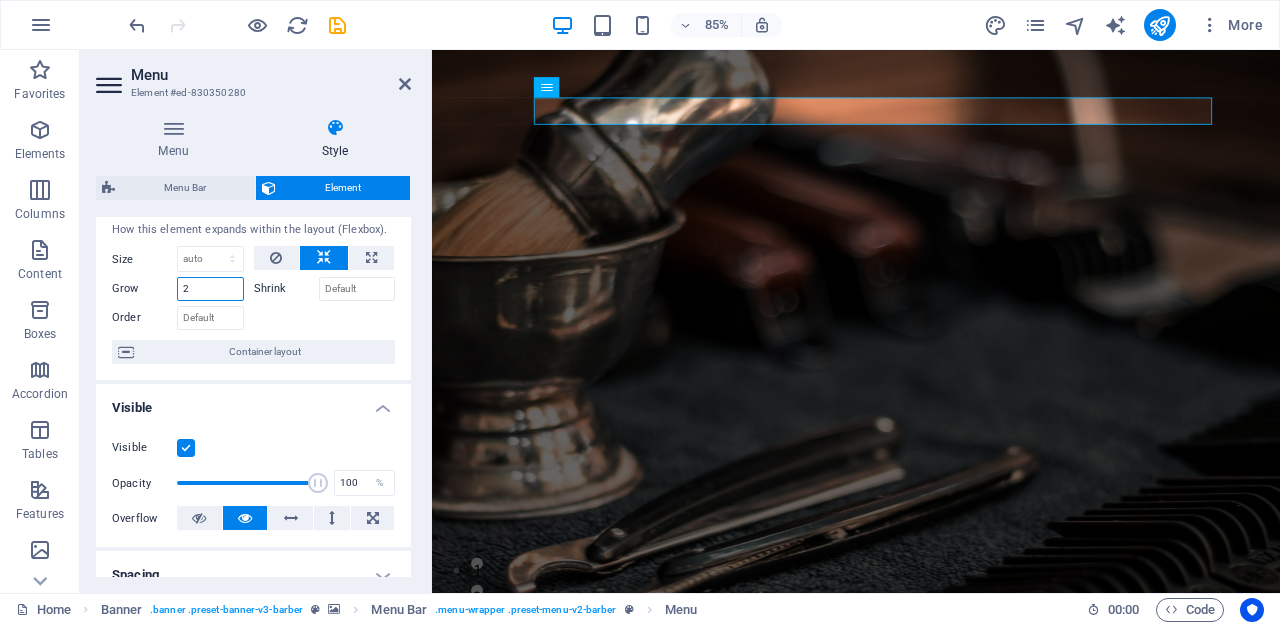 type on "2" 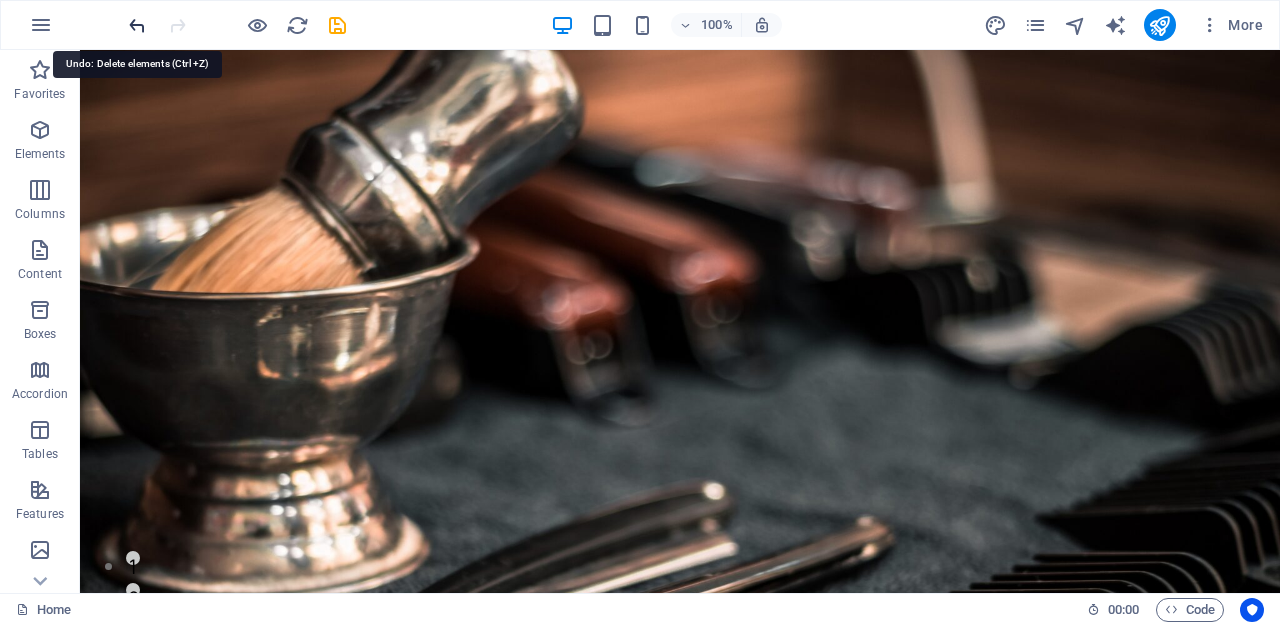 click at bounding box center [137, 25] 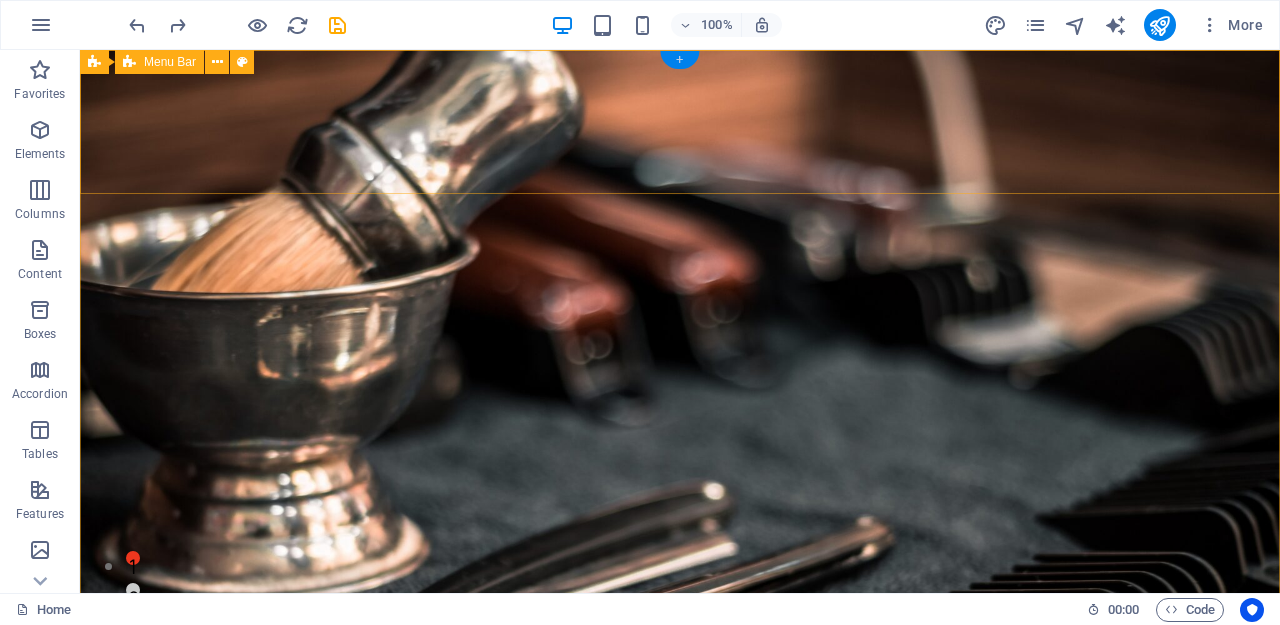click on "+" at bounding box center (679, 60) 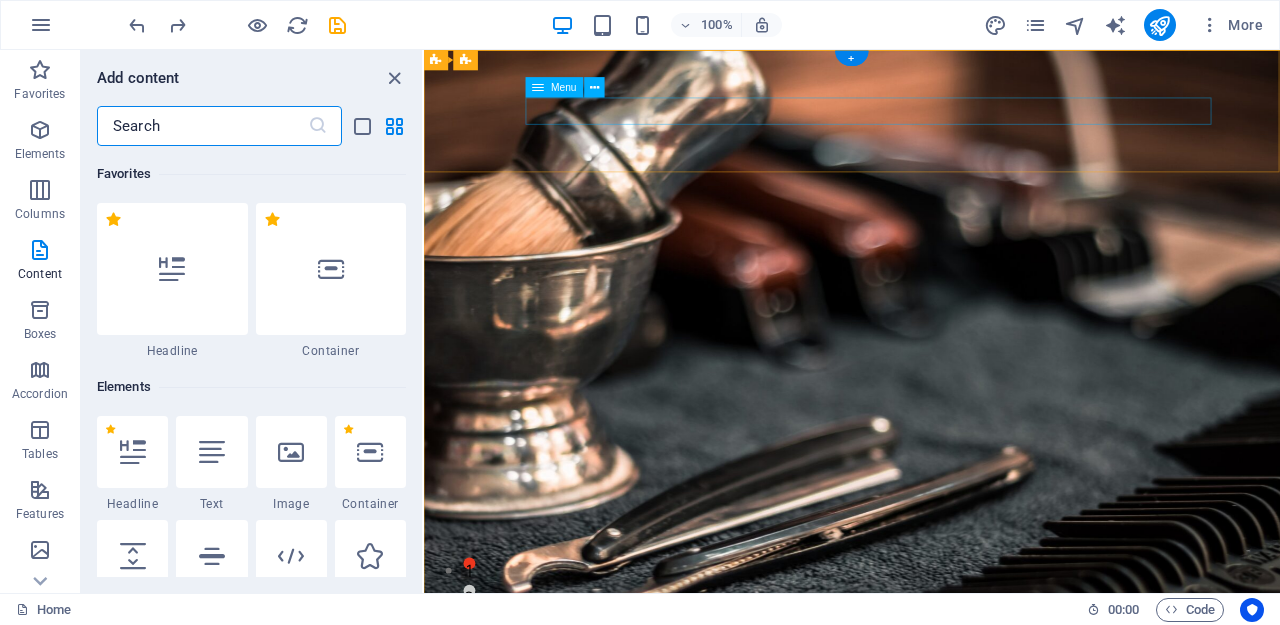 scroll, scrollTop: 3499, scrollLeft: 0, axis: vertical 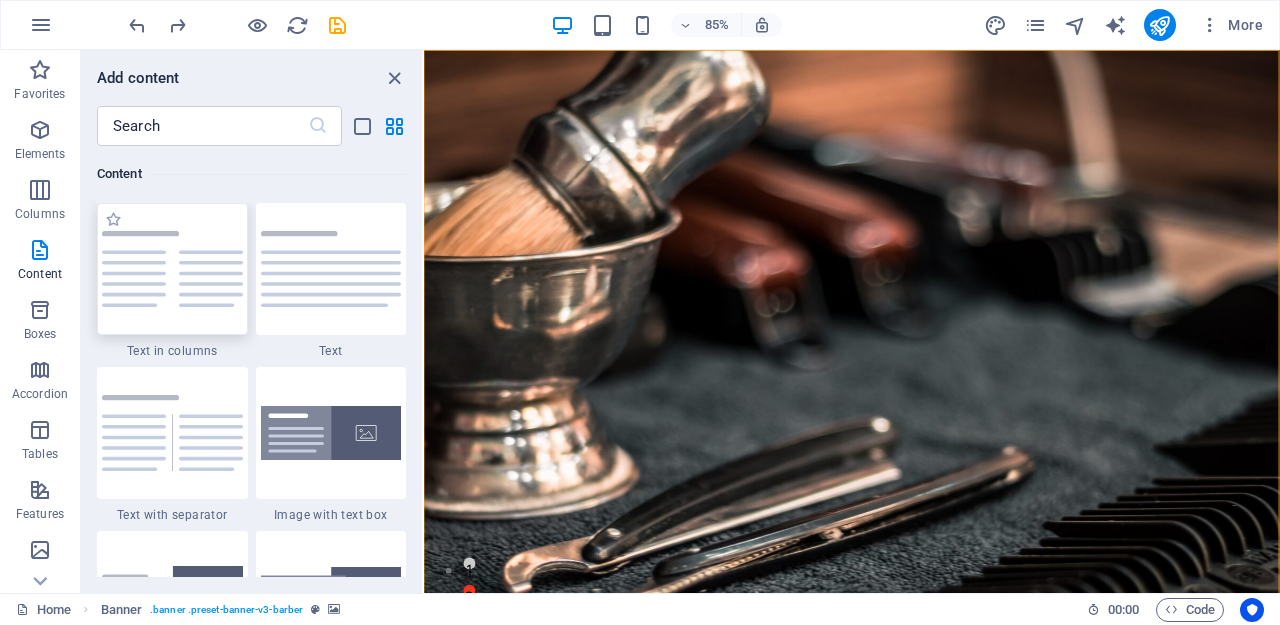 click at bounding box center (172, 268) 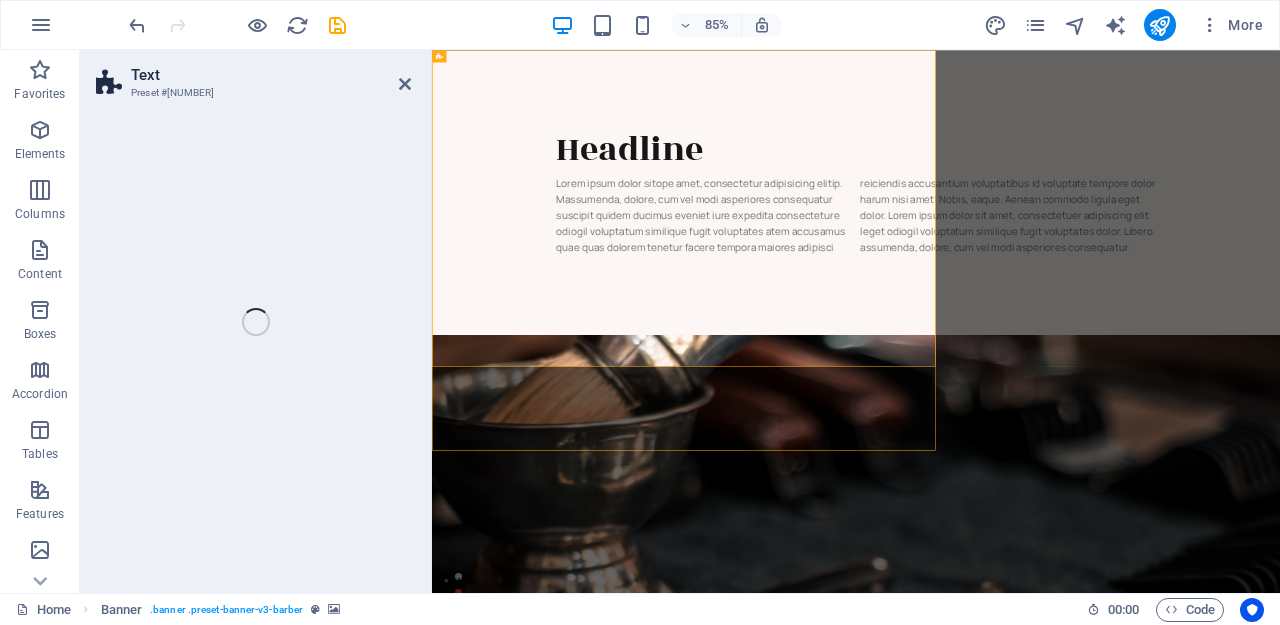 select on "rem" 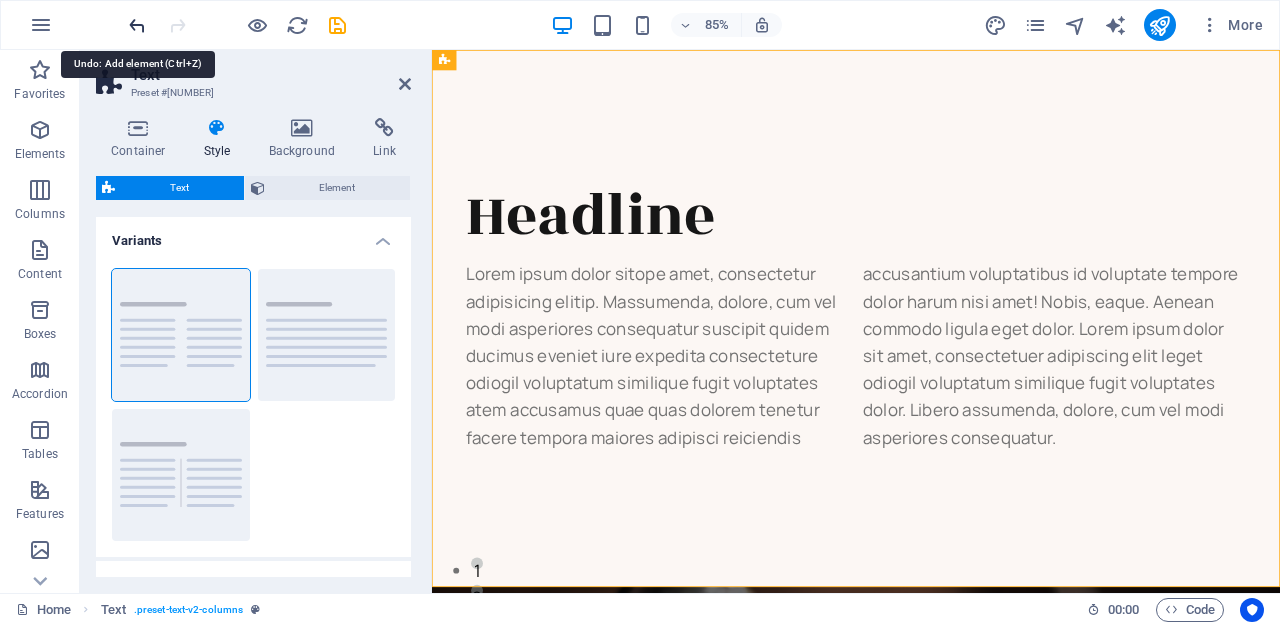 click at bounding box center [137, 25] 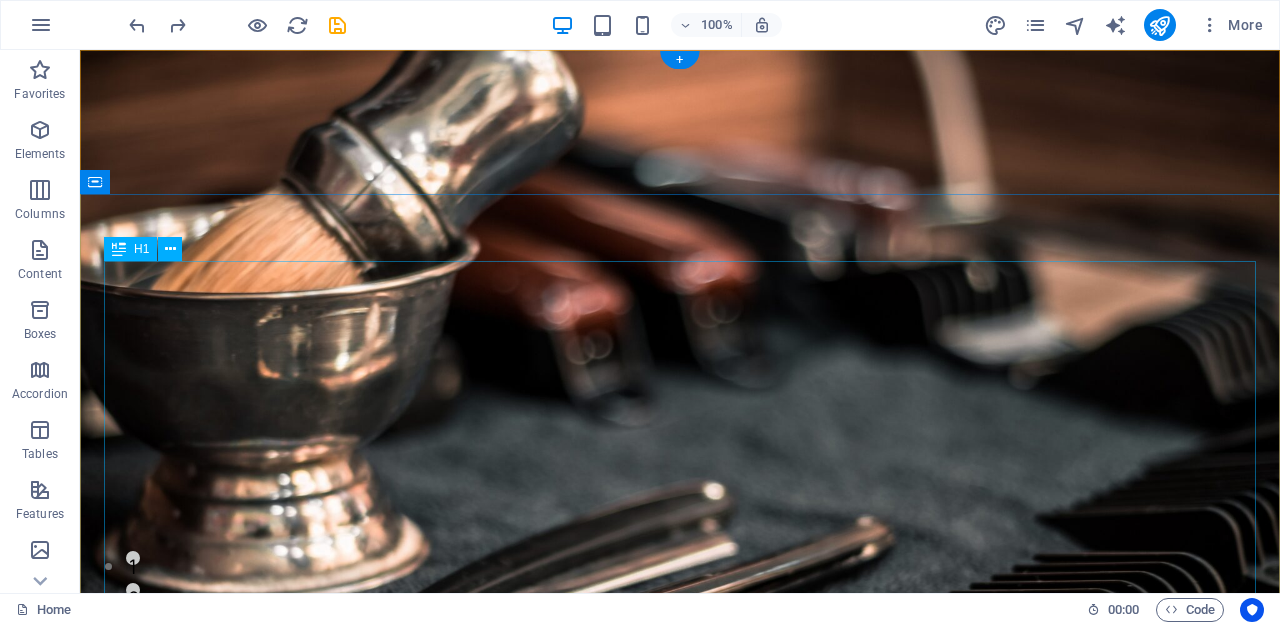 click on "Elevate Your barber shop experience" at bounding box center (680, 1273) 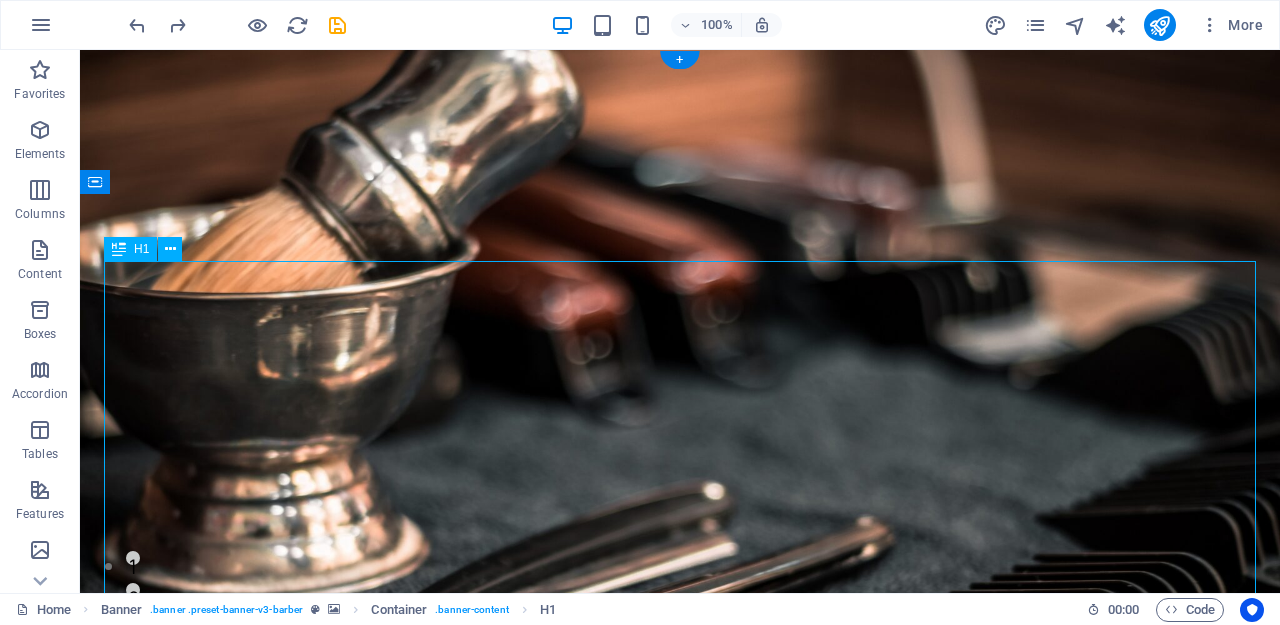 click on "Elevate Your barber shop experience" at bounding box center [680, 1273] 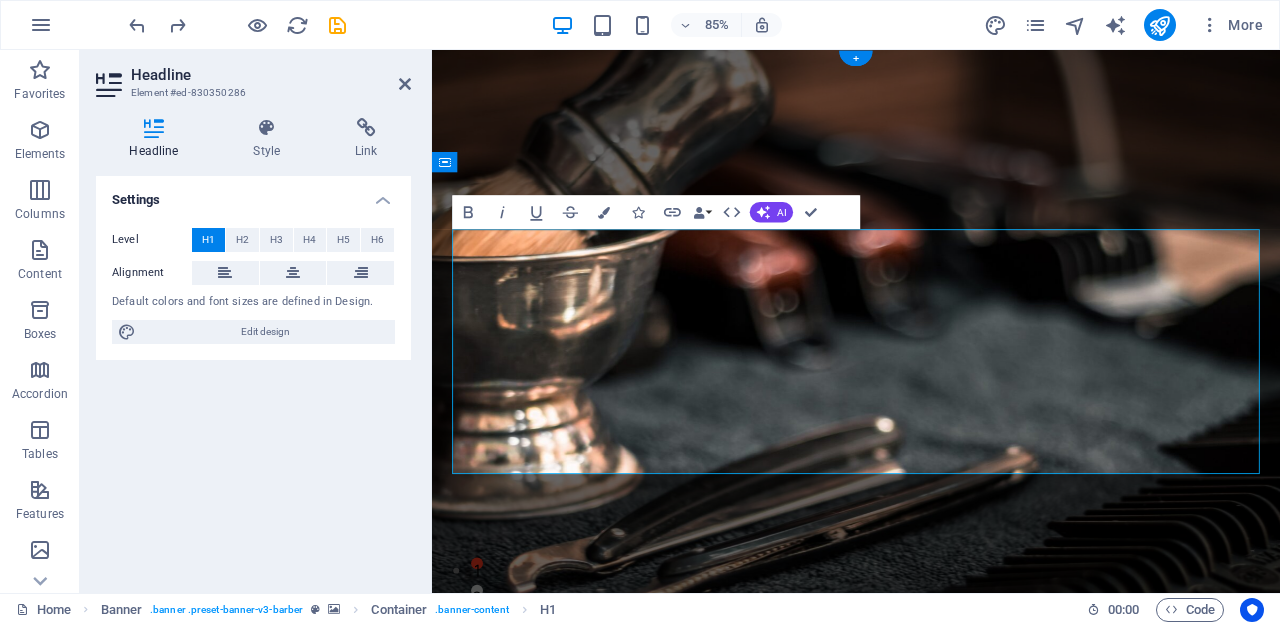 type 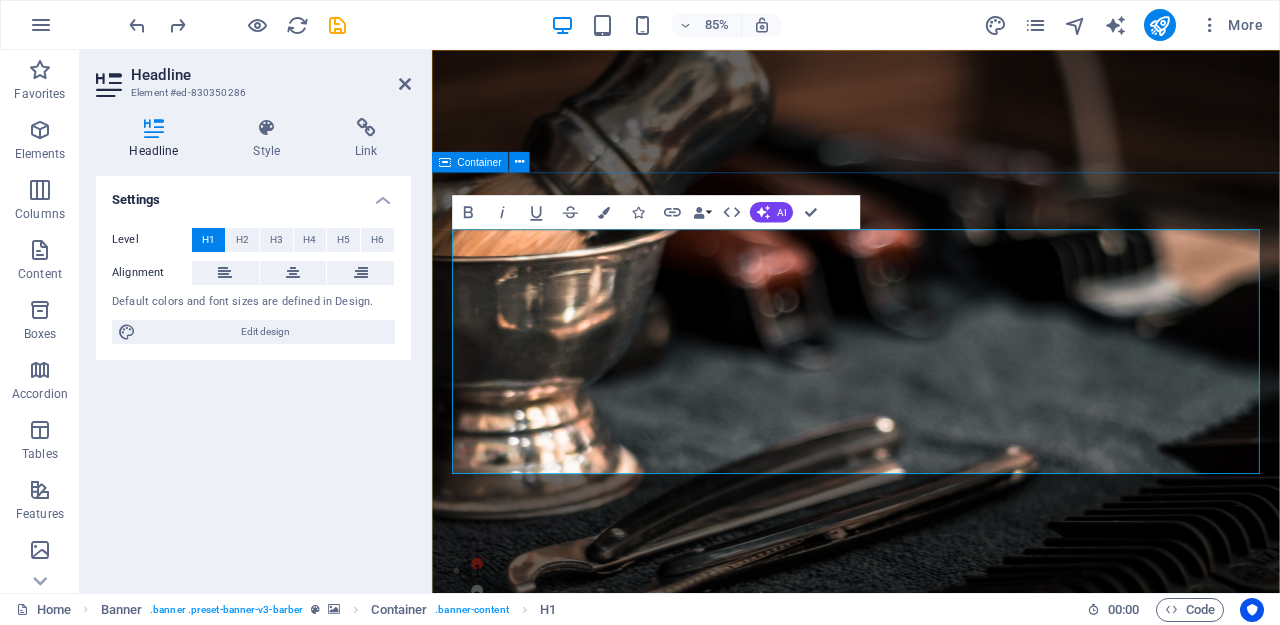 click on "Willkommen bei finanzielle Sachwerte Book Now" at bounding box center [931, 1334] 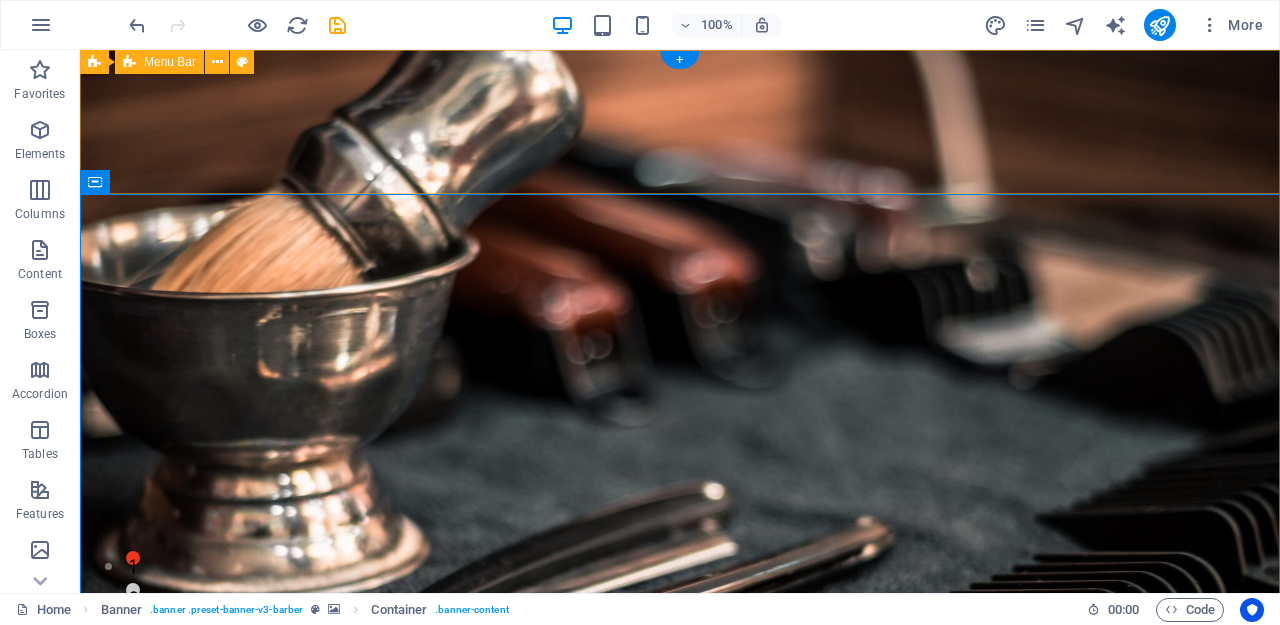 click on "Home Über Mich Kontakt Objekte" at bounding box center (680, 938) 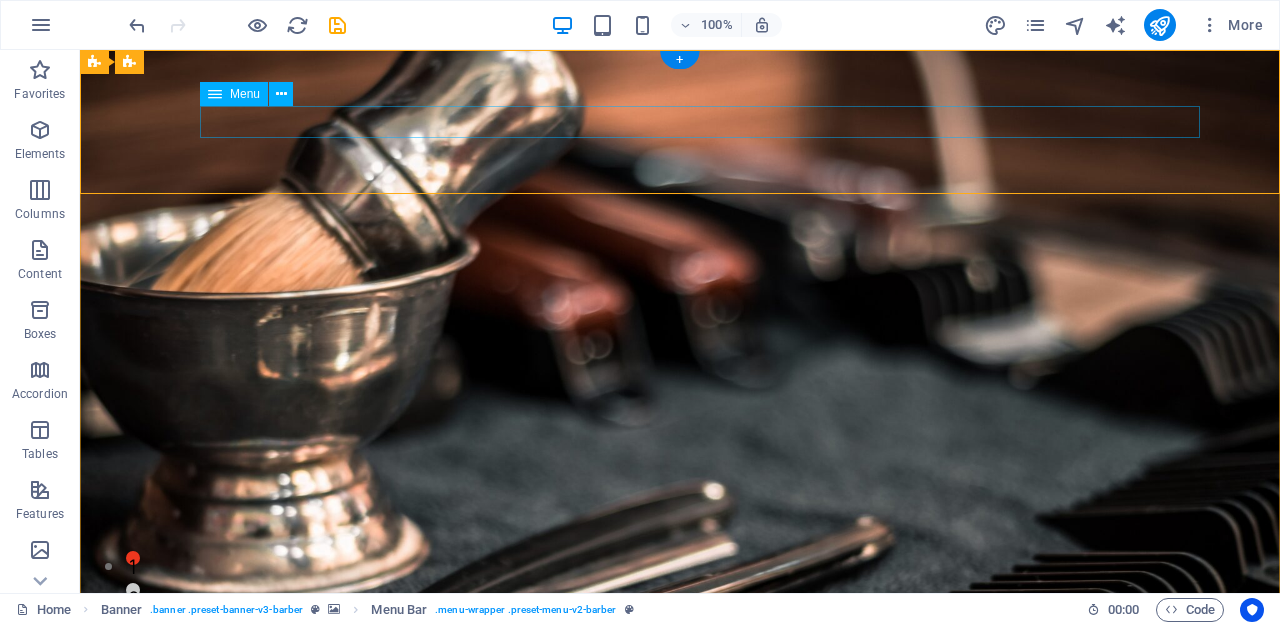 click on "Home Über Mich Kontakt Objekte" at bounding box center [660, 978] 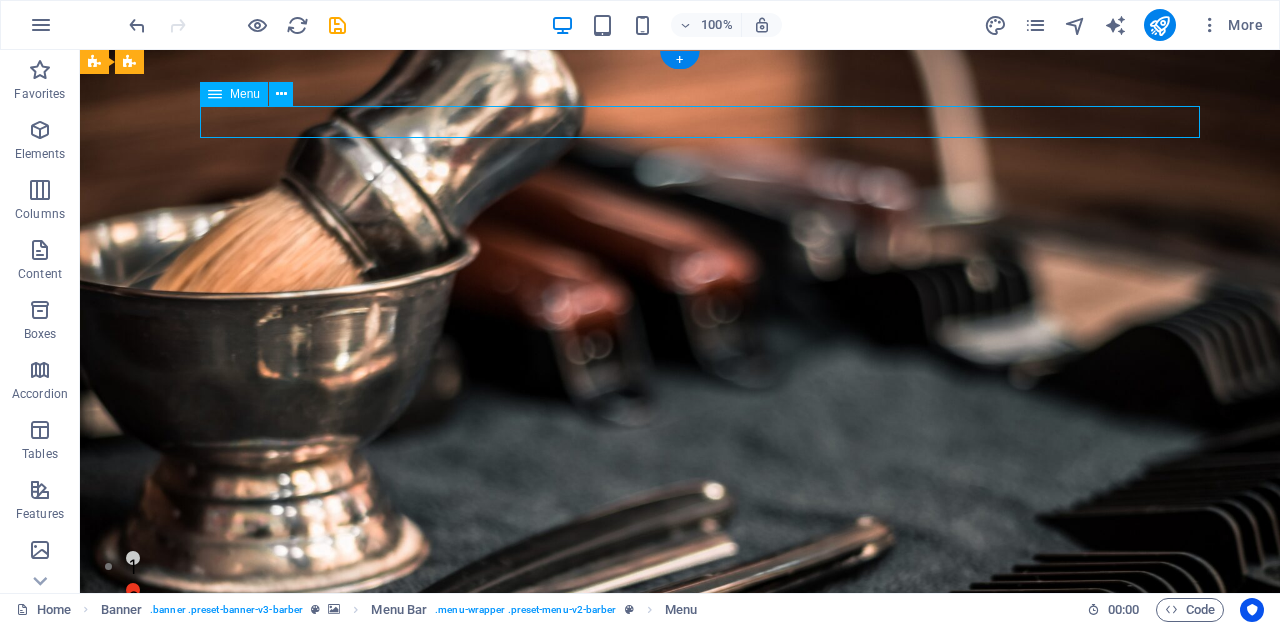 click on "Home Über Mich Kontakt Objekte" at bounding box center (660, 978) 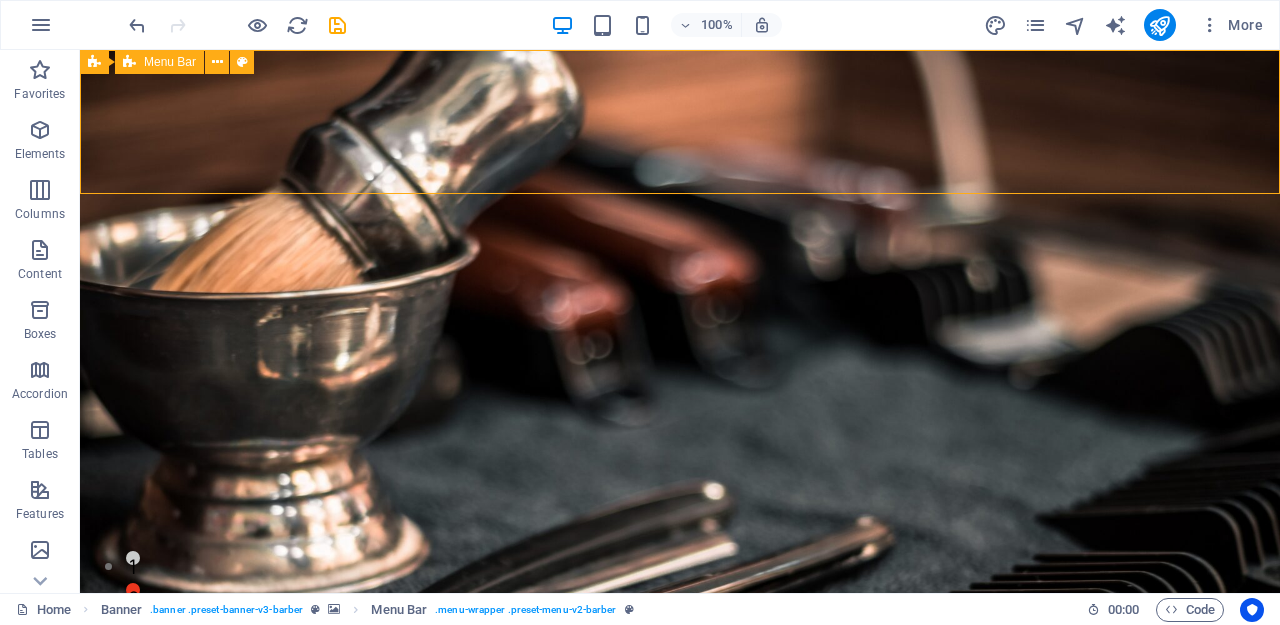 click on "Home Über Mich Kontakt Objekte" at bounding box center (660, 978) 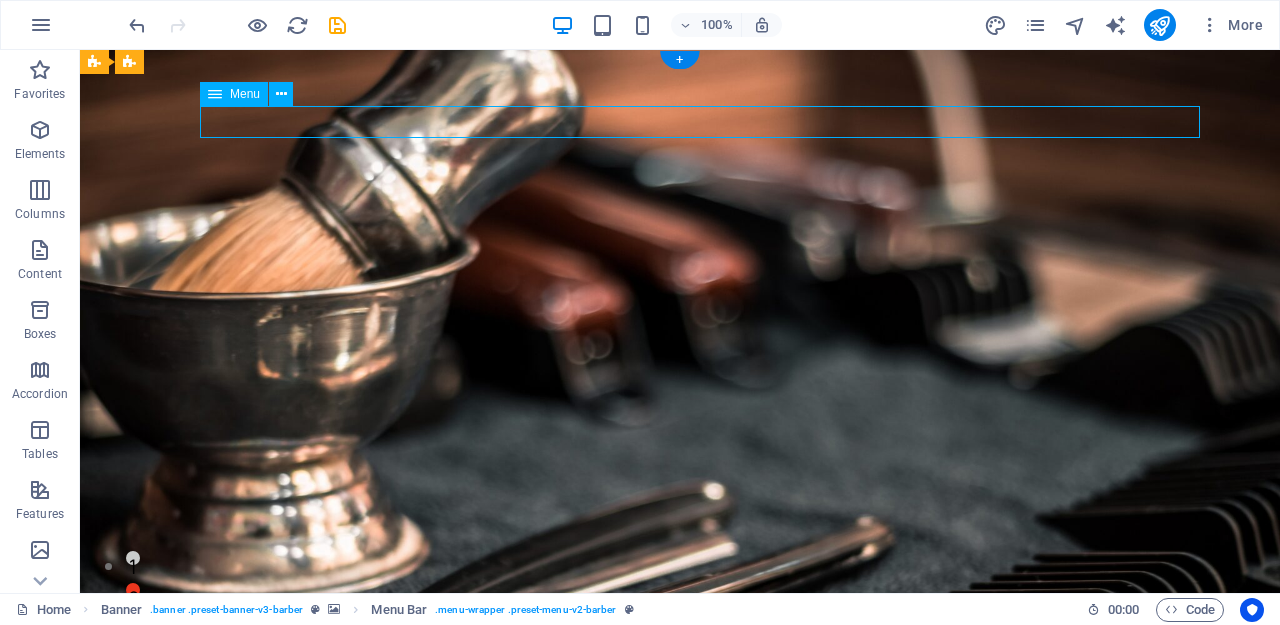 click on "Home Über Mich Kontakt Objekte" at bounding box center [660, 978] 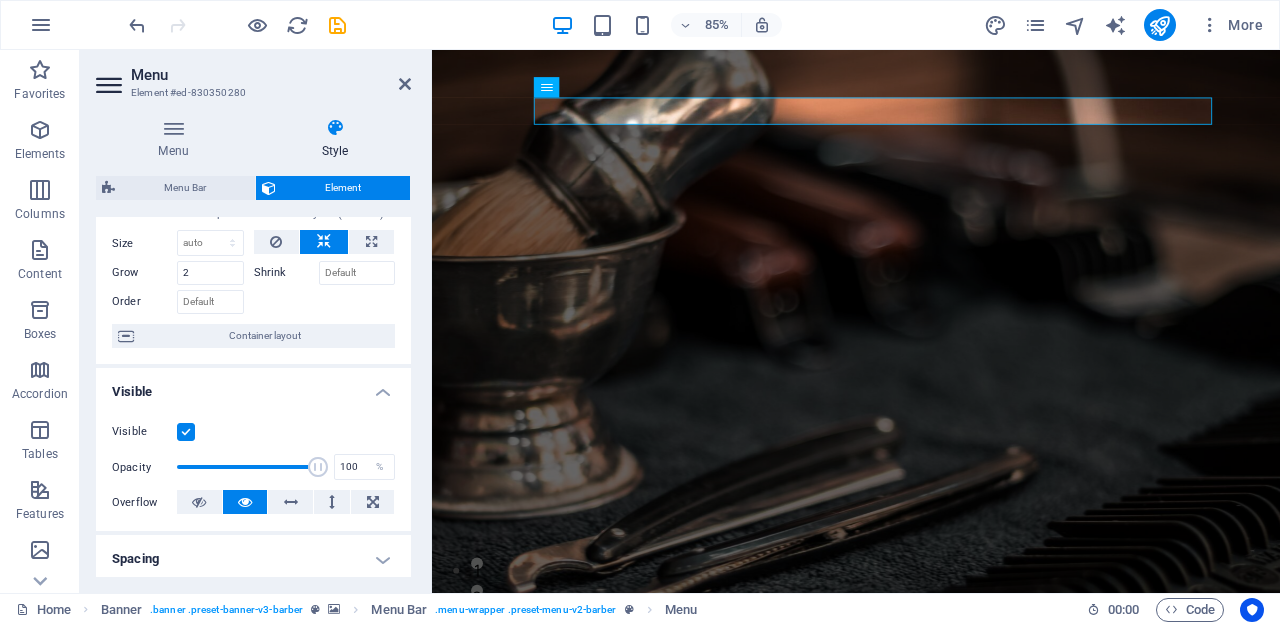 scroll, scrollTop: 65, scrollLeft: 0, axis: vertical 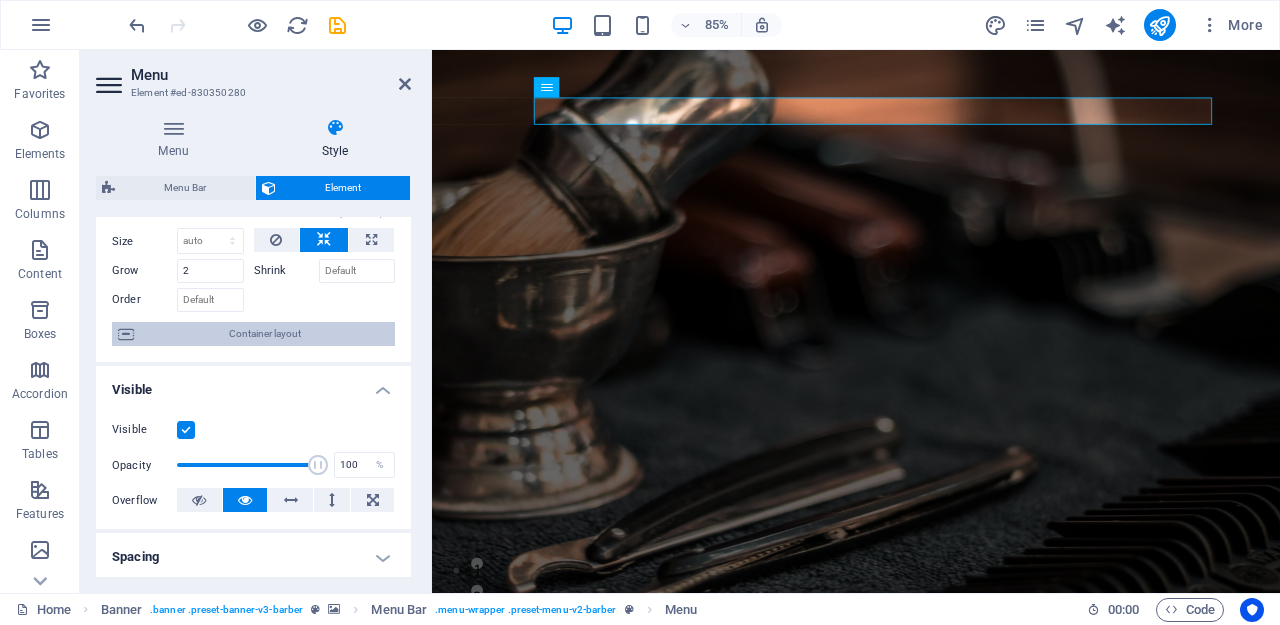 click on "Container layout" at bounding box center [264, 334] 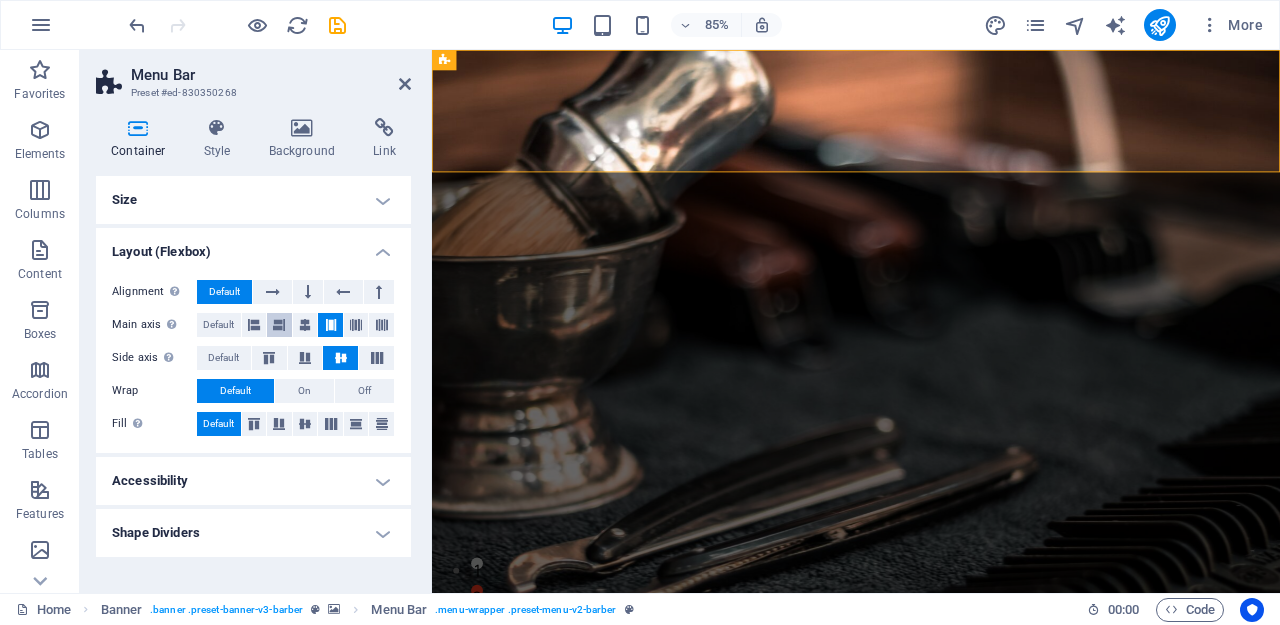 click at bounding box center (279, 325) 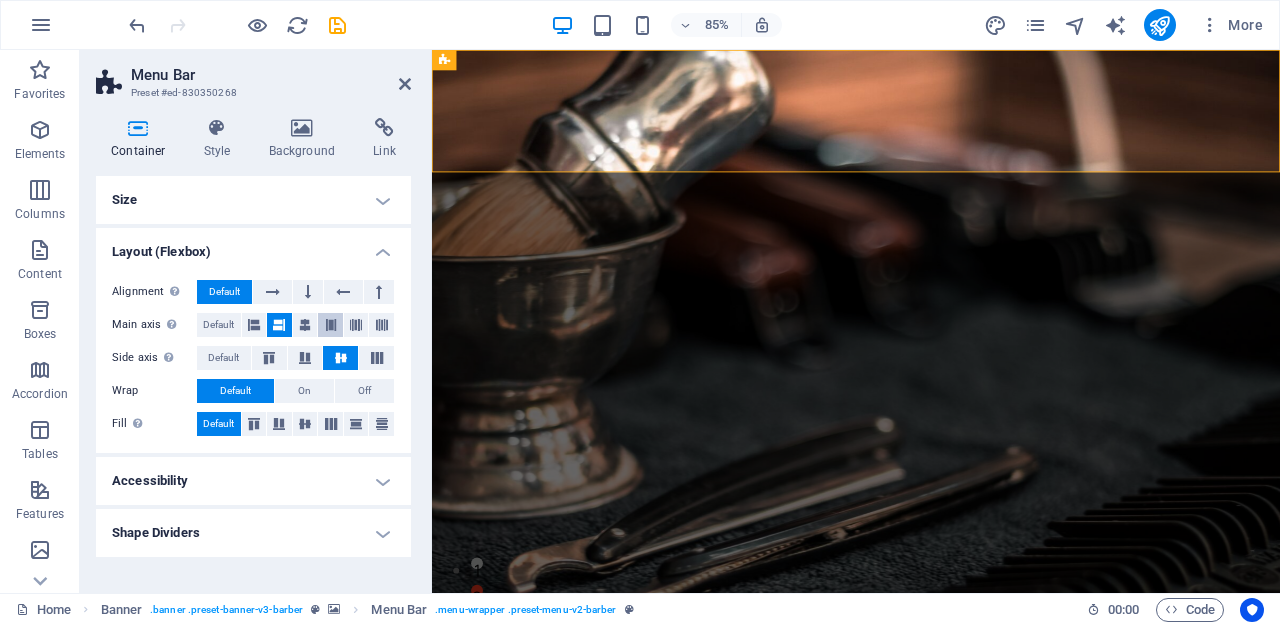 click at bounding box center [331, 325] 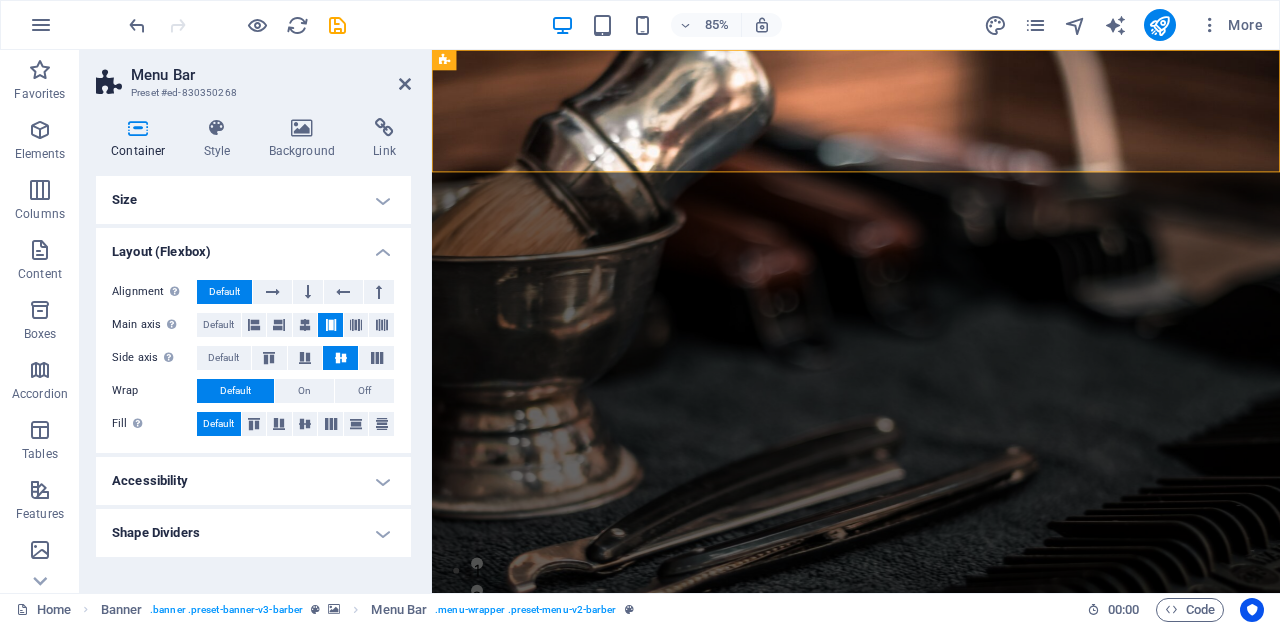 click on "Shape Dividers" at bounding box center (253, 533) 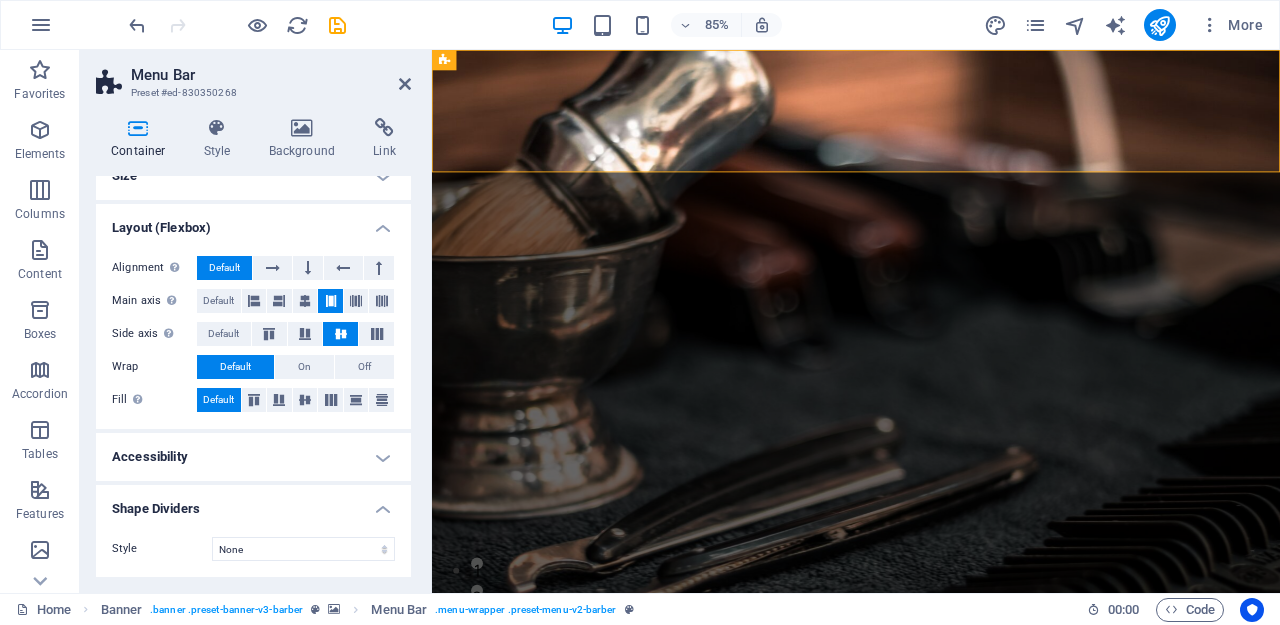 scroll, scrollTop: 23, scrollLeft: 0, axis: vertical 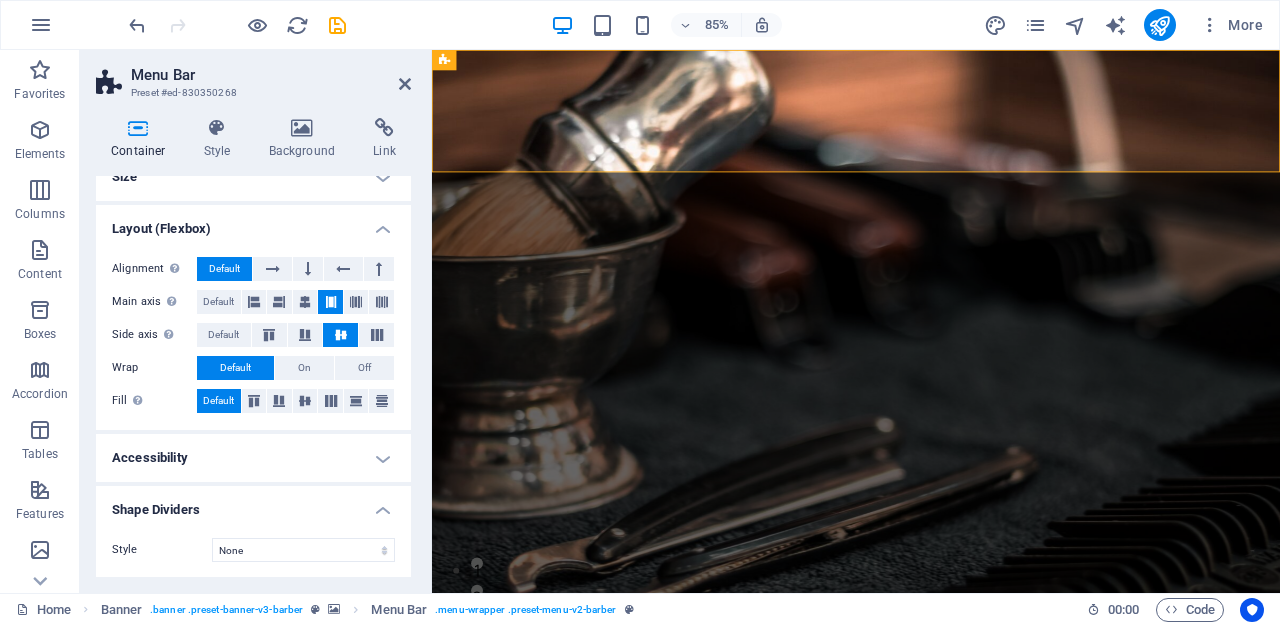 click on "Shape Dividers" at bounding box center [253, 504] 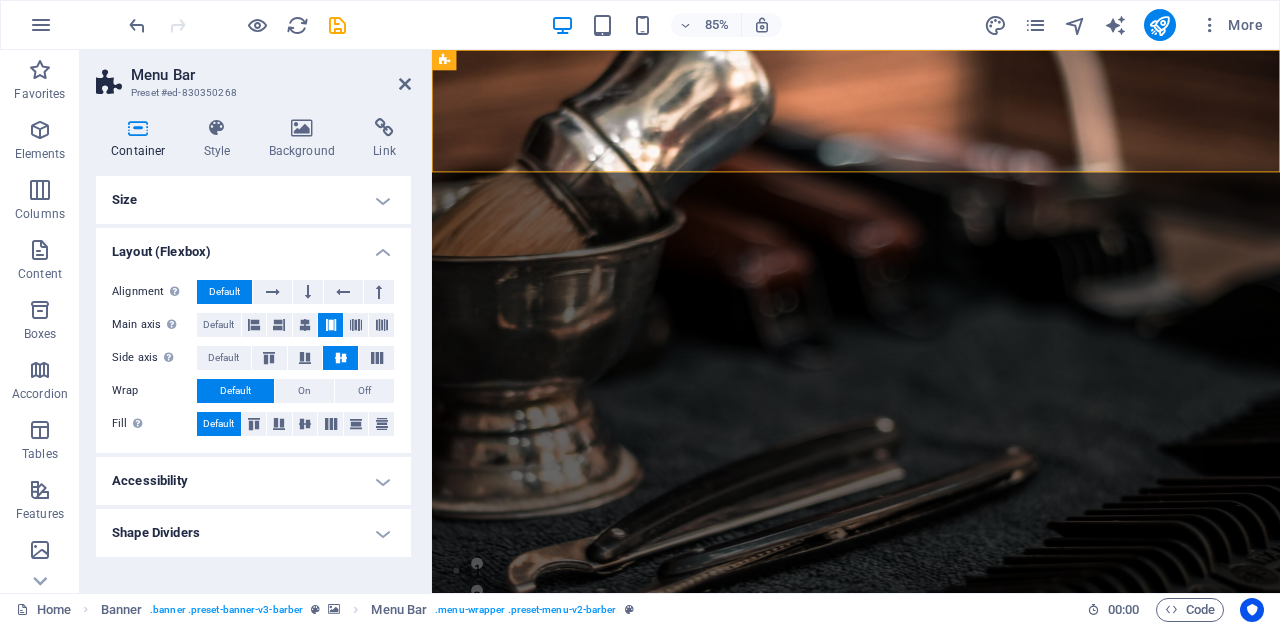scroll, scrollTop: 0, scrollLeft: 0, axis: both 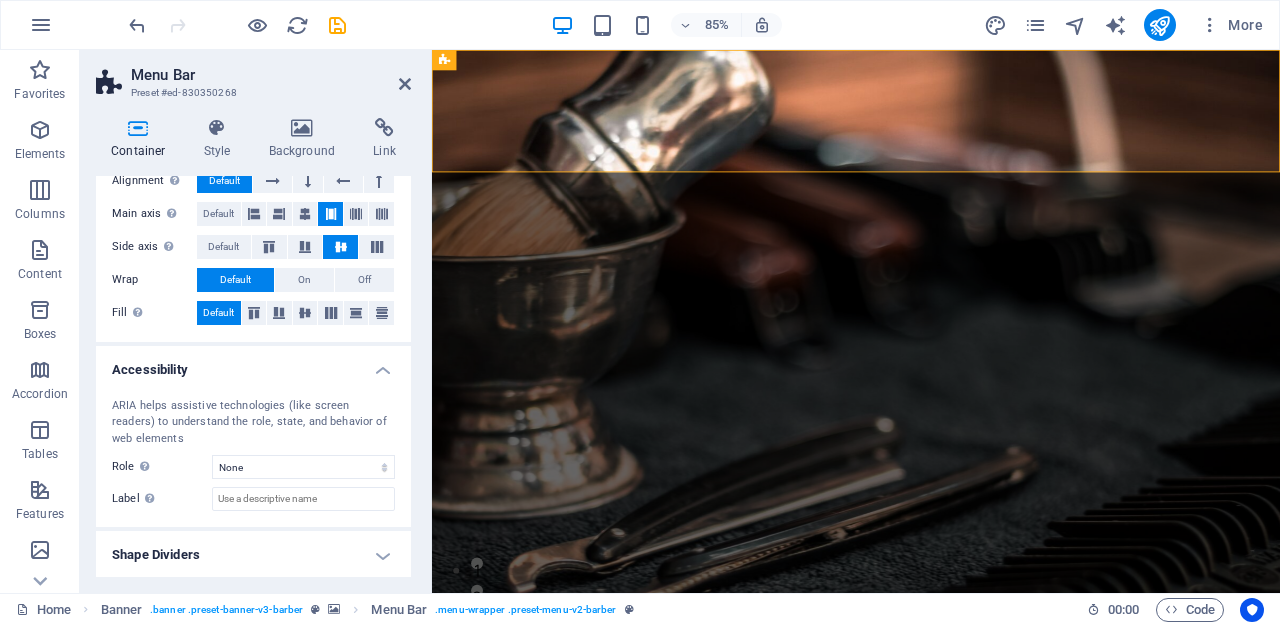 click on "Accessibility" at bounding box center [253, 364] 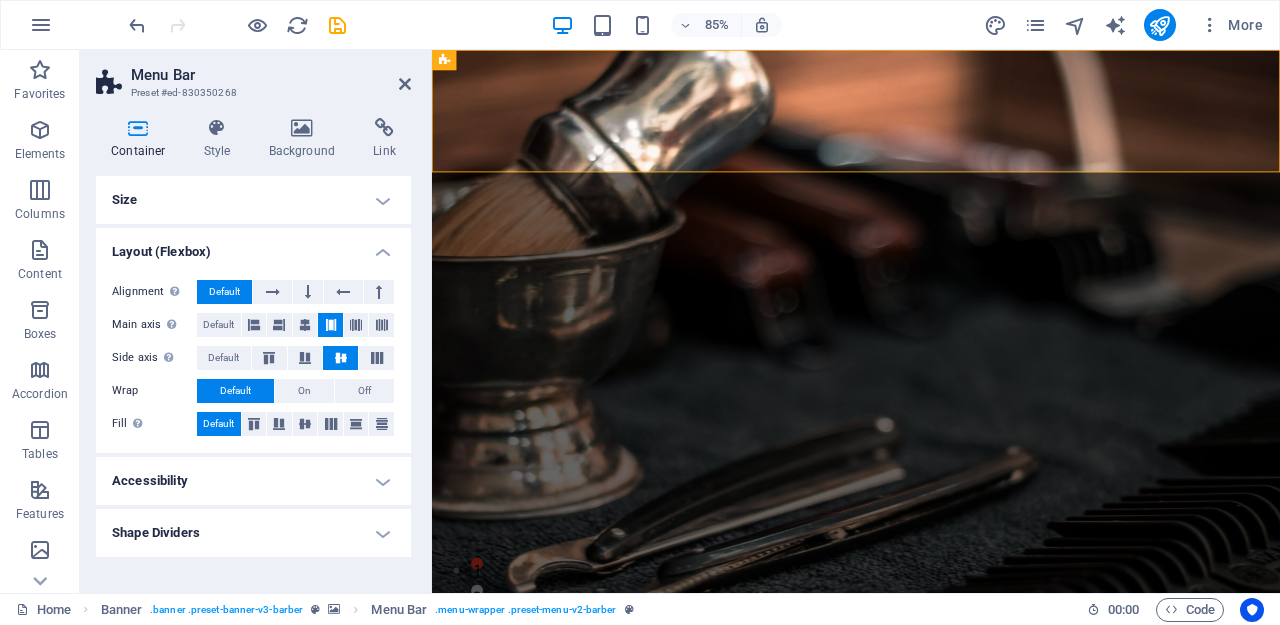 scroll, scrollTop: 0, scrollLeft: 0, axis: both 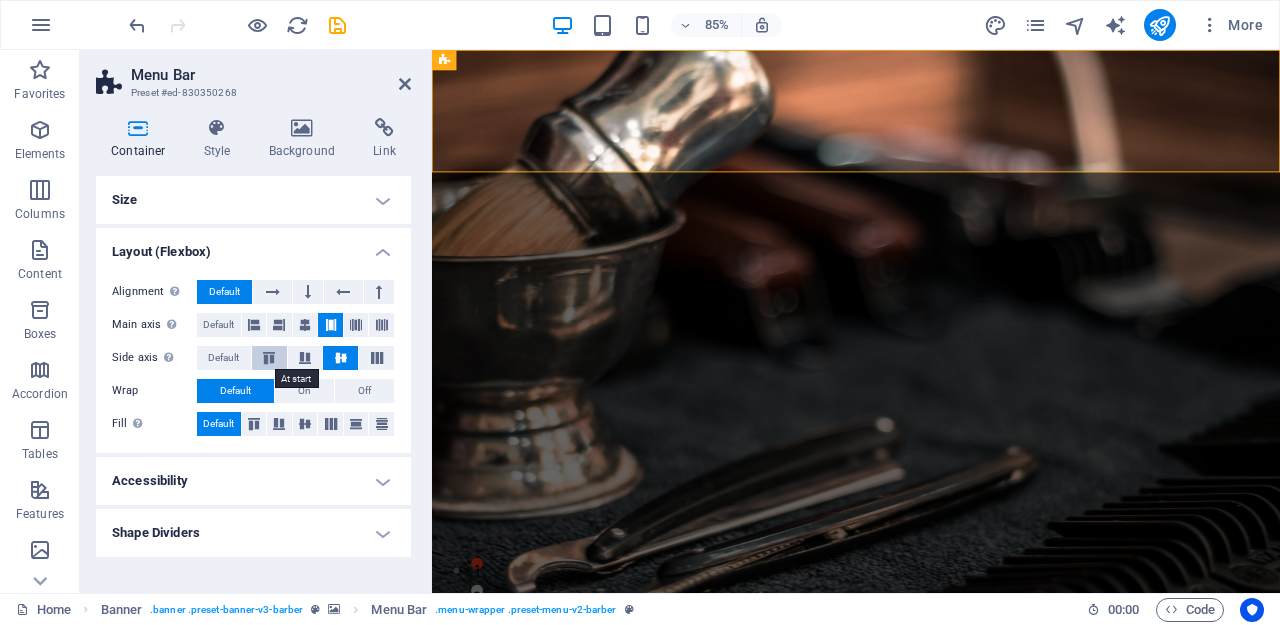 click at bounding box center (269, 358) 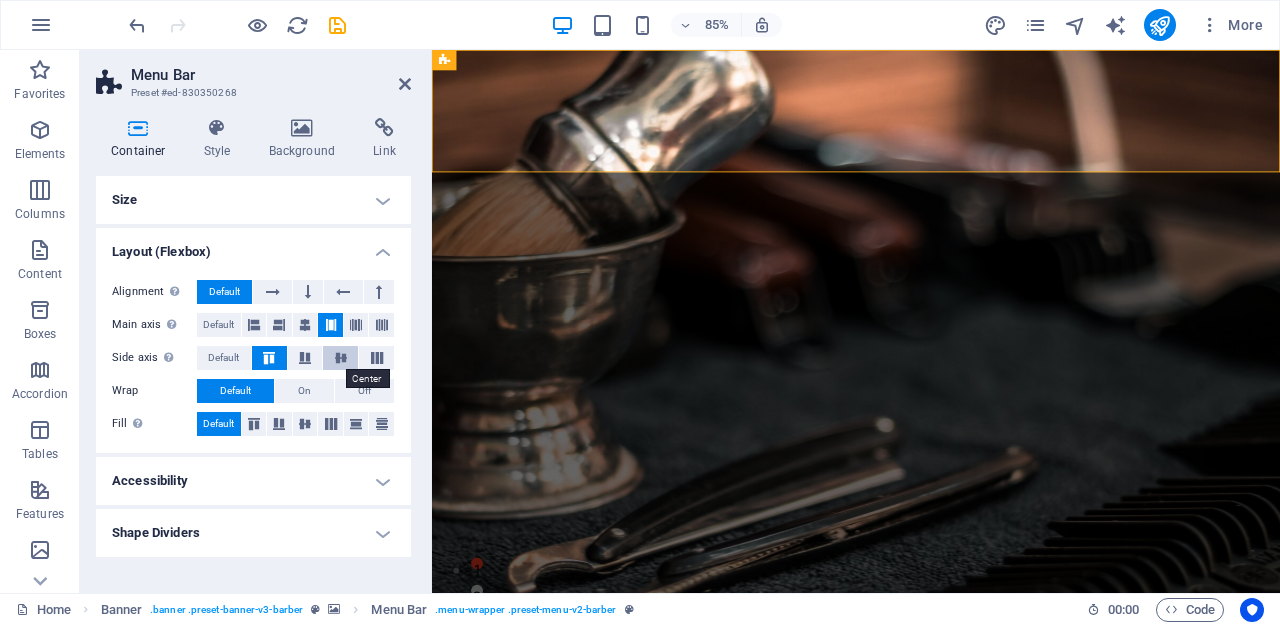 click at bounding box center (341, 358) 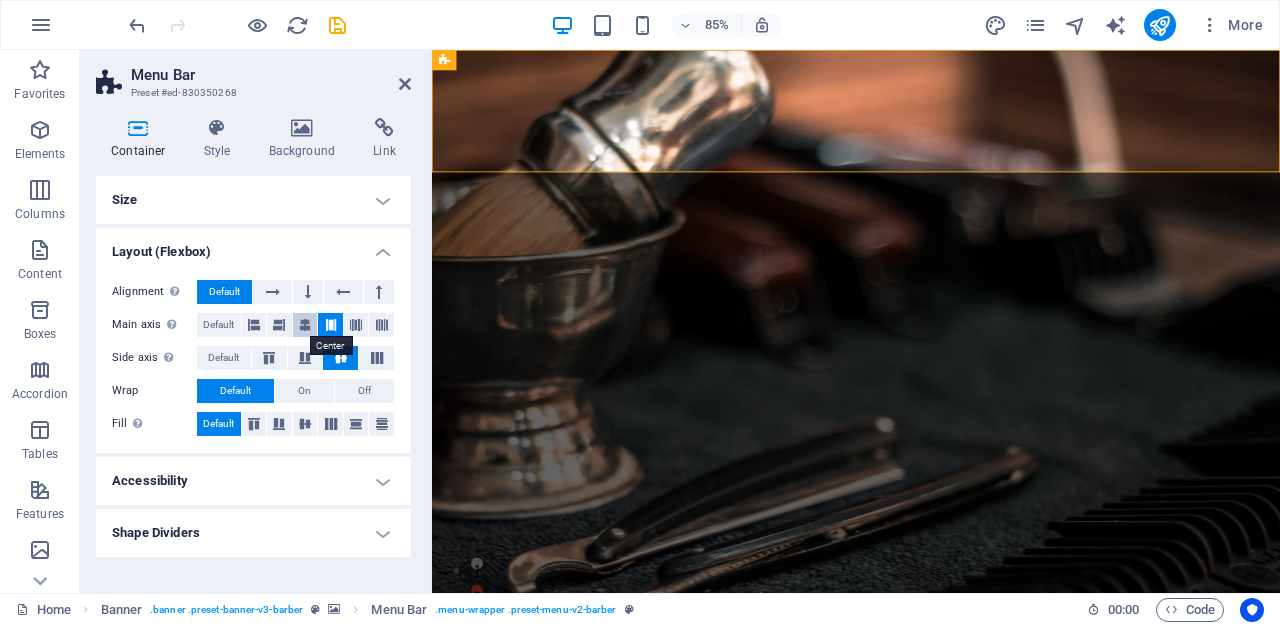 click at bounding box center (305, 325) 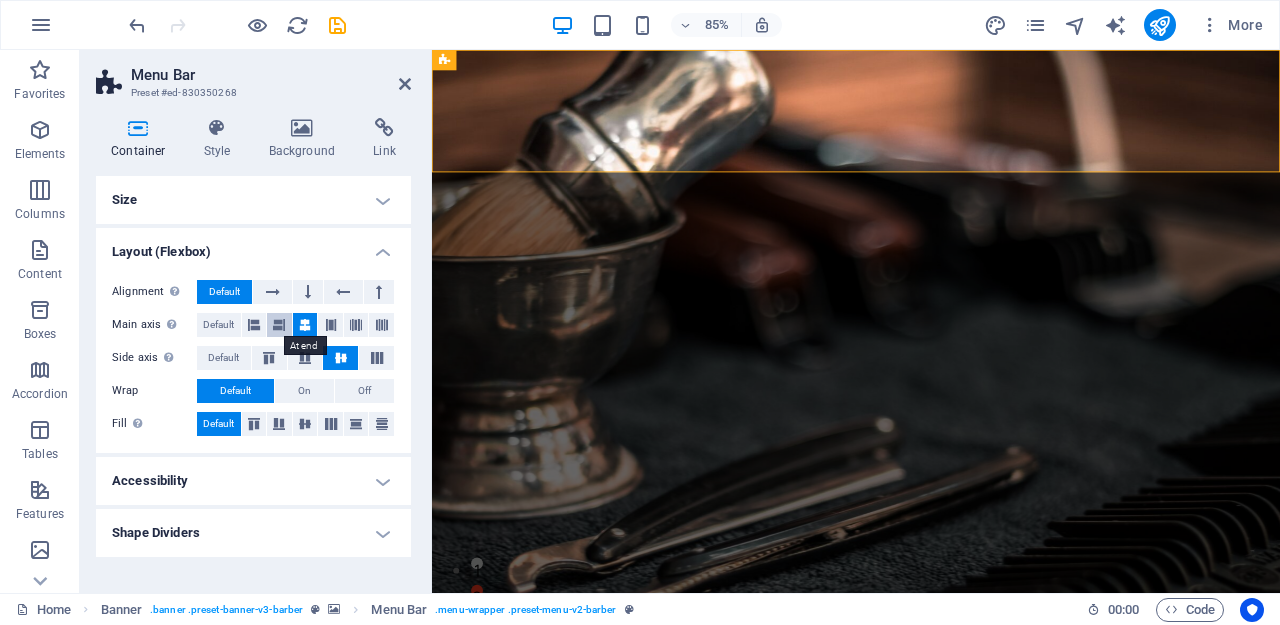 click at bounding box center [279, 325] 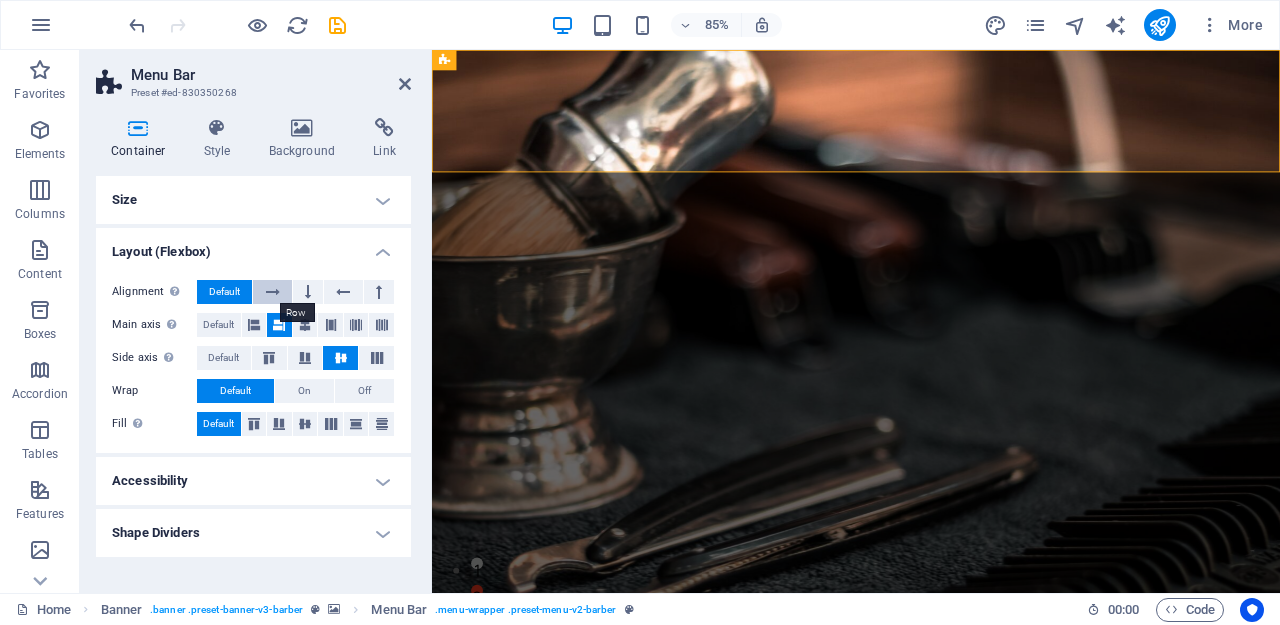 click at bounding box center (273, 292) 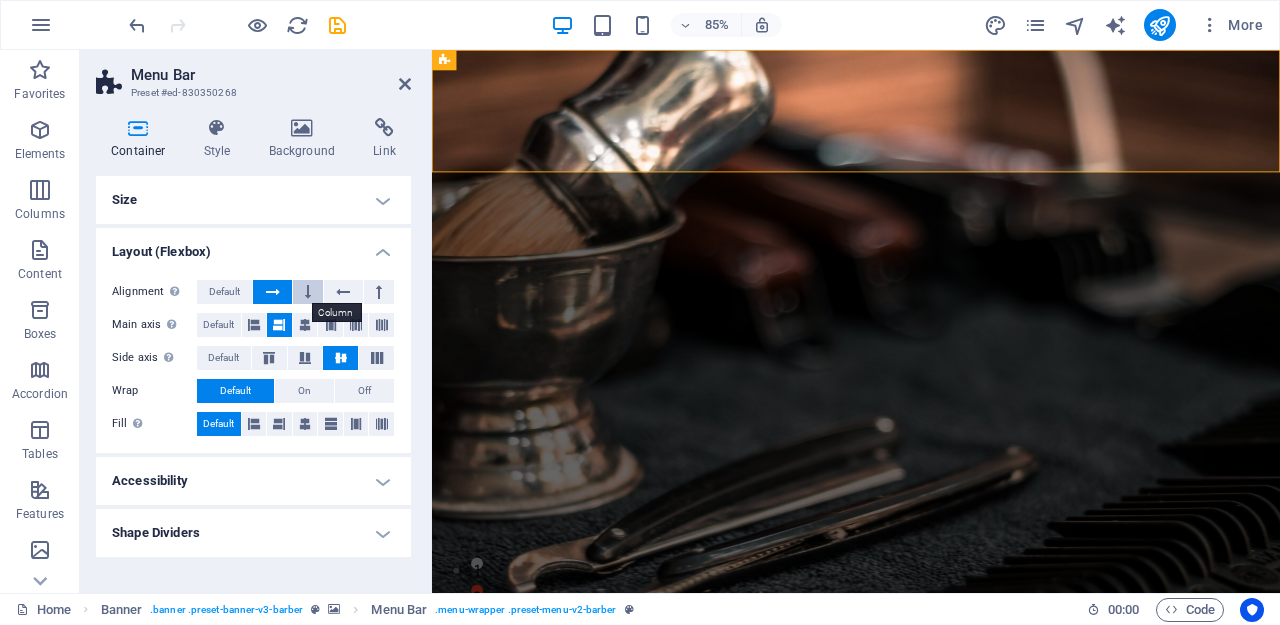 click at bounding box center [308, 292] 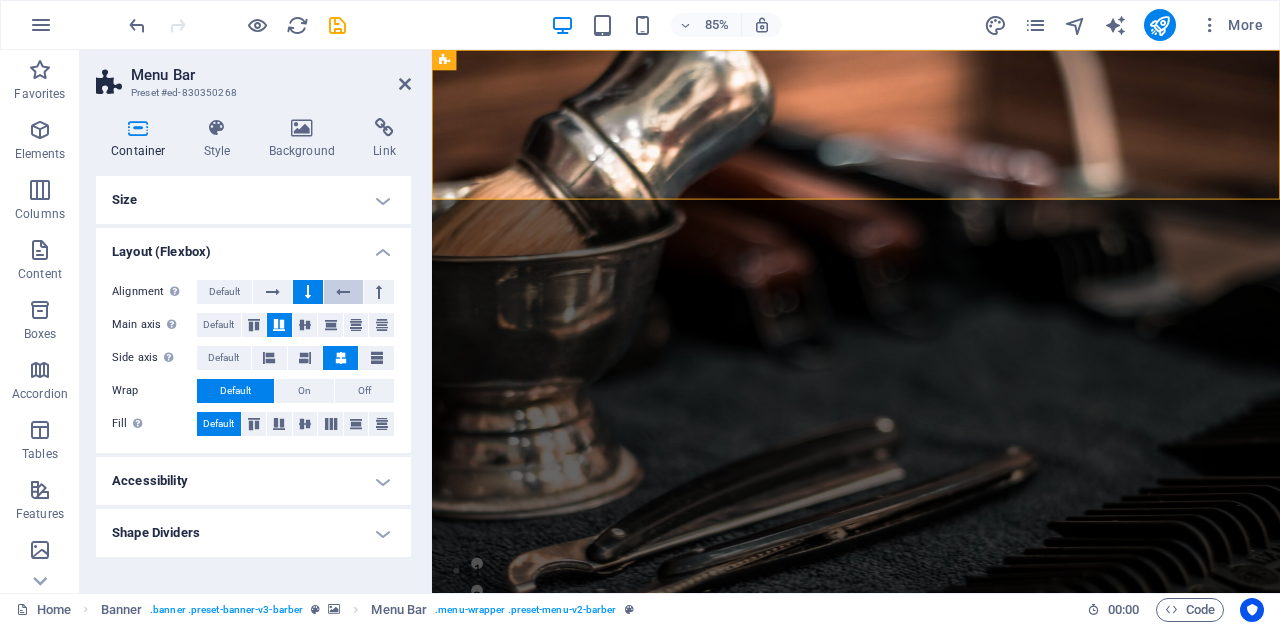 click at bounding box center (343, 292) 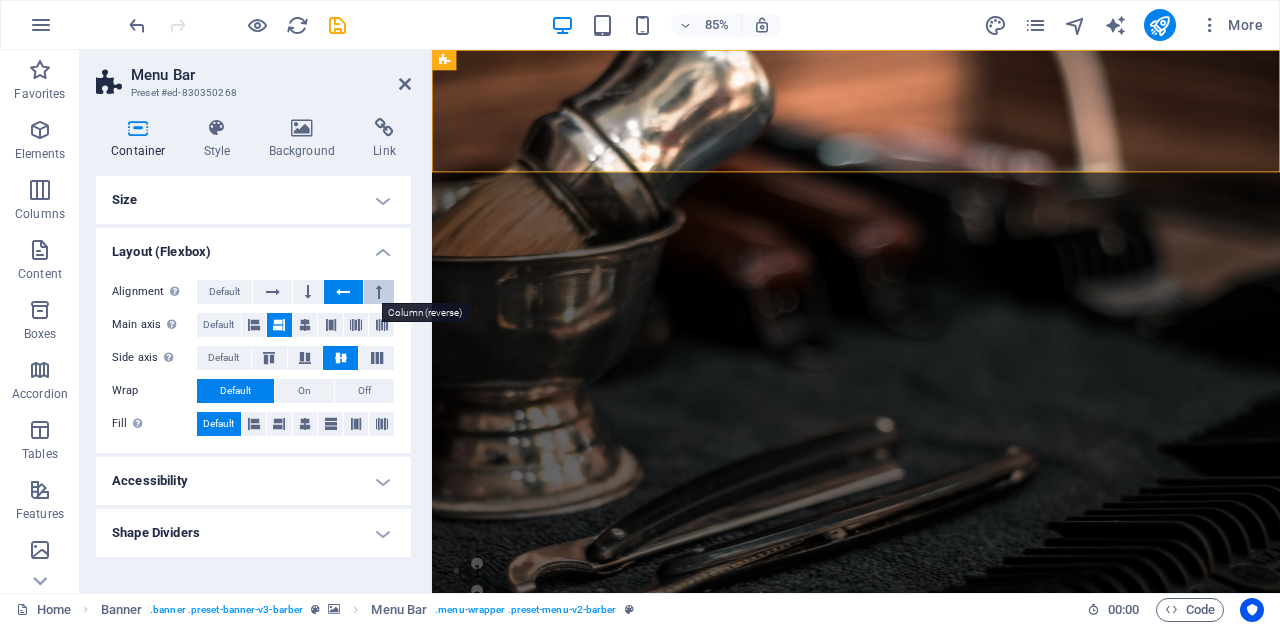 click at bounding box center [379, 292] 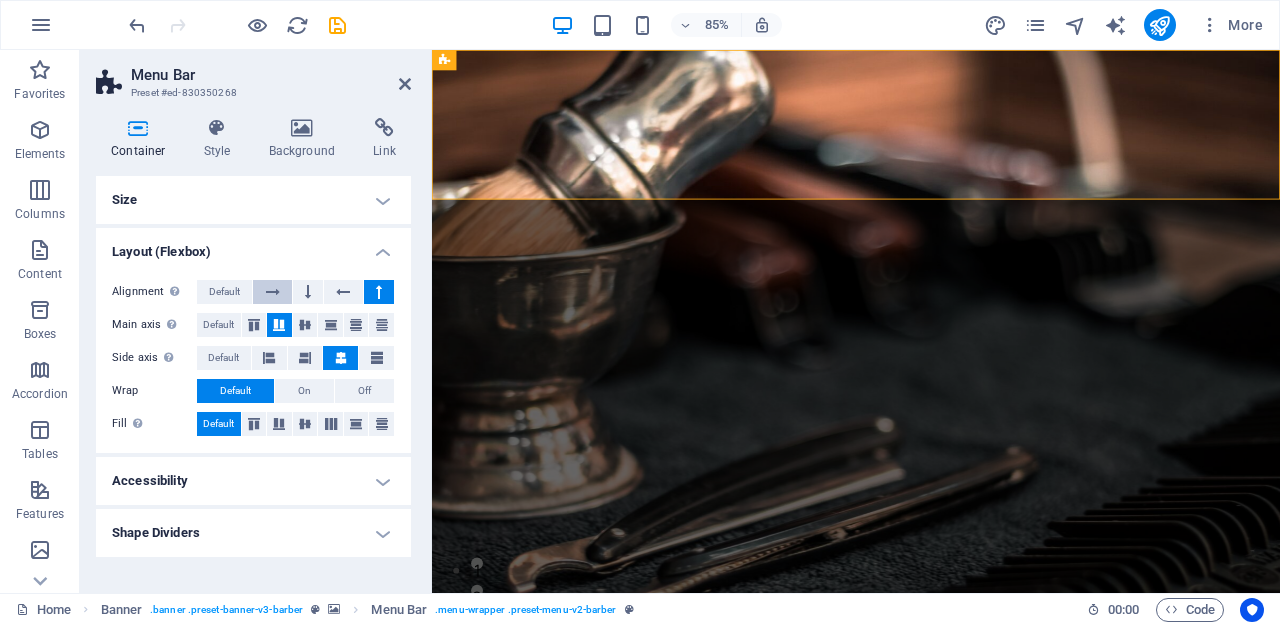 click at bounding box center (273, 292) 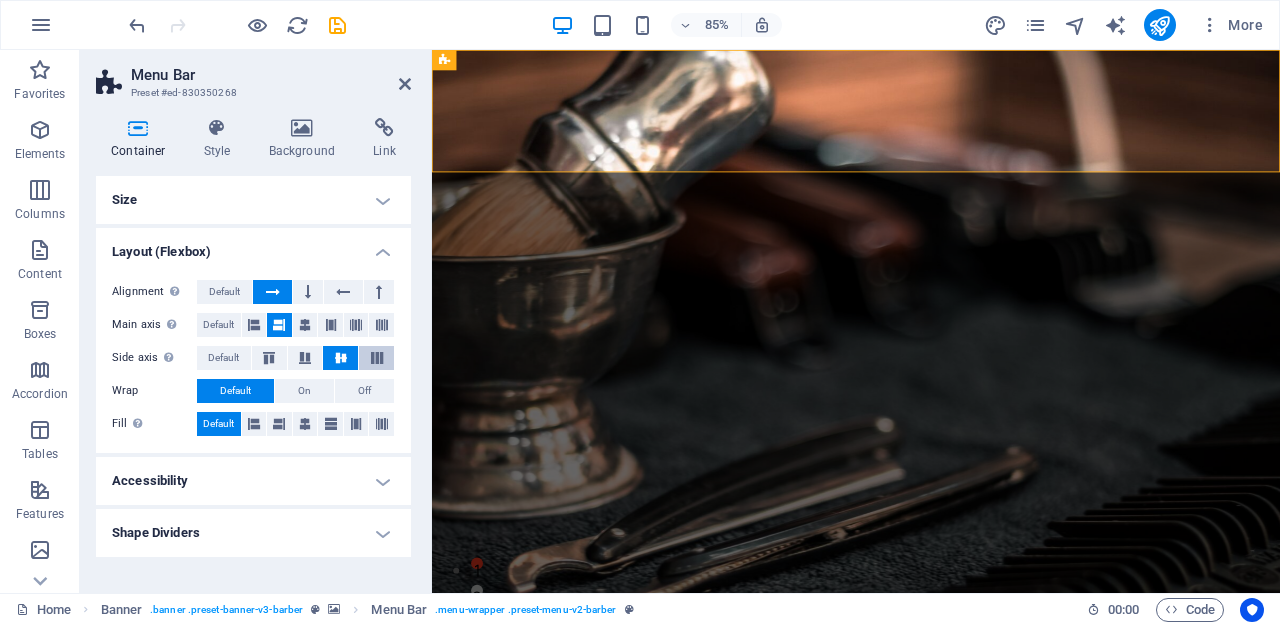 click at bounding box center [377, 358] 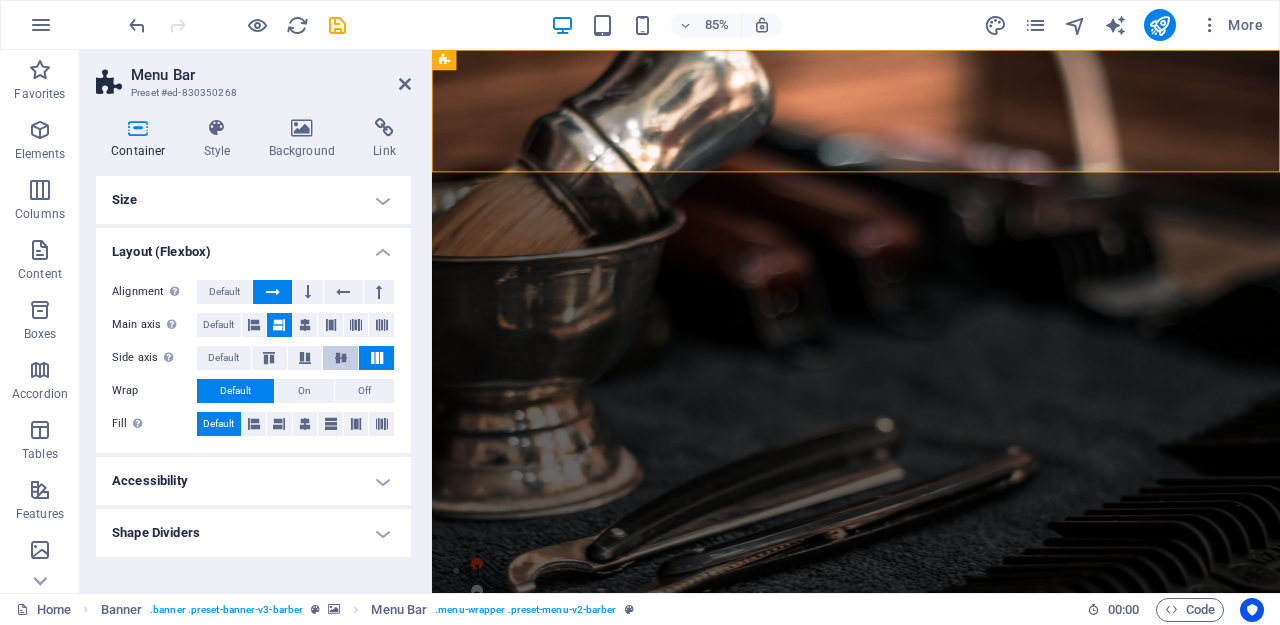 click at bounding box center (341, 358) 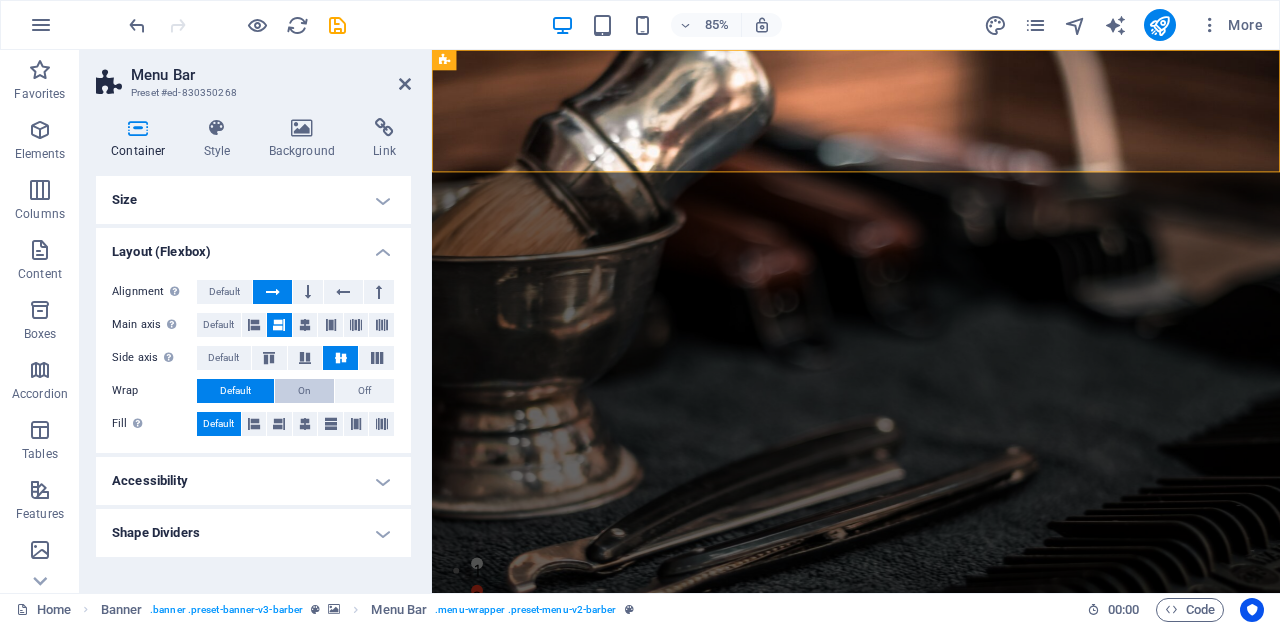 click on "On" at bounding box center [304, 391] 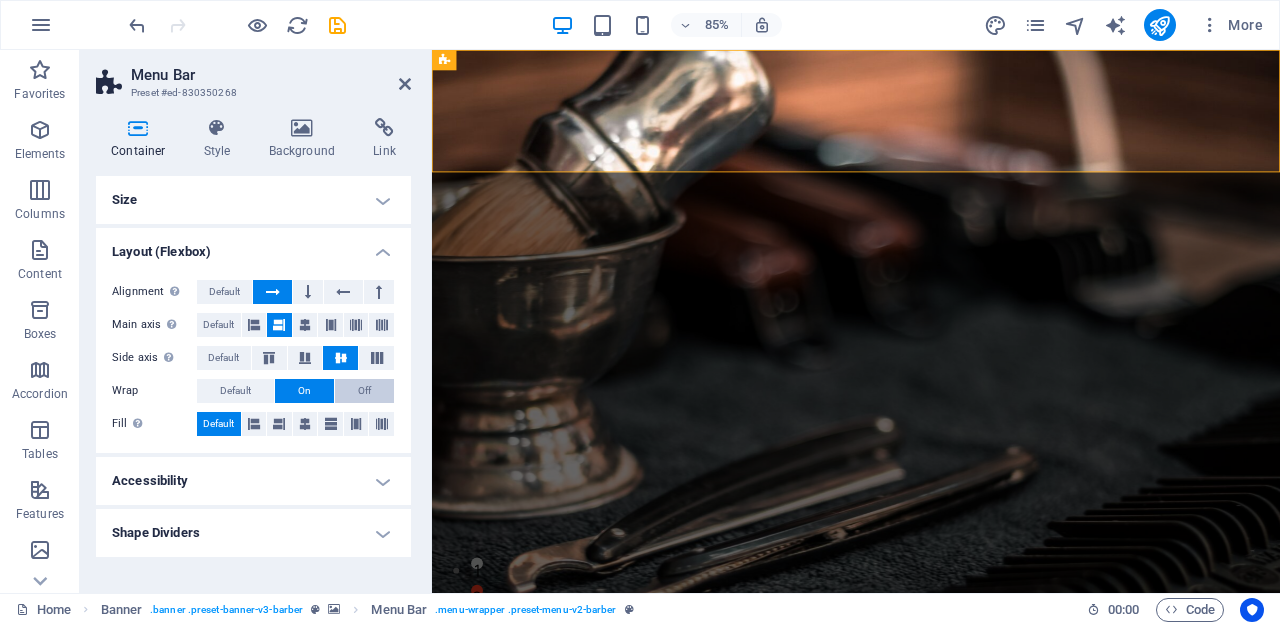 click on "Off" at bounding box center [364, 391] 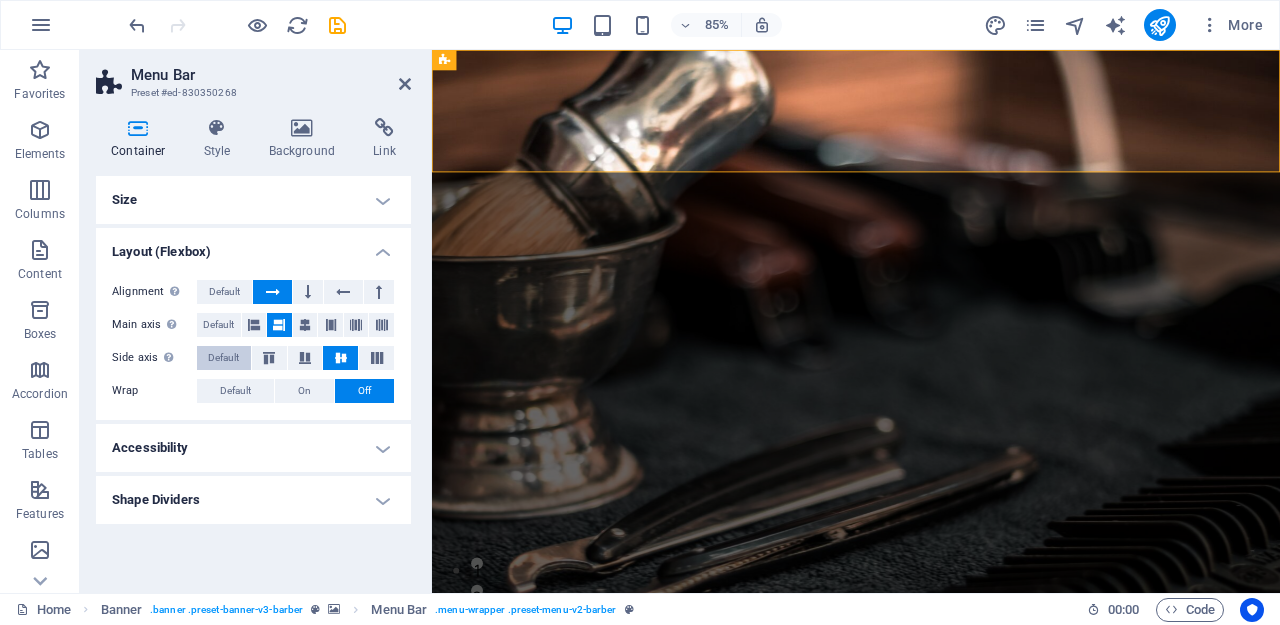 click on "Default" at bounding box center [223, 358] 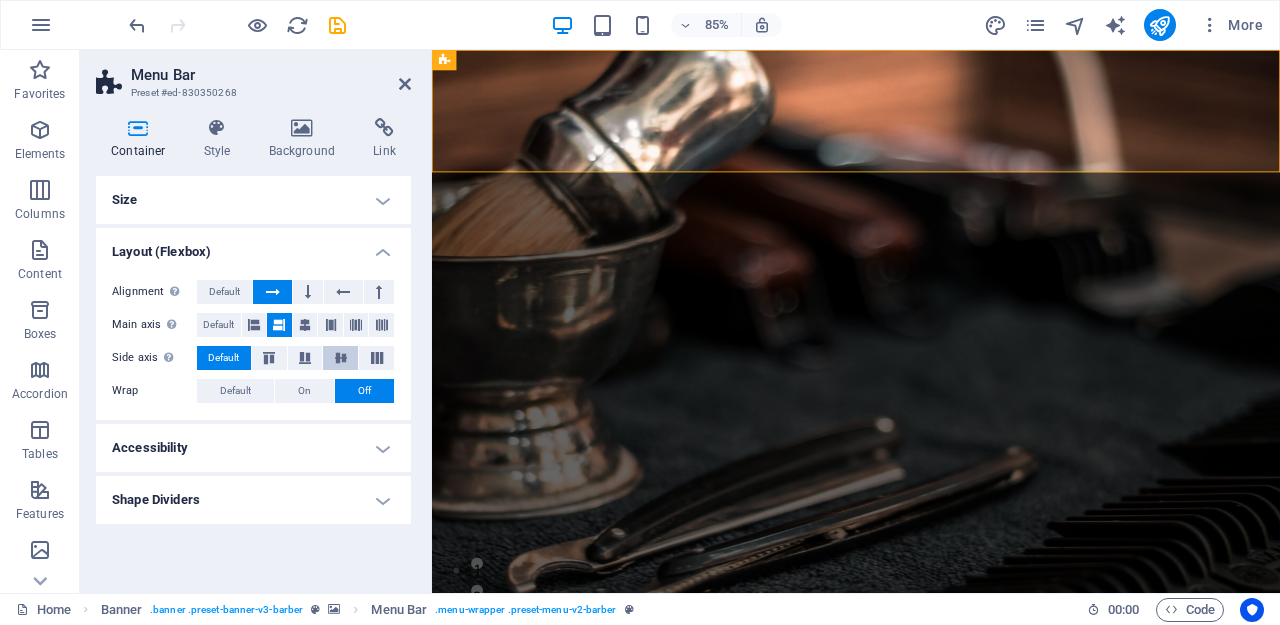 click at bounding box center [341, 358] 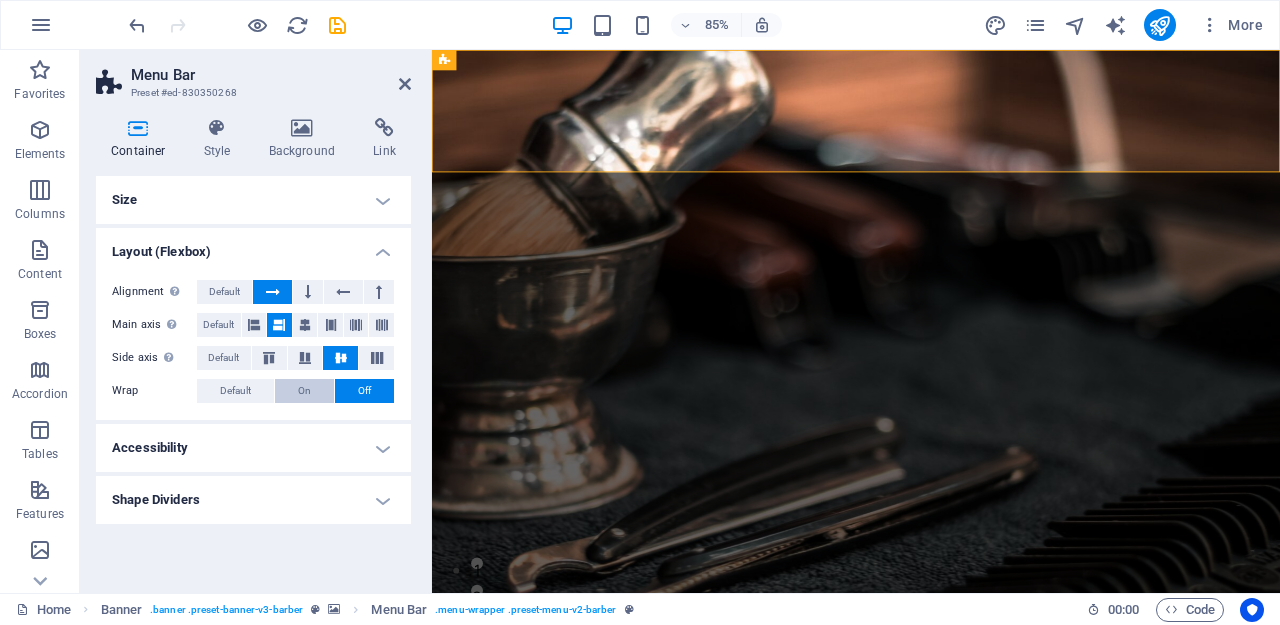 click on "On" at bounding box center [304, 391] 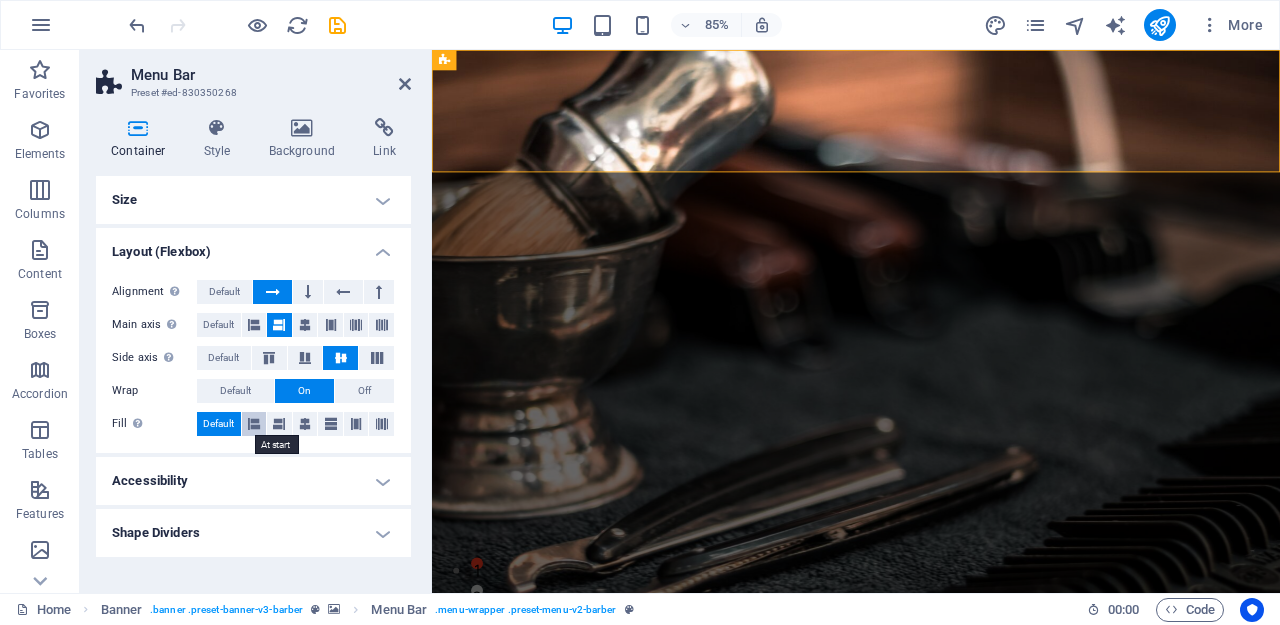 click at bounding box center [254, 424] 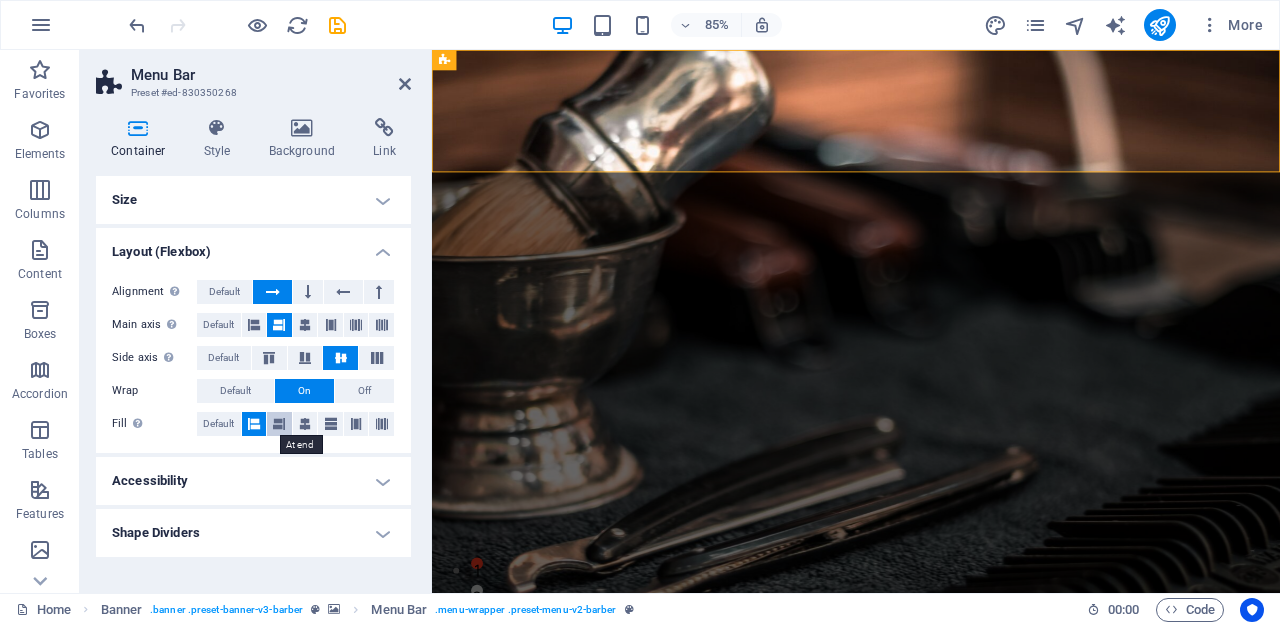 click at bounding box center (279, 424) 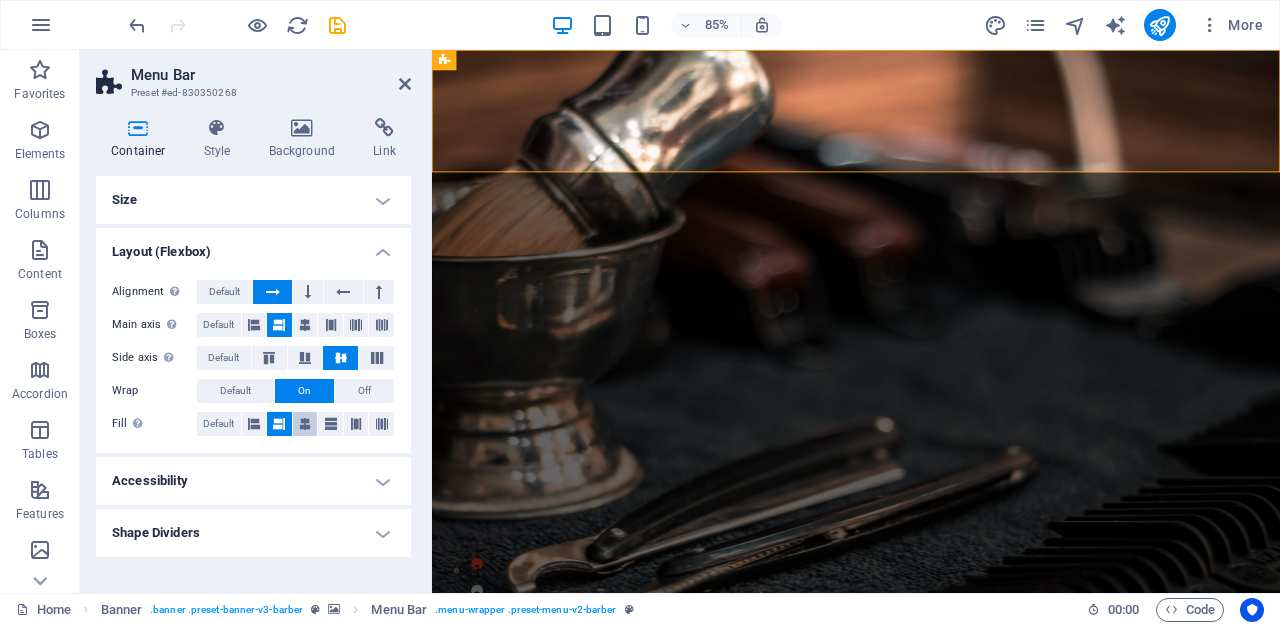 click at bounding box center (305, 424) 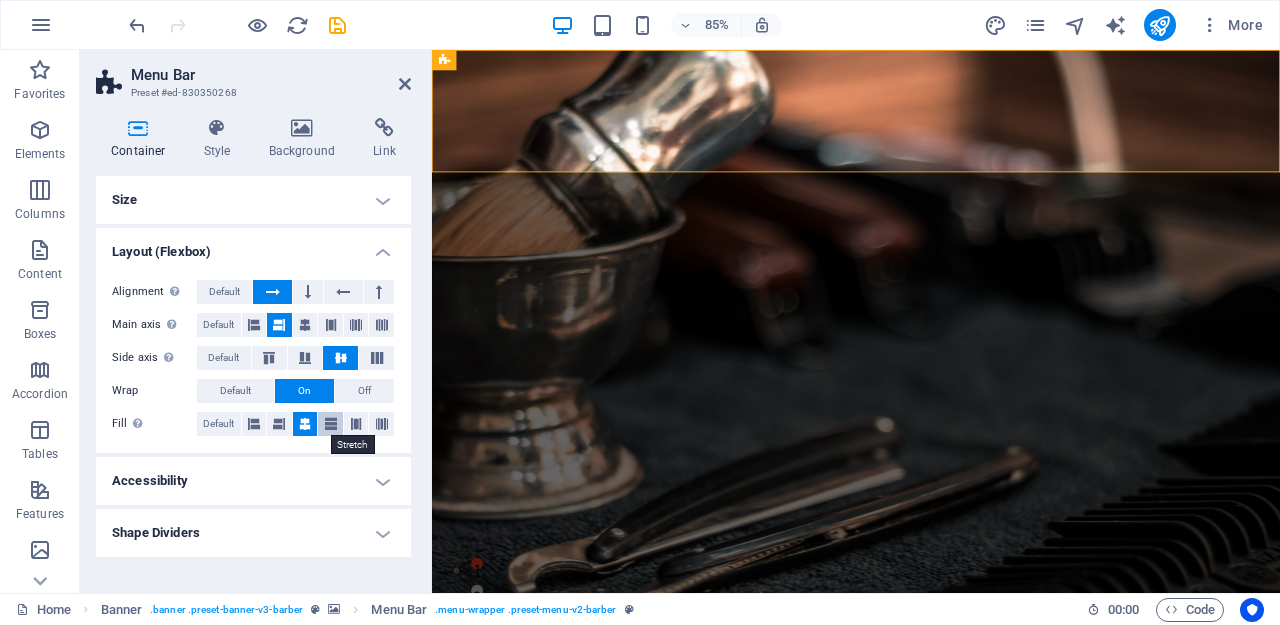 click at bounding box center (331, 424) 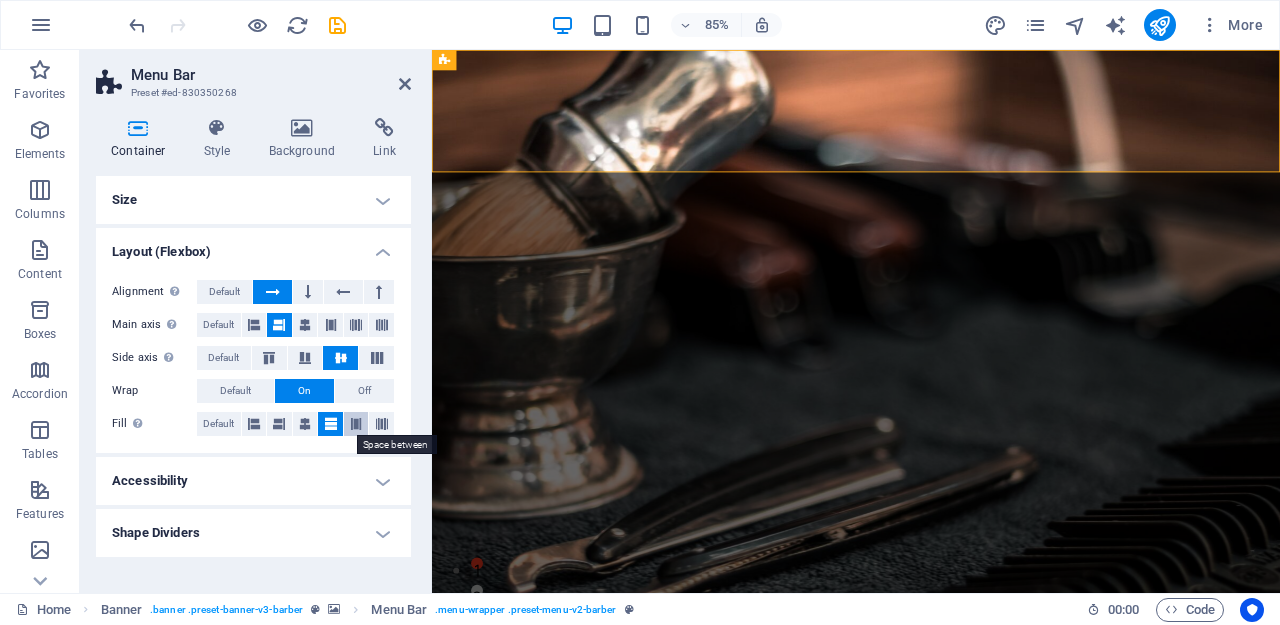 click at bounding box center (356, 424) 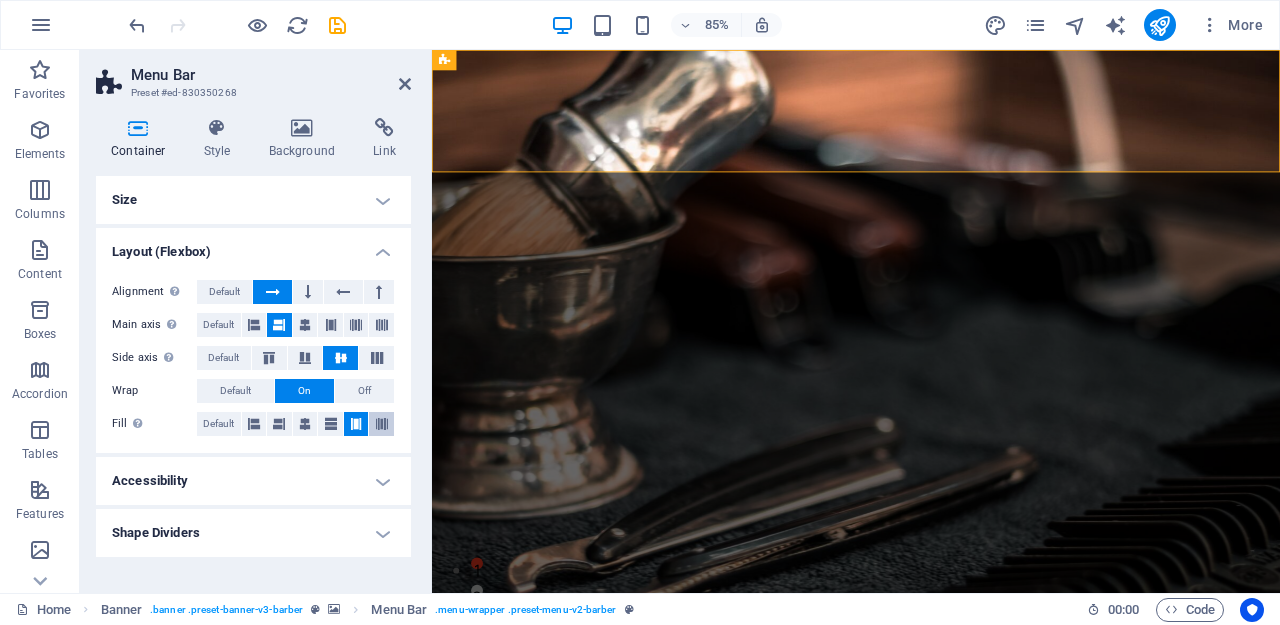 click at bounding box center (382, 424) 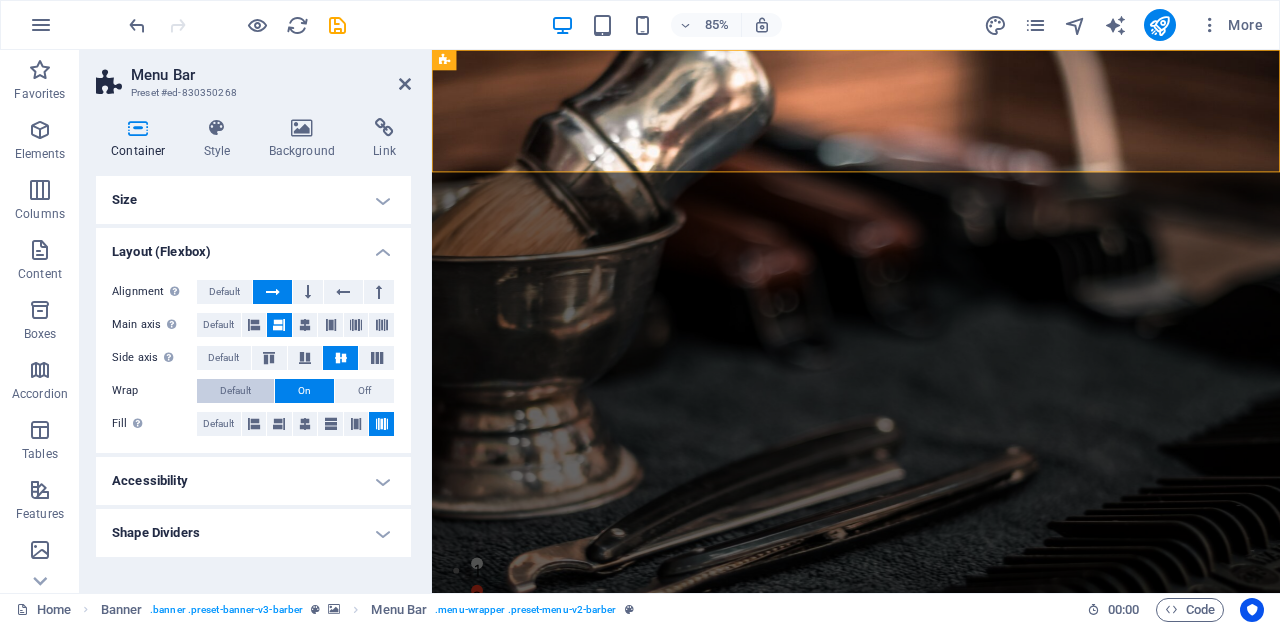 click on "Default" at bounding box center [235, 391] 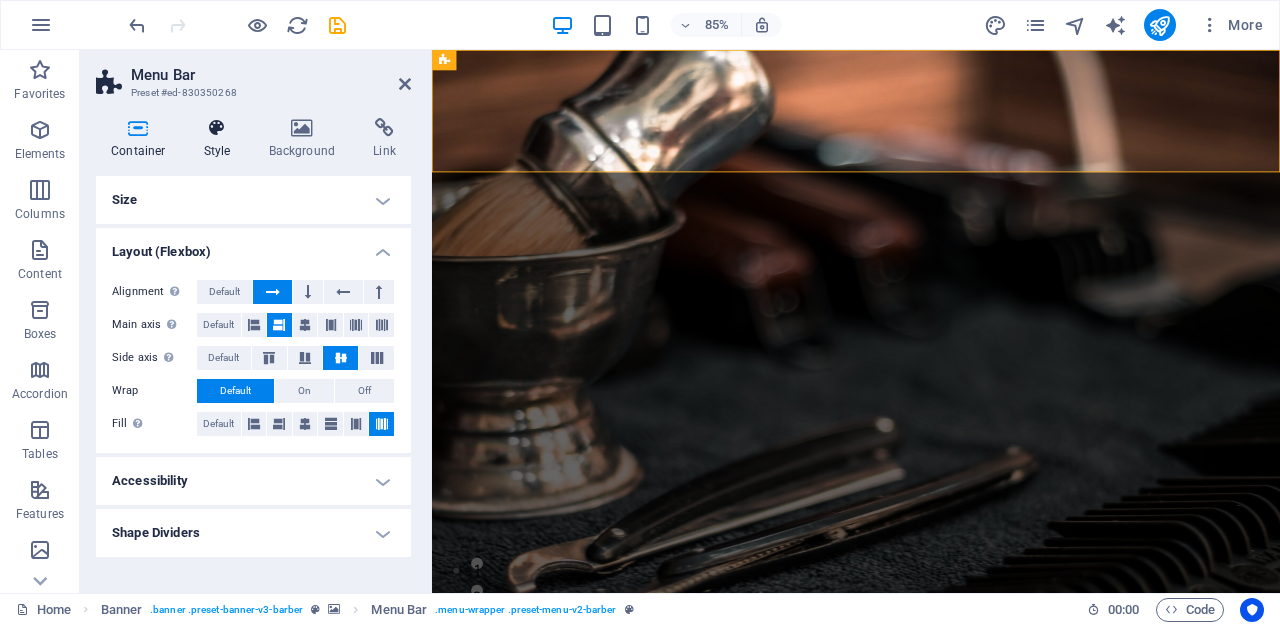 click at bounding box center [217, 128] 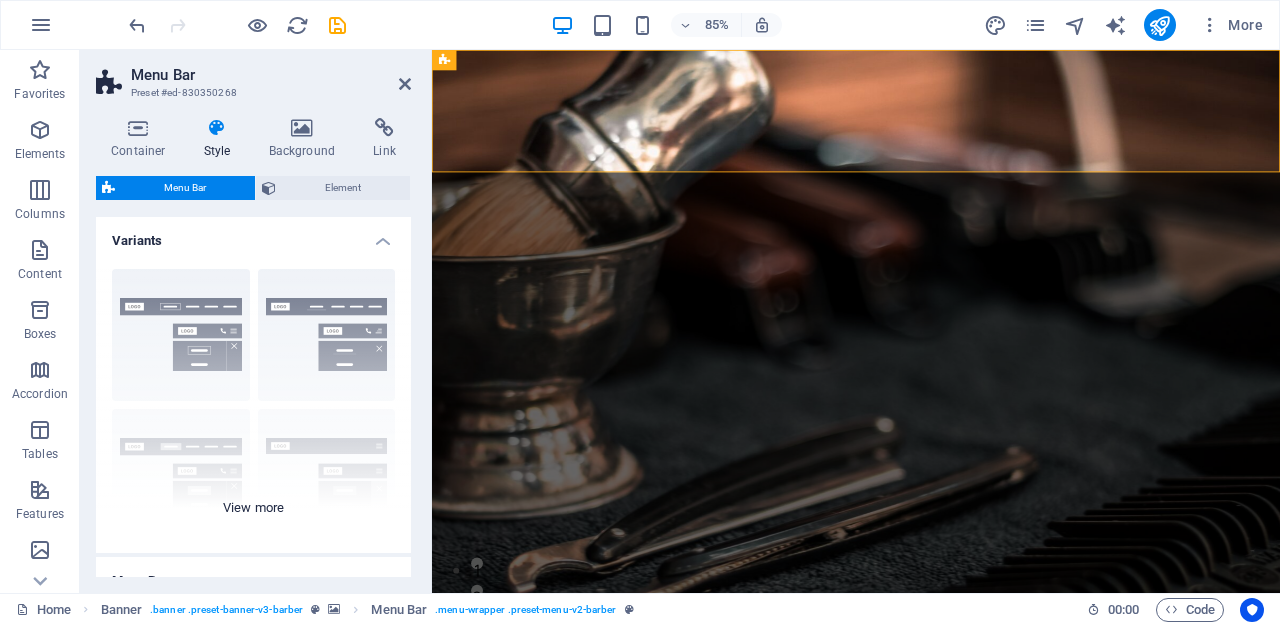 click on "Border Centered Default Fixed Loki Trigger Wide XXL" at bounding box center (253, 403) 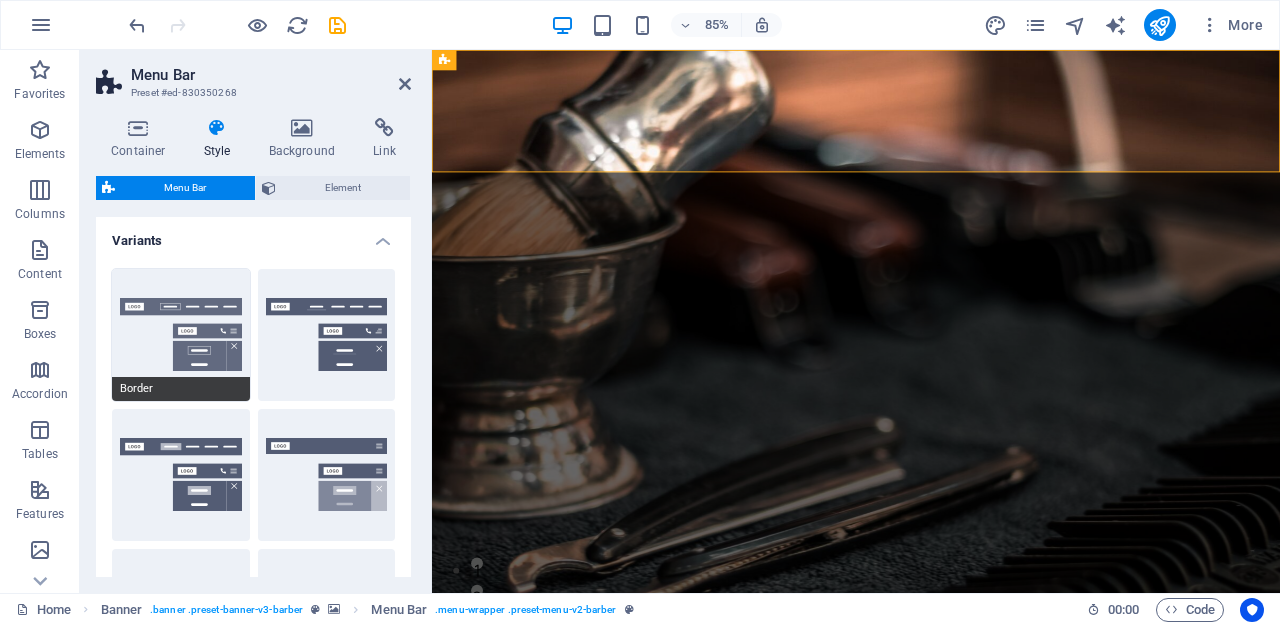 click on "Border" at bounding box center [181, 389] 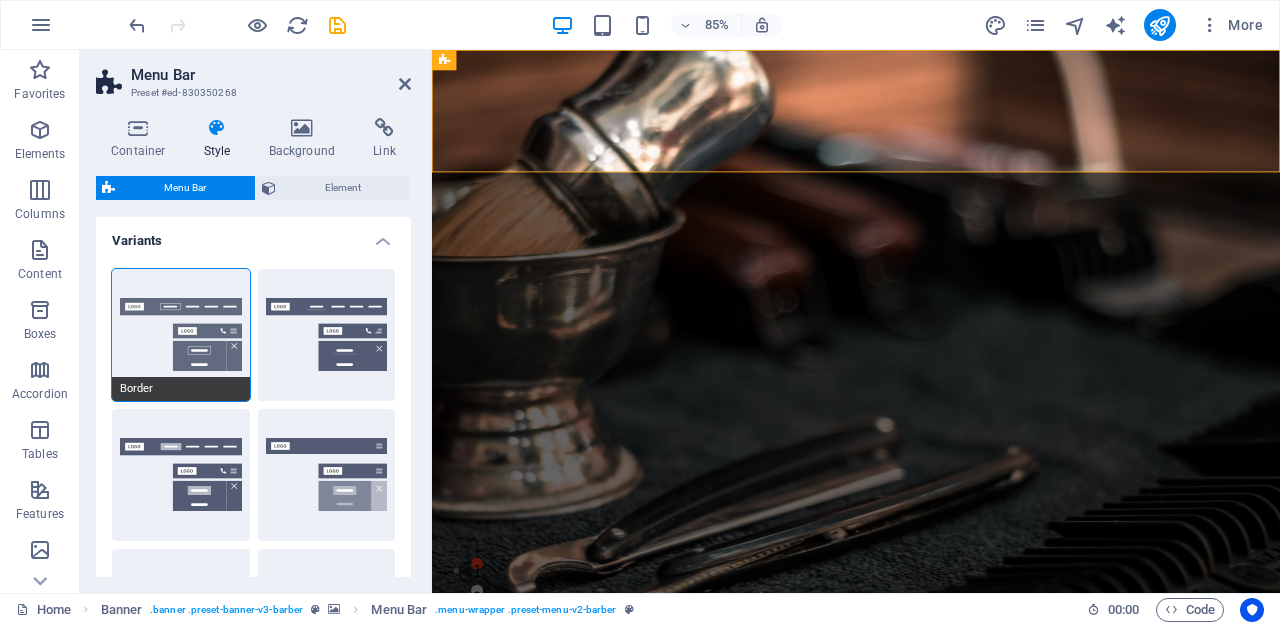 type on "1" 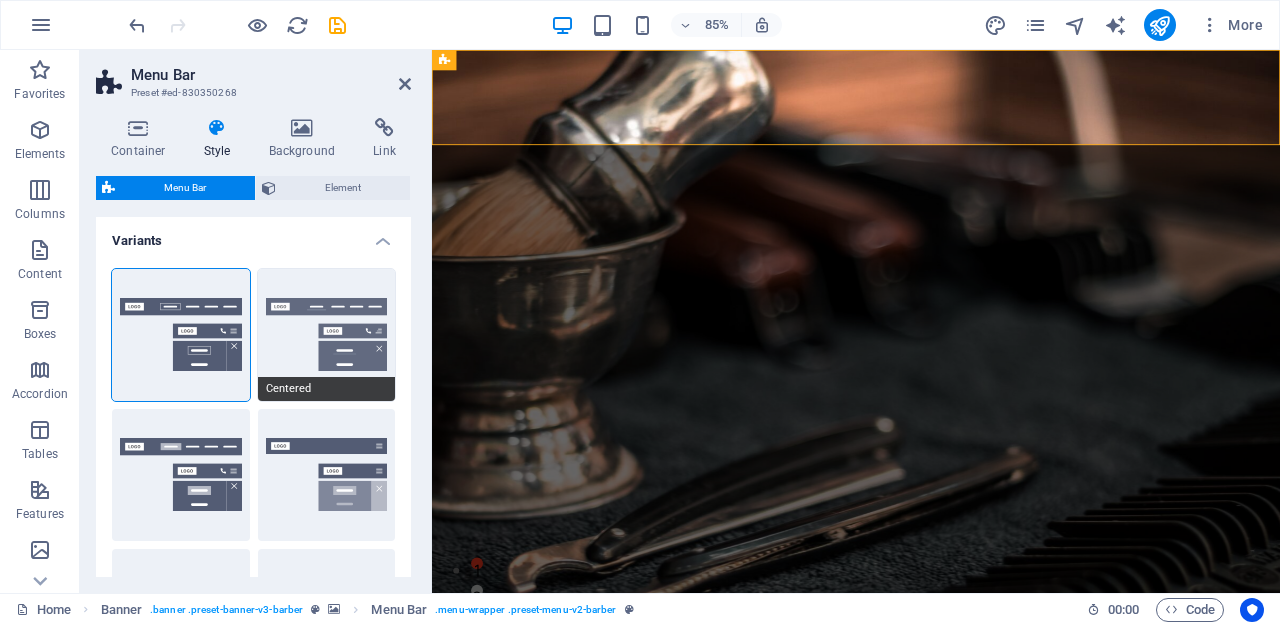 click on "Centered" at bounding box center (327, 389) 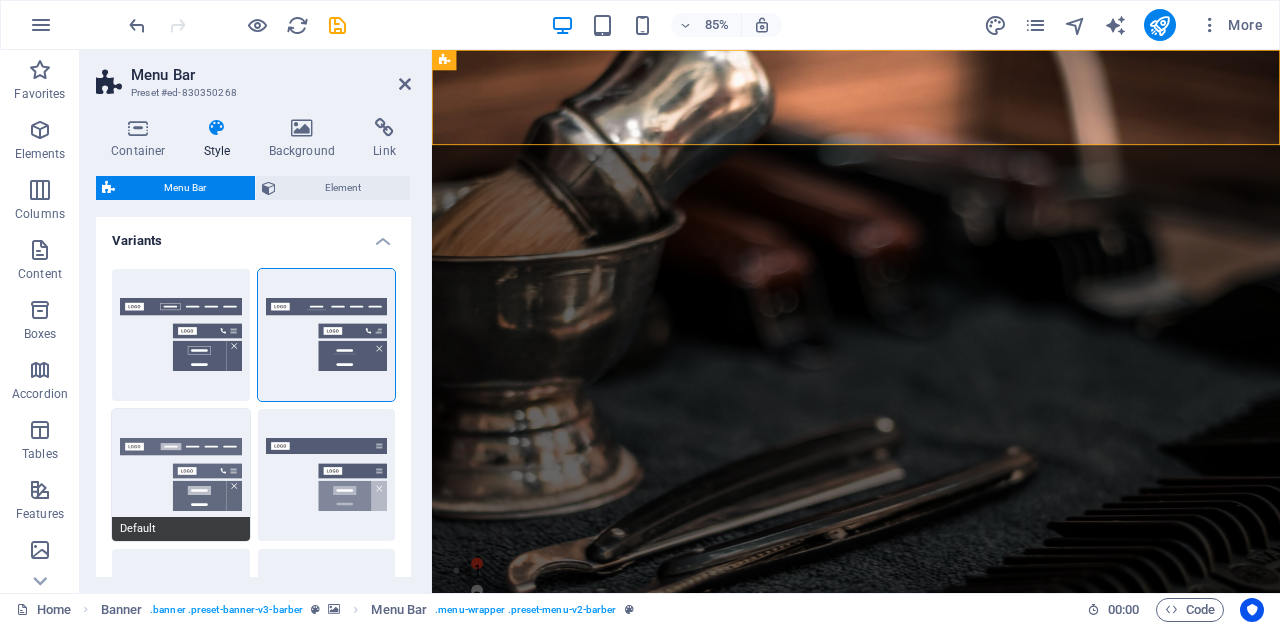 click on "Default" at bounding box center (181, 529) 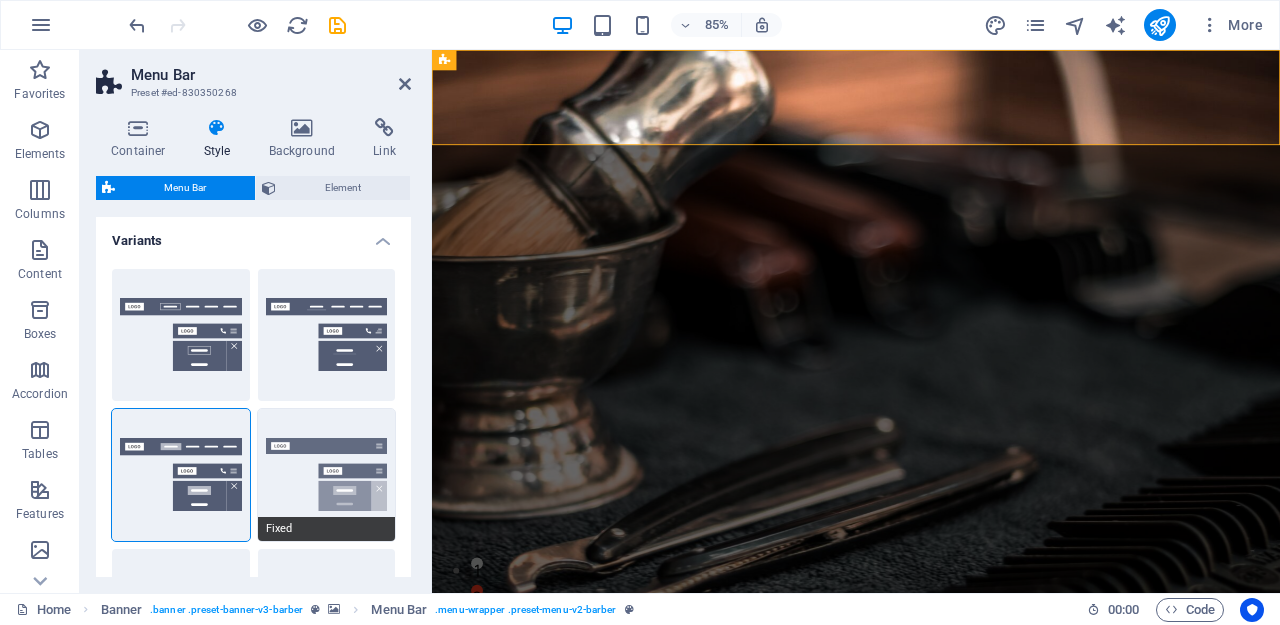 click on "Fixed" at bounding box center [327, 529] 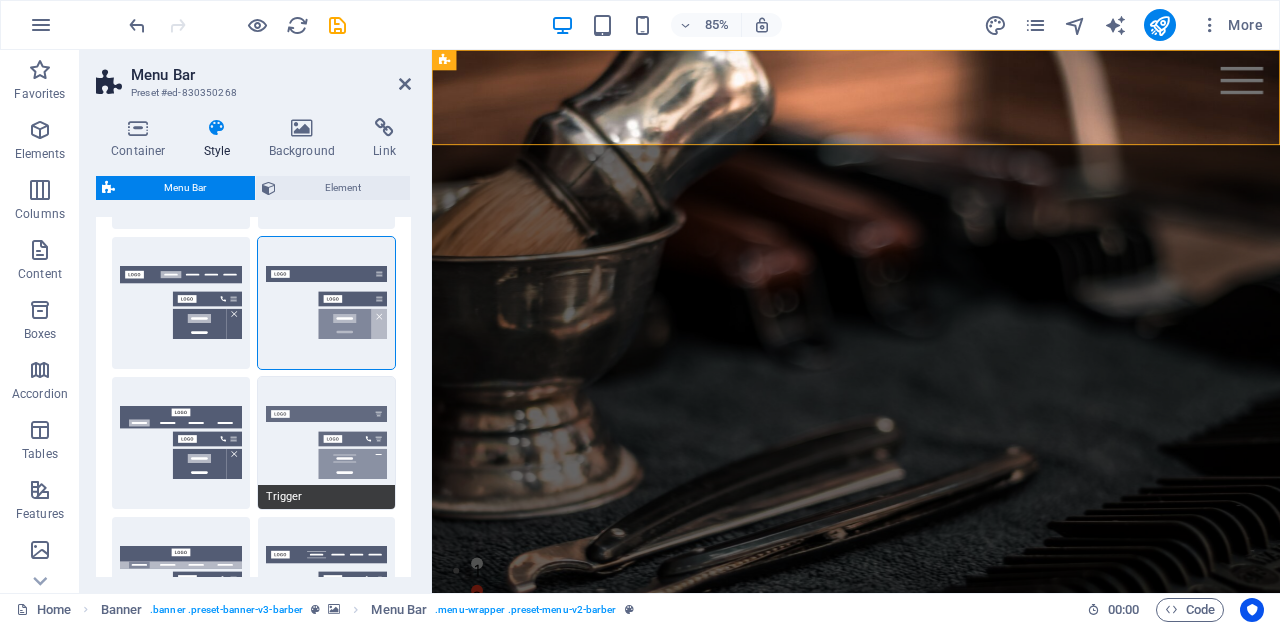 scroll, scrollTop: 176, scrollLeft: 0, axis: vertical 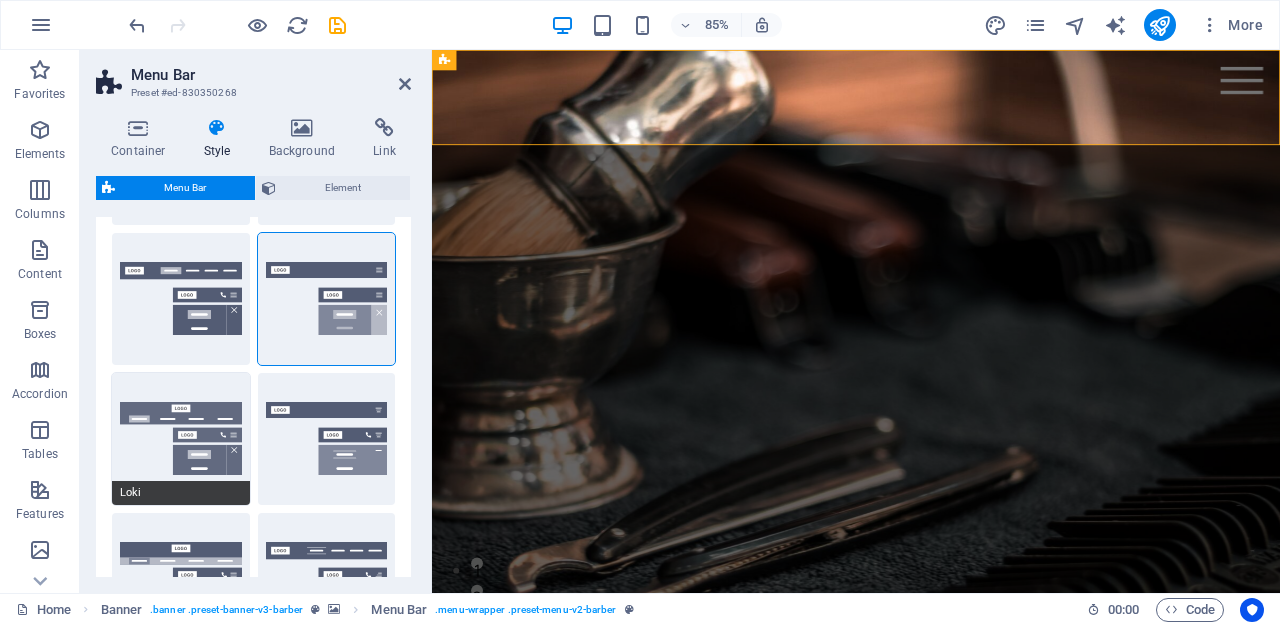 click on "Loki" at bounding box center (181, 493) 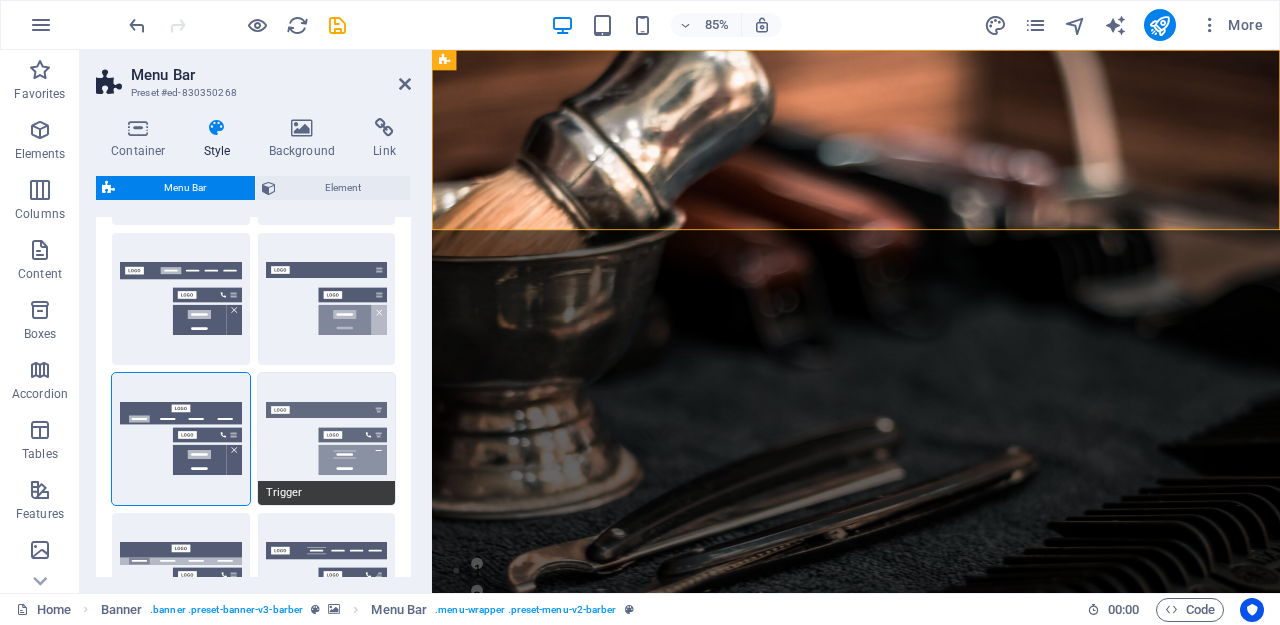 click on "Trigger" at bounding box center (327, 493) 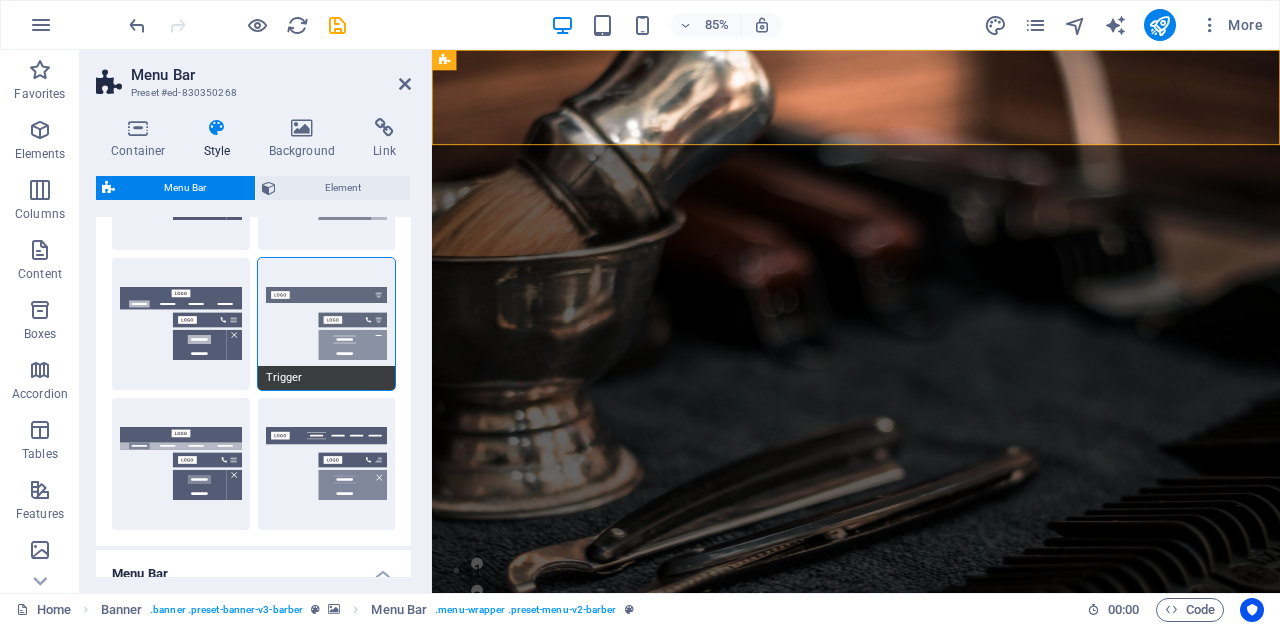 scroll, scrollTop: 296, scrollLeft: 0, axis: vertical 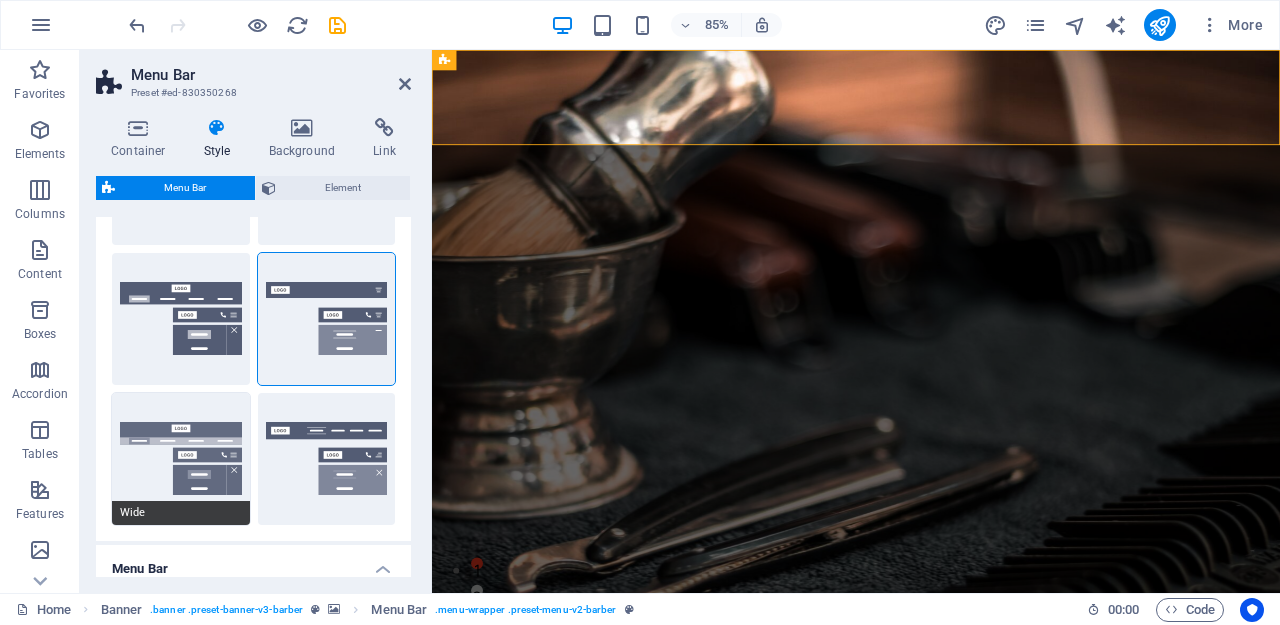 click on "Wide" at bounding box center (181, 513) 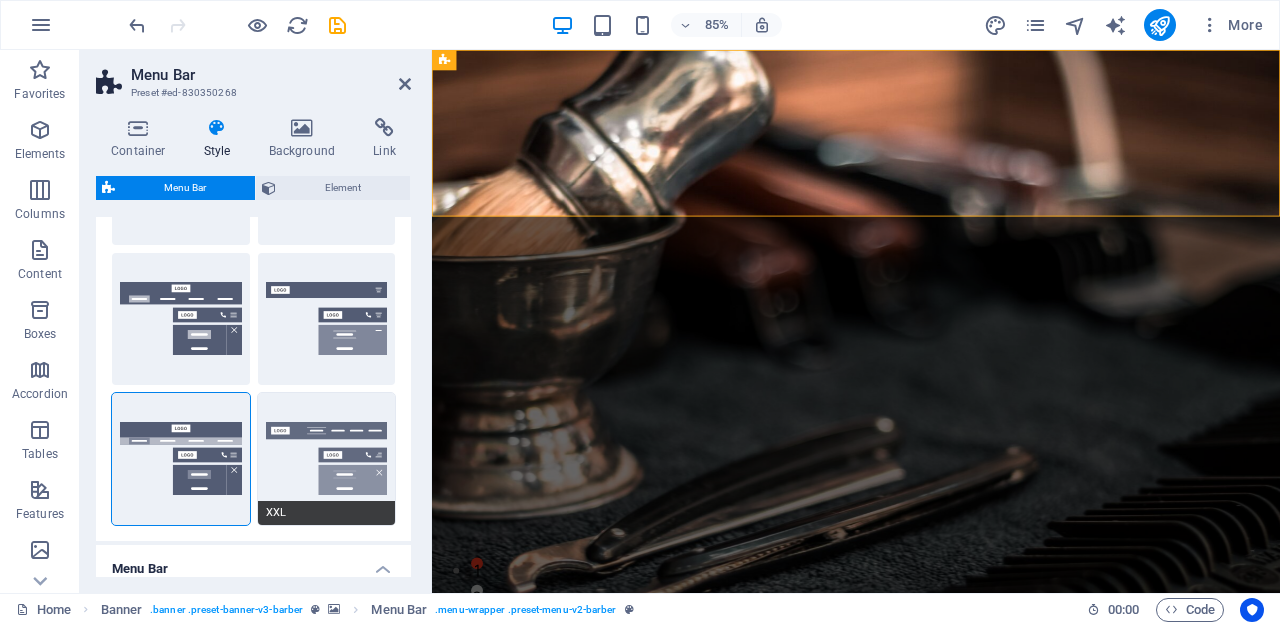 click on "XXL" at bounding box center [327, 513] 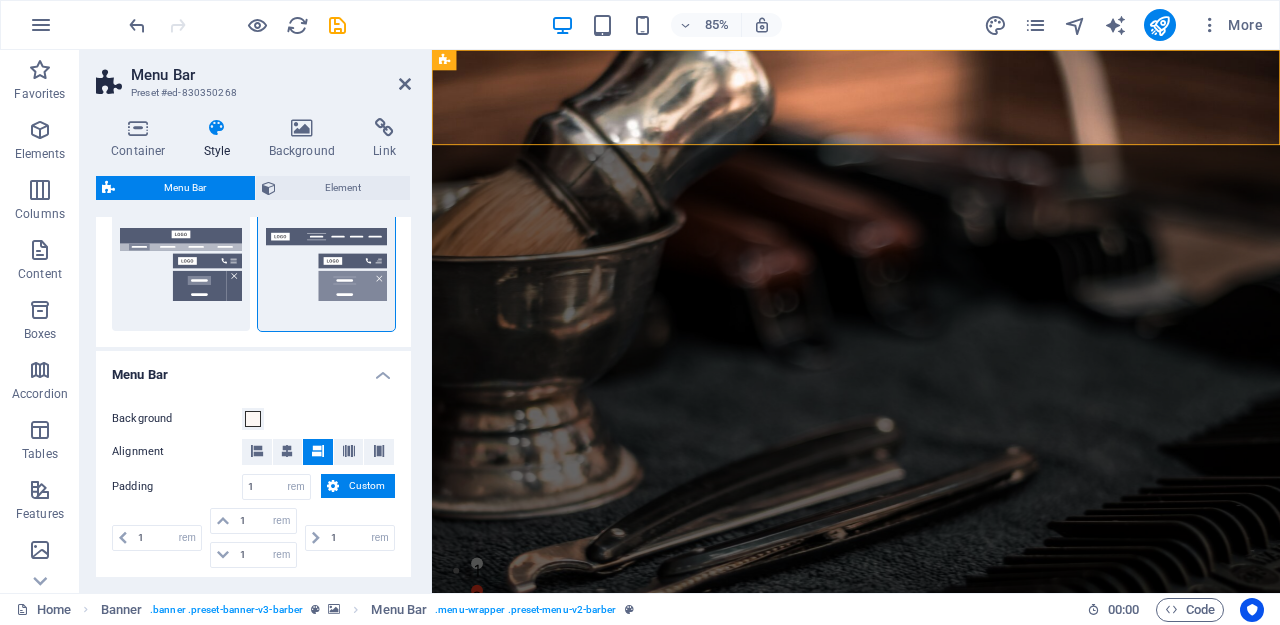 scroll, scrollTop: 492, scrollLeft: 0, axis: vertical 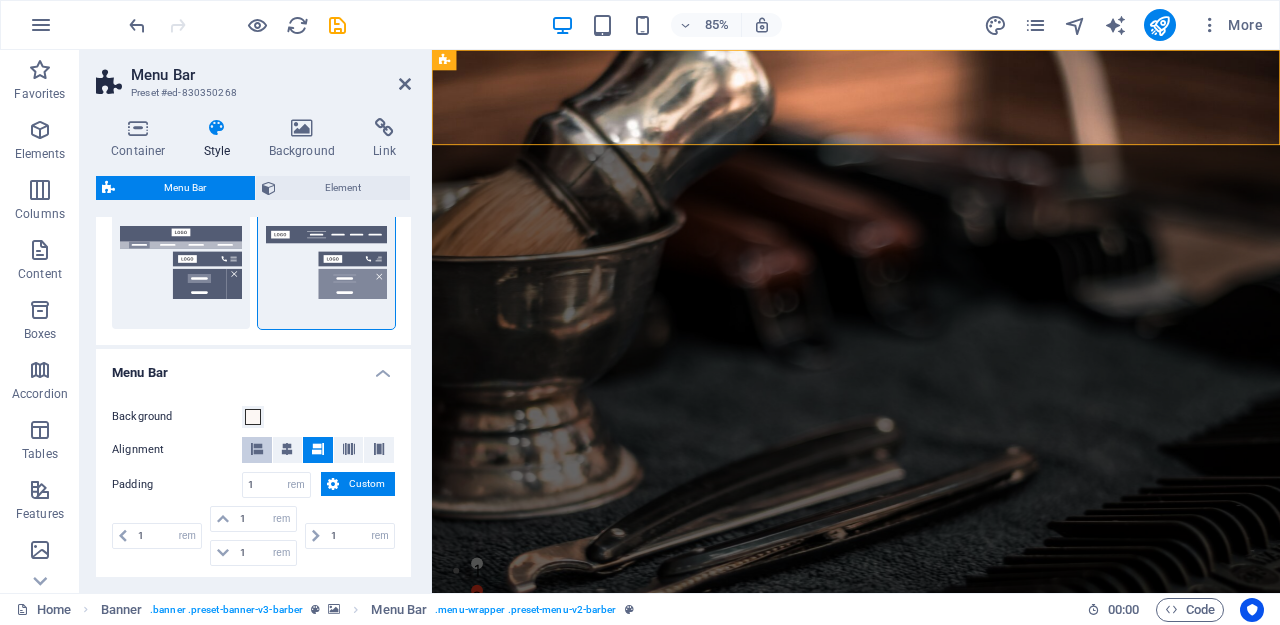 click at bounding box center [257, 450] 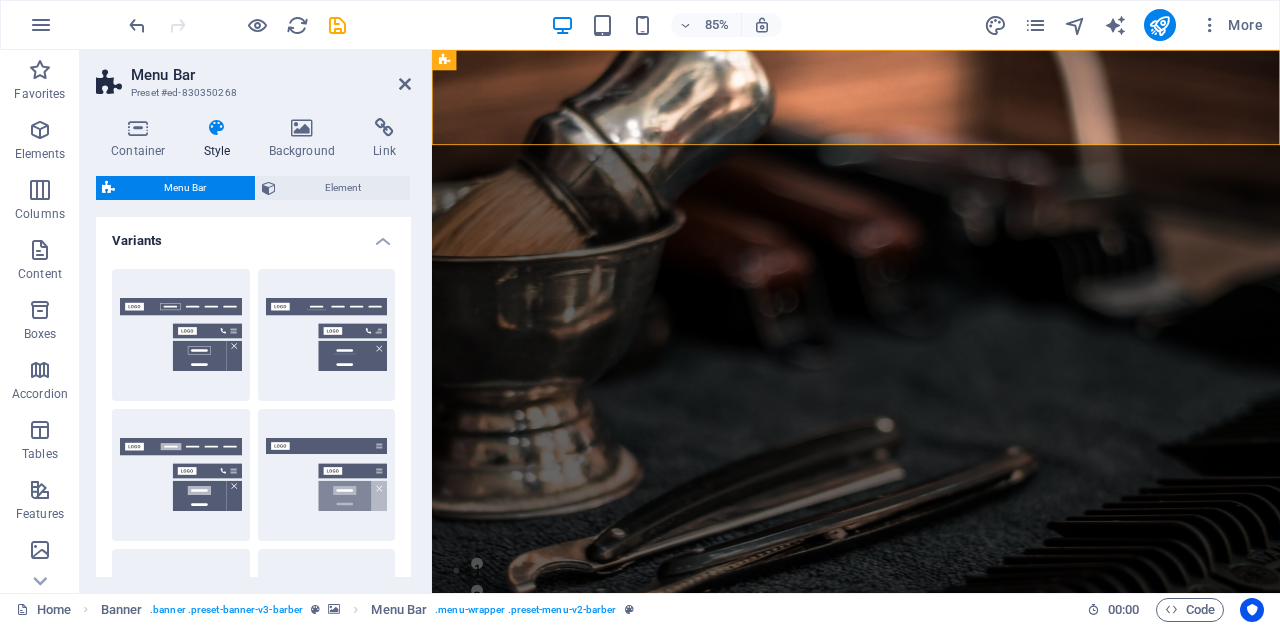 scroll, scrollTop: 0, scrollLeft: 0, axis: both 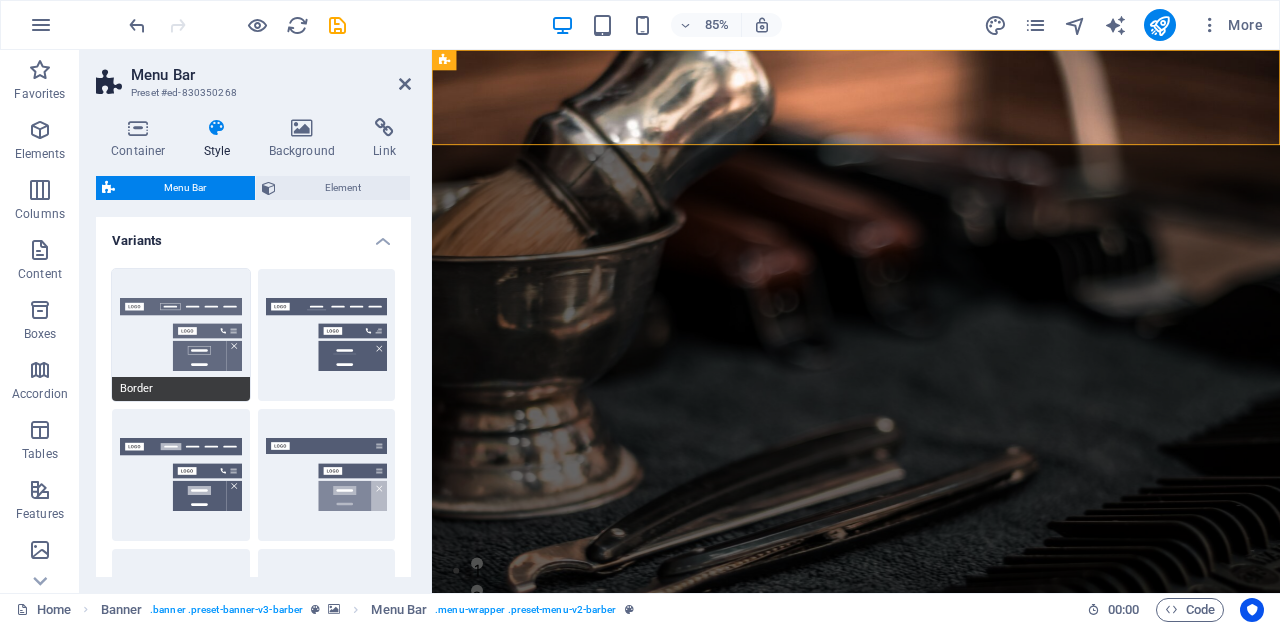click on "Border" at bounding box center (181, 389) 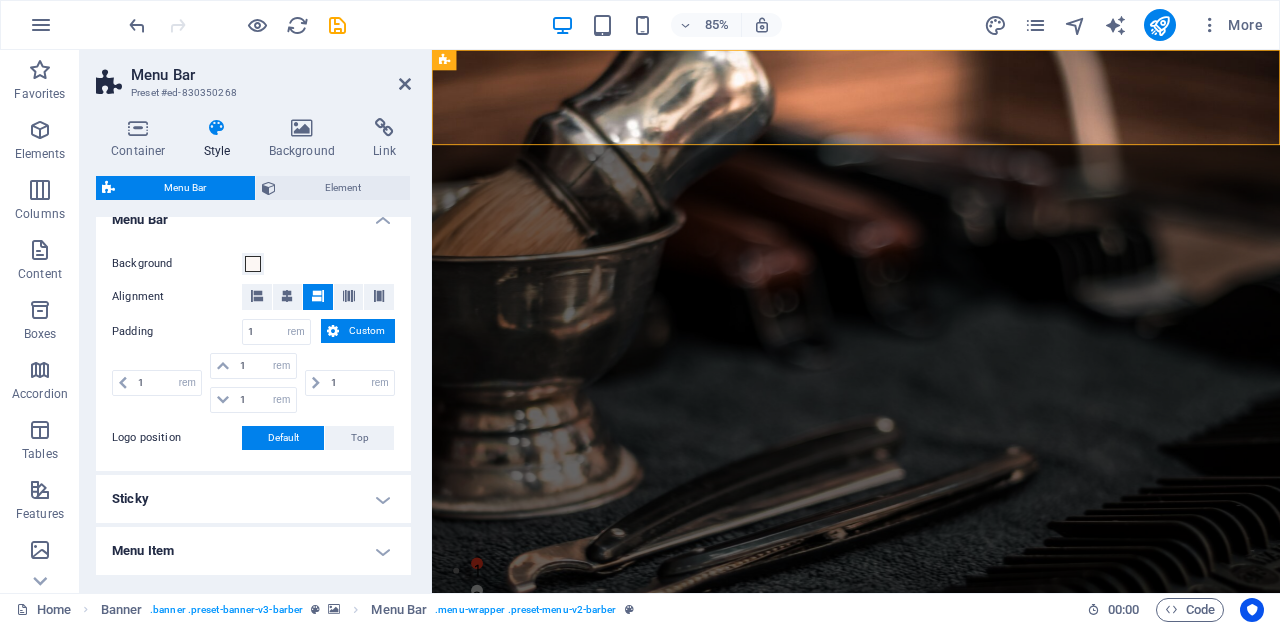 scroll, scrollTop: 643, scrollLeft: 0, axis: vertical 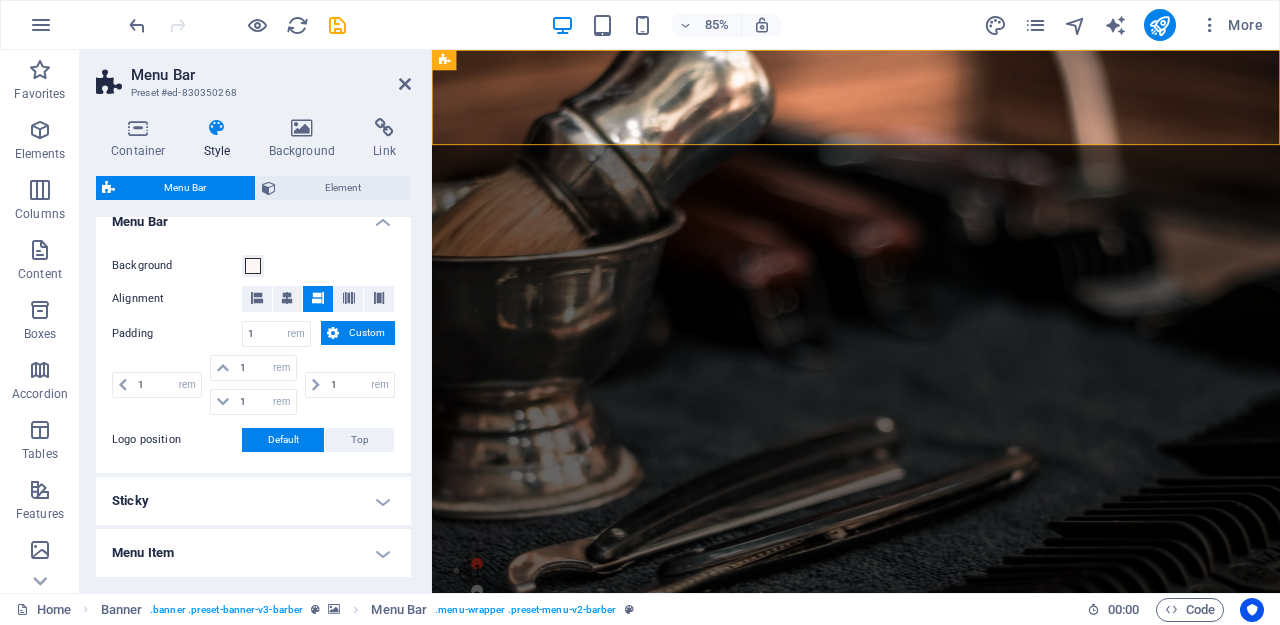 click on "Custom" at bounding box center (367, 333) 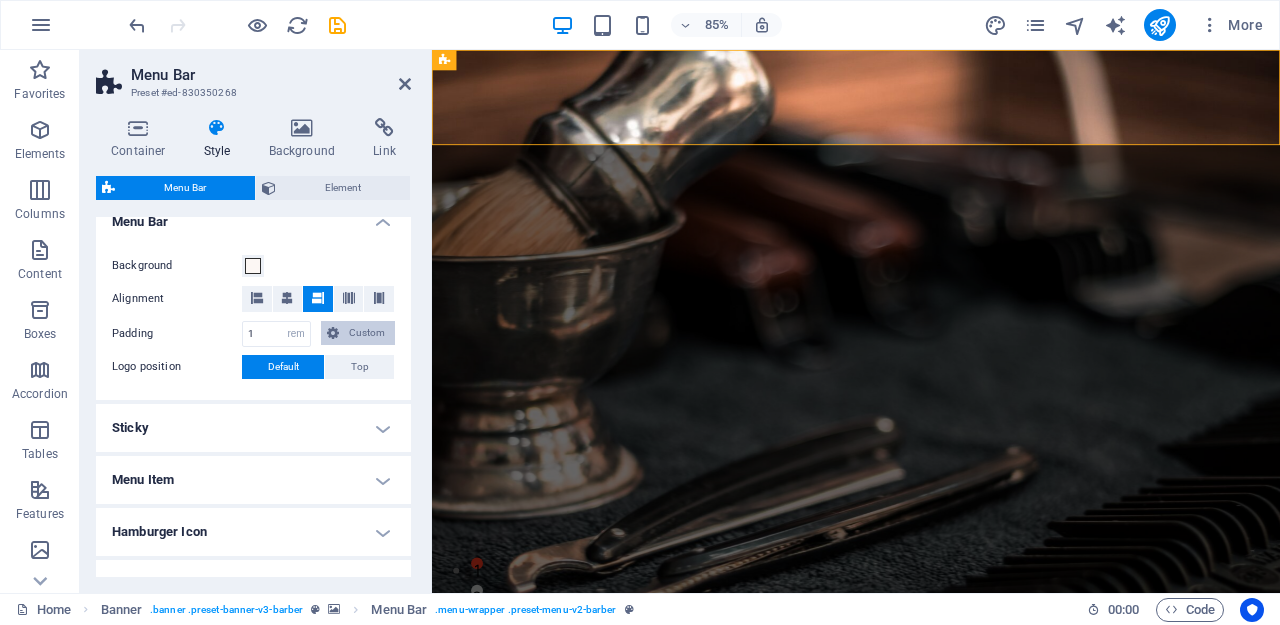click on "Custom" at bounding box center (367, 333) 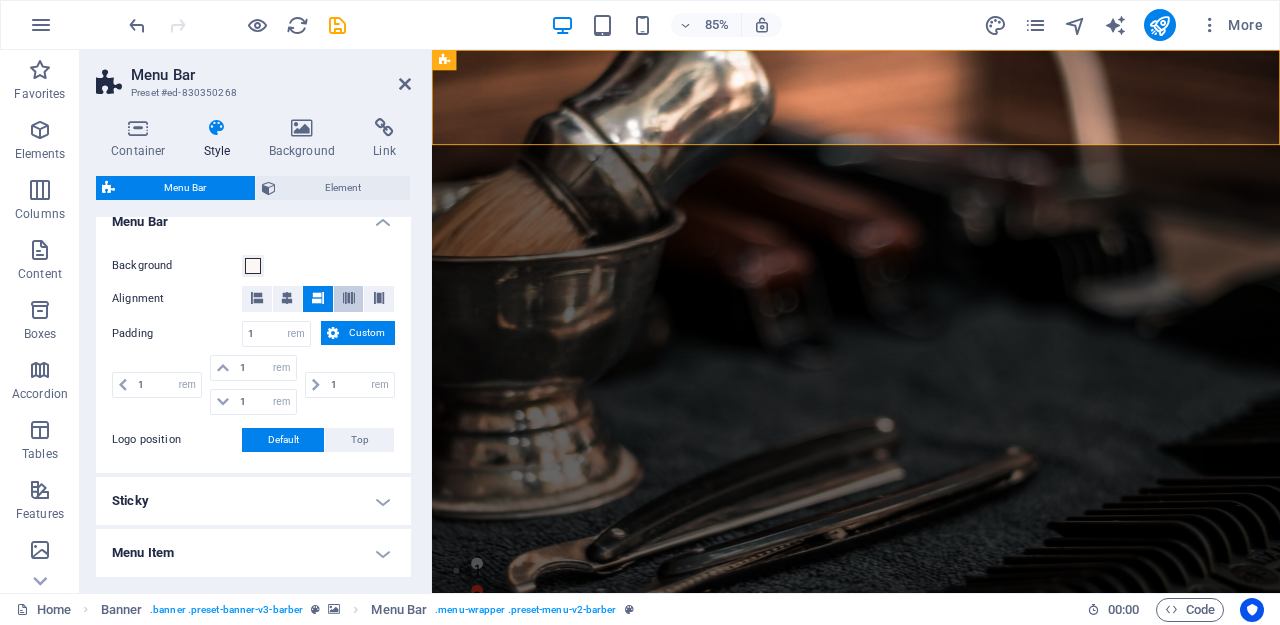 click at bounding box center [349, 299] 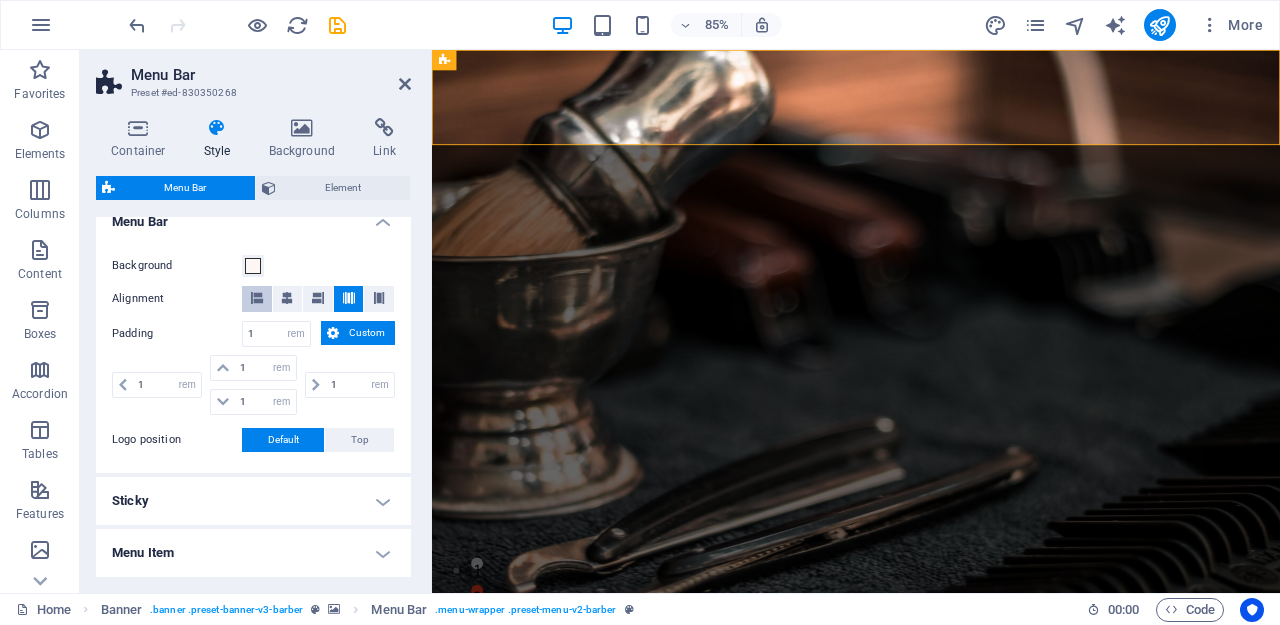 click at bounding box center [257, 299] 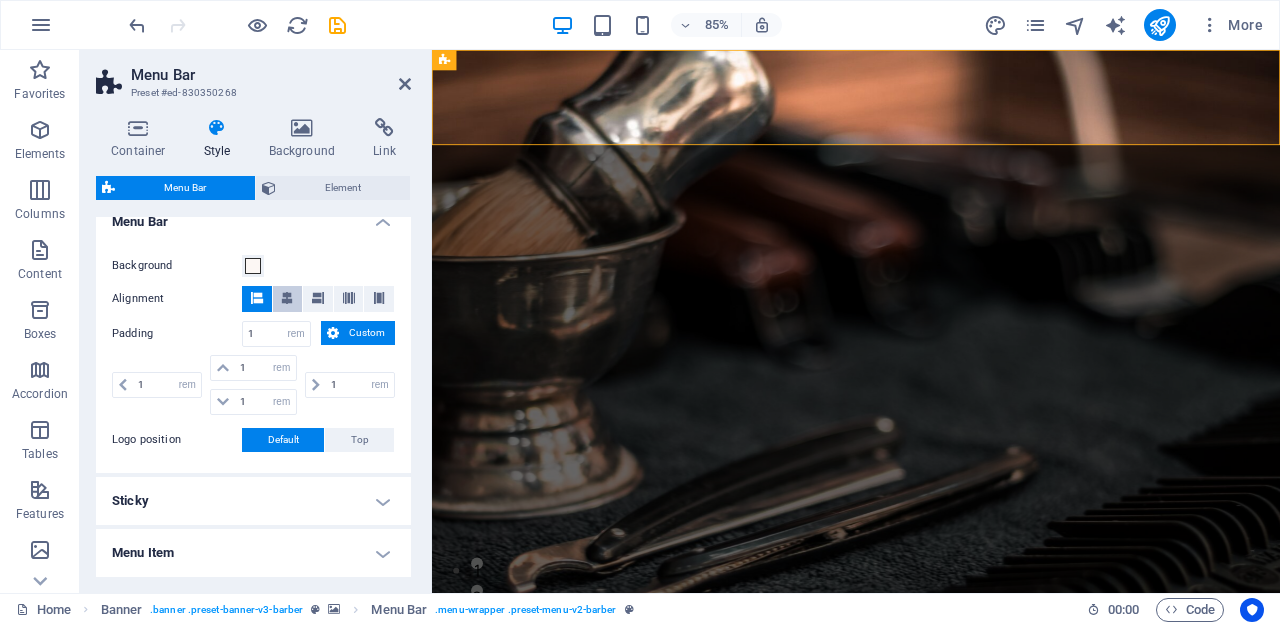 click at bounding box center (287, 298) 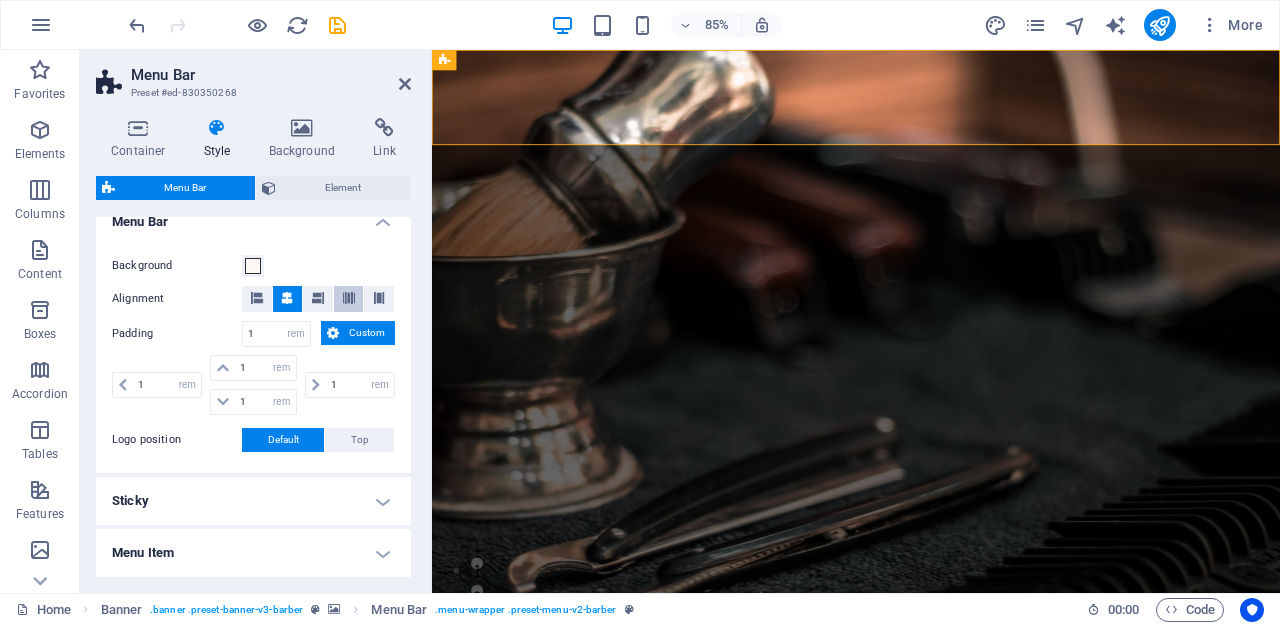 click at bounding box center [349, 298] 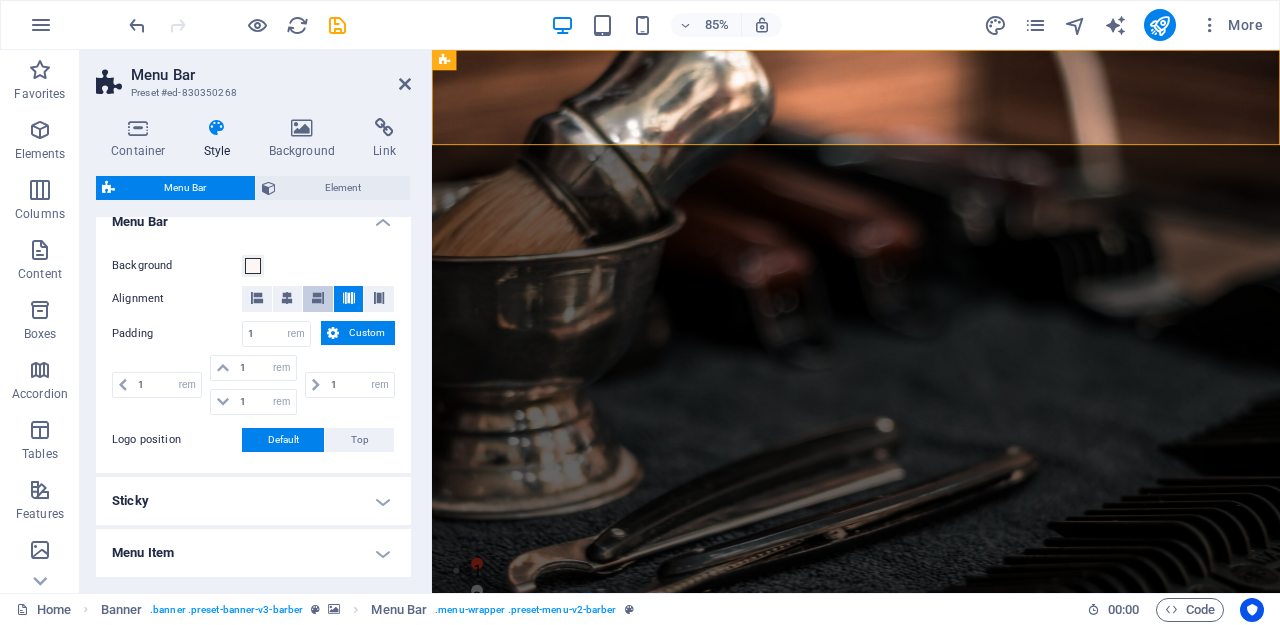 click at bounding box center [318, 299] 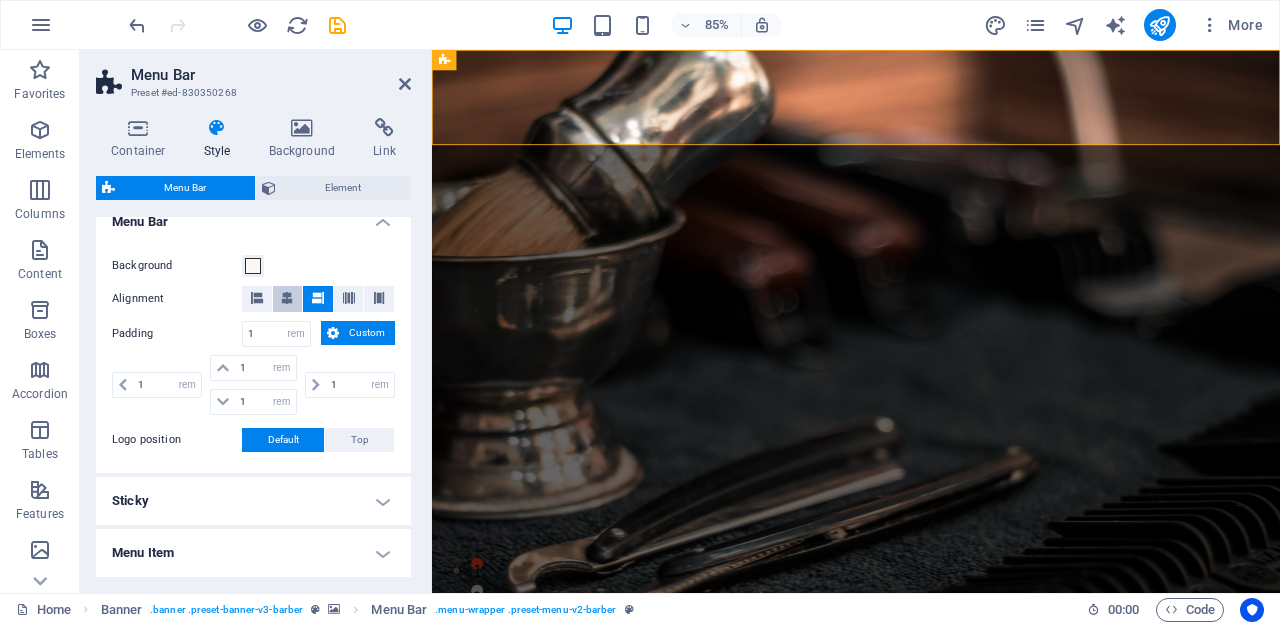 click at bounding box center [288, 299] 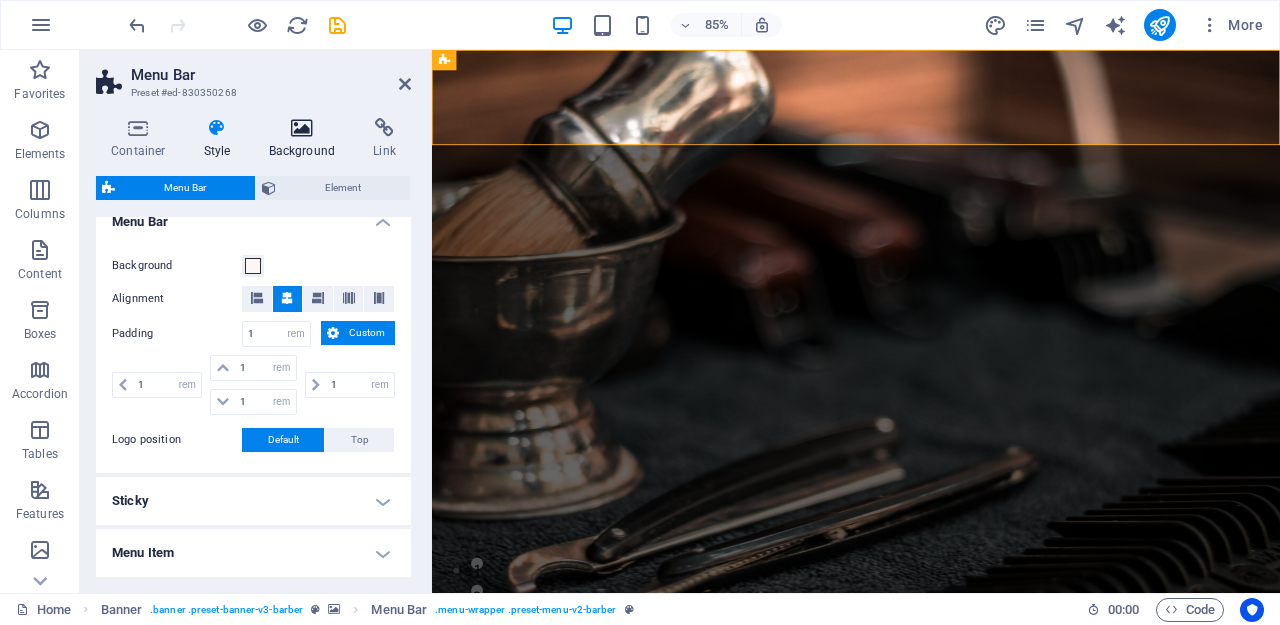 click at bounding box center (302, 128) 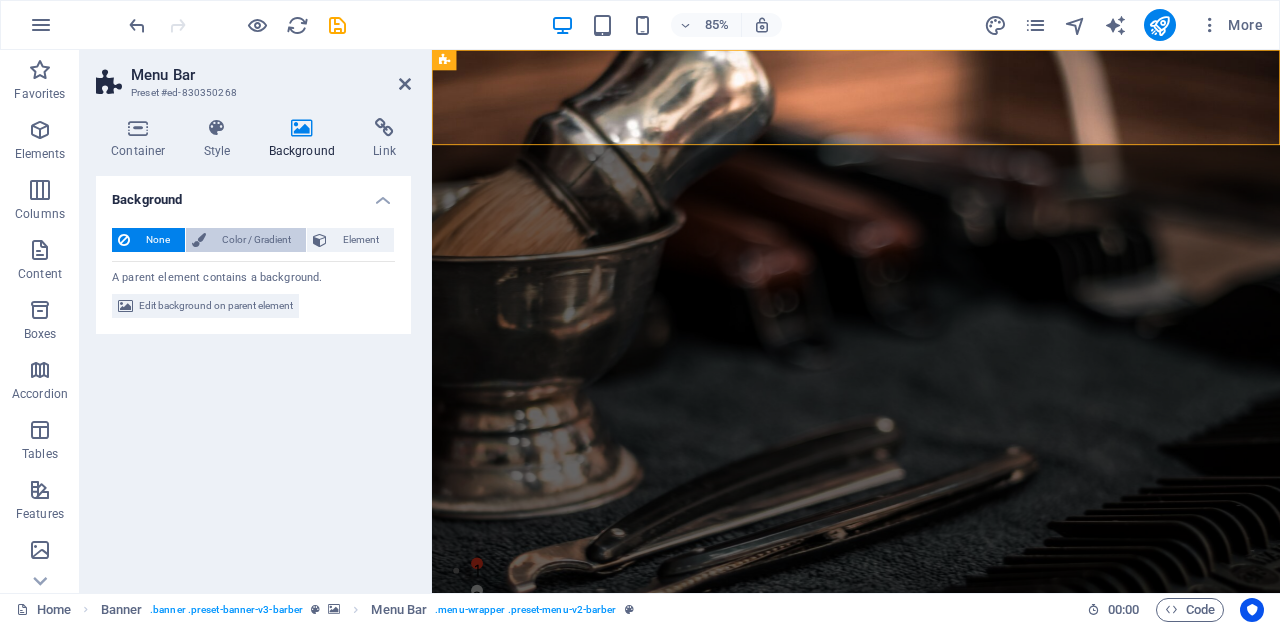 click on "Color / Gradient" at bounding box center [256, 240] 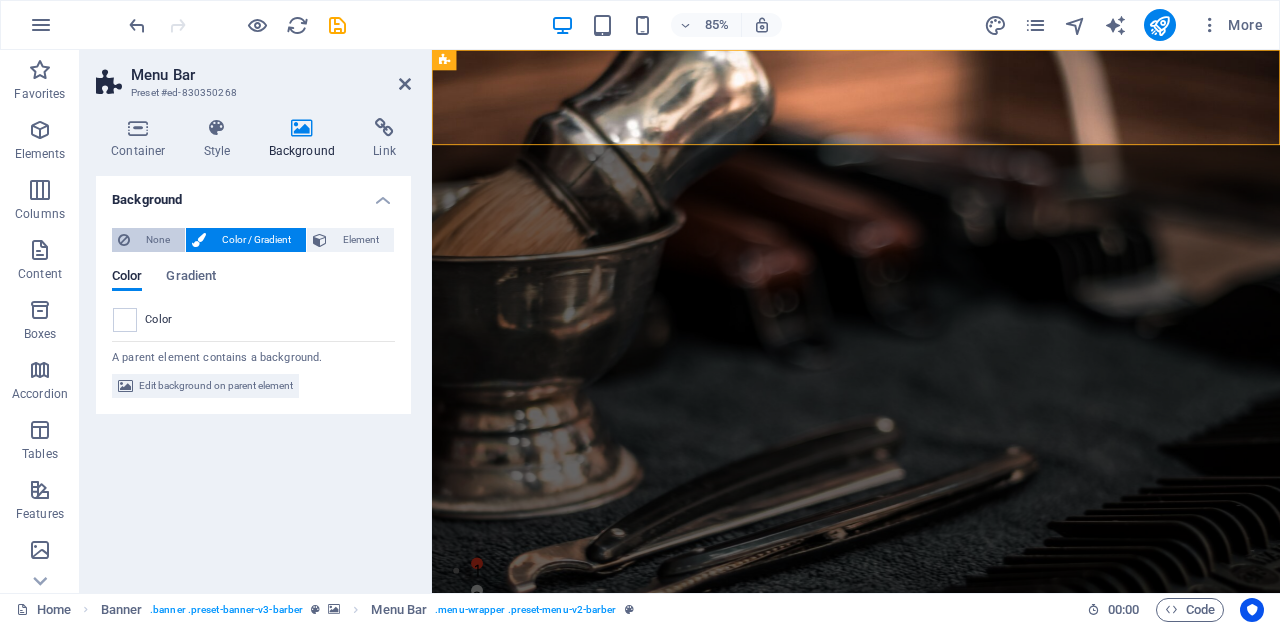 click on "None" at bounding box center [157, 240] 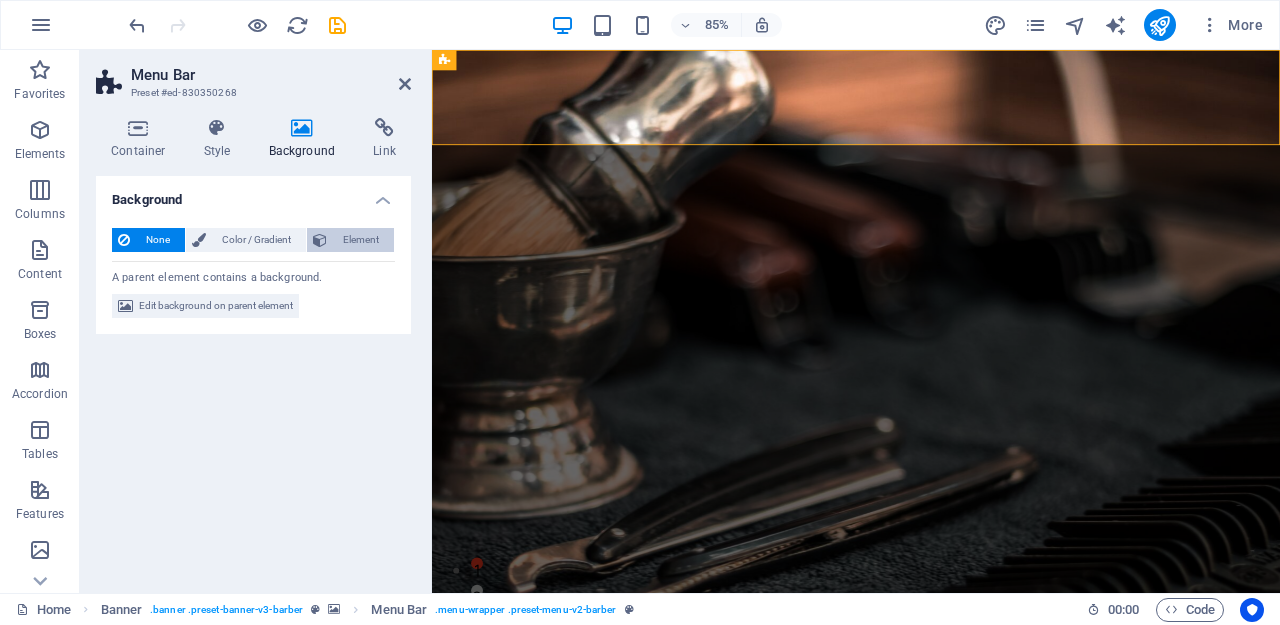 click on "Element" at bounding box center (360, 240) 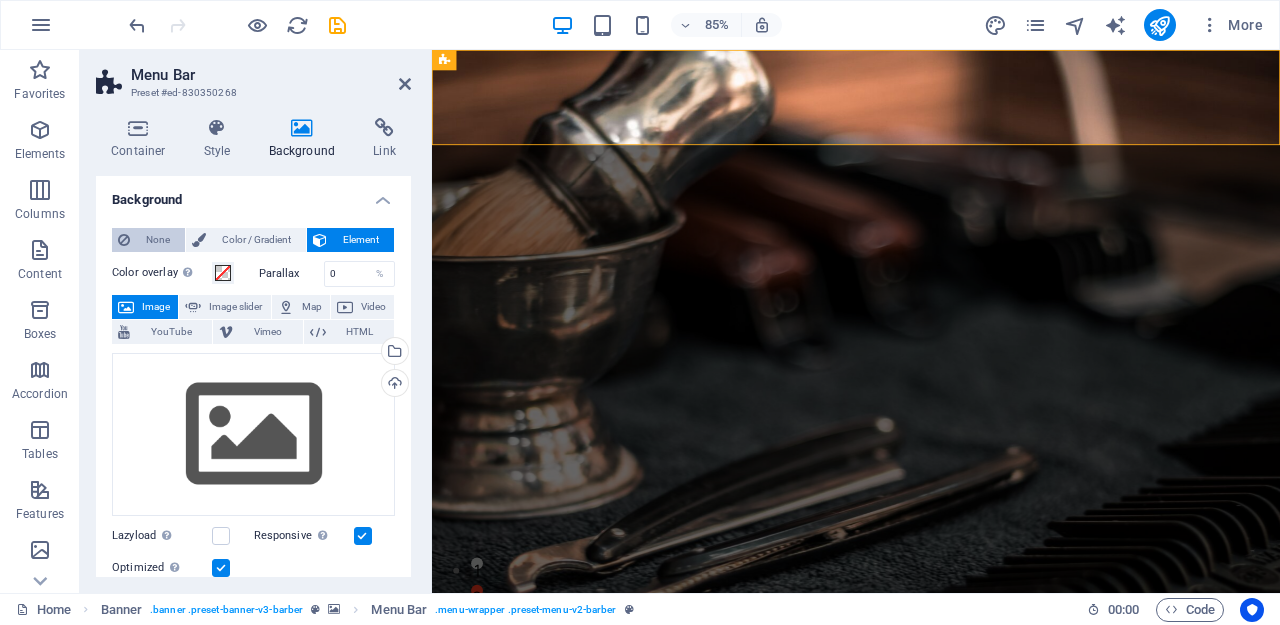 click on "None" at bounding box center [157, 240] 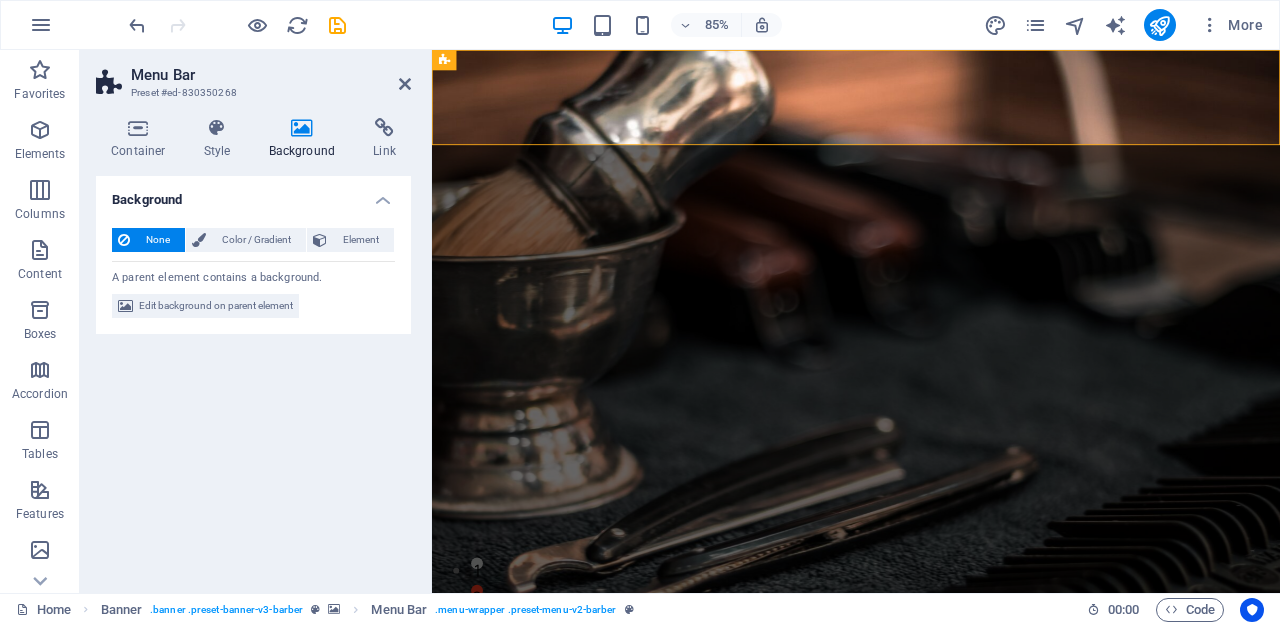click on "Background" at bounding box center [253, 194] 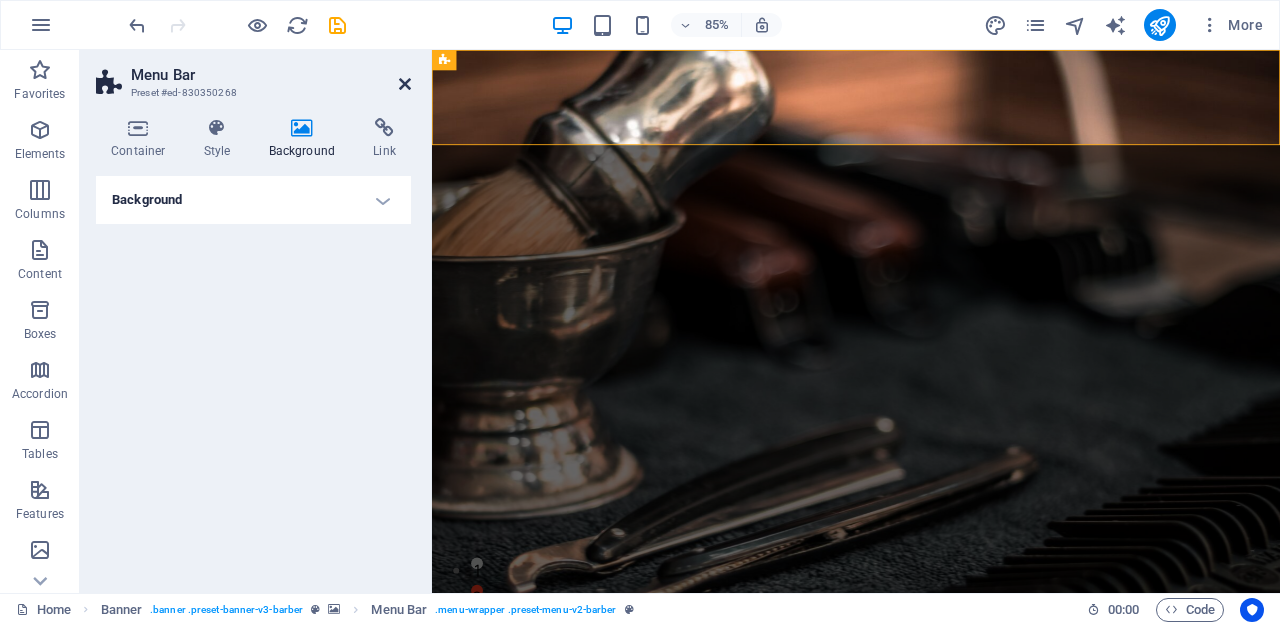 click at bounding box center [405, 84] 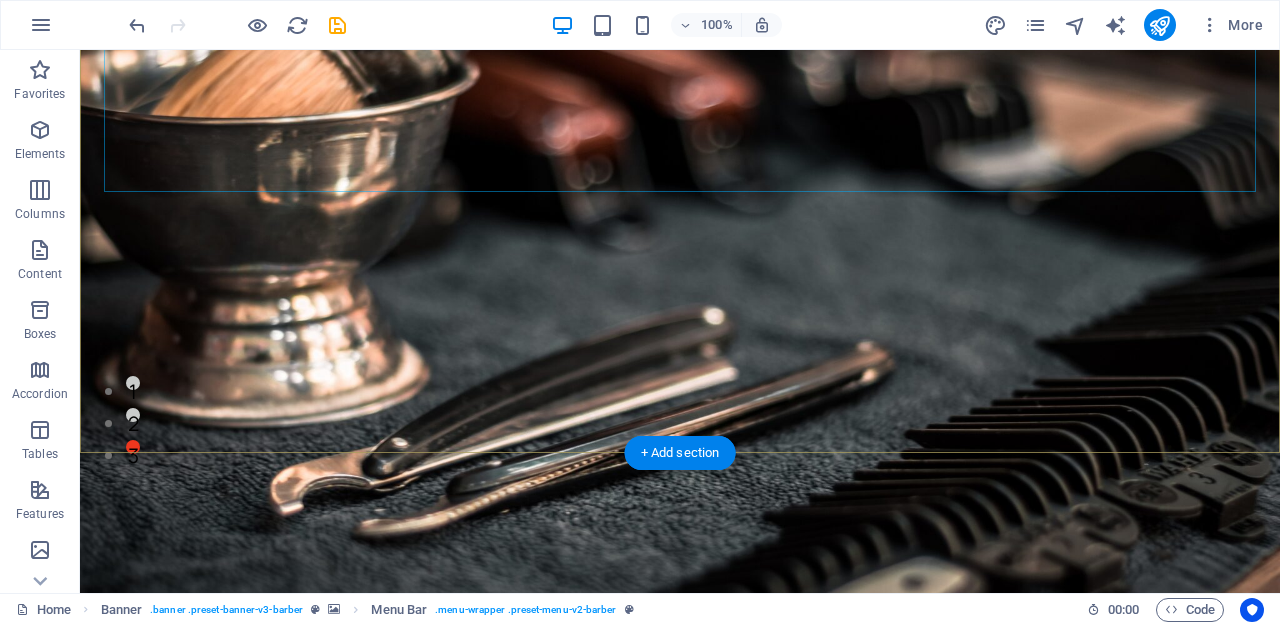 scroll, scrollTop: 407, scrollLeft: 0, axis: vertical 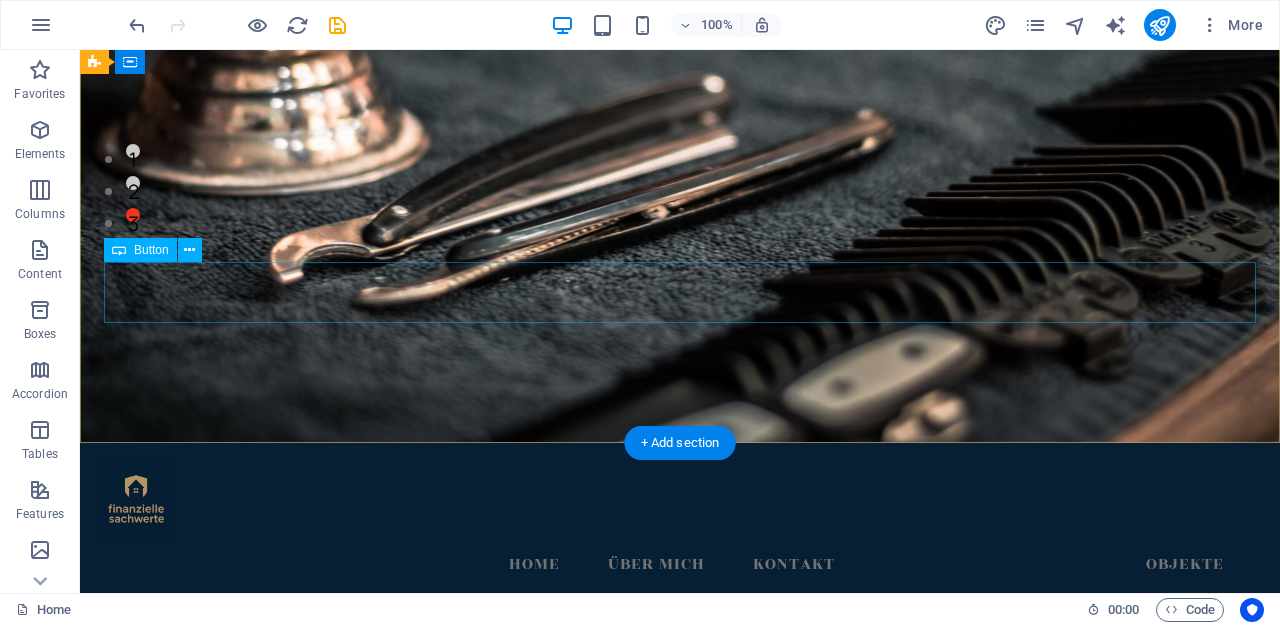 click on "Book Now" at bounding box center [680, 1142] 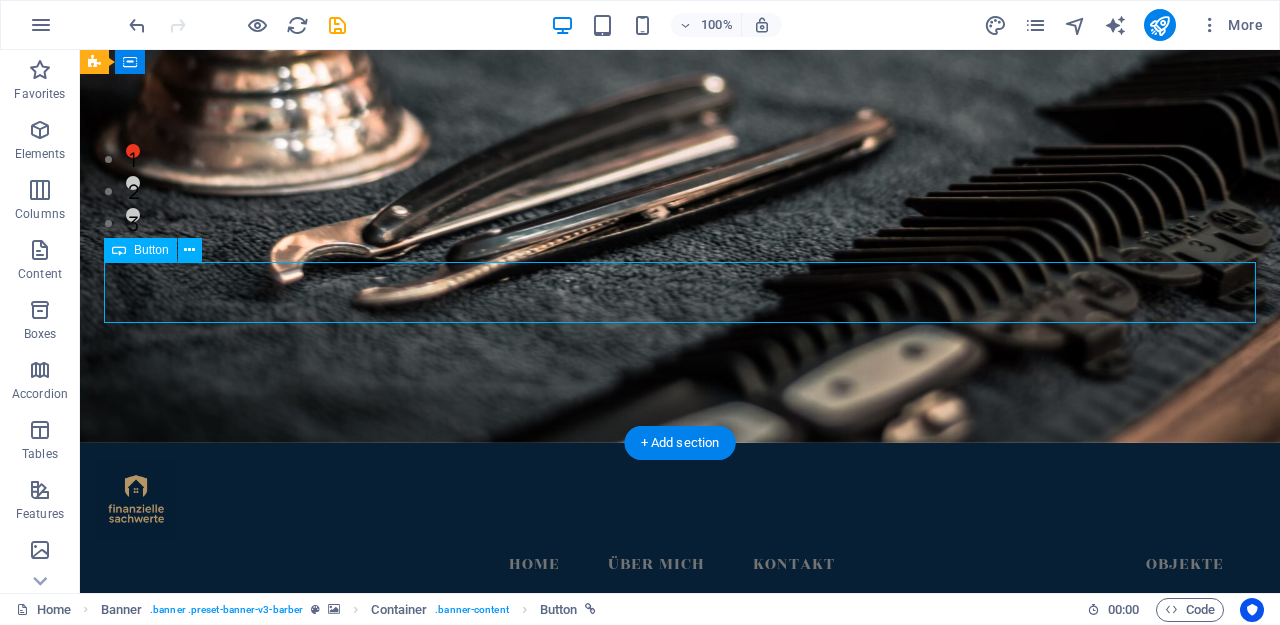 click on "Book Now" at bounding box center (680, 1142) 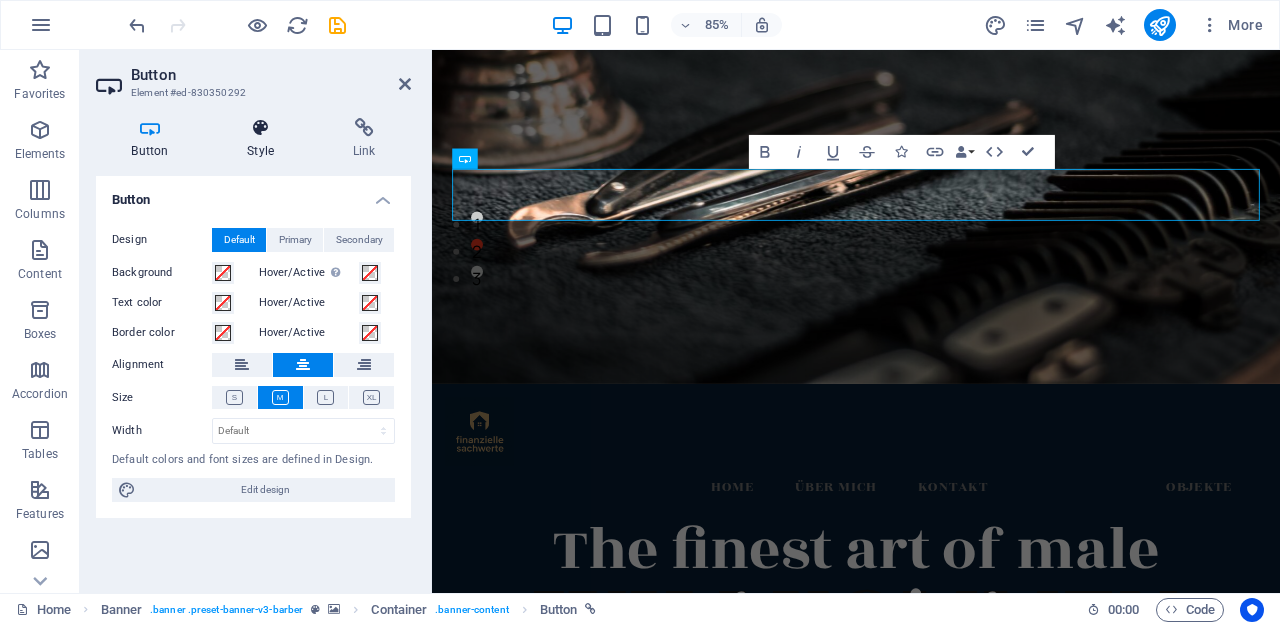 click at bounding box center [261, 128] 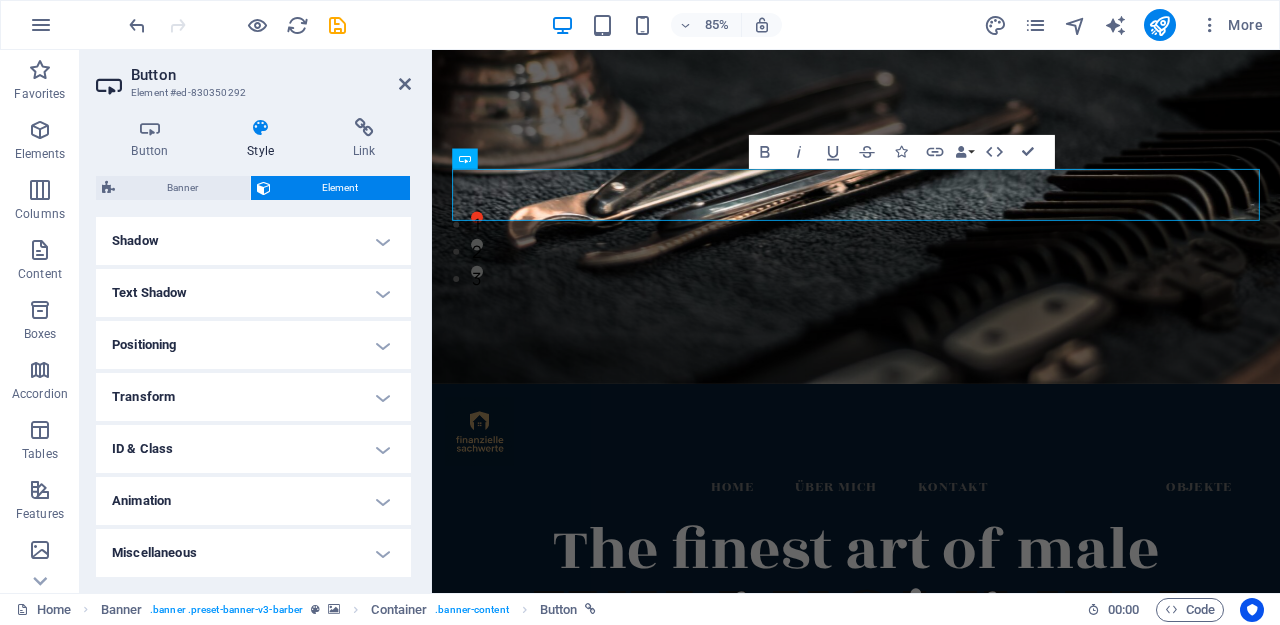 scroll, scrollTop: 484, scrollLeft: 0, axis: vertical 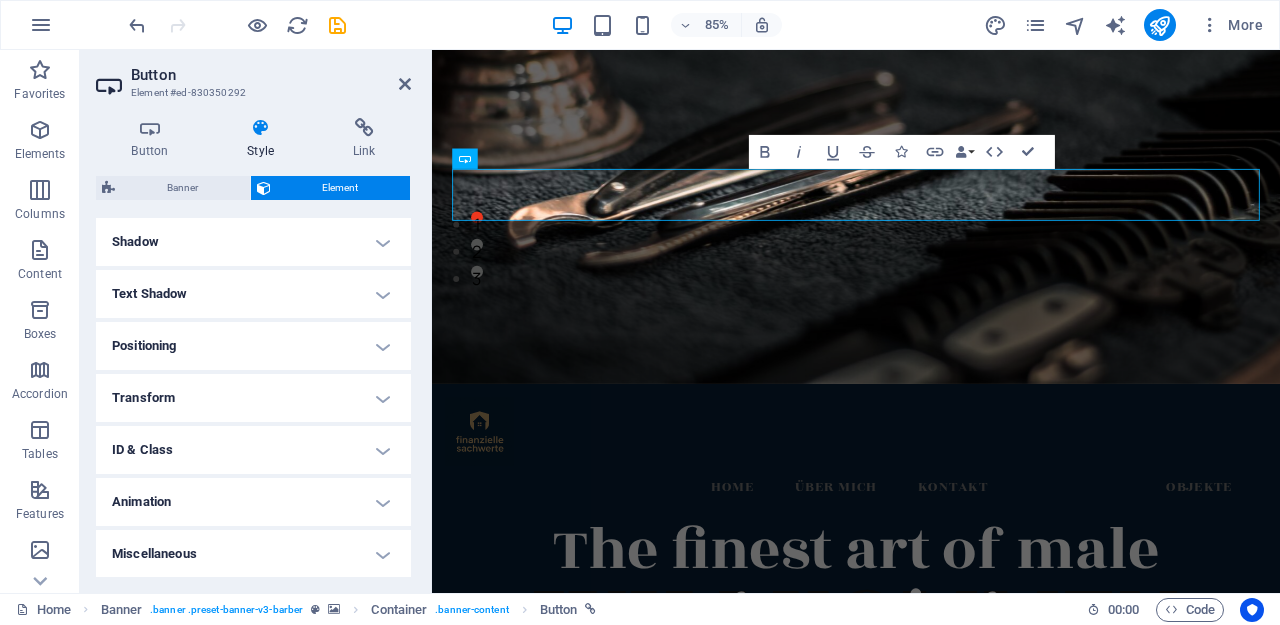 click on "Transform" at bounding box center [253, 398] 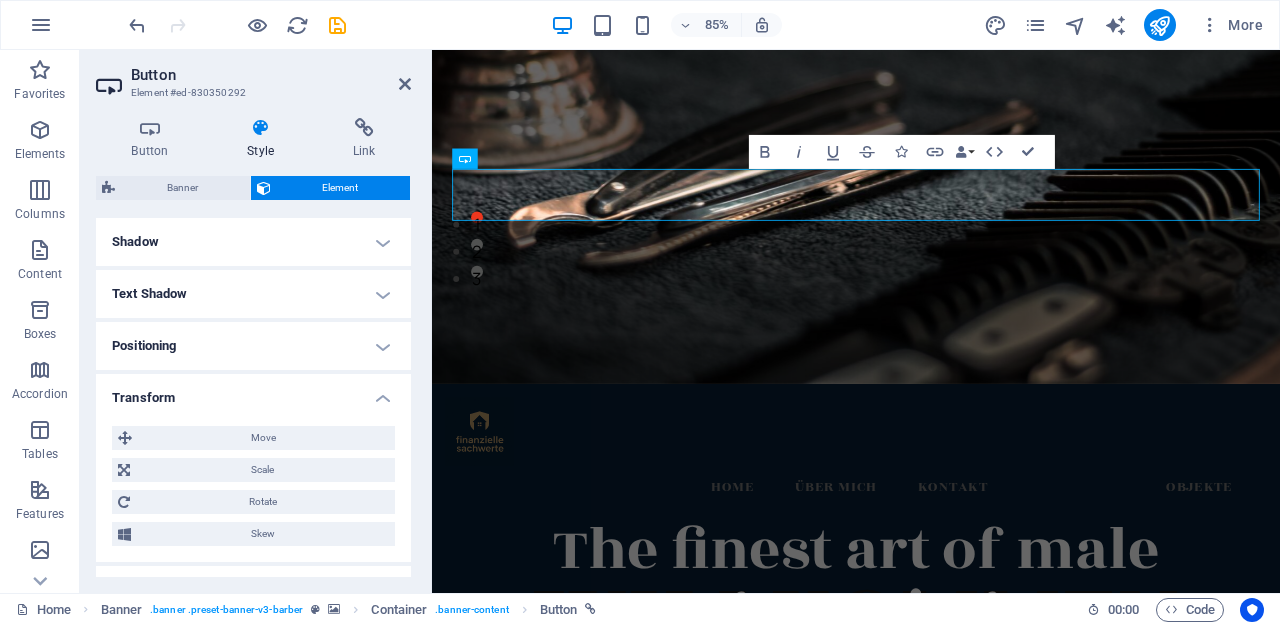 click on "Transform" at bounding box center [253, 392] 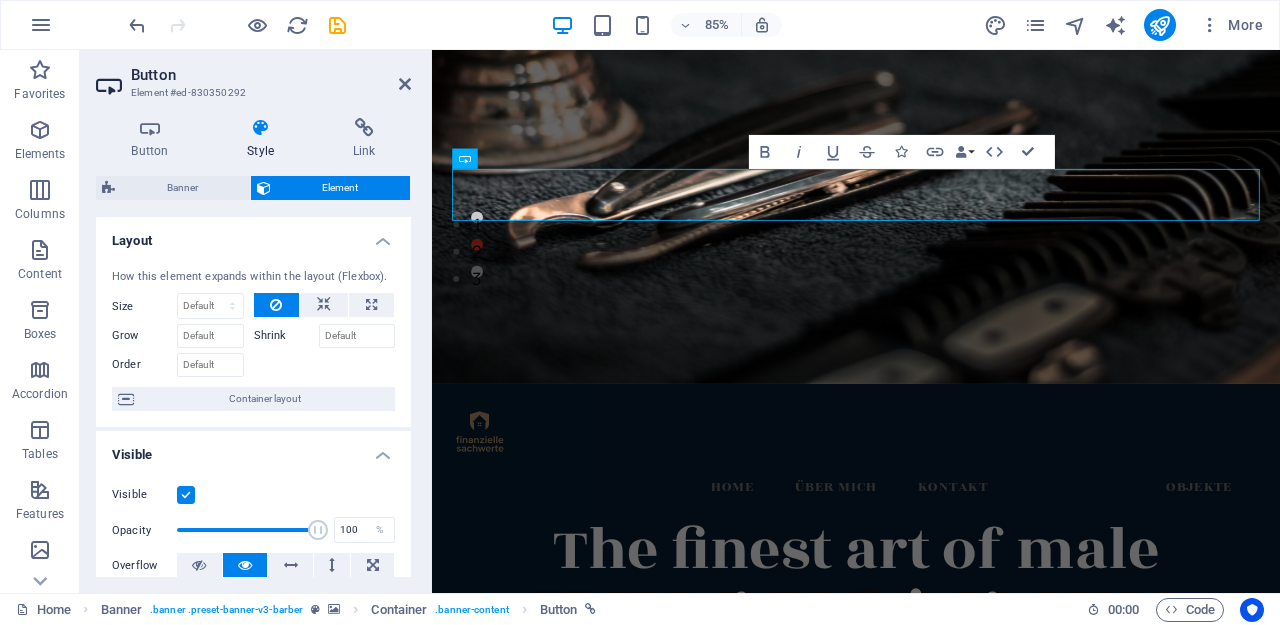 scroll, scrollTop: 0, scrollLeft: 0, axis: both 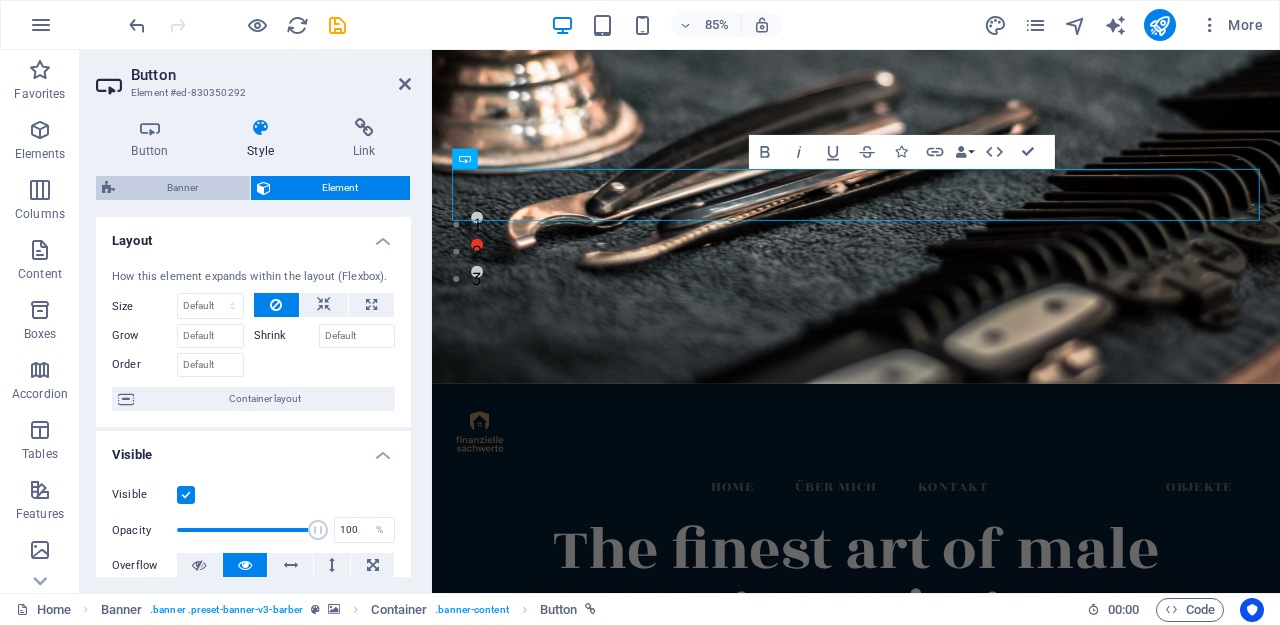 click on "Banner" at bounding box center (182, 188) 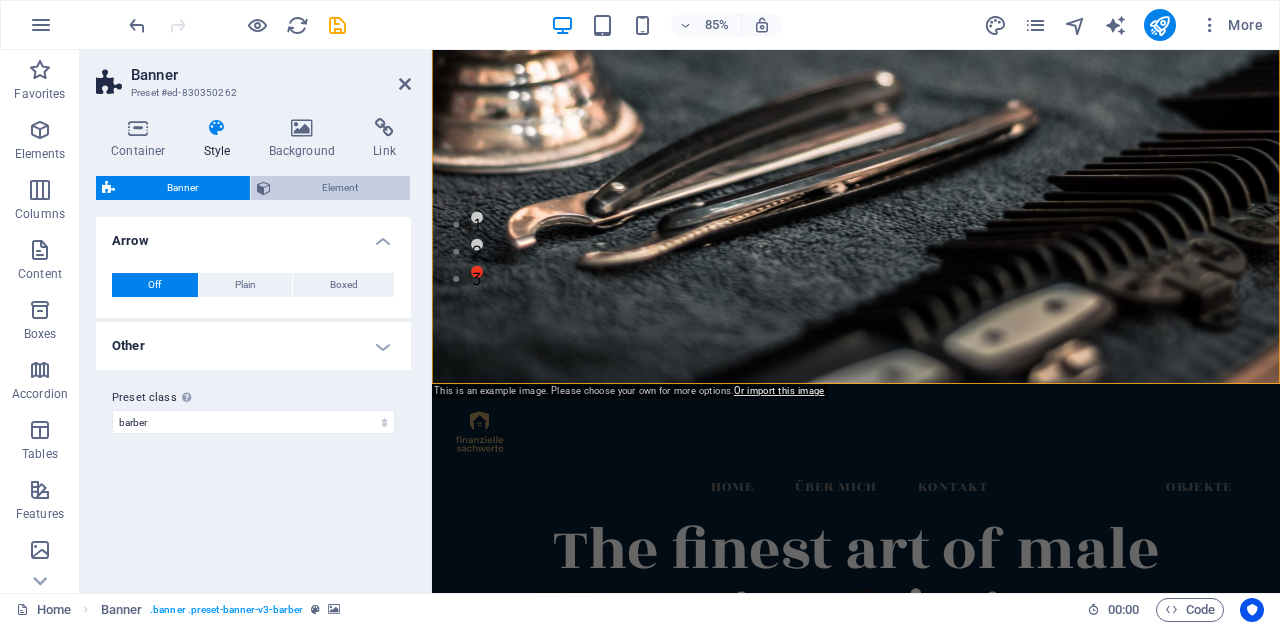 click on "Element" at bounding box center (341, 188) 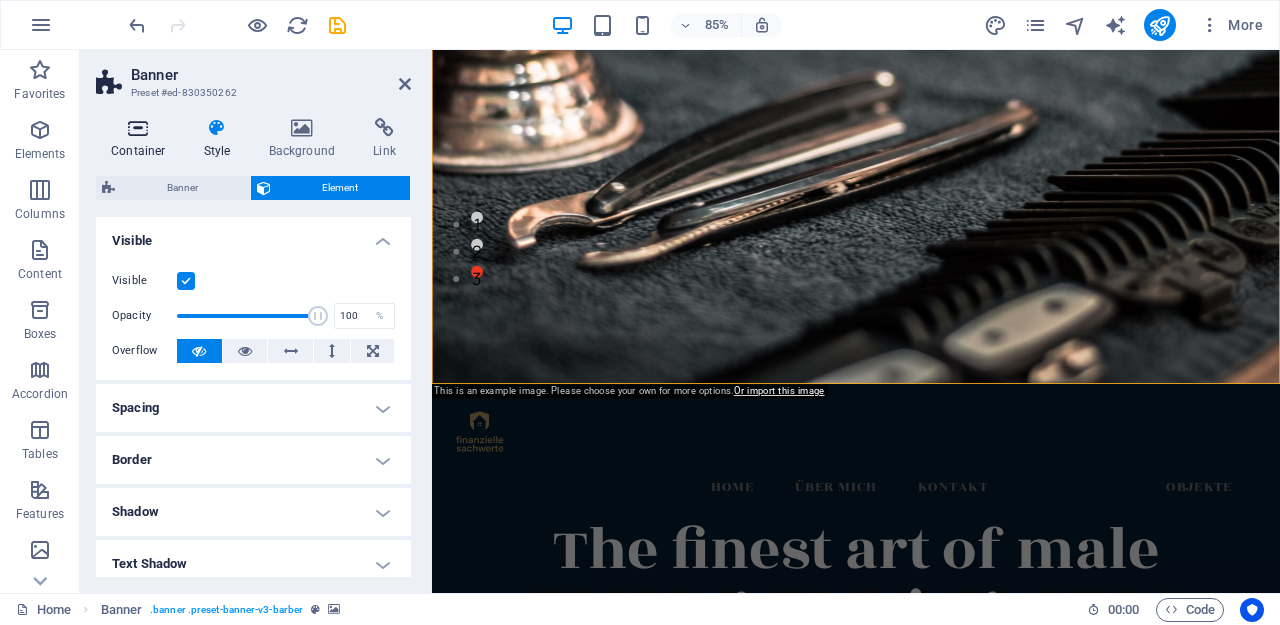 click on "Container" at bounding box center (142, 139) 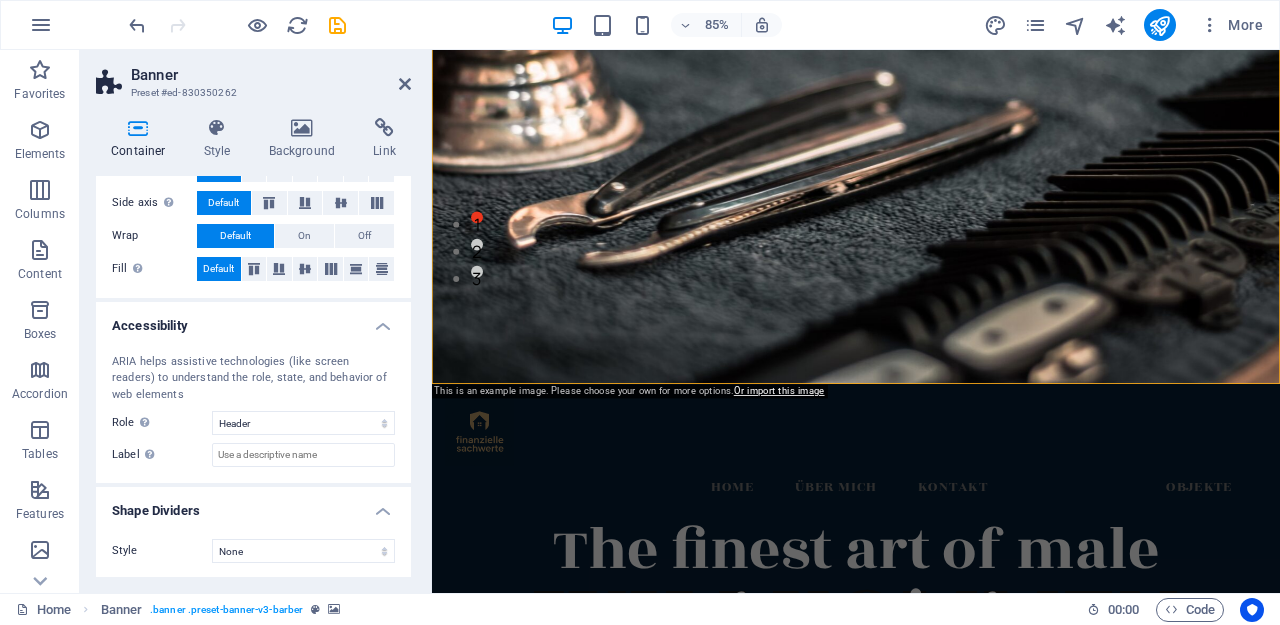 scroll, scrollTop: 405, scrollLeft: 0, axis: vertical 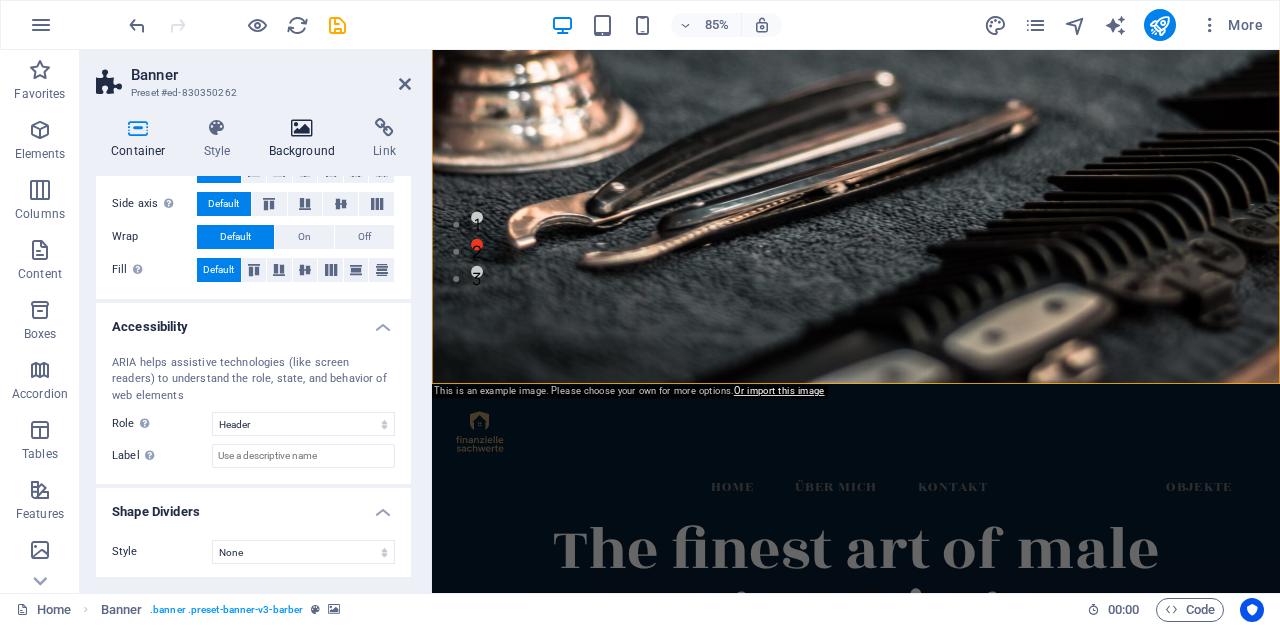 click on "Background" at bounding box center [306, 139] 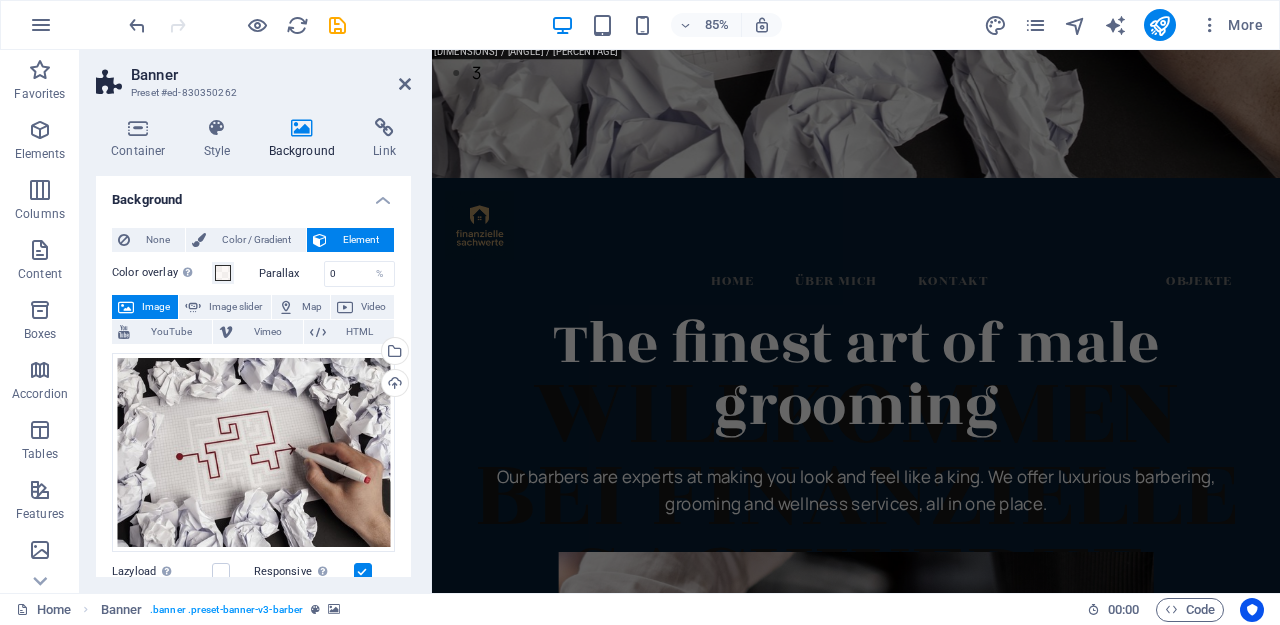 scroll, scrollTop: 806, scrollLeft: 0, axis: vertical 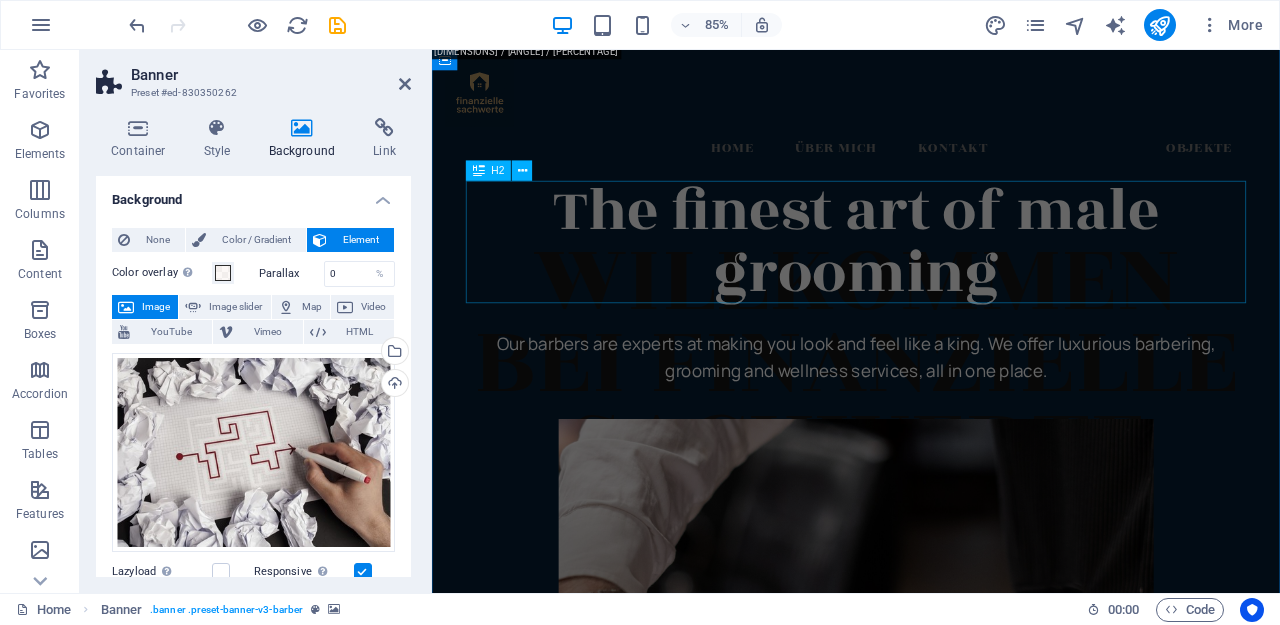 click on "The finest art of male grooming" at bounding box center (931, 276) 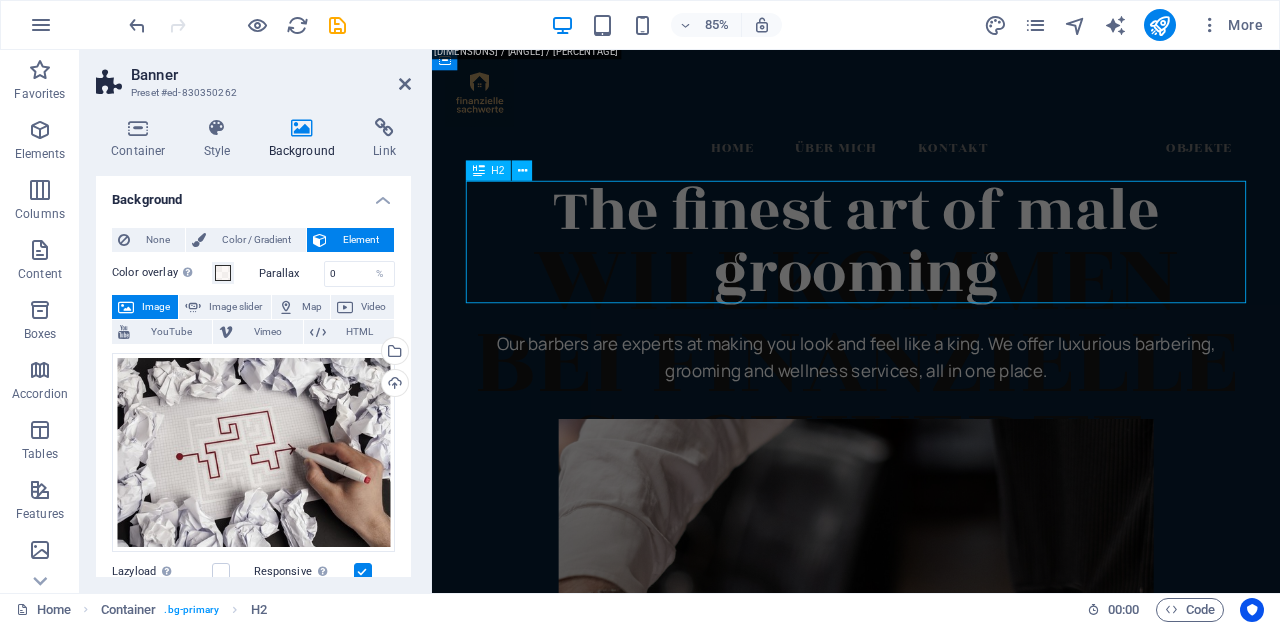 click on "The finest art of male grooming" at bounding box center (931, 276) 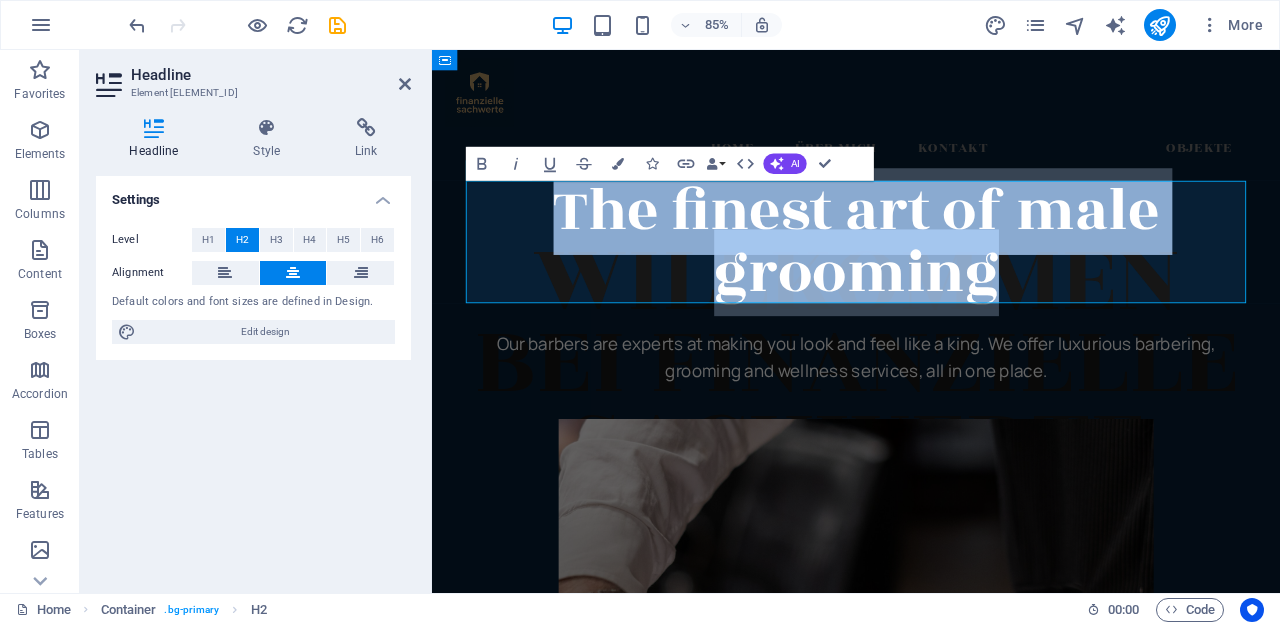 type 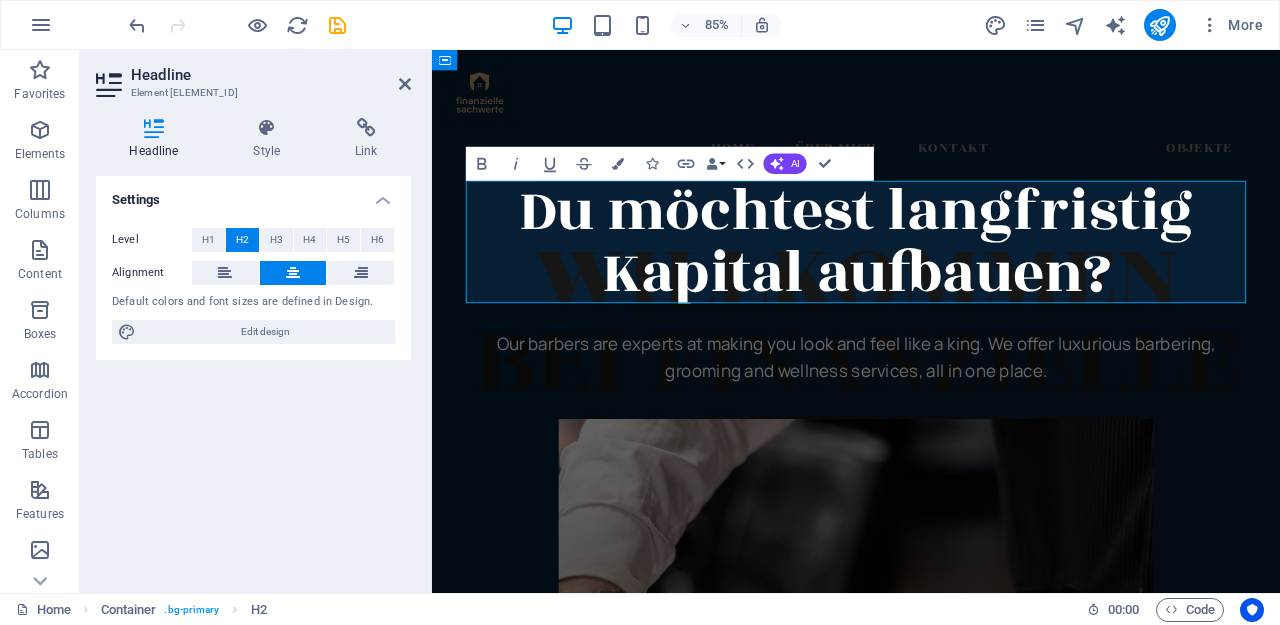 click at bounding box center (931, 364) 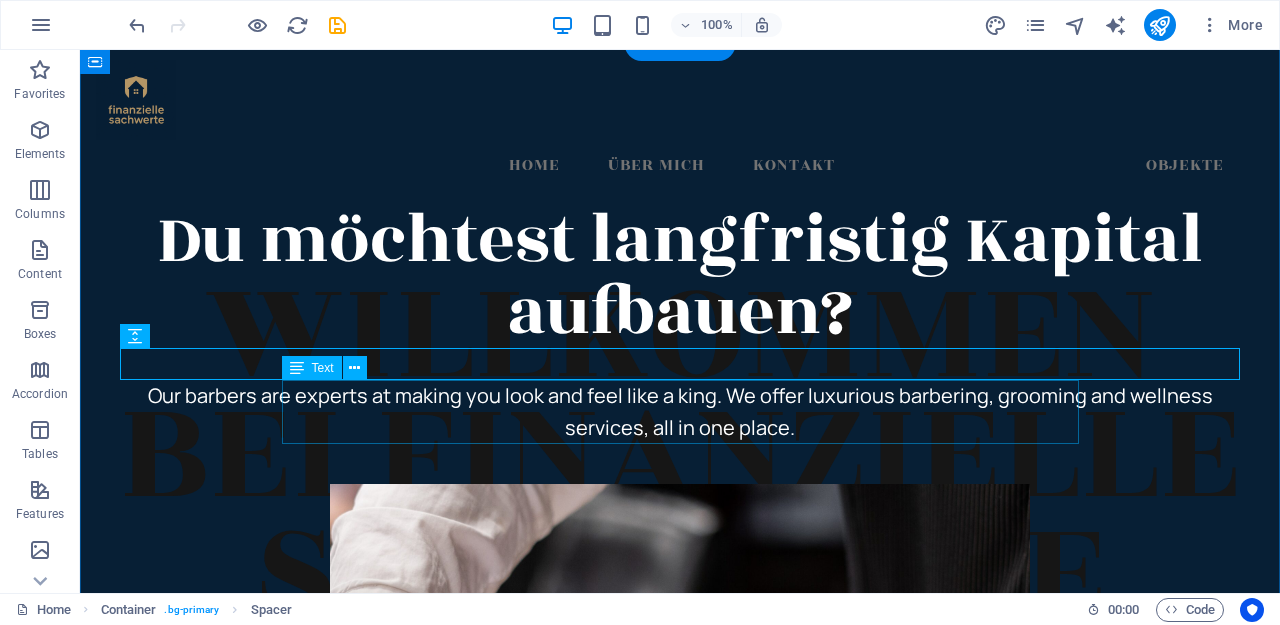 click on "Our barbers are experts at making you look and feel like a king. We offer luxurious barbering, grooming and wellness services, all in one place." at bounding box center [680, 412] 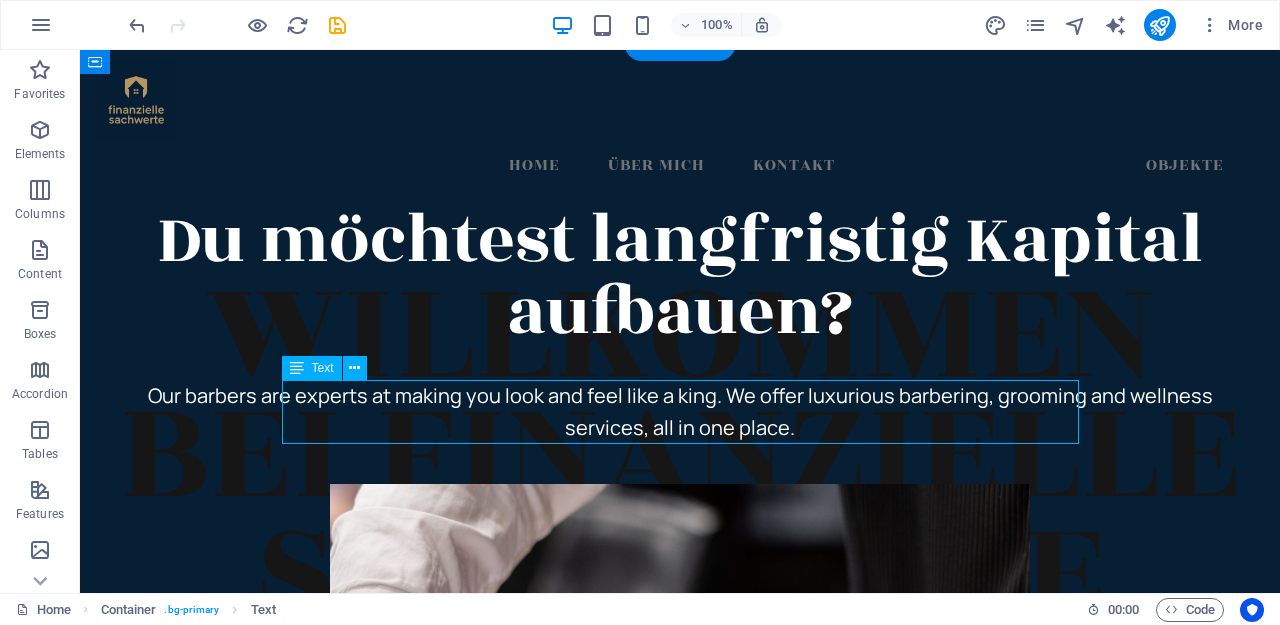 click on "Our barbers are experts at making you look and feel like a king. We offer luxurious barbering, grooming and wellness services, all in one place." at bounding box center [680, 412] 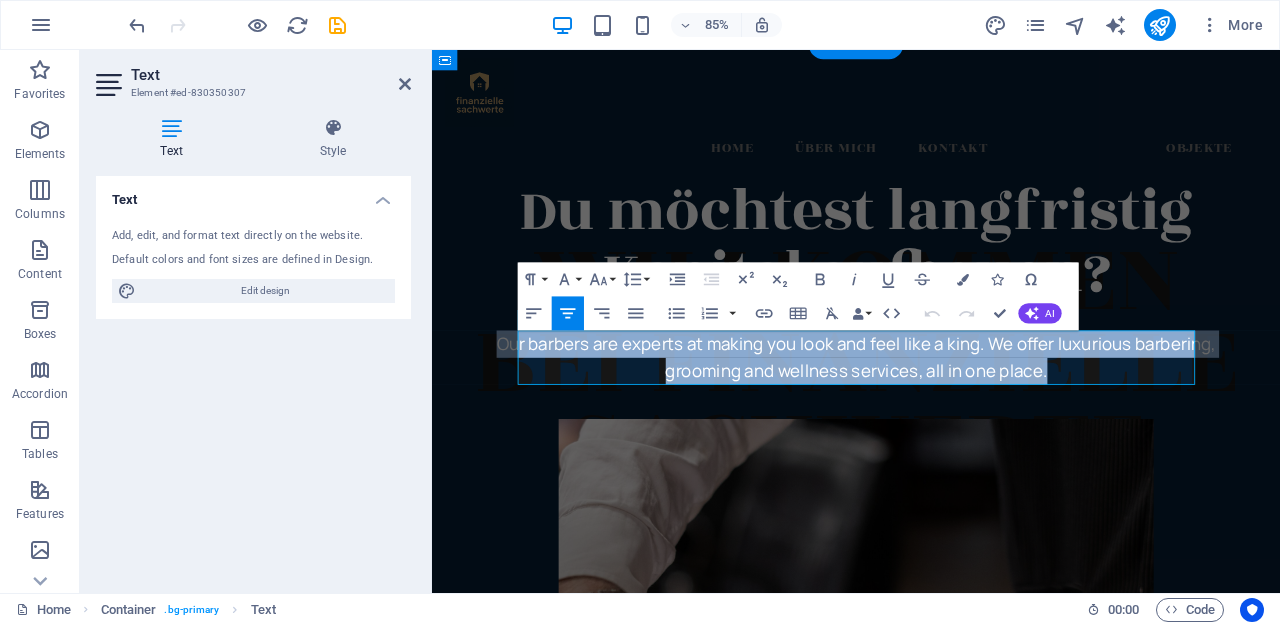 type 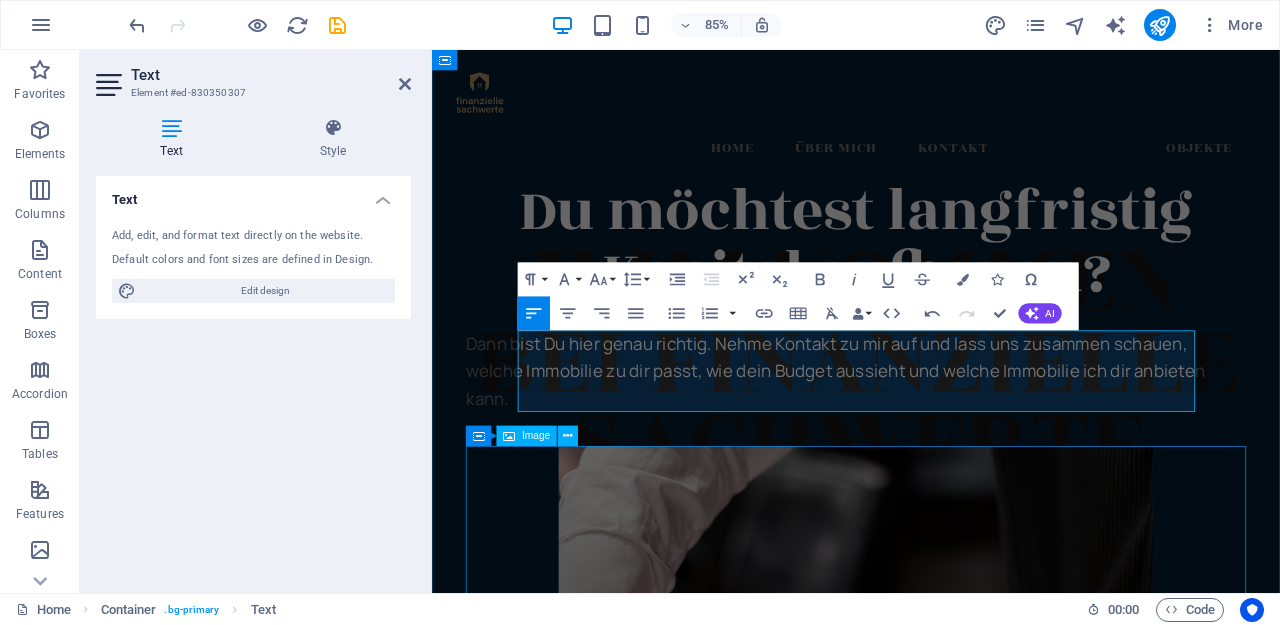 click at bounding box center (931, 966) 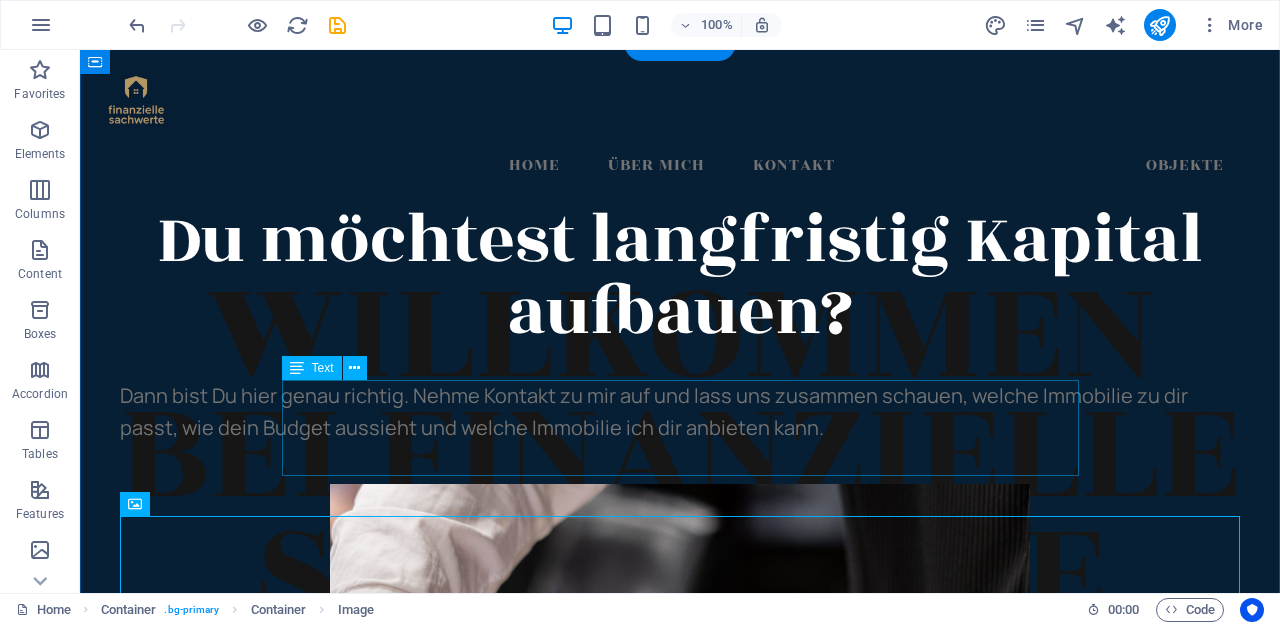 click on "Dann bist Du hier genau richtig. Nehme Kontakt zu mir auf und lass uns zusammen schauen, welche Immobilie zu dir passt, wie dein Budget aussieht und welche Immobilie ich dir anbieten kann." at bounding box center (680, 412) 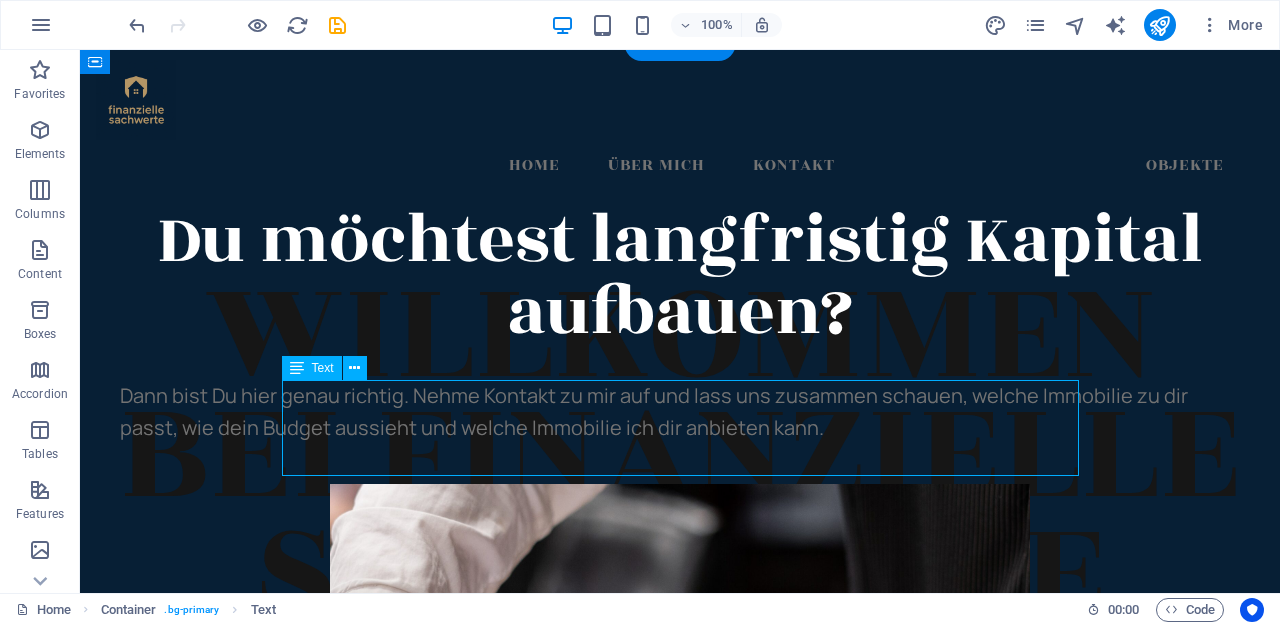 click on "Dann bist Du hier genau richtig. Nehme Kontakt zu mir auf und lass uns zusammen schauen, welche Immobilie zu dir passt, wie dein Budget aussieht und welche Immobilie ich dir anbieten kann." at bounding box center (680, 412) 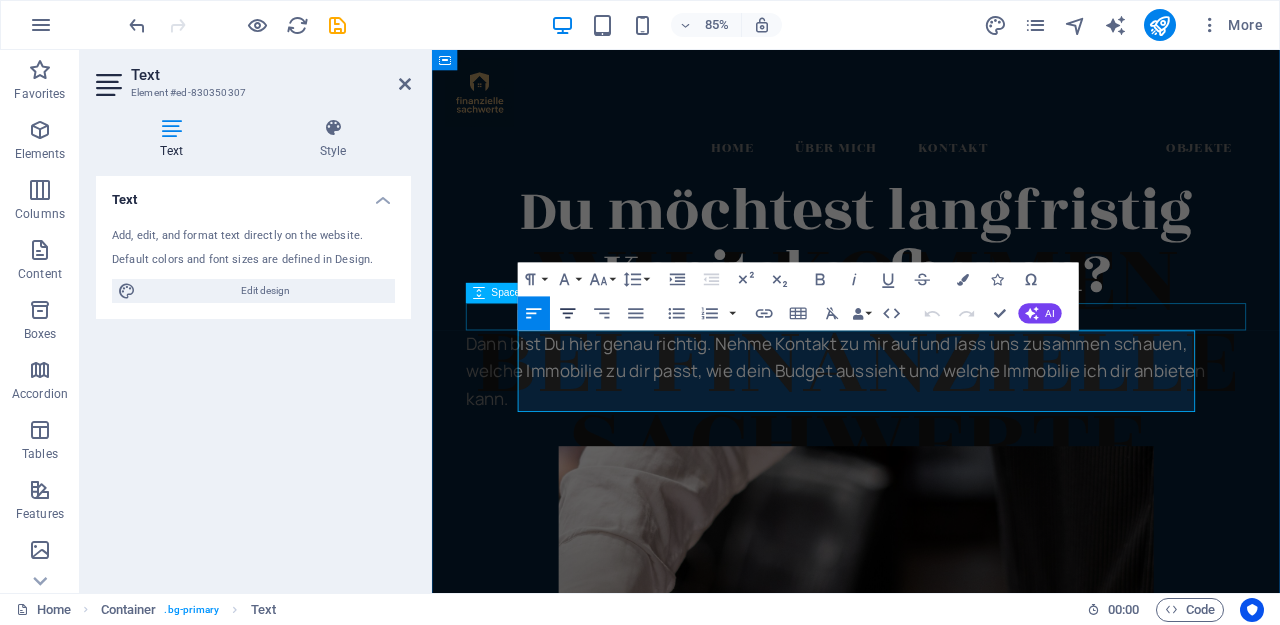 click 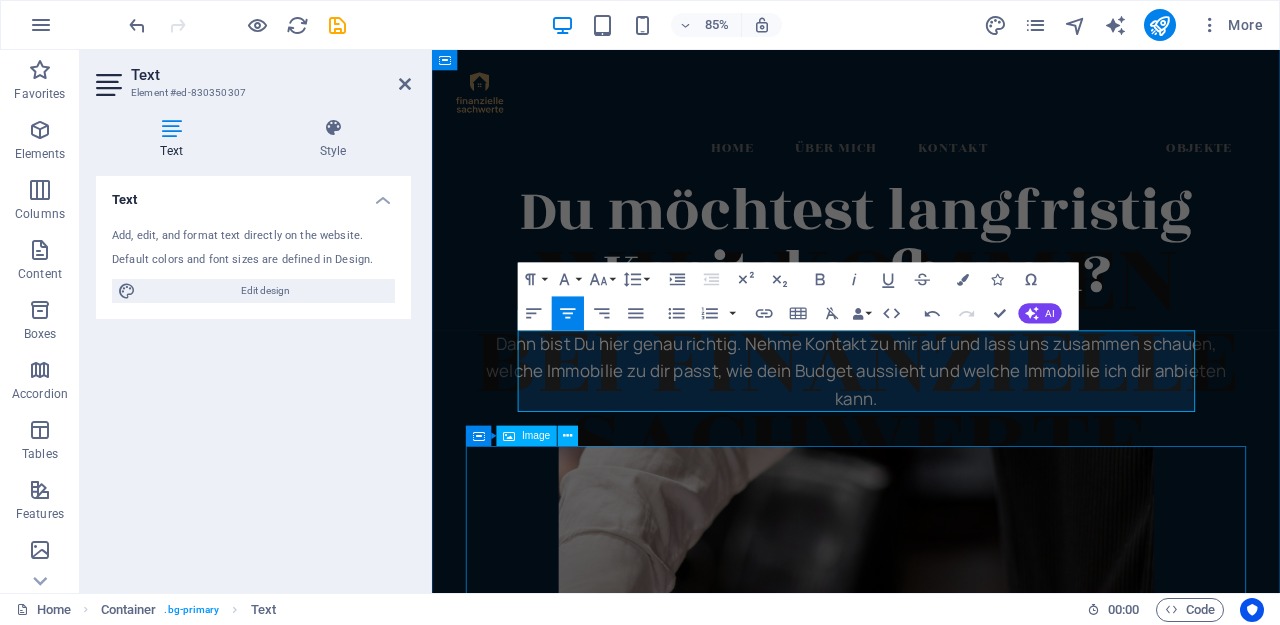 click at bounding box center [931, 966] 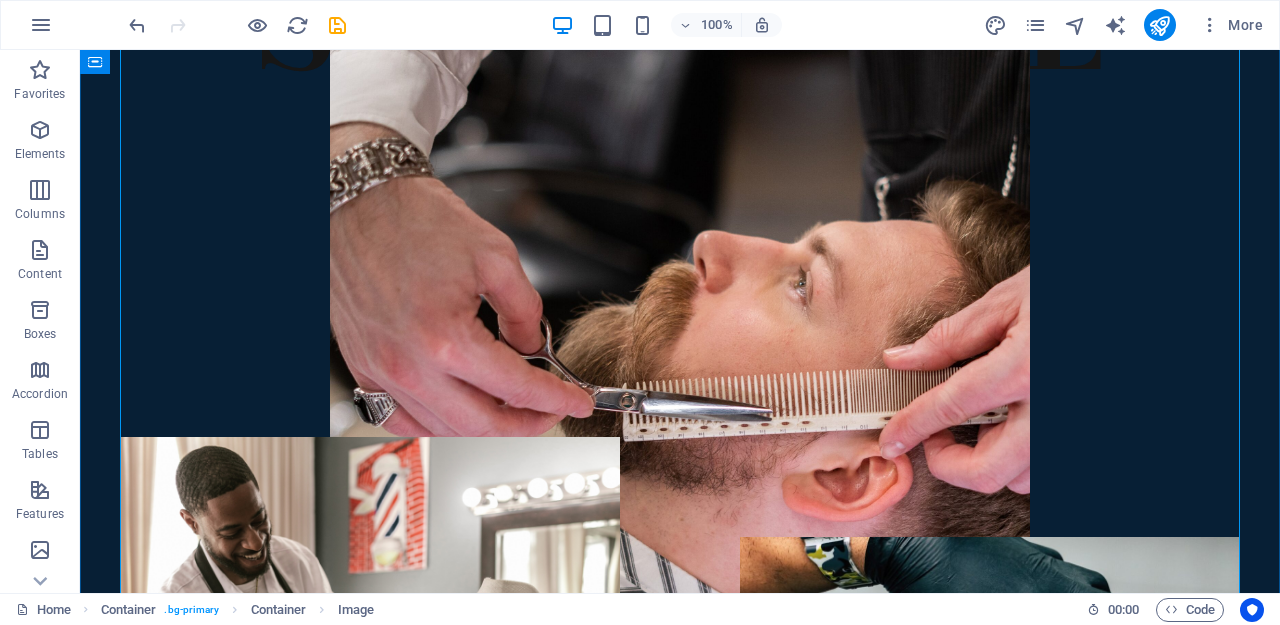 scroll, scrollTop: 1354, scrollLeft: 0, axis: vertical 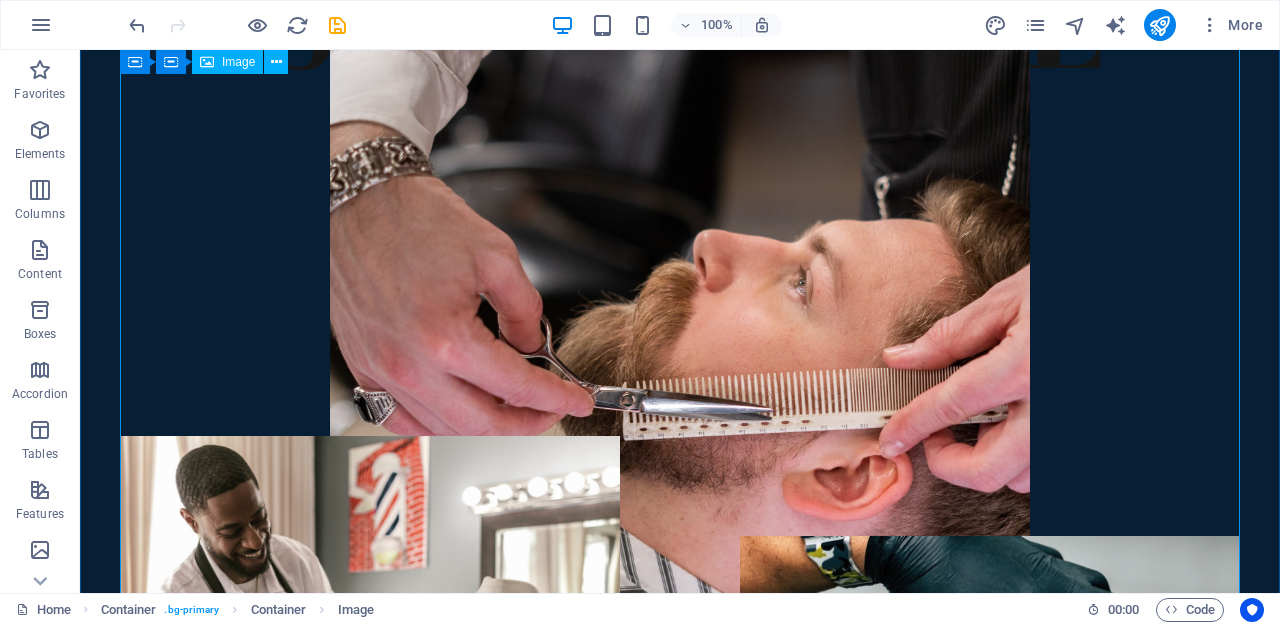 click at bounding box center [680, 386] 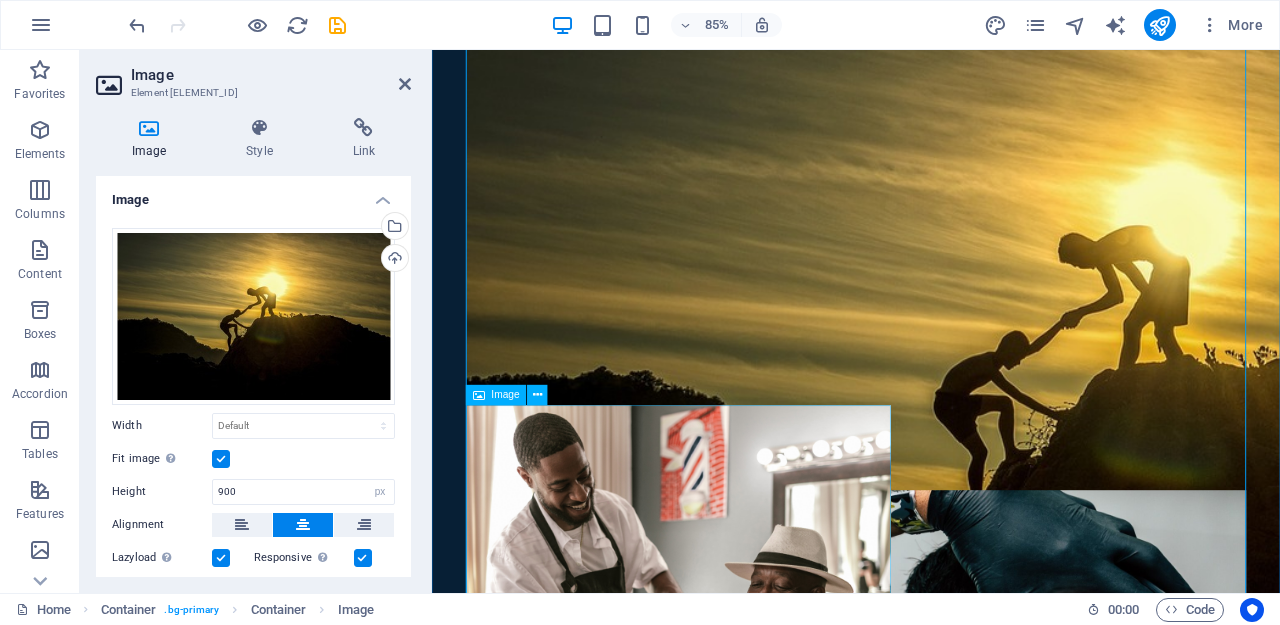 click at bounding box center (722, 718) 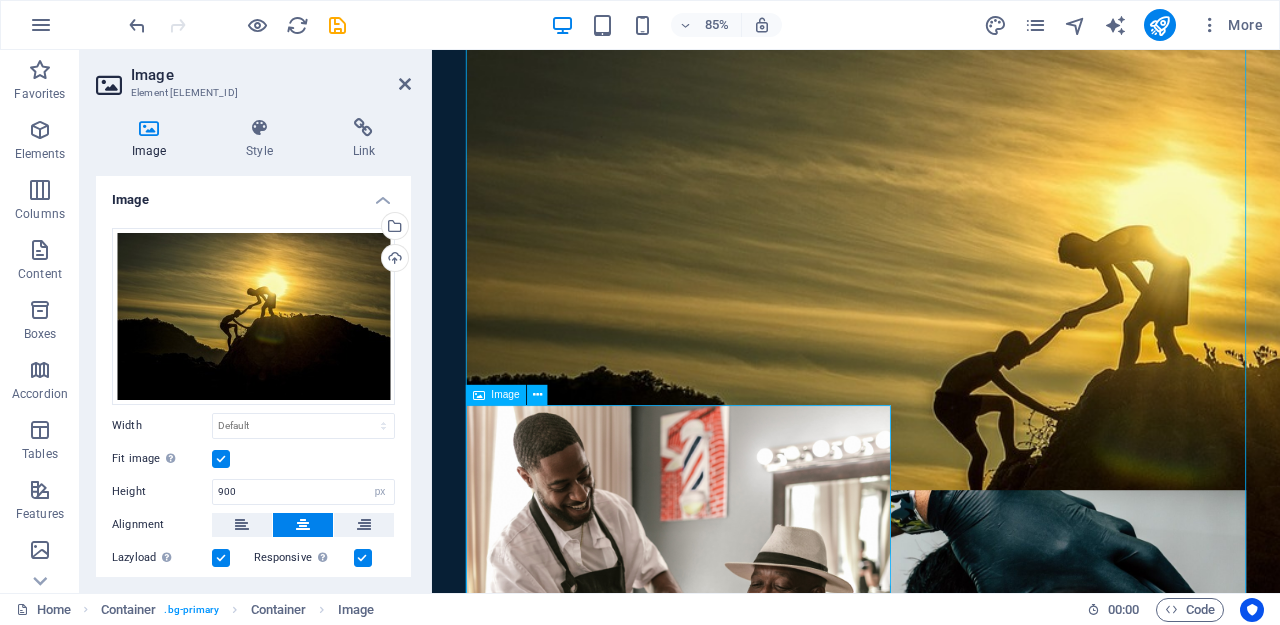 click at bounding box center [722, 718] 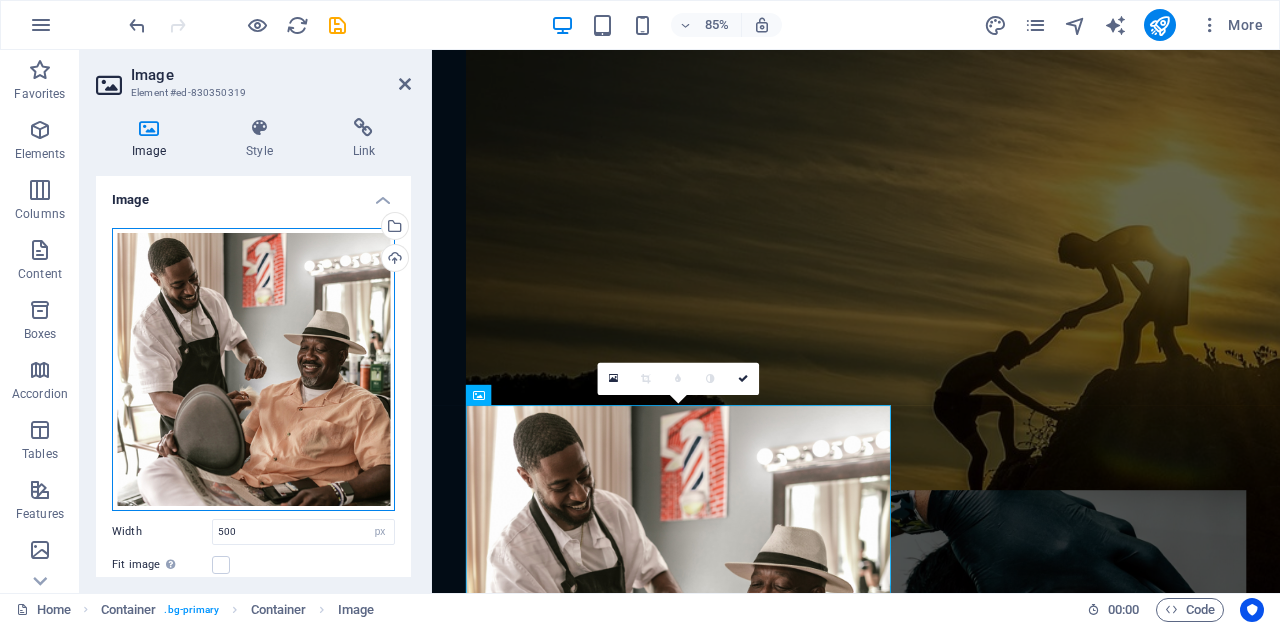 click on "Drag files here, click to choose files or select files from Files or our free stock photos & videos" at bounding box center [253, 369] 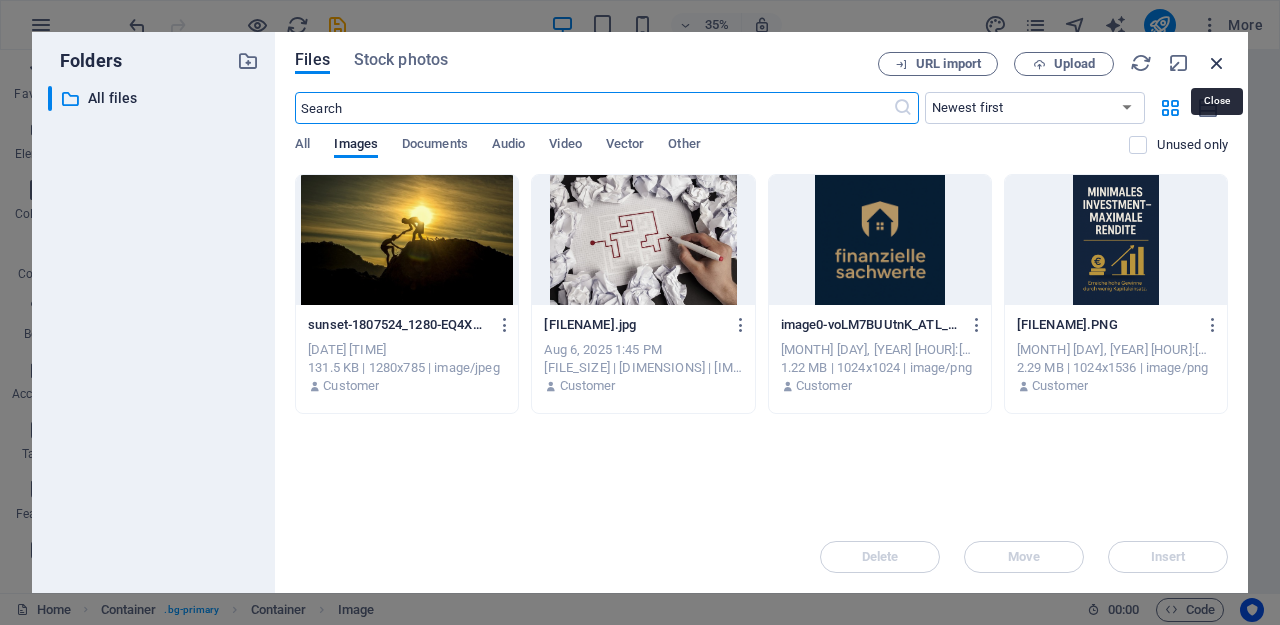 click at bounding box center (1217, 63) 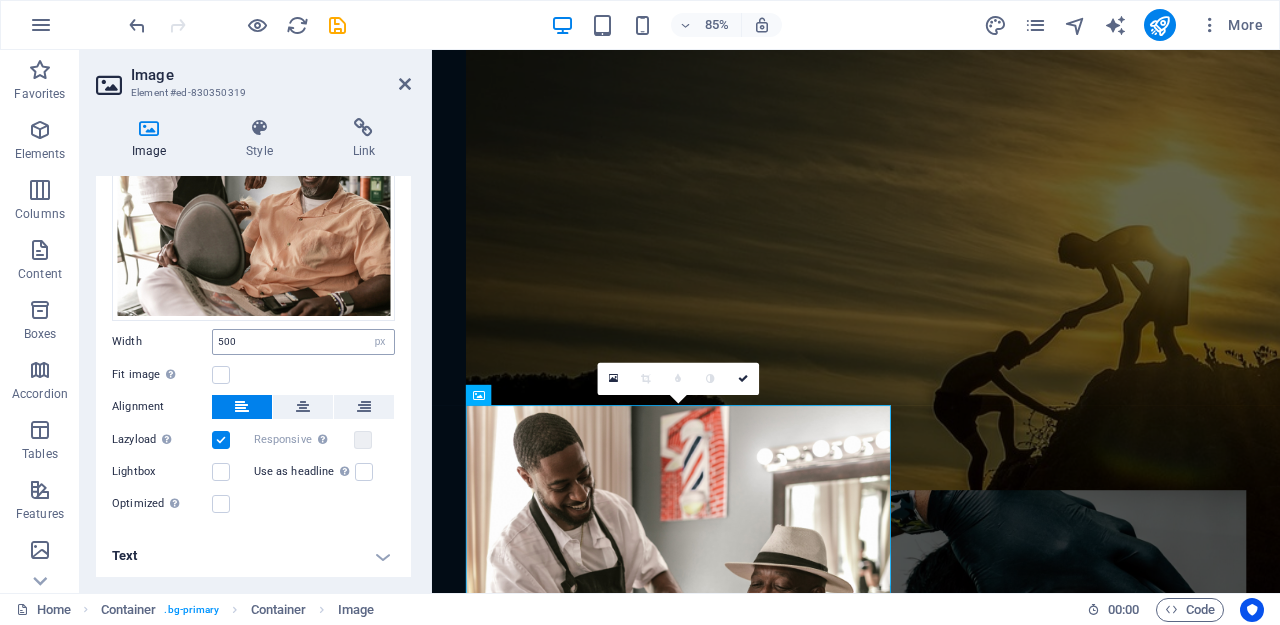 scroll, scrollTop: 188, scrollLeft: 0, axis: vertical 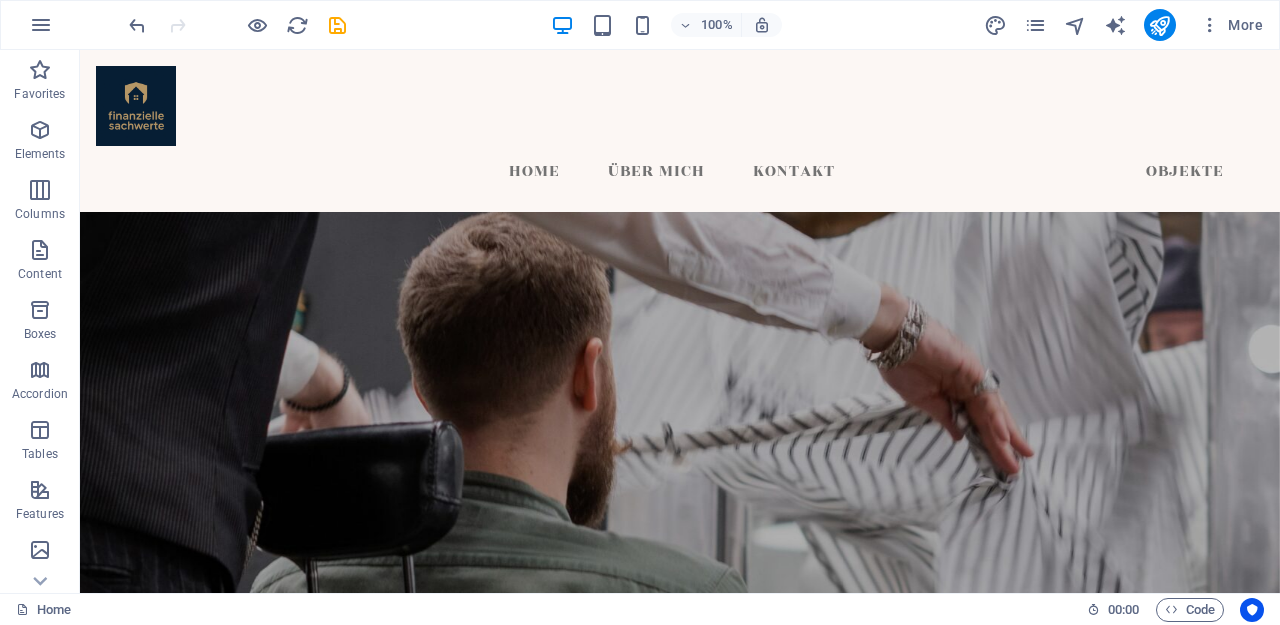 click at bounding box center [680, 381] 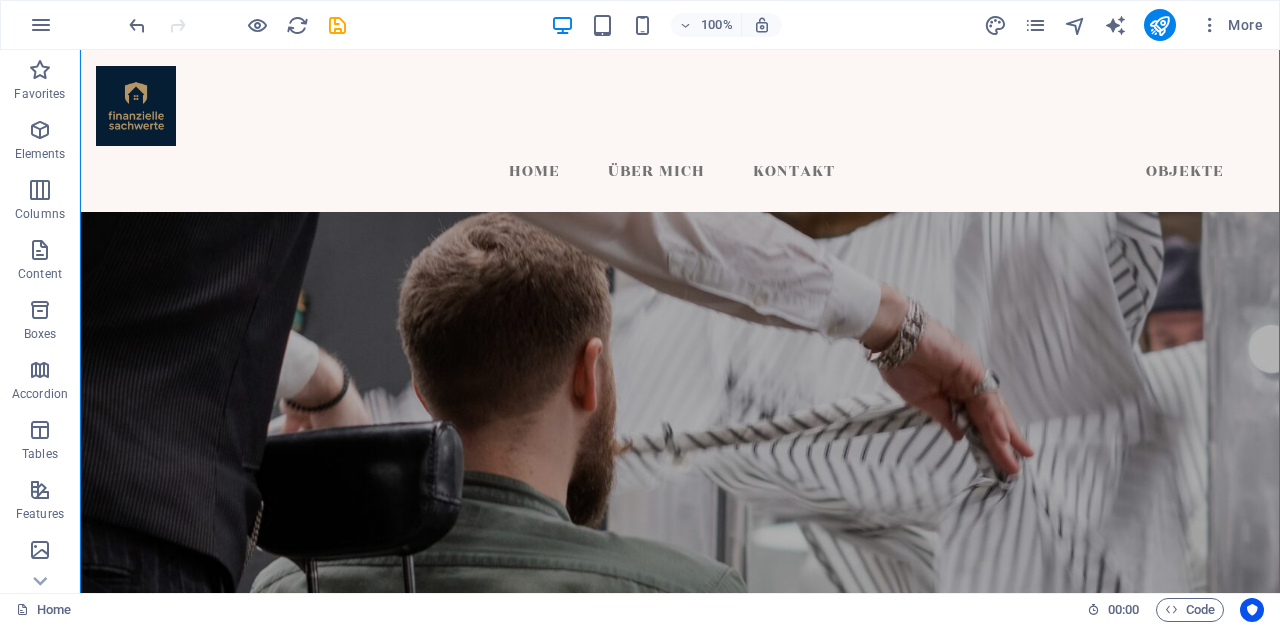 click at bounding box center (680, 381) 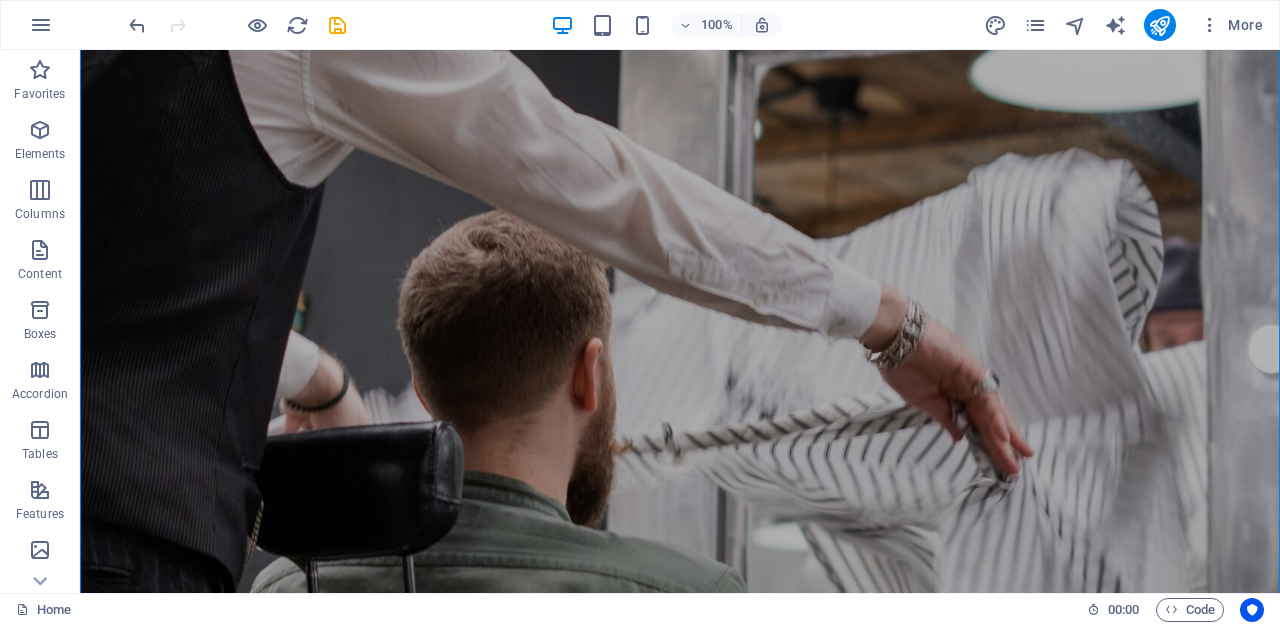 select on "px" 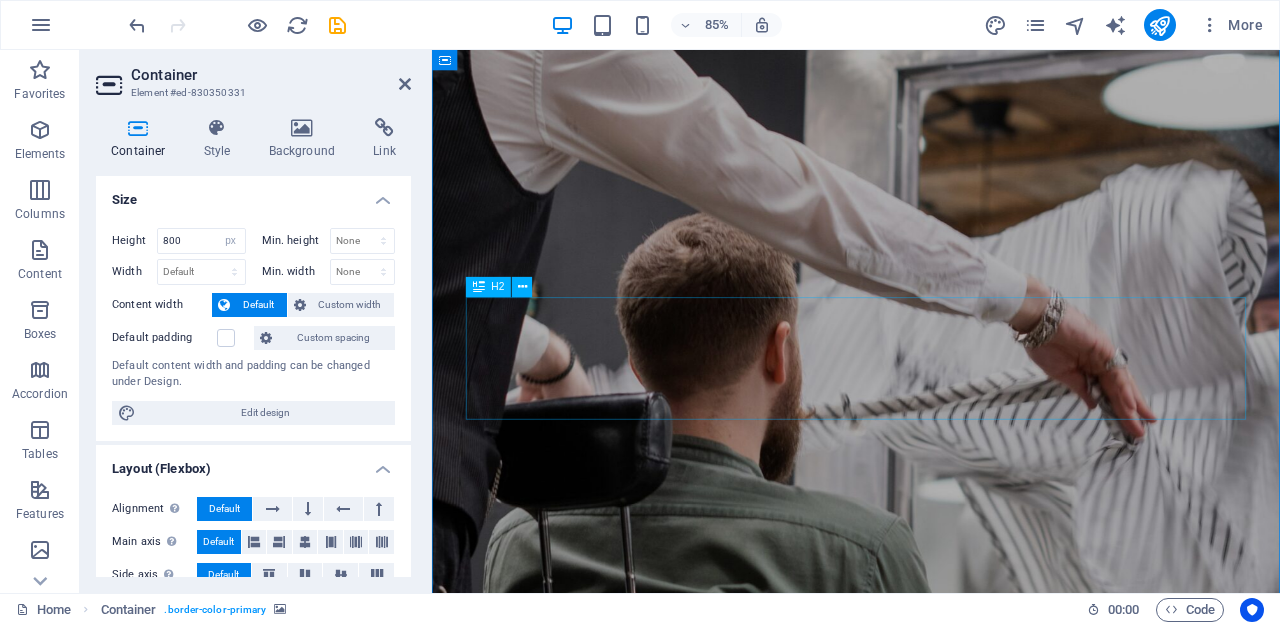 click on "A luxurious getaway for men" at bounding box center [931, 994] 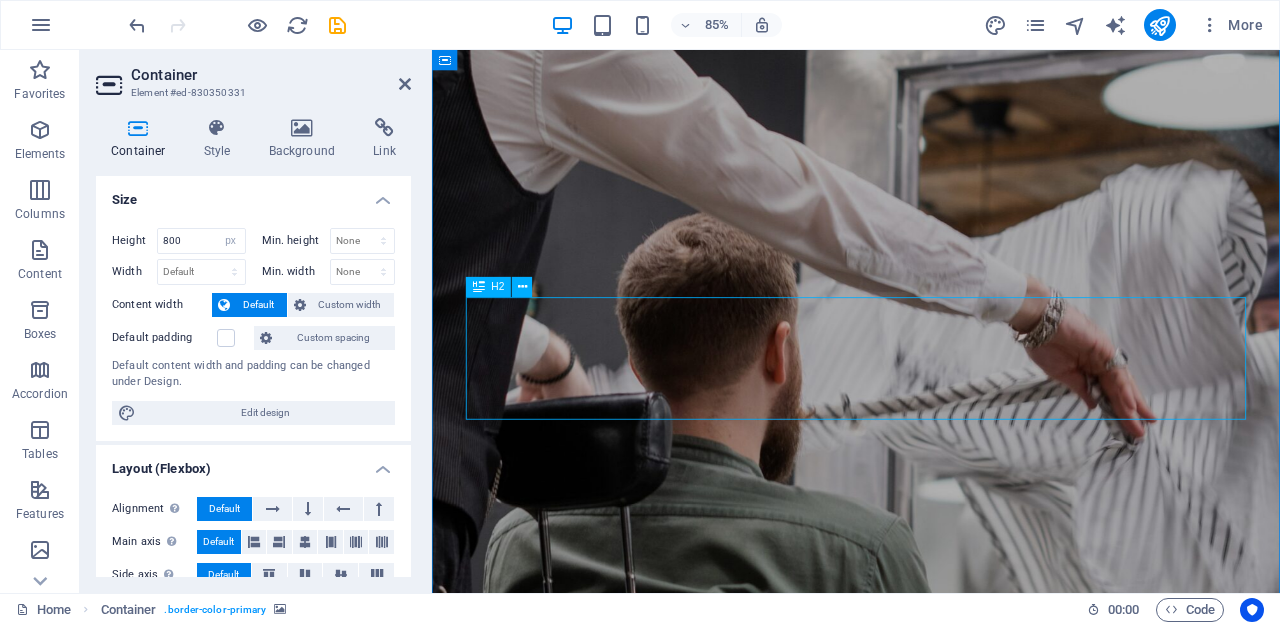 click on "A luxurious getaway for men" at bounding box center (931, 994) 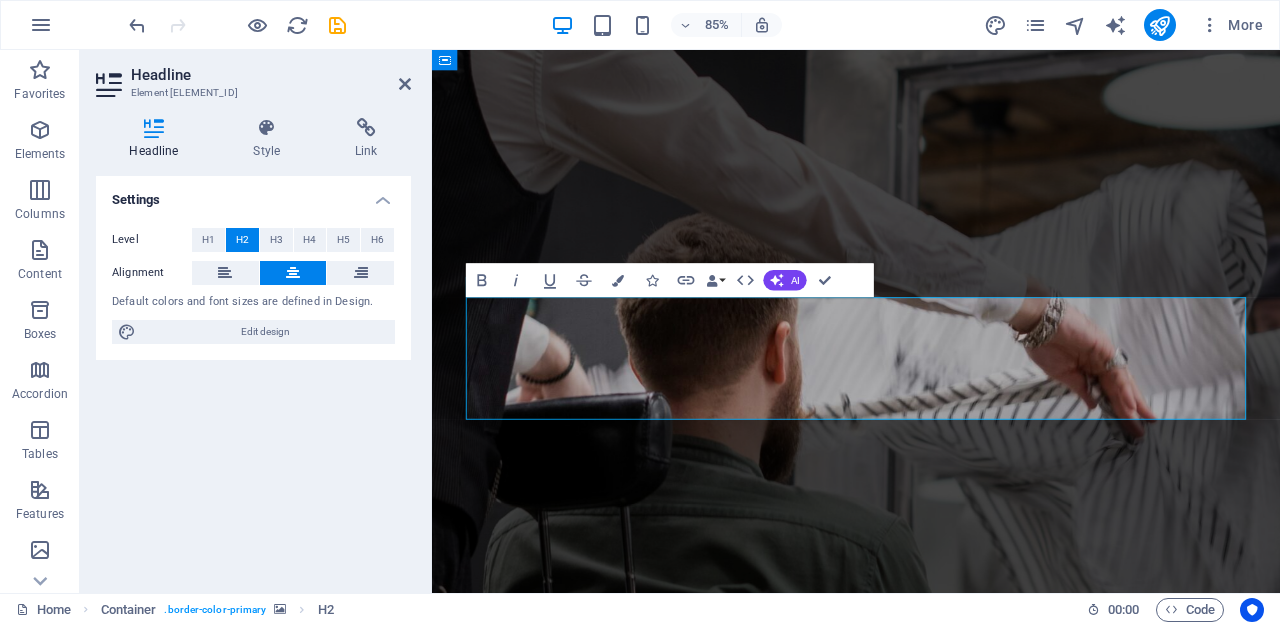 type 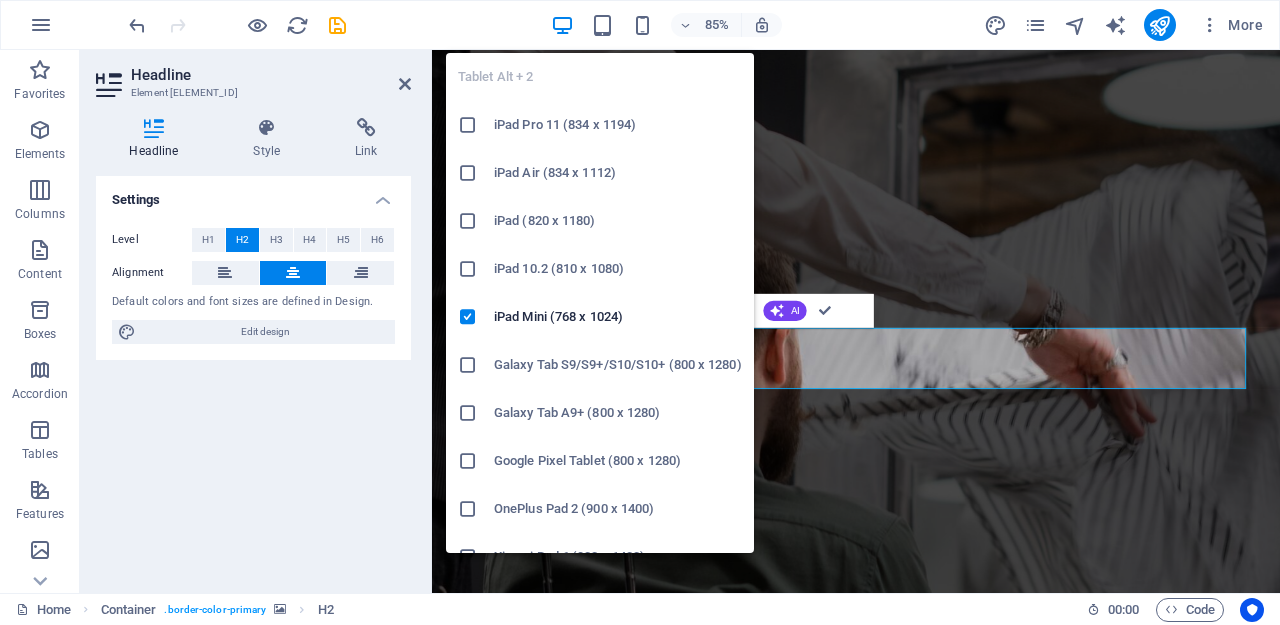 click on "iPad (820 x 1180)" at bounding box center [600, 221] 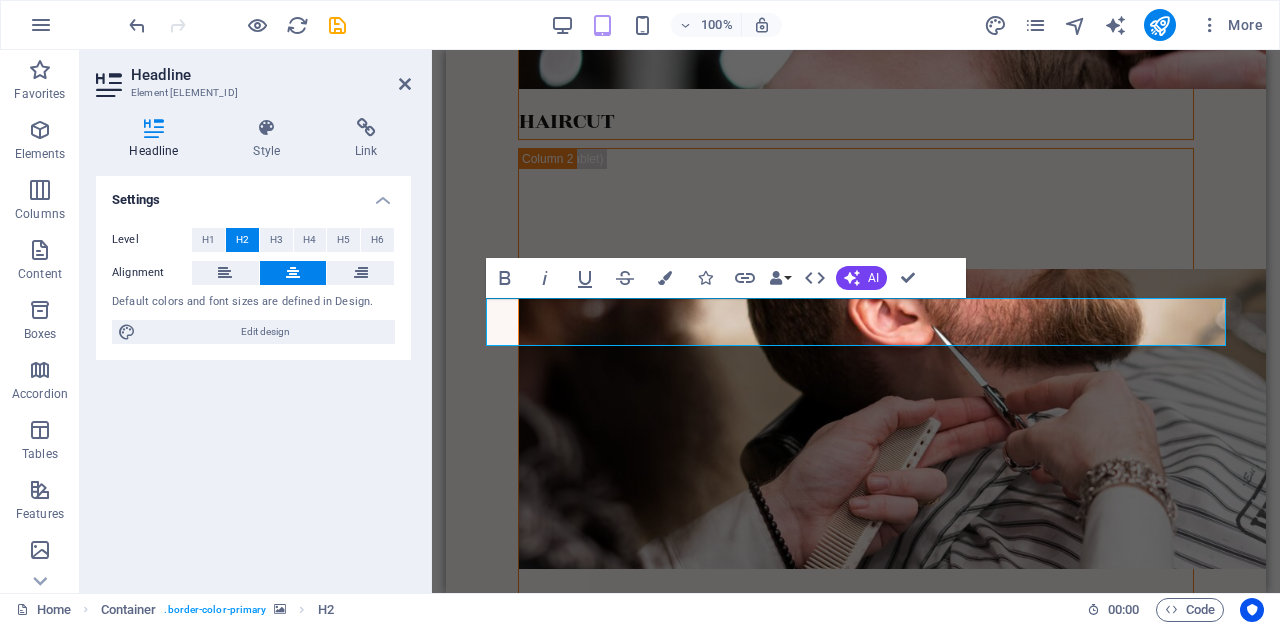 scroll, scrollTop: 1719, scrollLeft: 0, axis: vertical 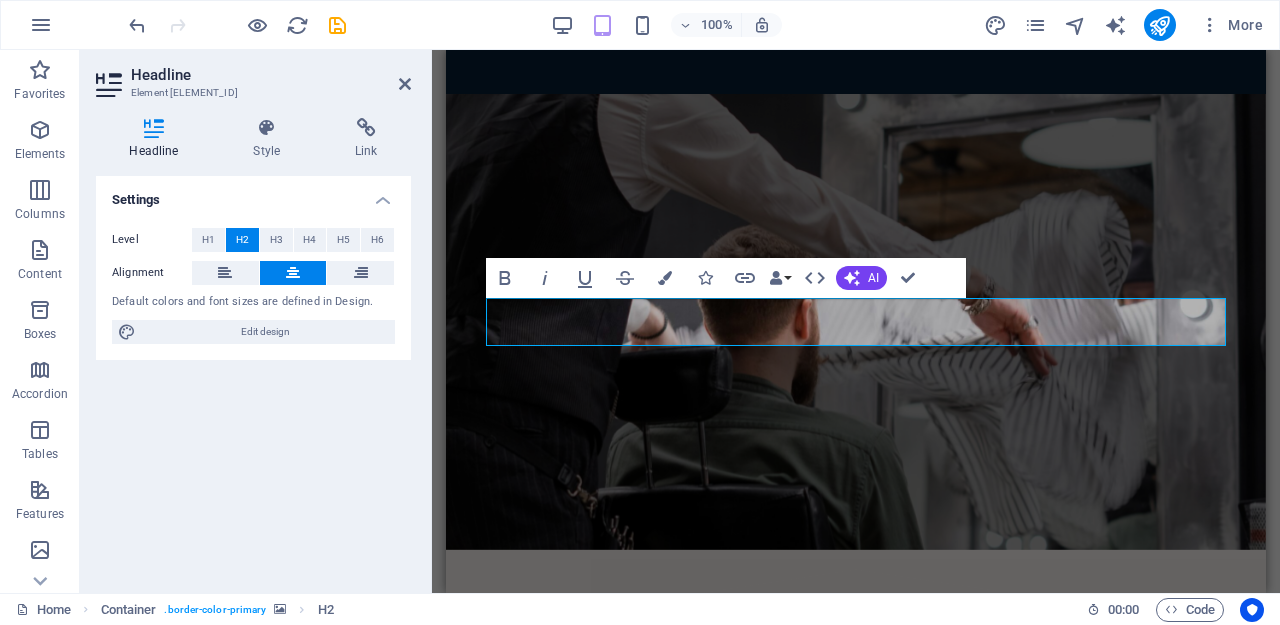 click at bounding box center (856, 322) 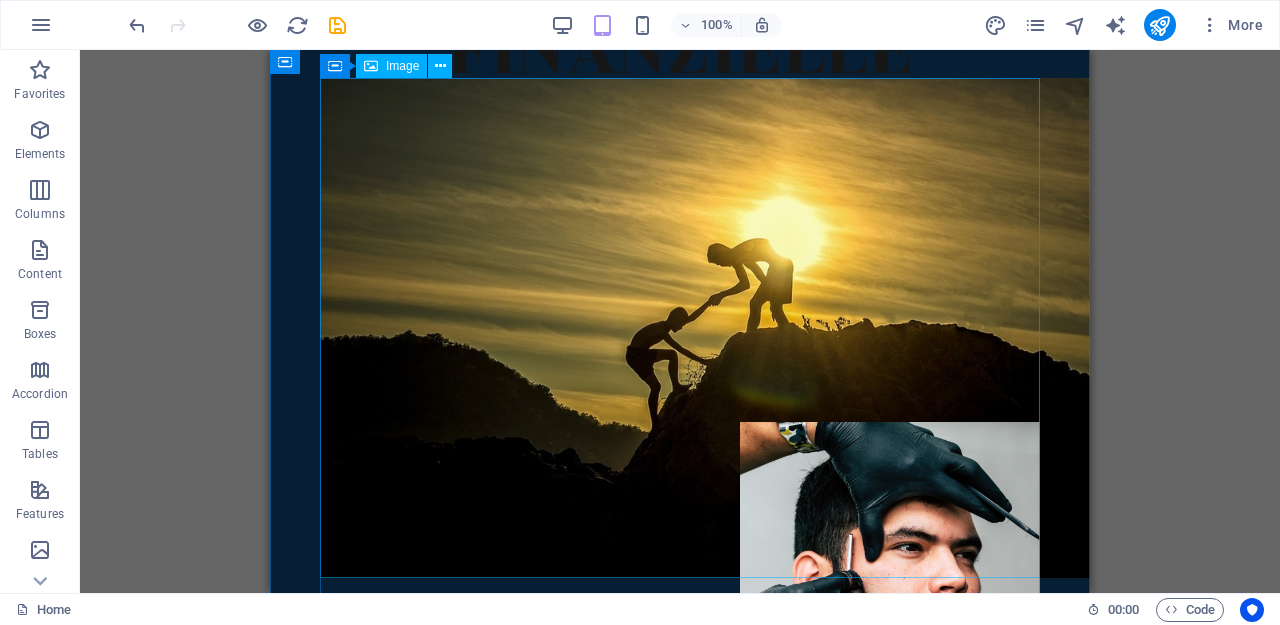 scroll, scrollTop: 862, scrollLeft: 0, axis: vertical 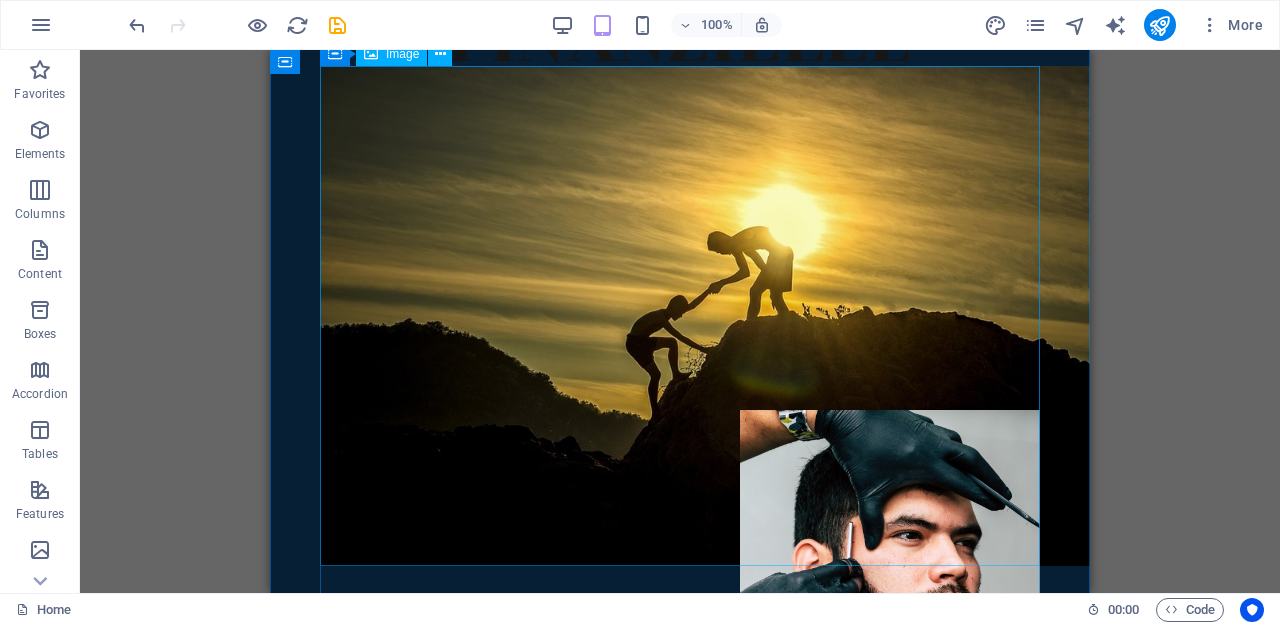 click at bounding box center (680, 316) 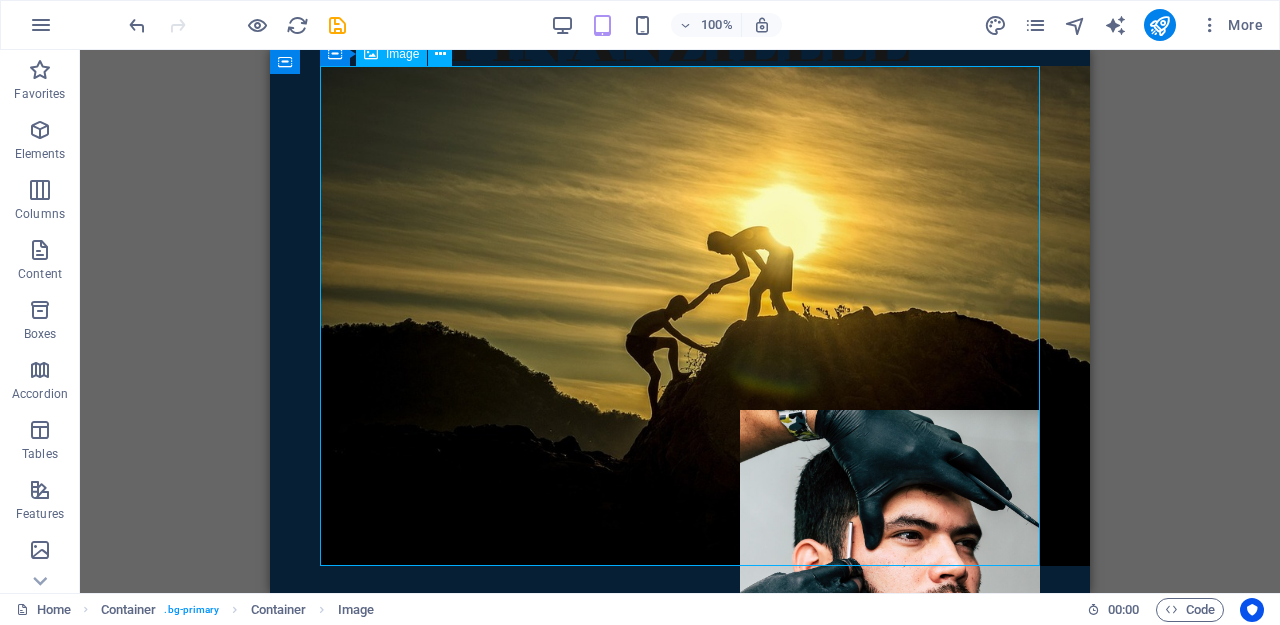 click at bounding box center (680, 316) 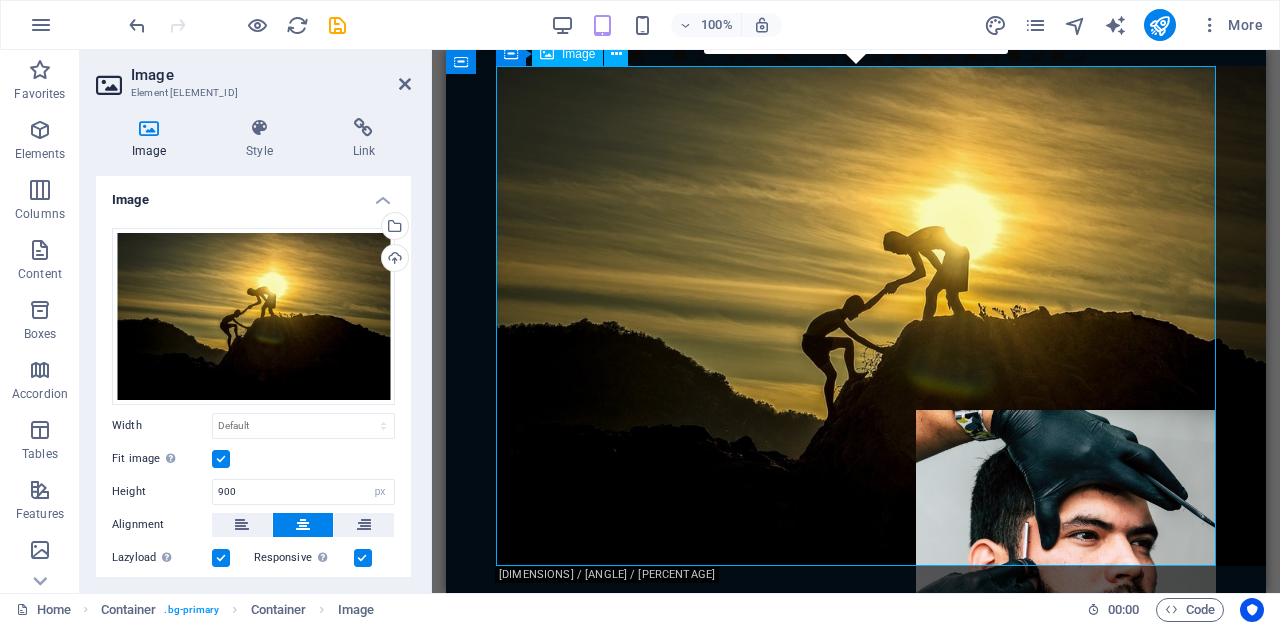 type on "500" 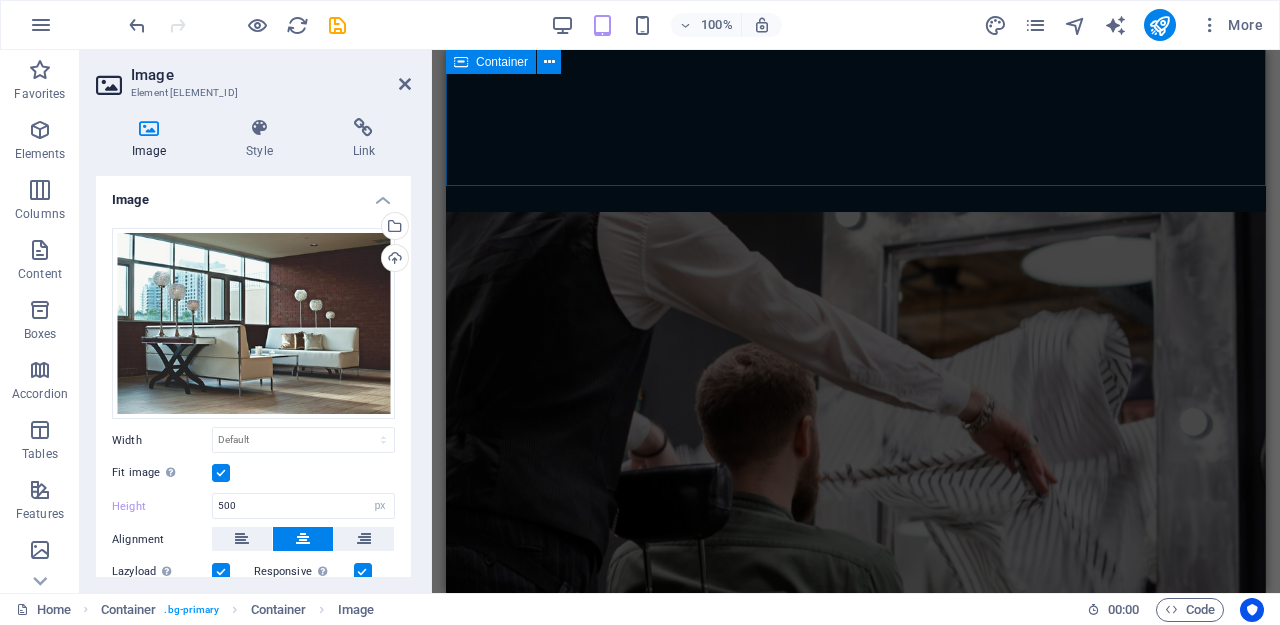 scroll, scrollTop: 1627, scrollLeft: 0, axis: vertical 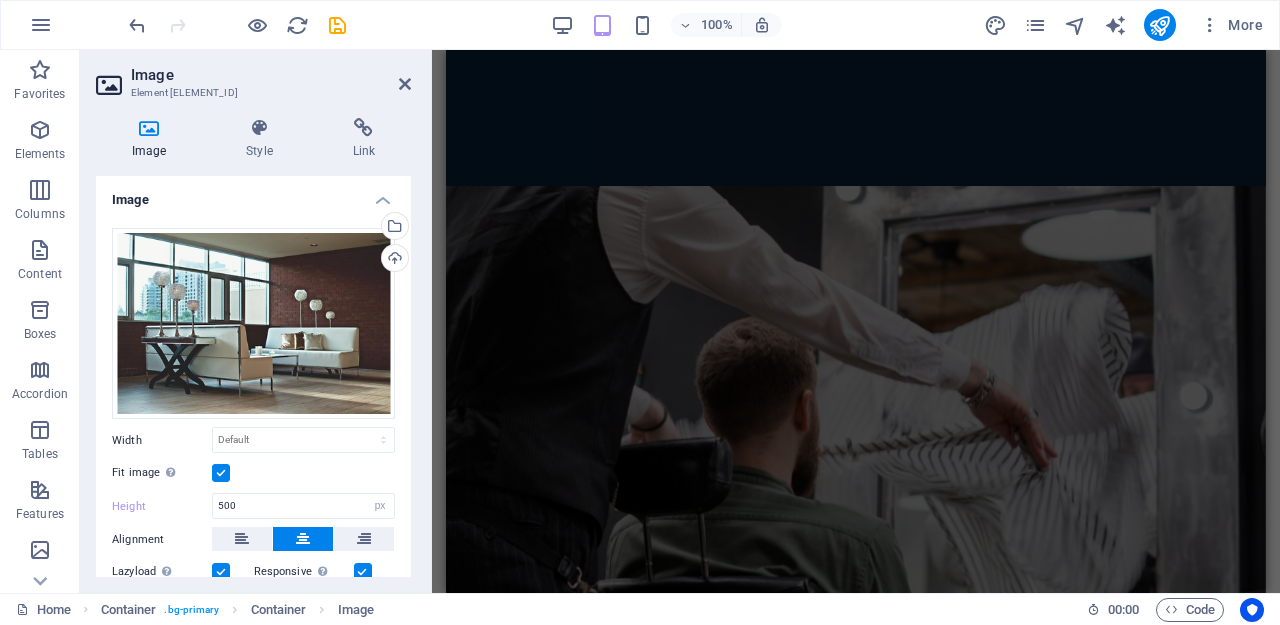 click at bounding box center (856, 414) 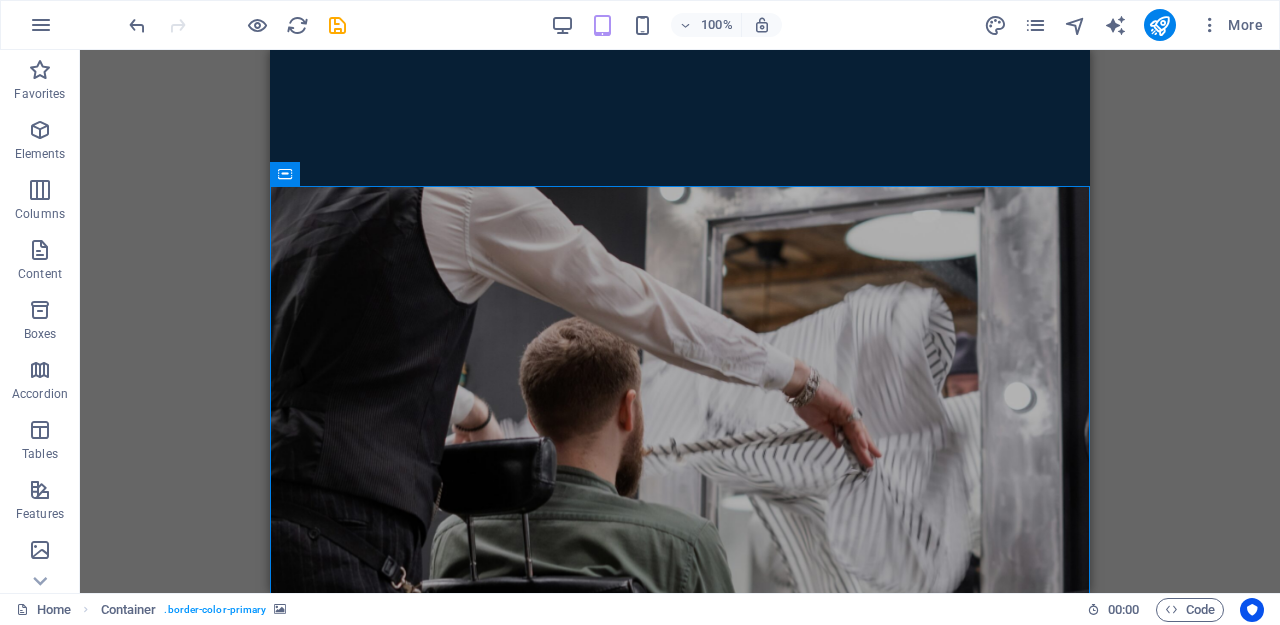 click at bounding box center [680, 414] 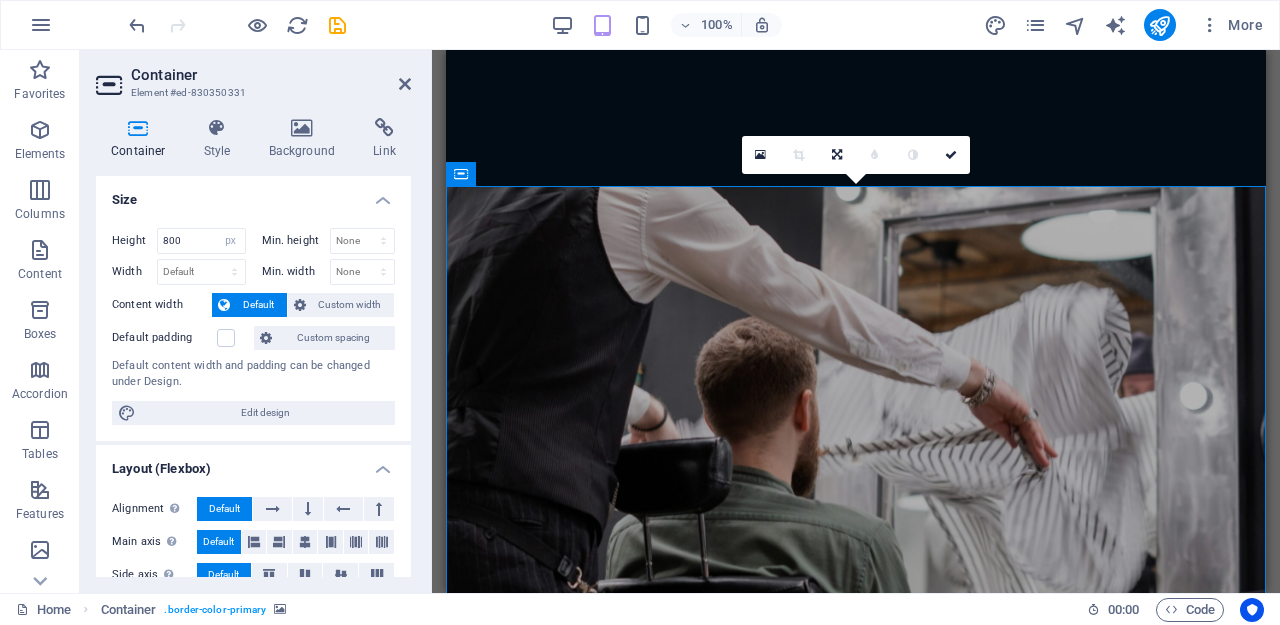type on "456" 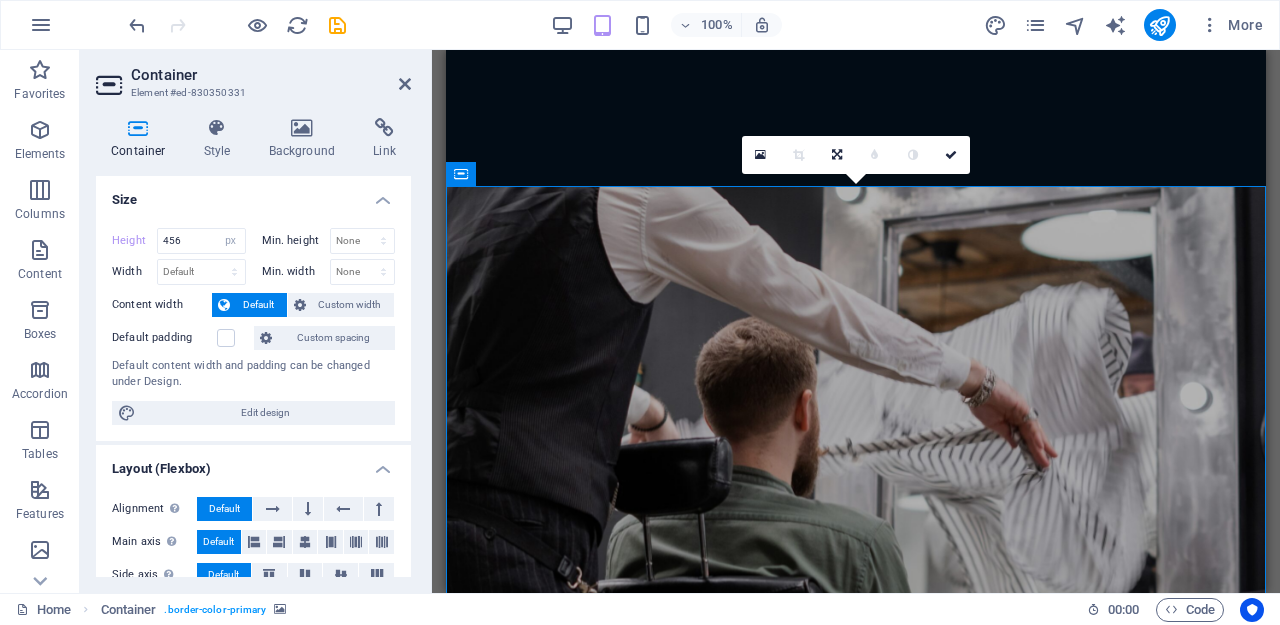 click at bounding box center [856, 414] 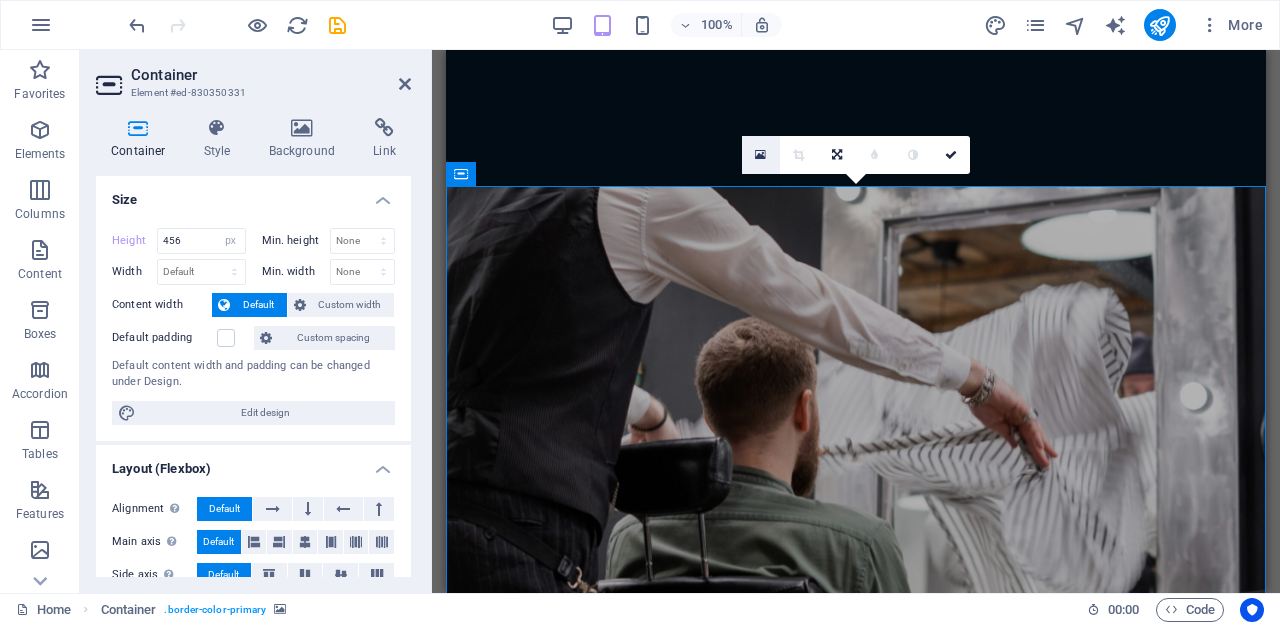 click at bounding box center [760, 155] 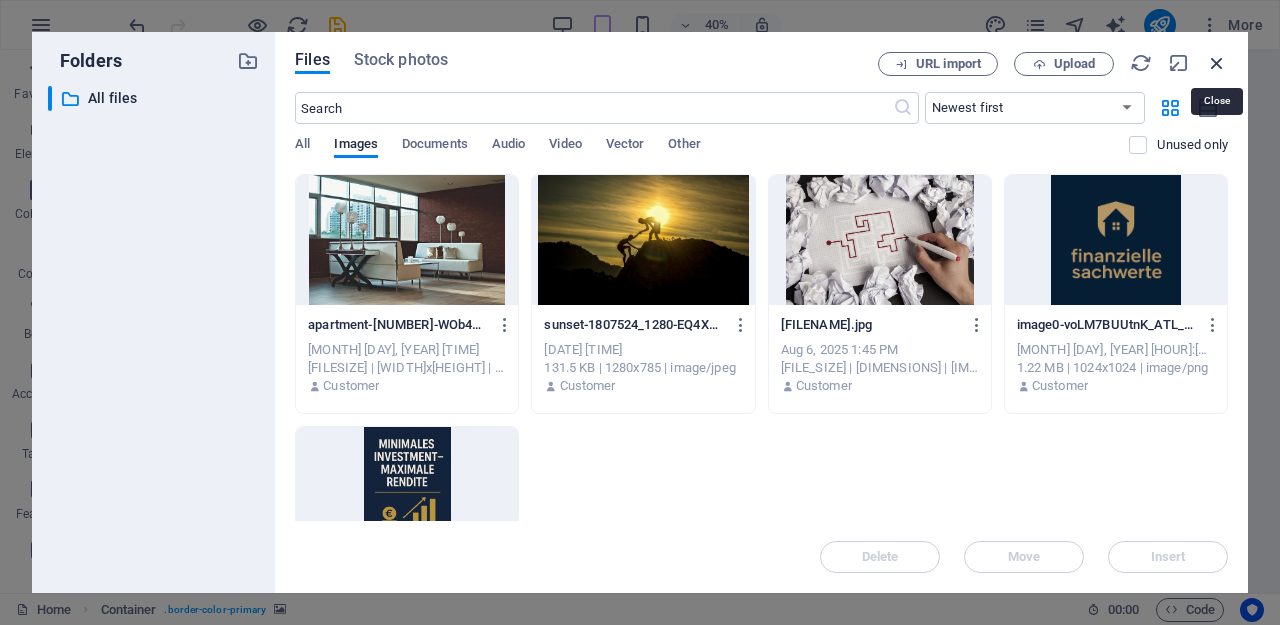 click at bounding box center (1217, 63) 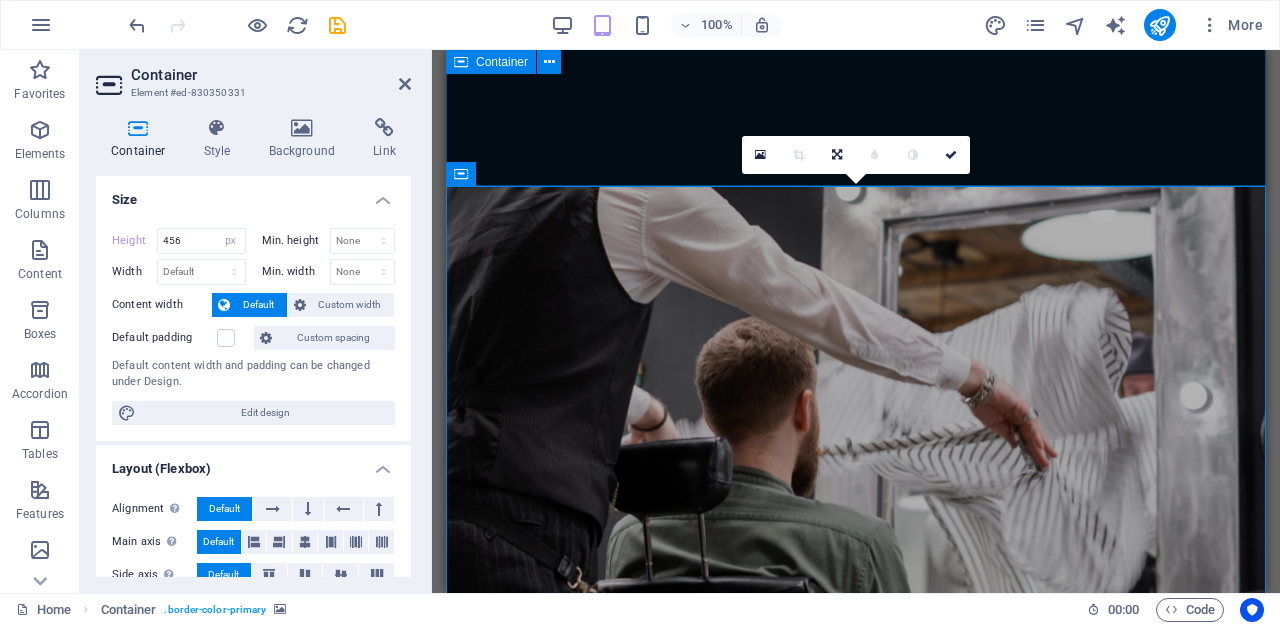 click on "Du möchtest langfristig Kapital aufbauen? Dann bist Du hier genau richtig. Nehme Kontakt zu mir auf und lass uns zusammen schauen, welche Immobilie zu dir passt, wie dein Budget aussieht und welche Immobilie ich dir anbieten kann. Book Now" at bounding box center [856, -421] 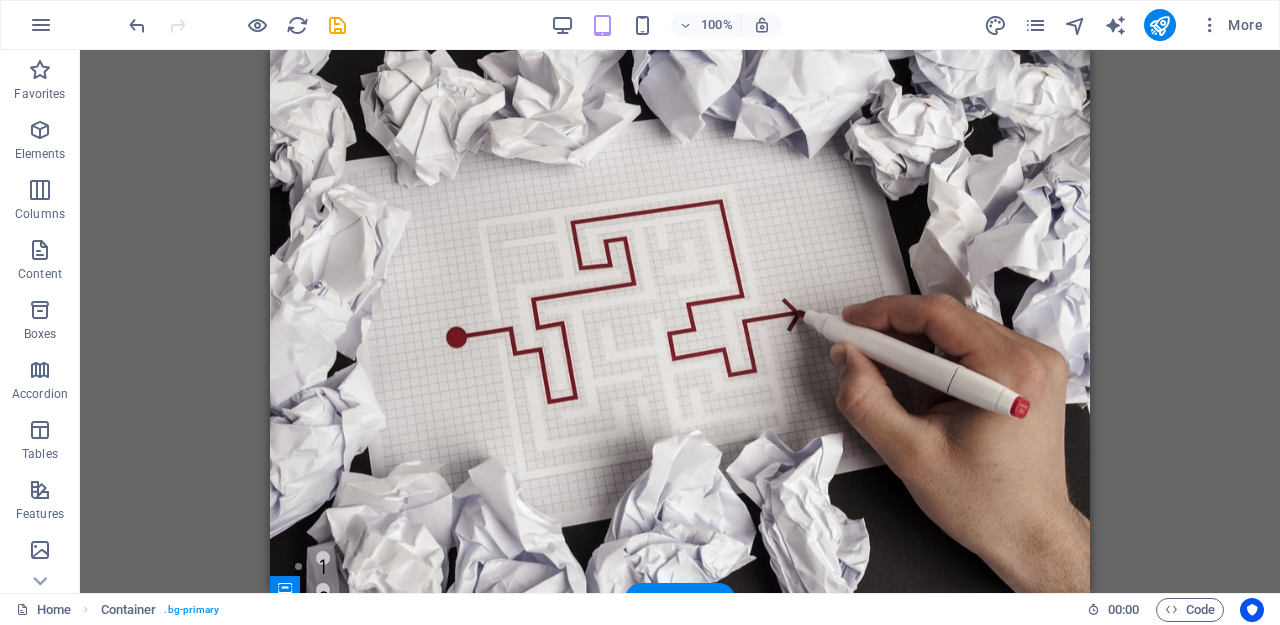 scroll, scrollTop: 0, scrollLeft: 0, axis: both 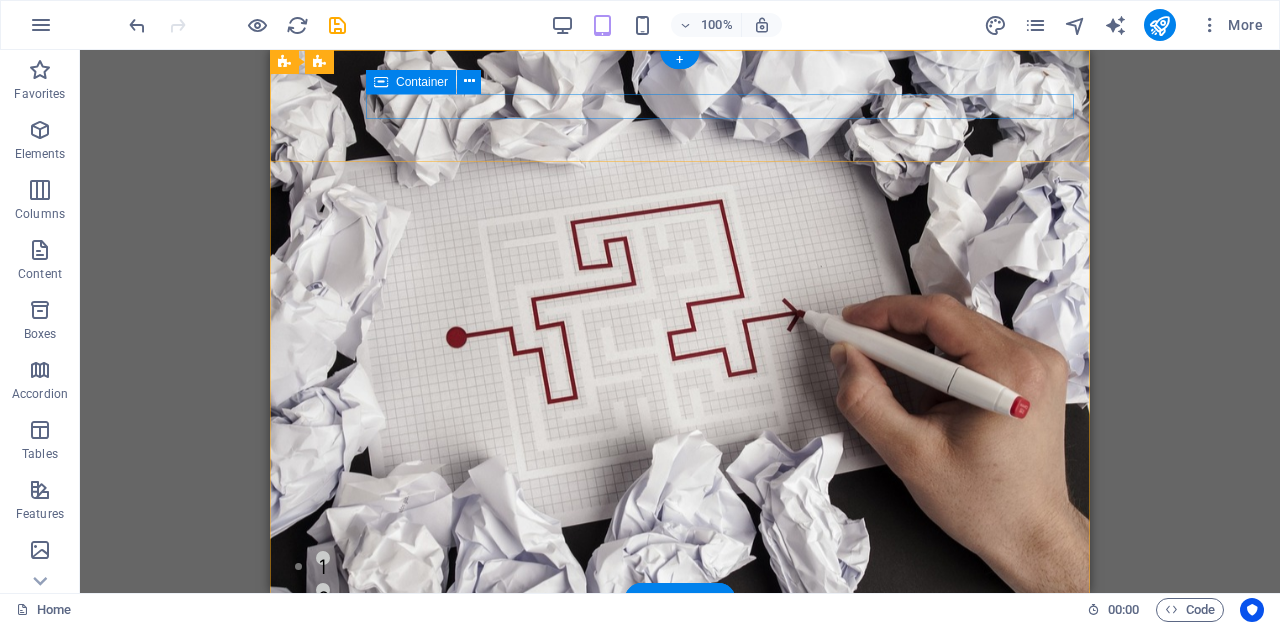click at bounding box center (680, 708) 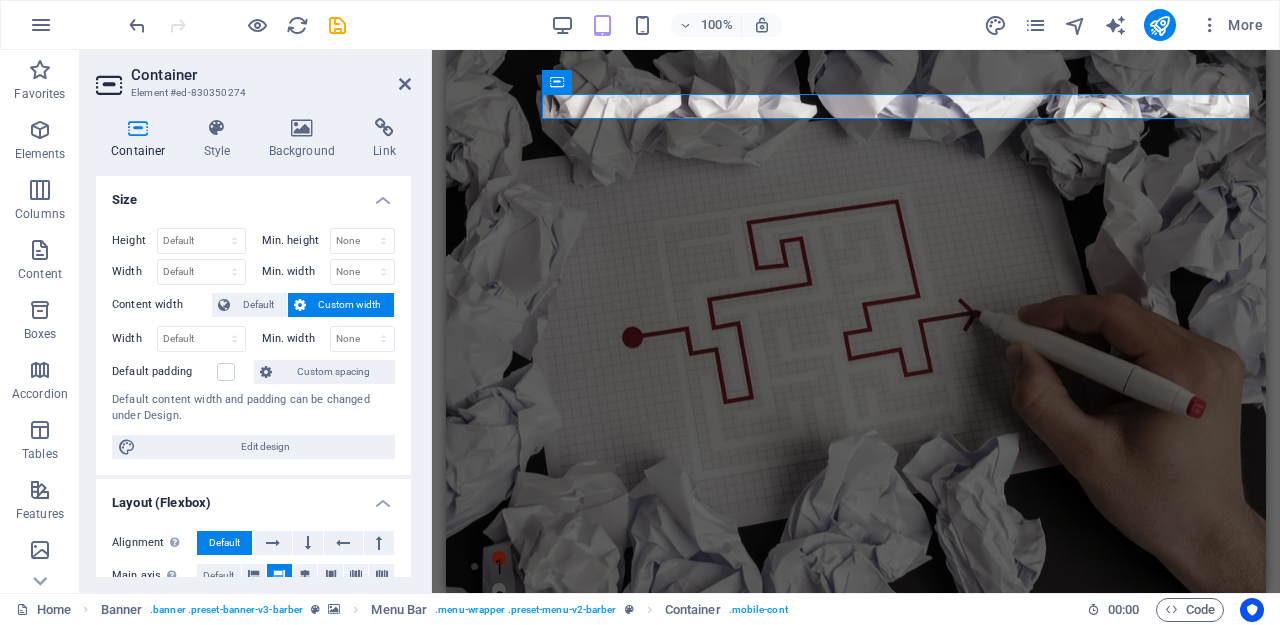 scroll, scrollTop: 0, scrollLeft: 0, axis: both 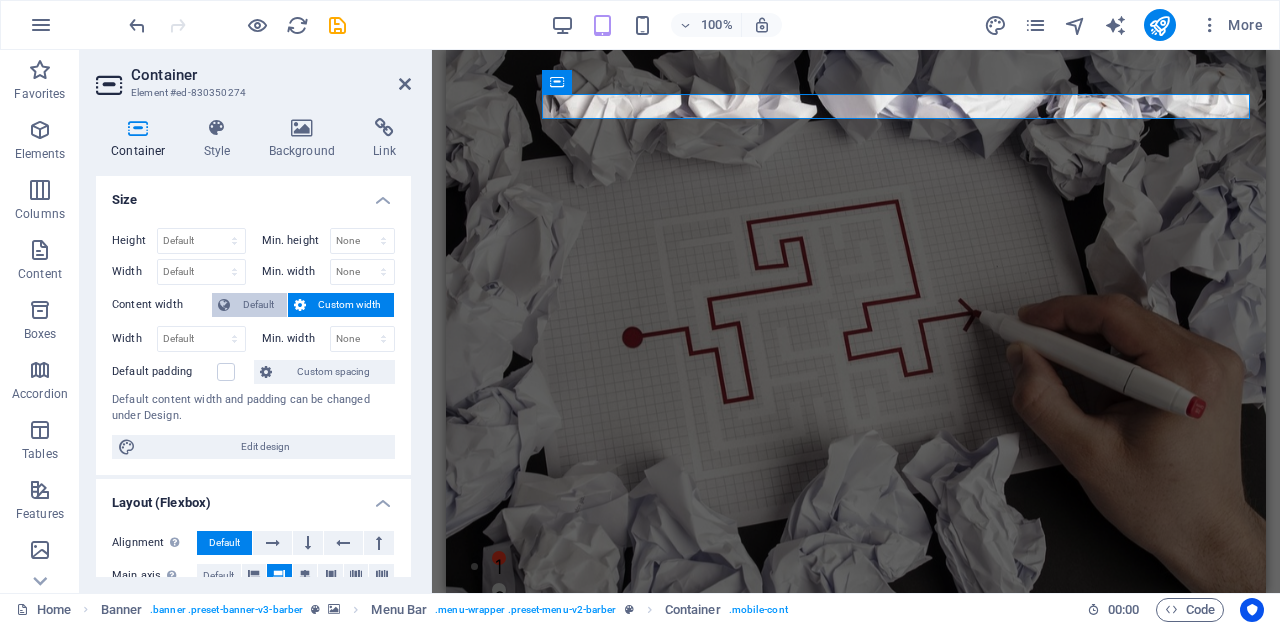 click on "Default" at bounding box center [258, 305] 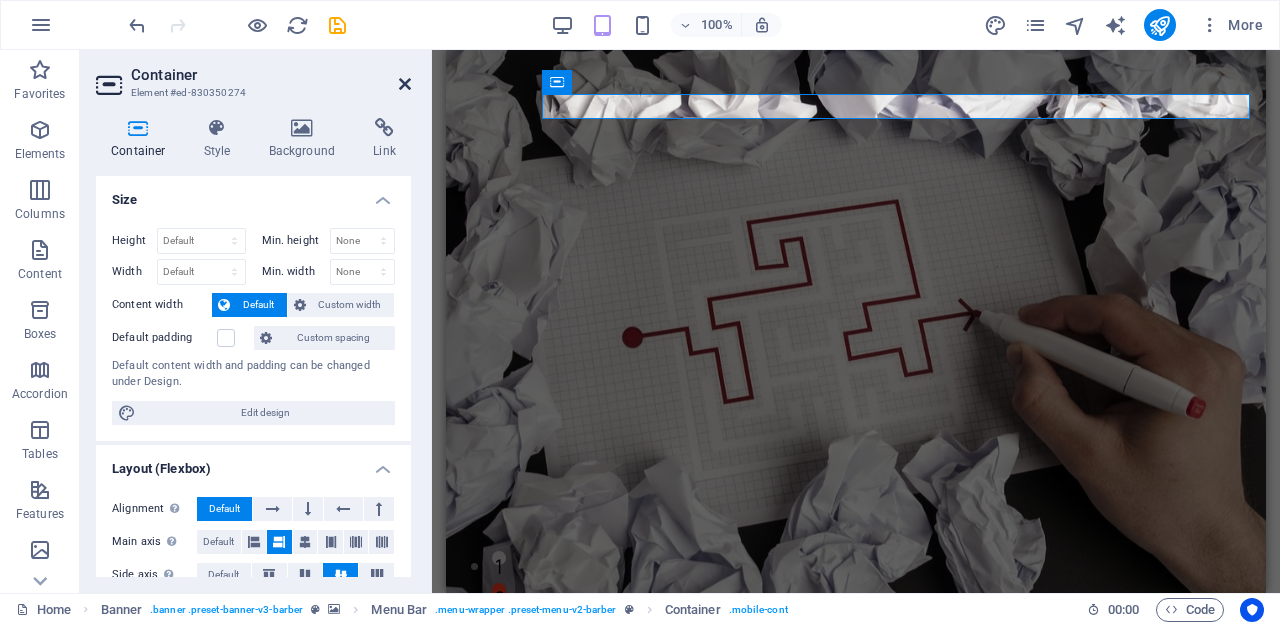 click at bounding box center (405, 84) 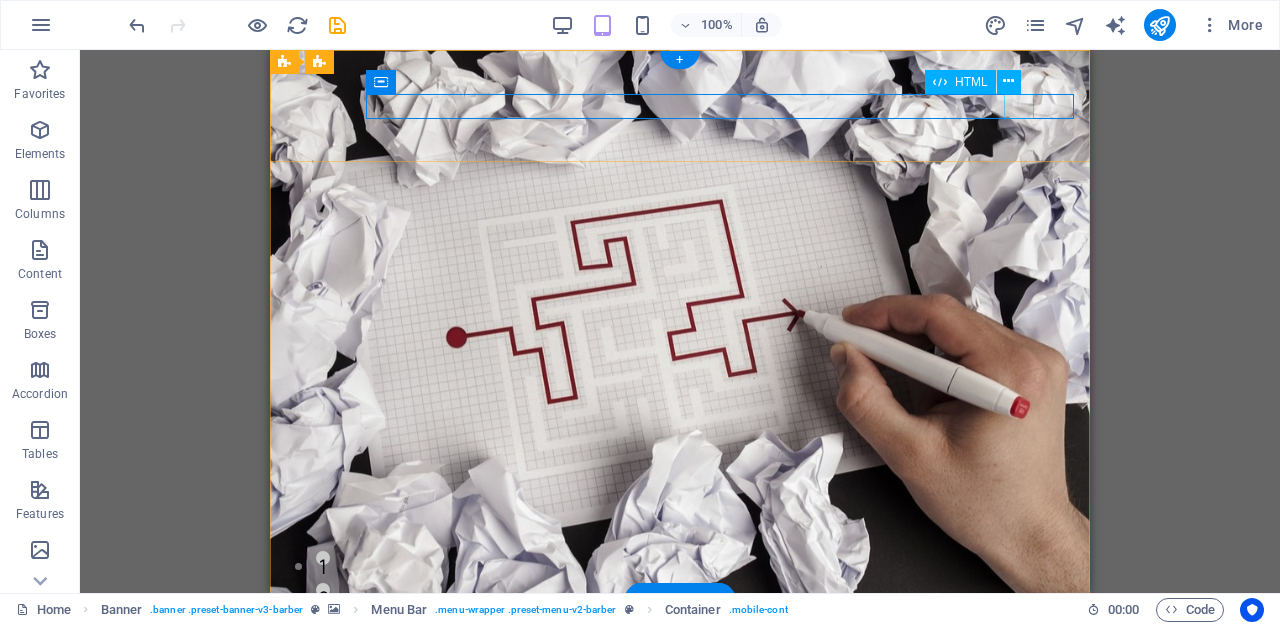 click at bounding box center (680, 708) 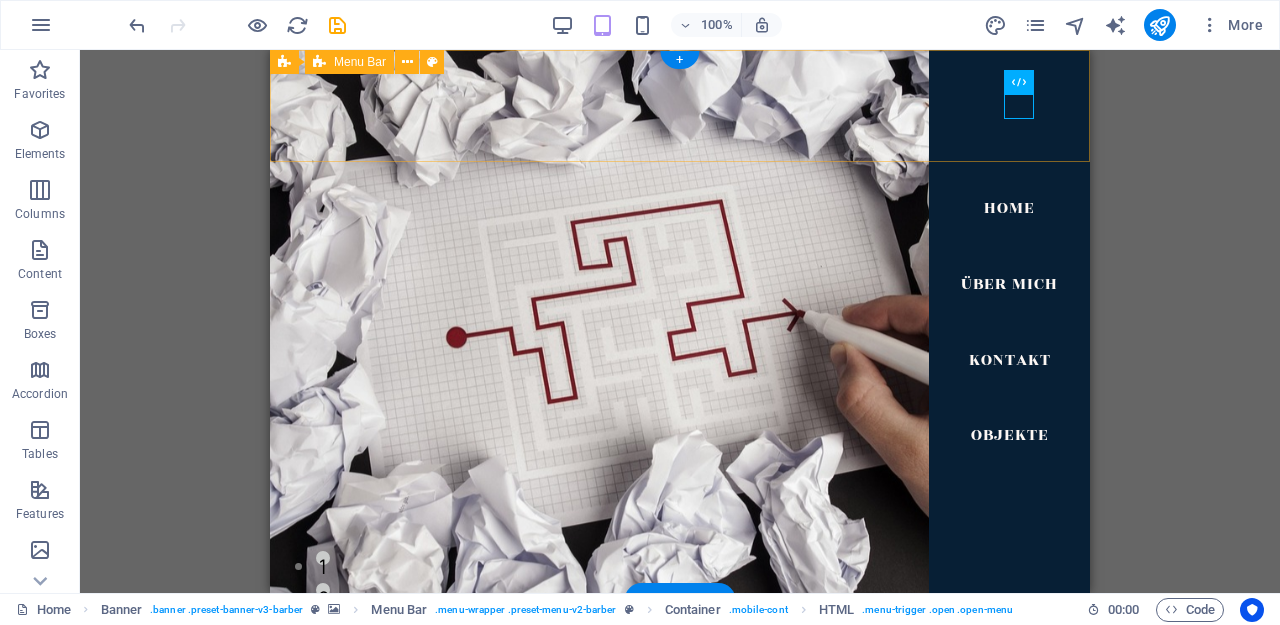 click on "Home Über Mich Kontakt Objekte" at bounding box center (680, 656) 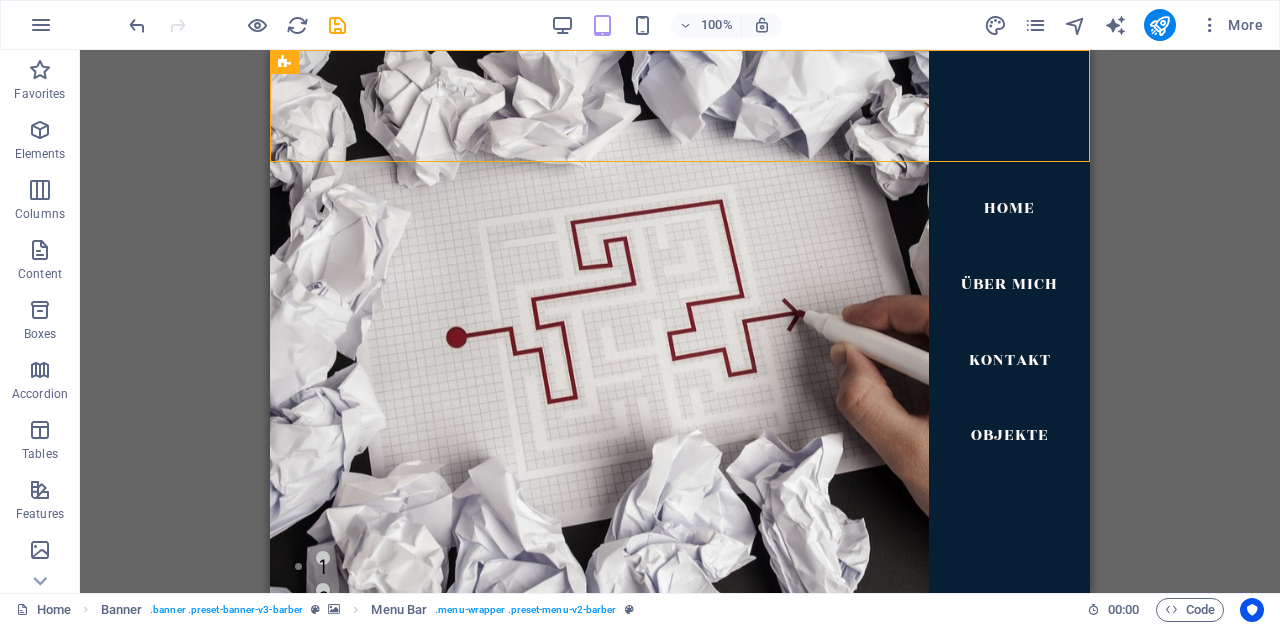 click on "H1   Banner   Container   Banner   Menu Bar   Menu   Banner   Logo   Image   Spacer   H2   Container   Container   Image   Container   Button   Text   Spacer   Text   Spacer   Image   Container   H2   Container   Button   Container   HTML" at bounding box center (680, 321) 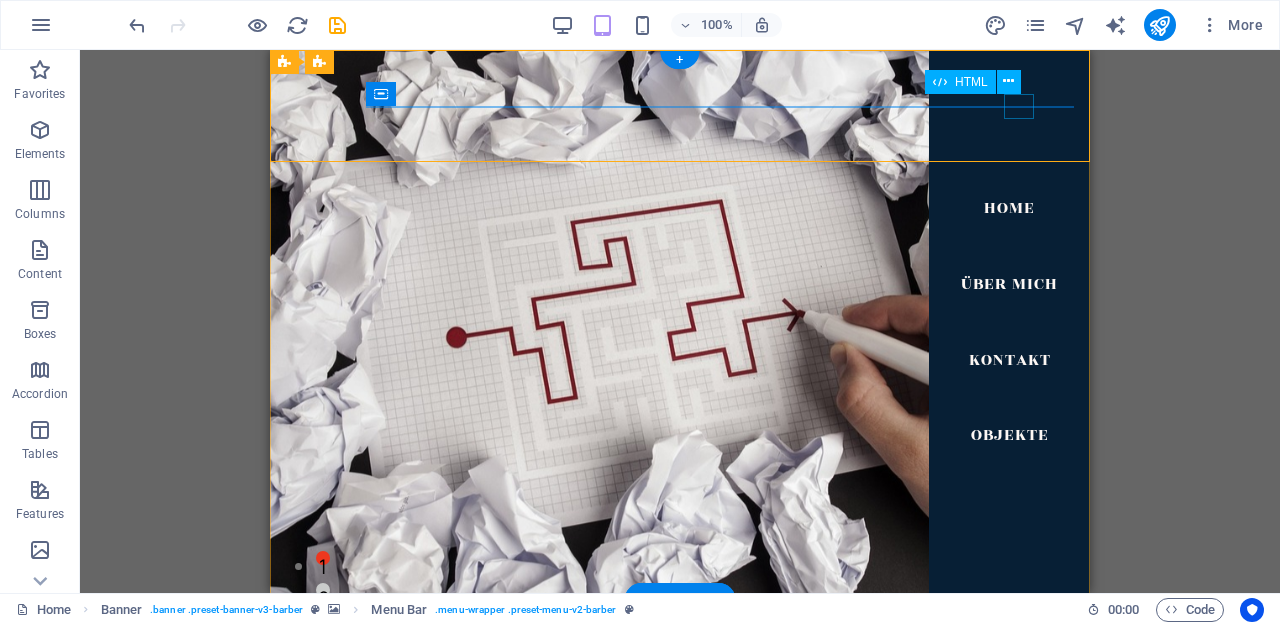 click at bounding box center [341, 708] 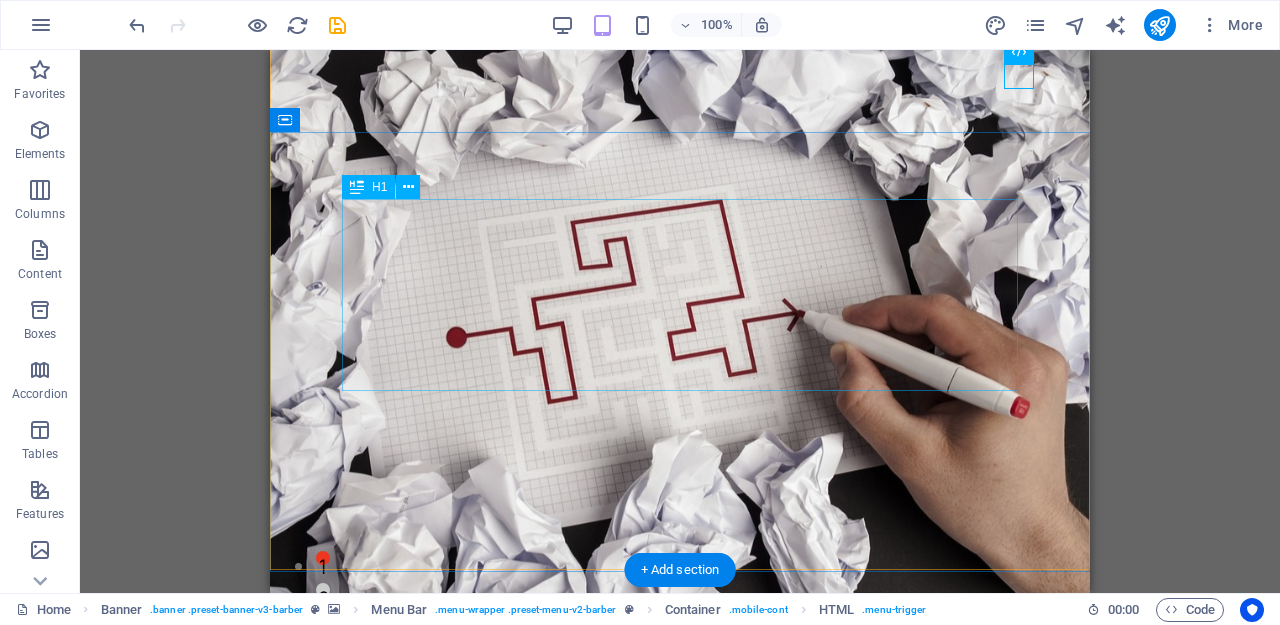 scroll, scrollTop: 106, scrollLeft: 0, axis: vertical 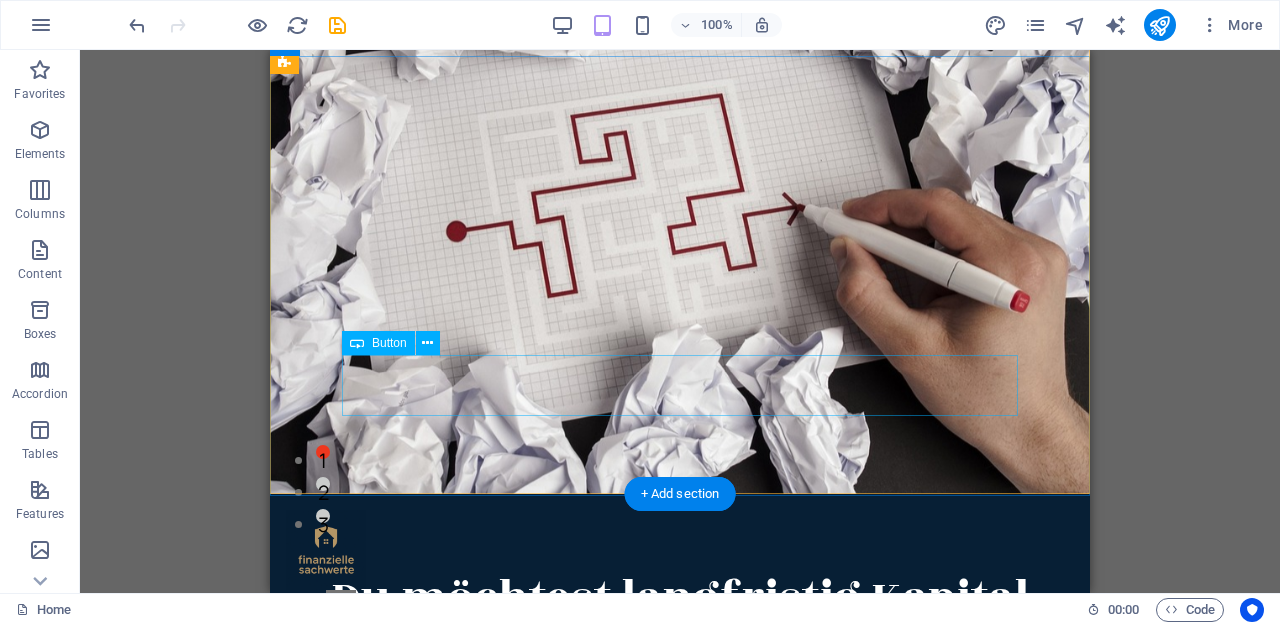 click on "Book Now" at bounding box center (680, 960) 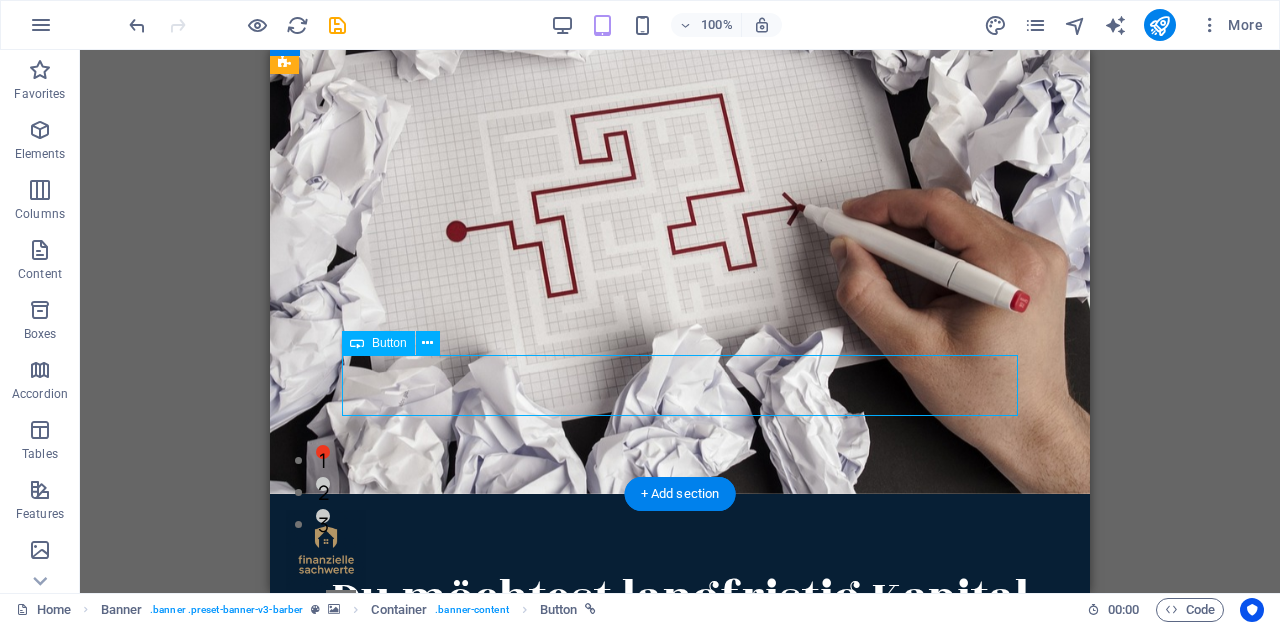 click on "Book Now" at bounding box center (680, 960) 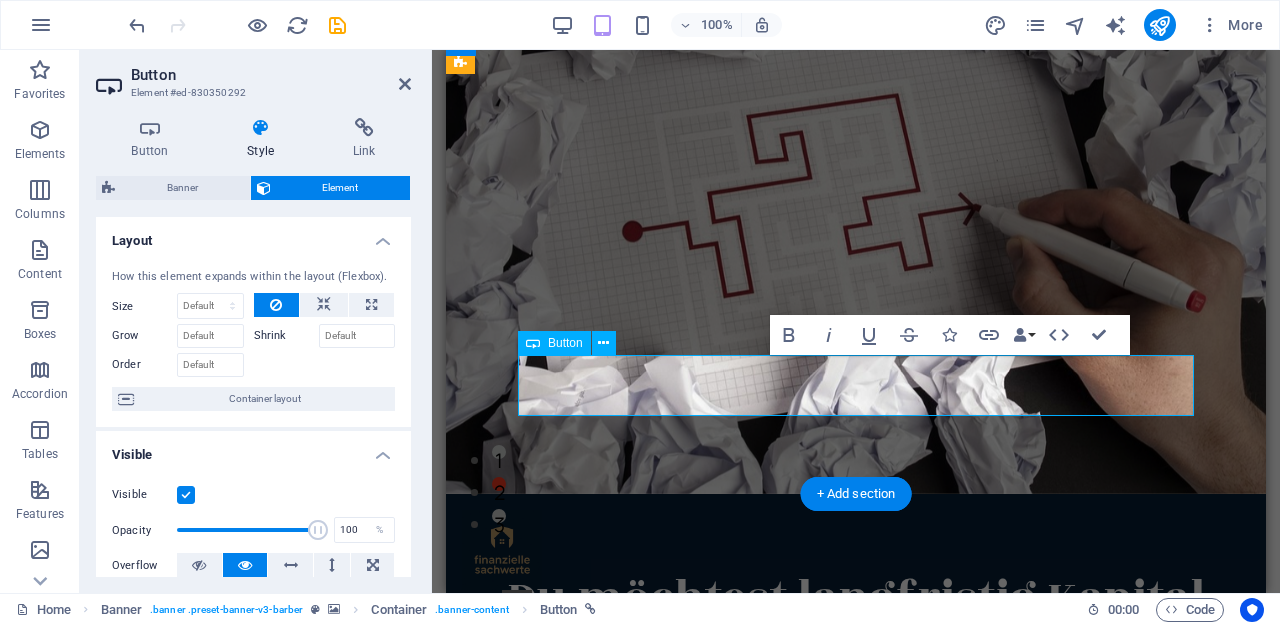 type 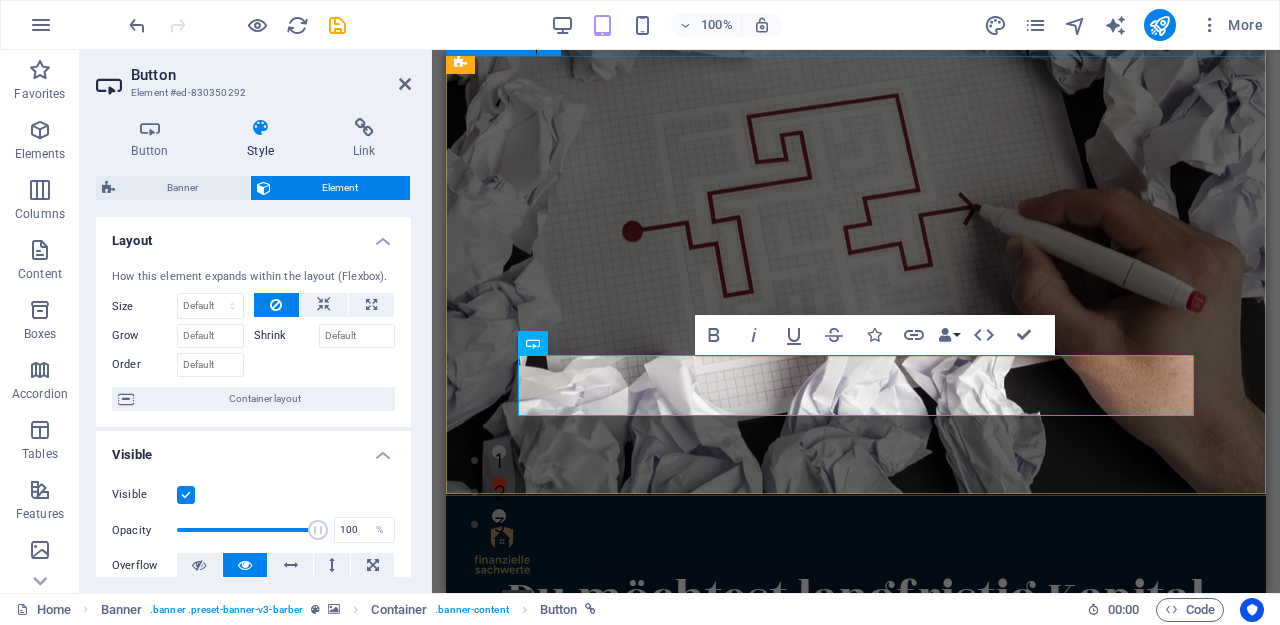 click on "Willkommen bei finanzielle Sachwerte Kontaktiere mich" at bounding box center (856, 851) 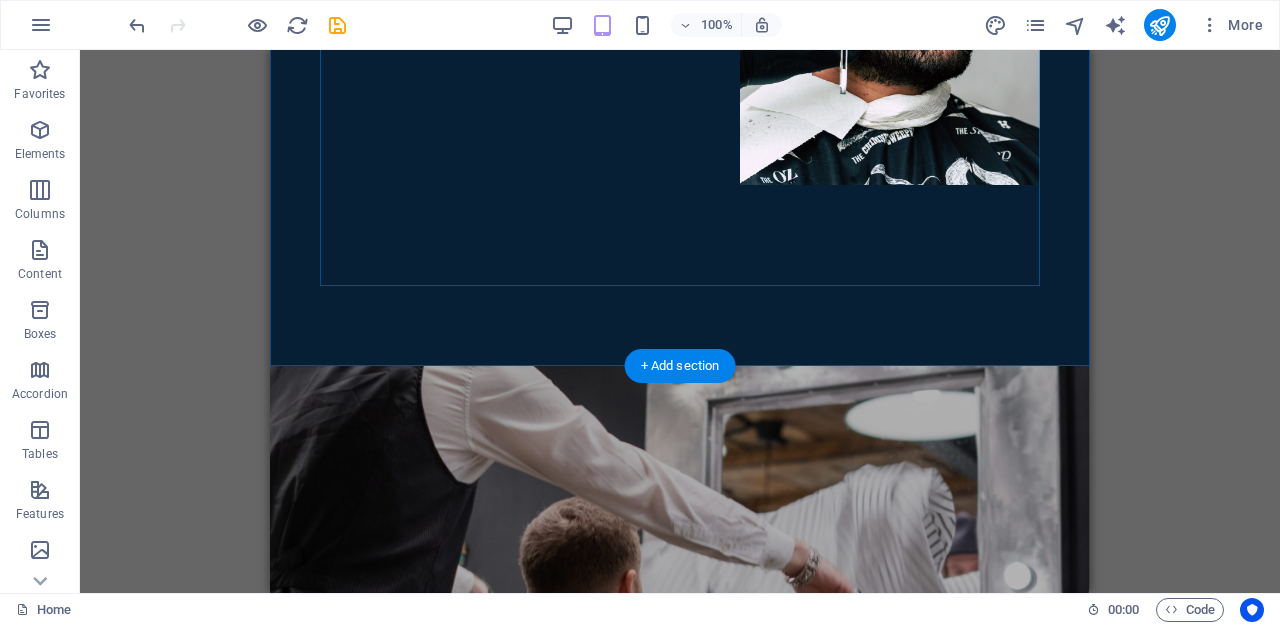 scroll, scrollTop: 1449, scrollLeft: 0, axis: vertical 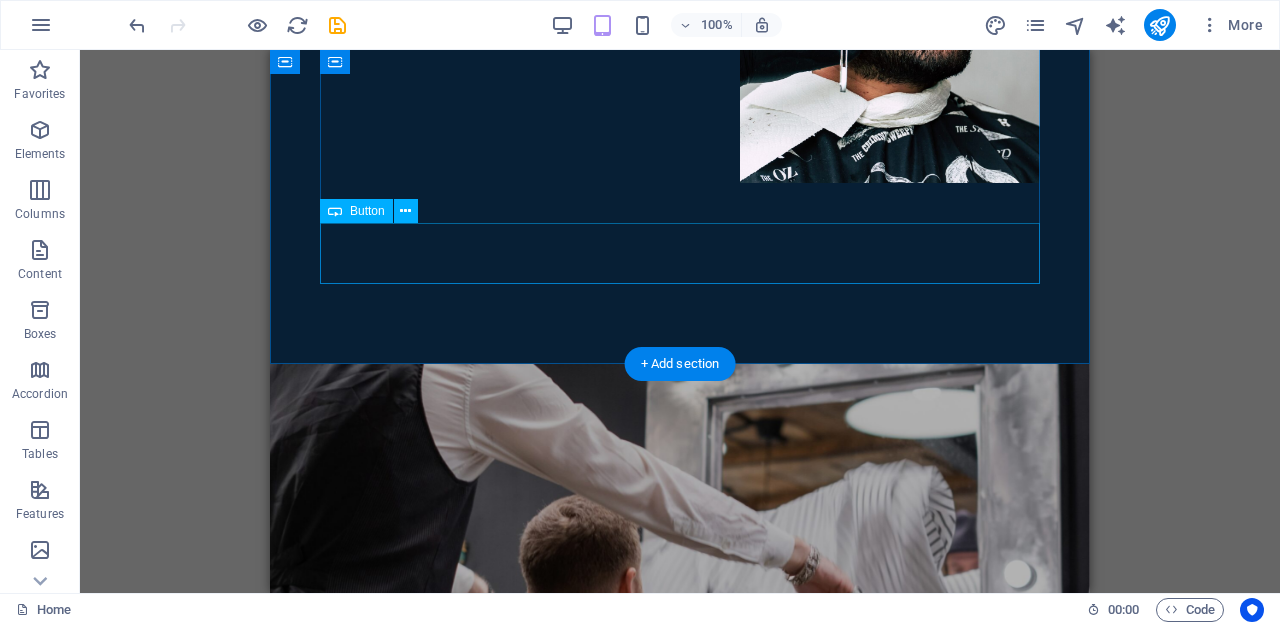 click on "Book Now" at bounding box center (680, -451) 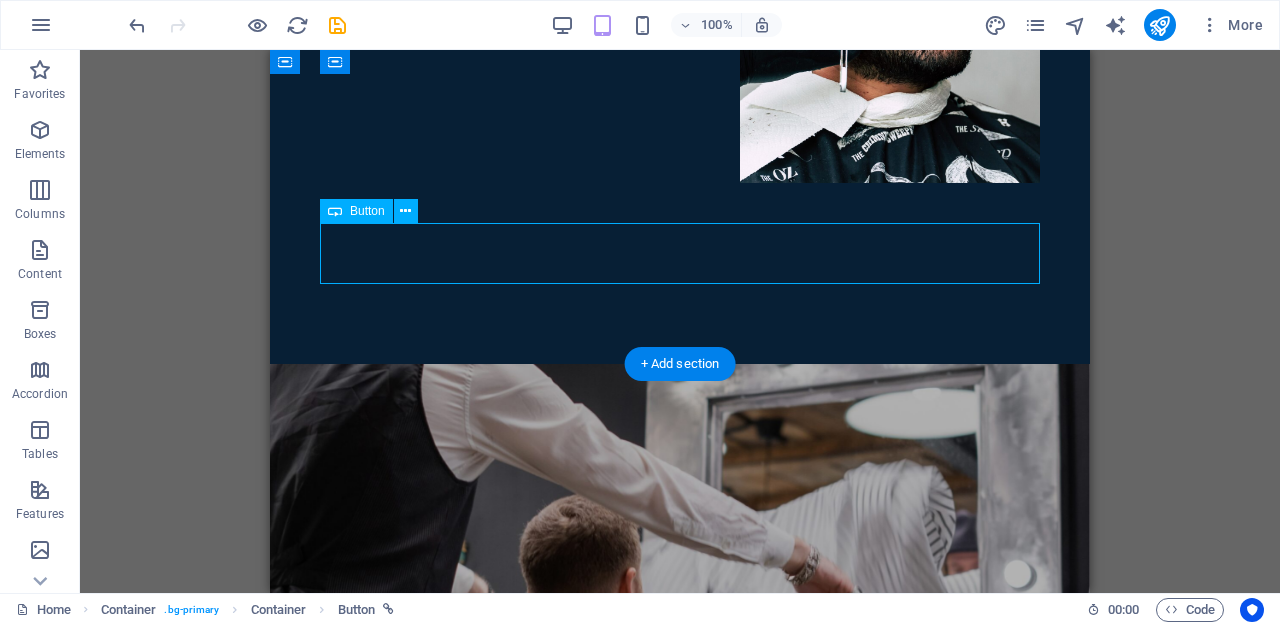 click on "Book Now" at bounding box center [680, -451] 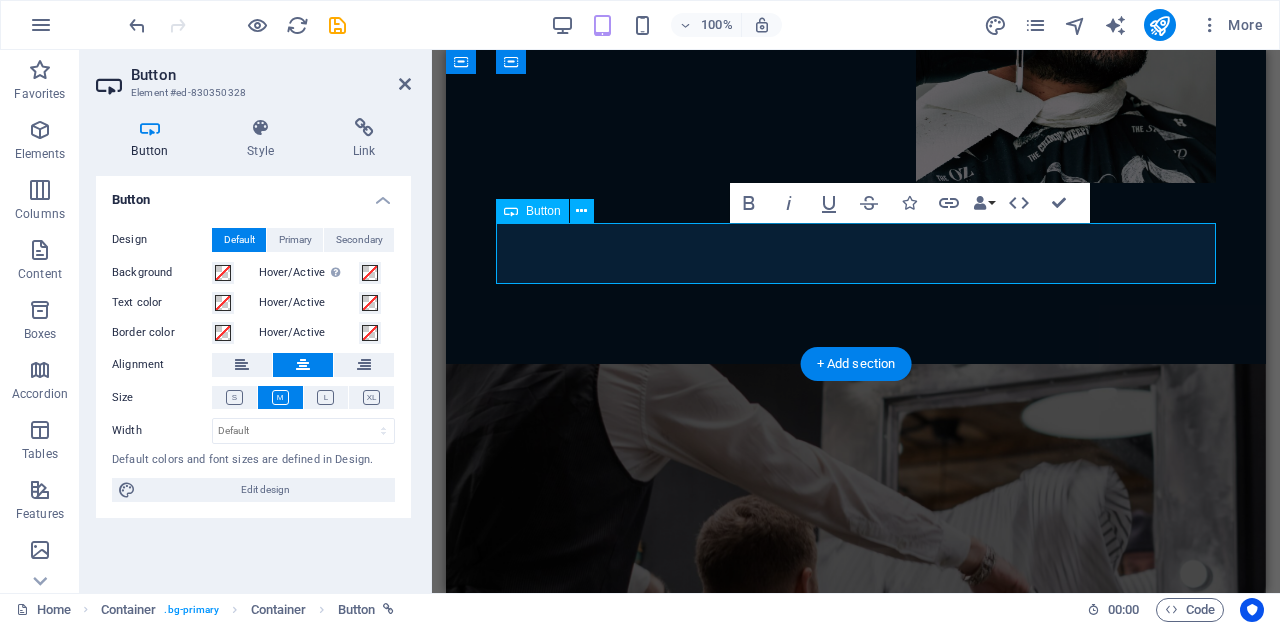 type 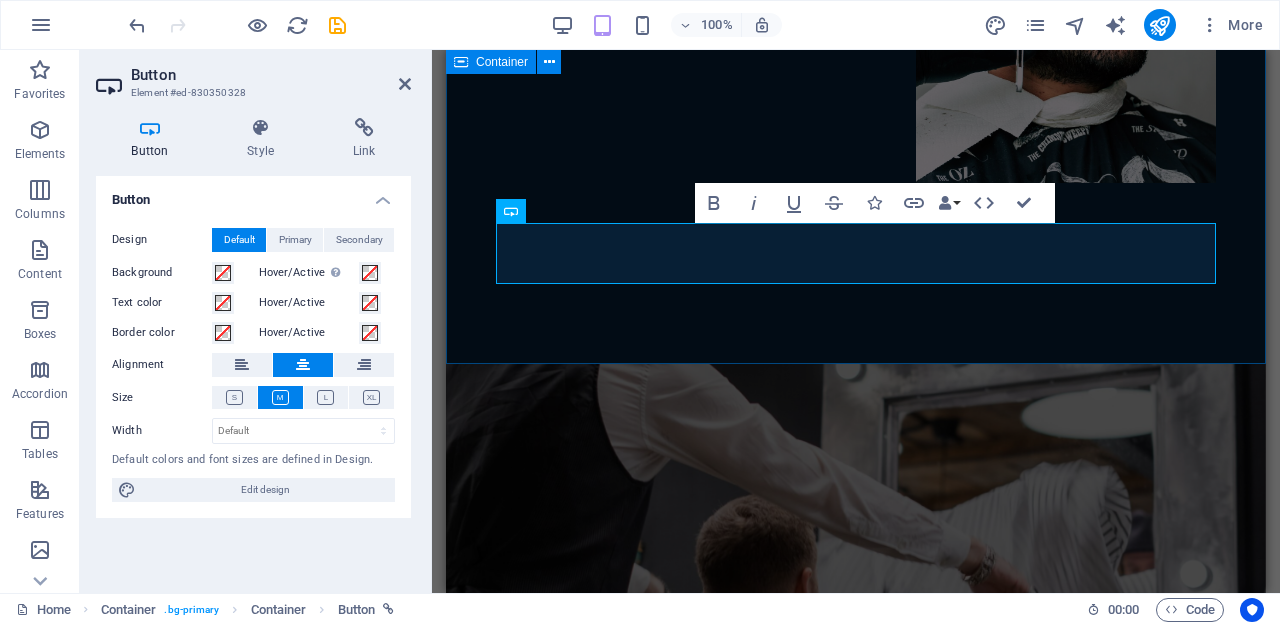 click on "Du möchtest langfristig Kapital aufbauen? Dann bist Du hier genau richtig. Nehme Kontakt zu mir auf und lass uns zusammen schauen, welche Immobilie zu dir passt, wie dein Budget aussieht und welche Immobilie ich dir anbieten kann. Kontaktiere mich" at bounding box center [856, -243] 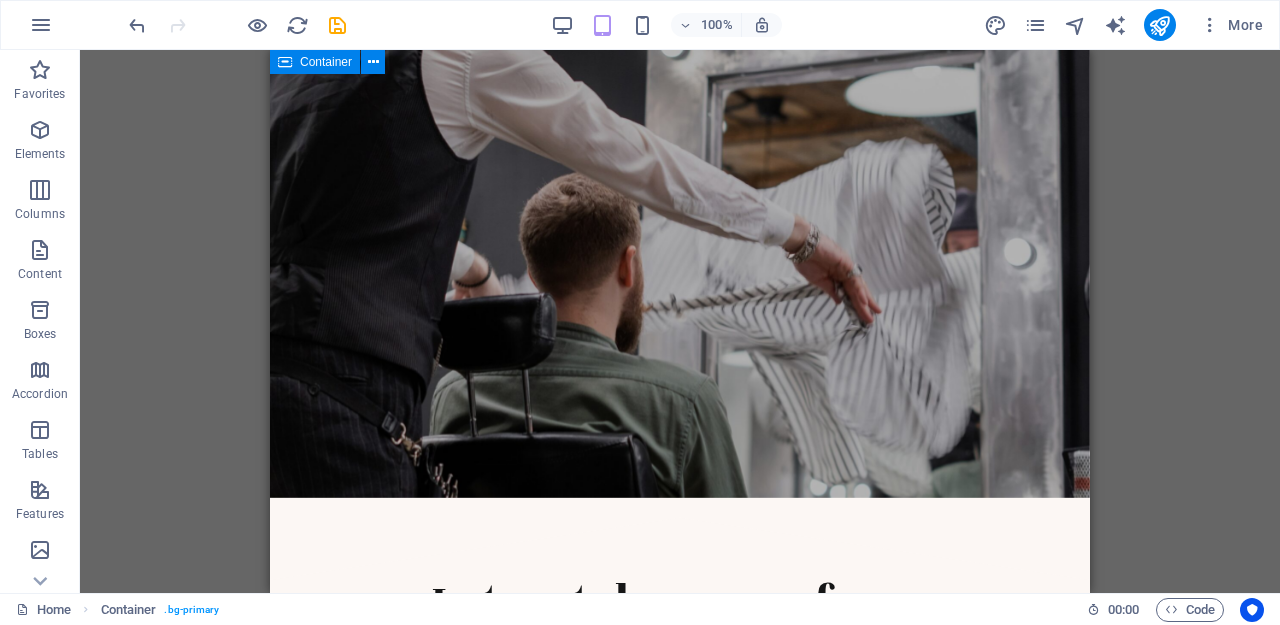 scroll, scrollTop: 1774, scrollLeft: 0, axis: vertical 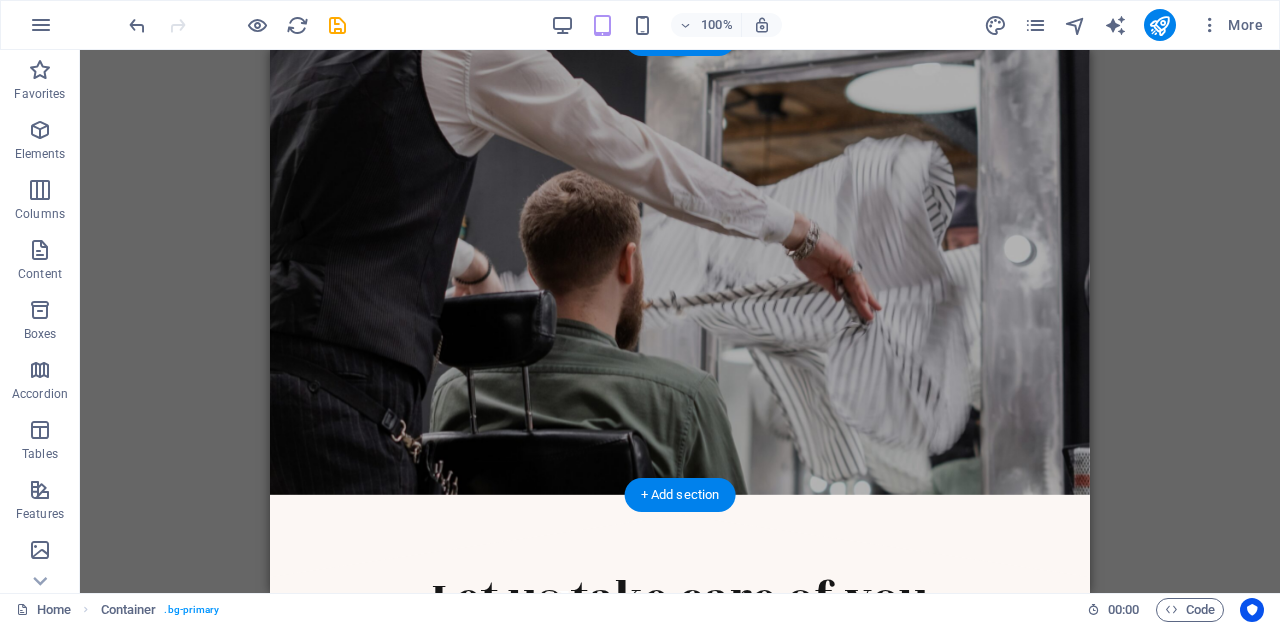 click at bounding box center [680, 267] 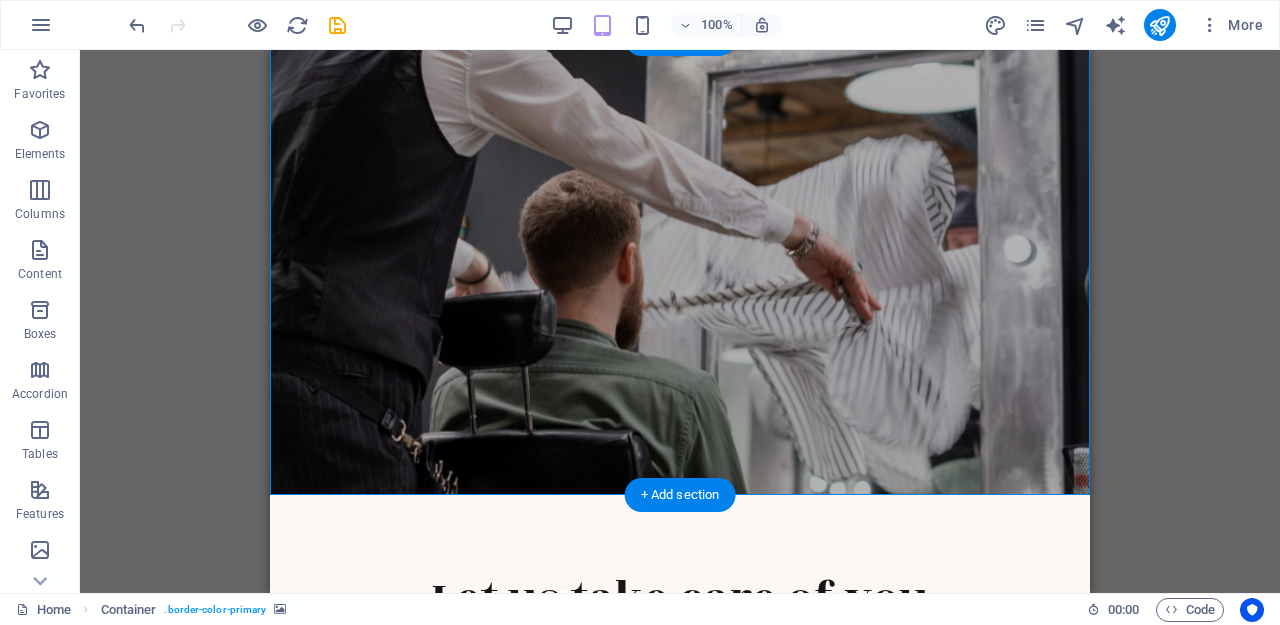 click at bounding box center [680, 267] 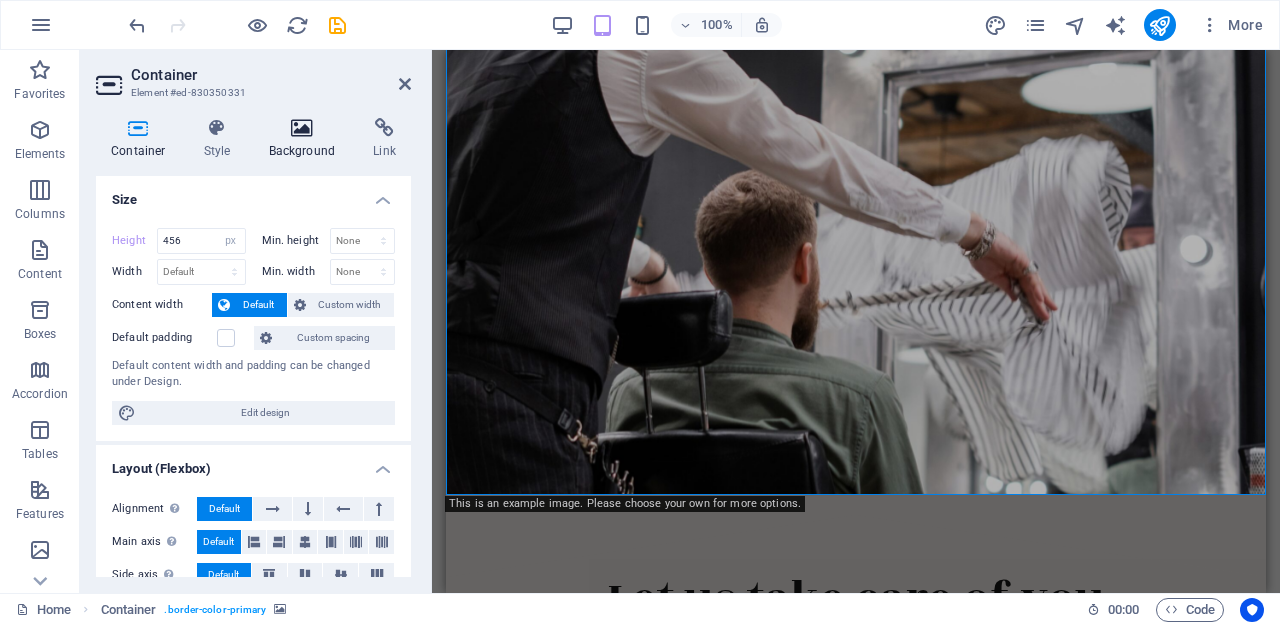 click at bounding box center (302, 128) 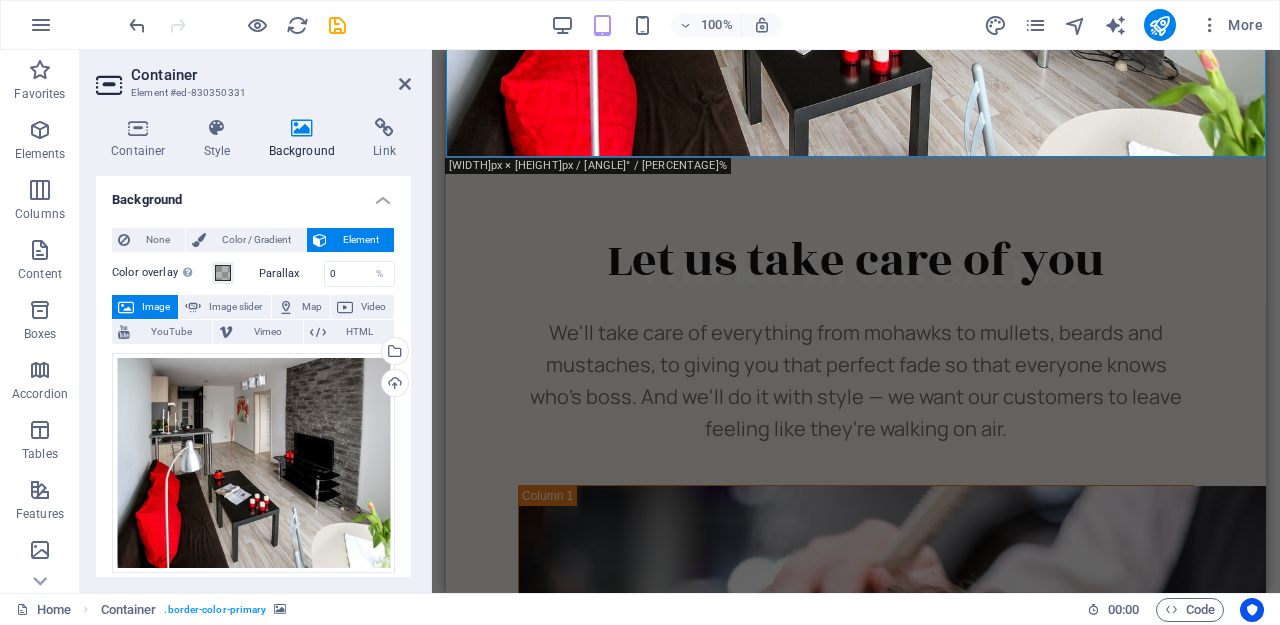 scroll, scrollTop: 2113, scrollLeft: 0, axis: vertical 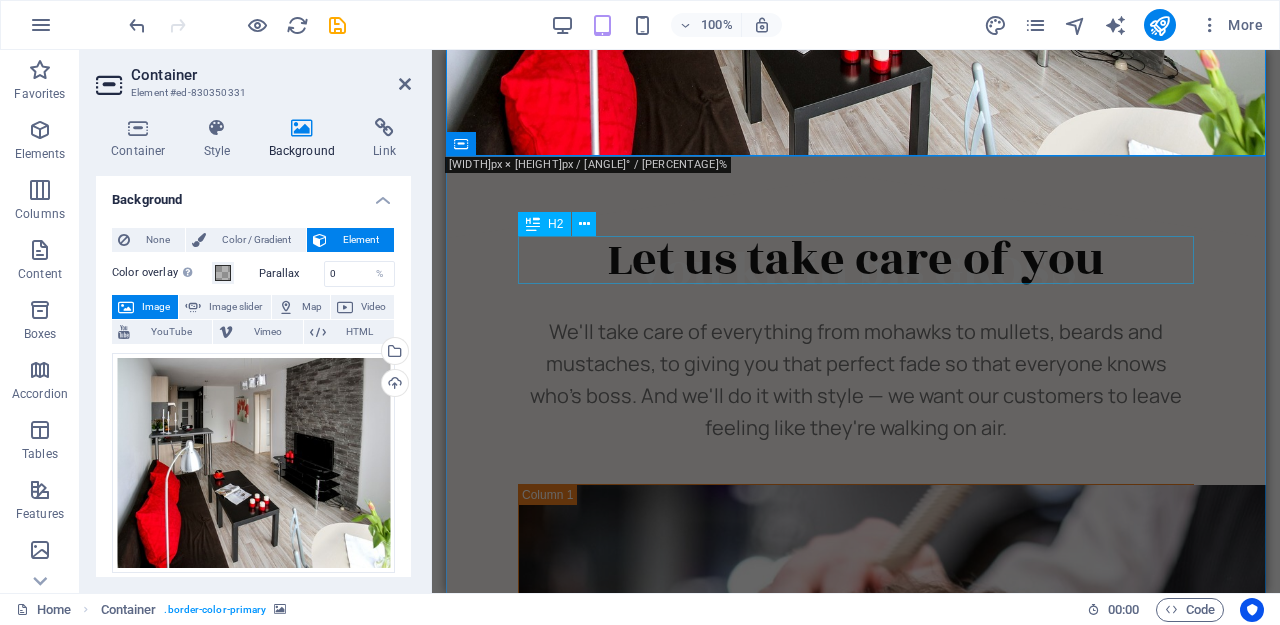 click on "Let us take care of you" at bounding box center (856, 260) 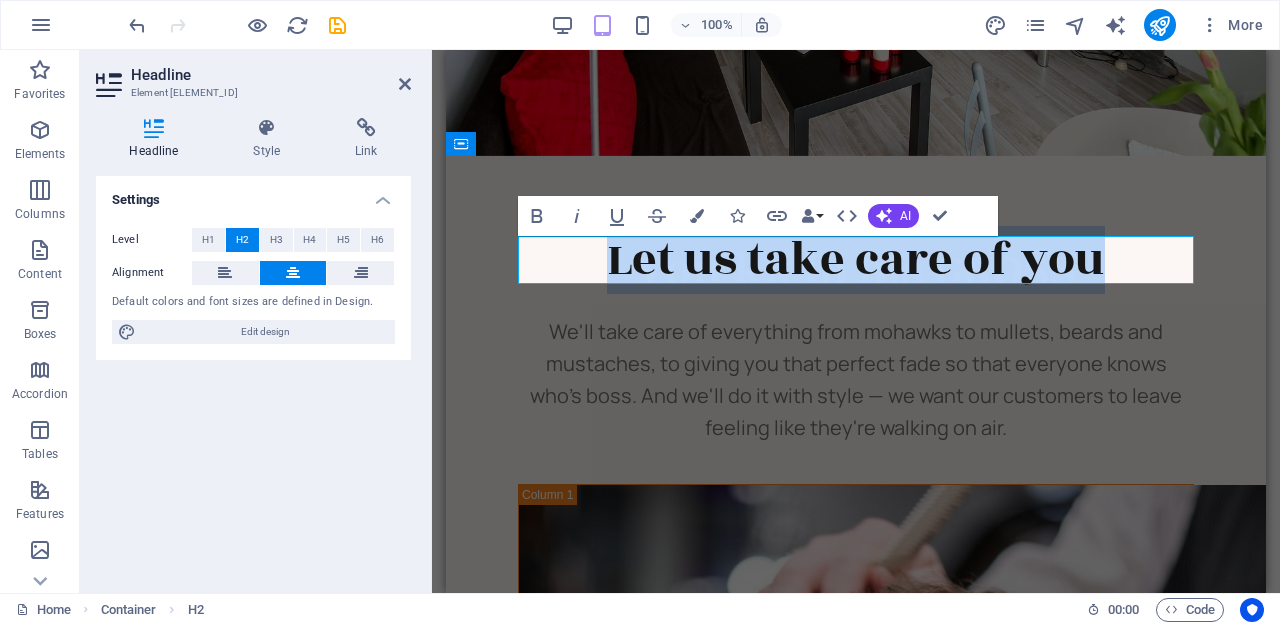 type 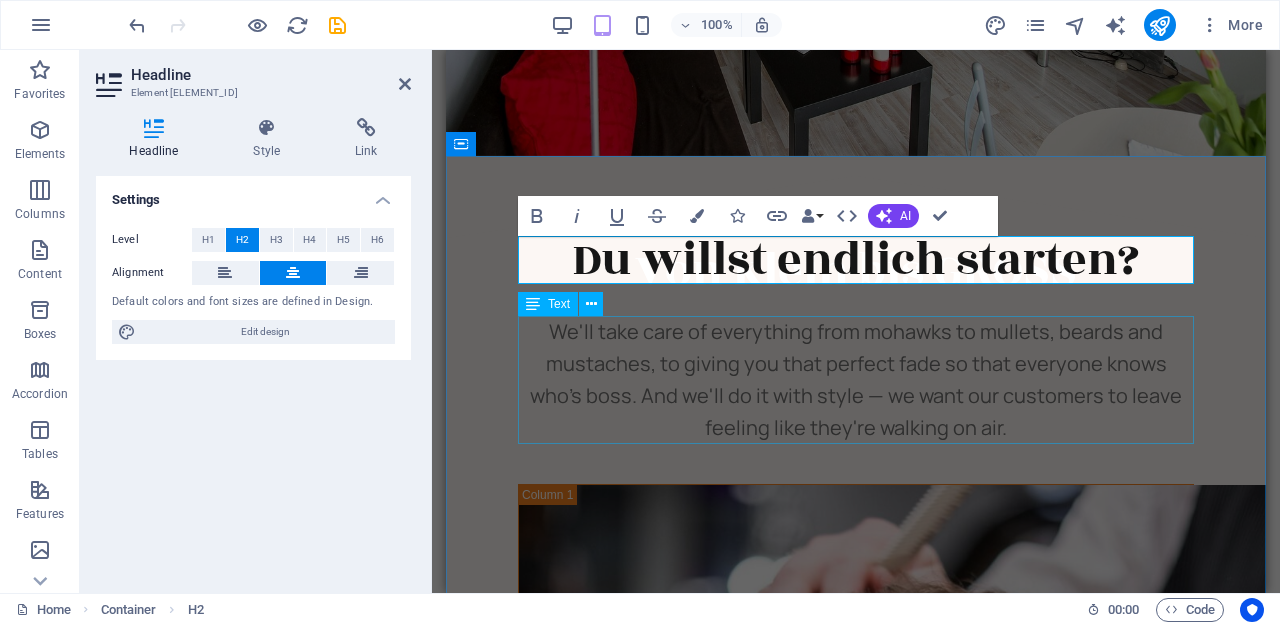 click on "We'll take care of everything from mohawks to mullets, beards and mustaches, to giving you that perfect fade so that everyone knows who's boss. And we'll do it with style — we want our customers to leave feeling like they're walking on air." at bounding box center (856, 380) 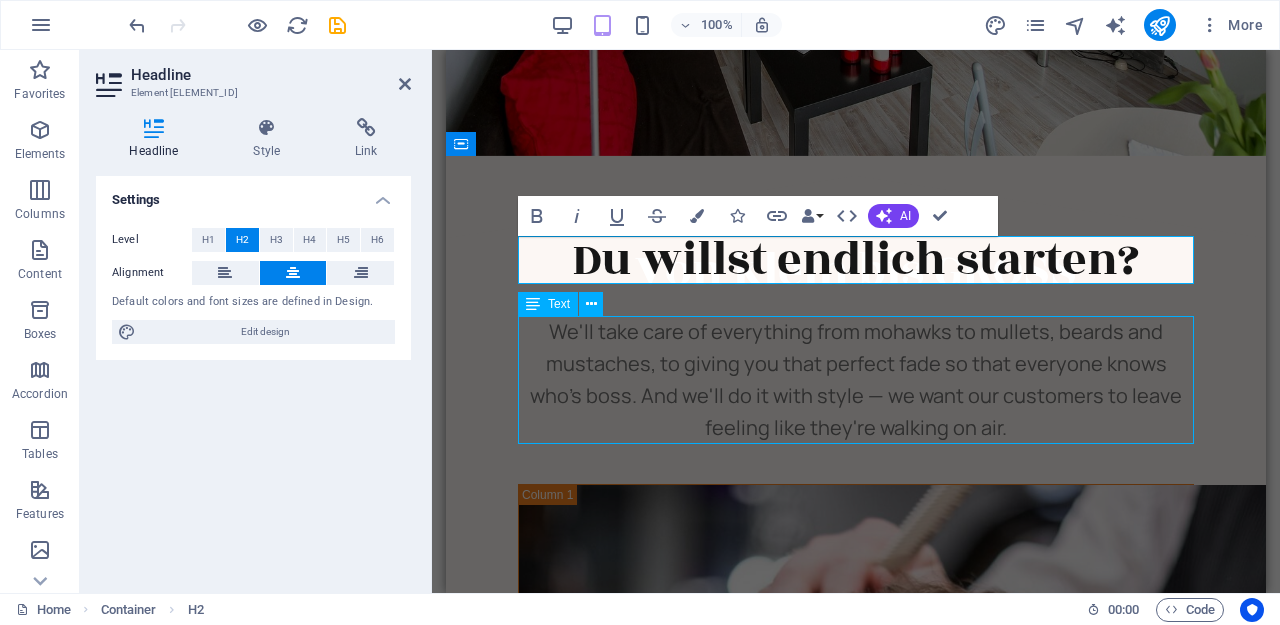click on "We'll take care of everything from mohawks to mullets, beards and mustaches, to giving you that perfect fade so that everyone knows who's boss. And we'll do it with style — we want our customers to leave feeling like they're walking on air." at bounding box center (856, 380) 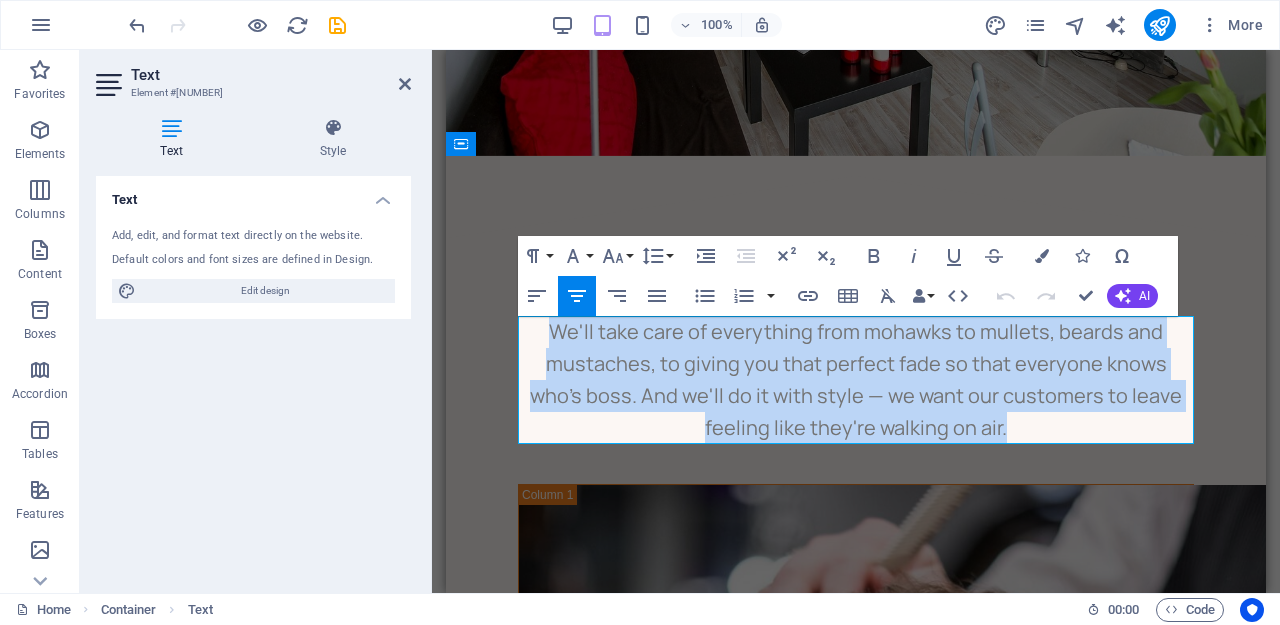 type 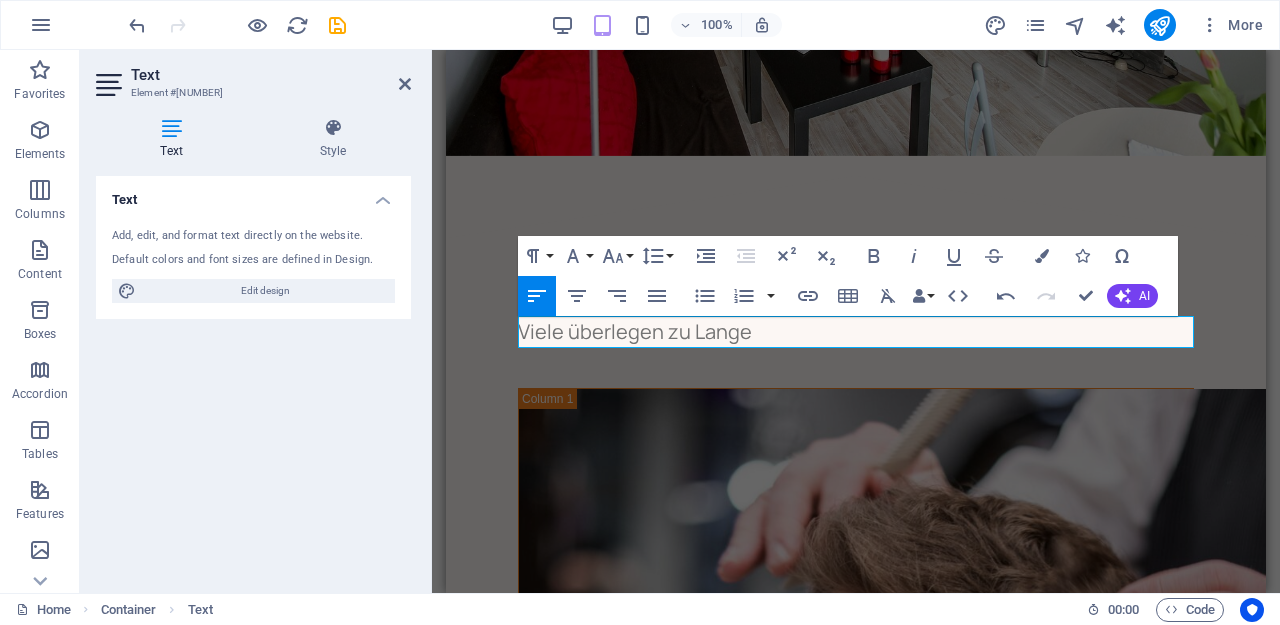 click on "Viele überlegen zu Lange" at bounding box center [856, 332] 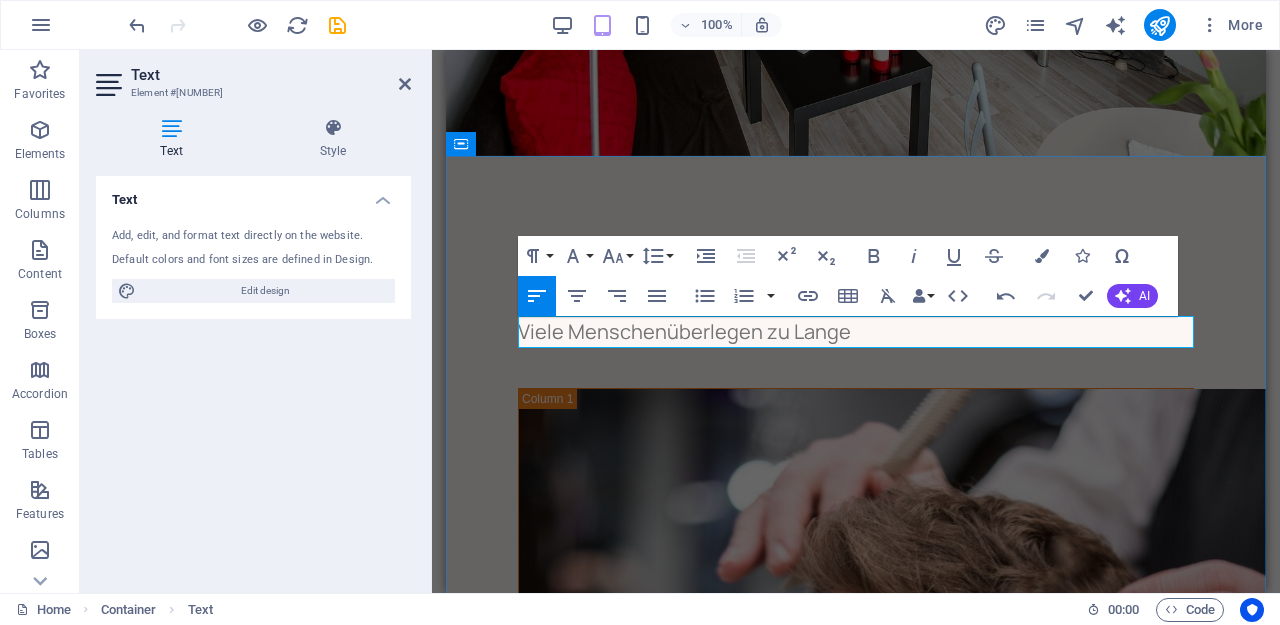 click on "Viele Menschen überlegen zu lange" at bounding box center [856, 332] 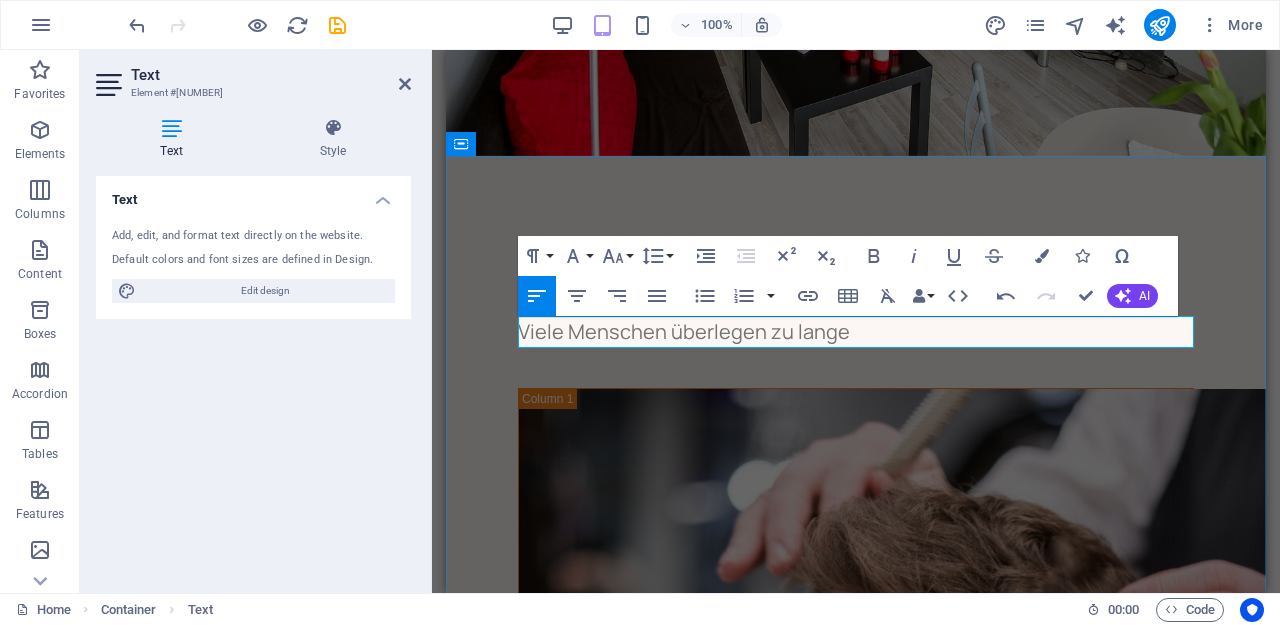 click on "Viele Menschen überlegen zu lange" at bounding box center [856, 332] 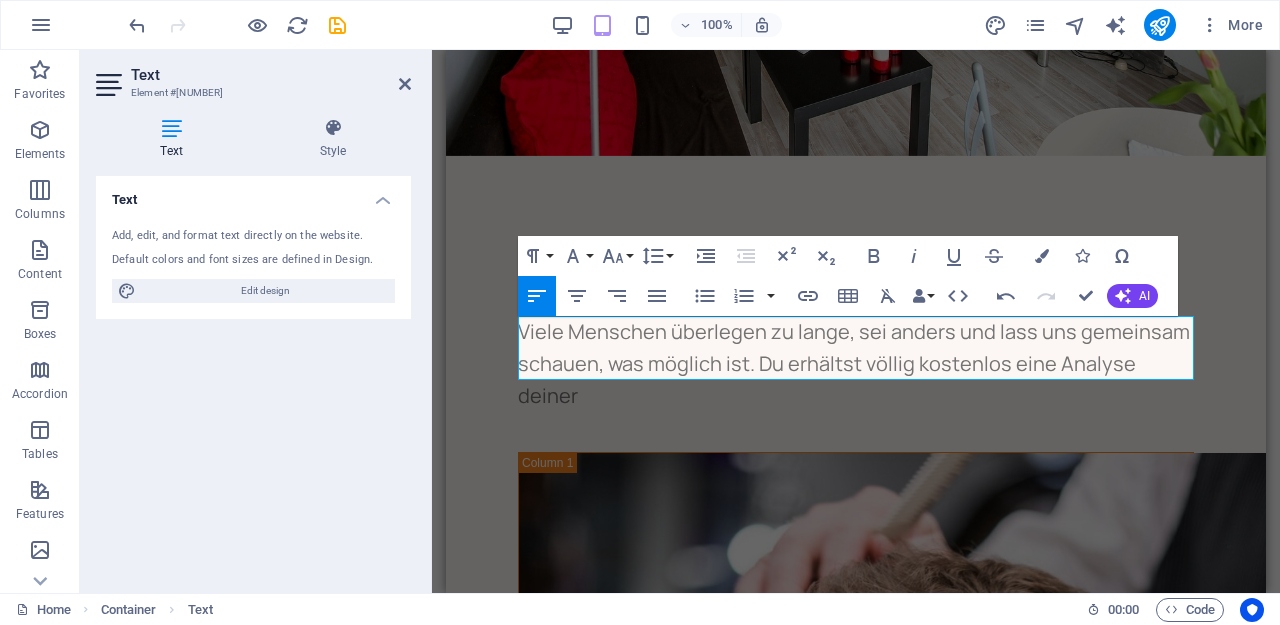 click on "Viele Menschen überlegen zu lange, sei anders und lass uns gemeinsam schauen, was möglich ist. Du erhältst völlig kostenlos eine Analyse deiner" at bounding box center (856, 364) 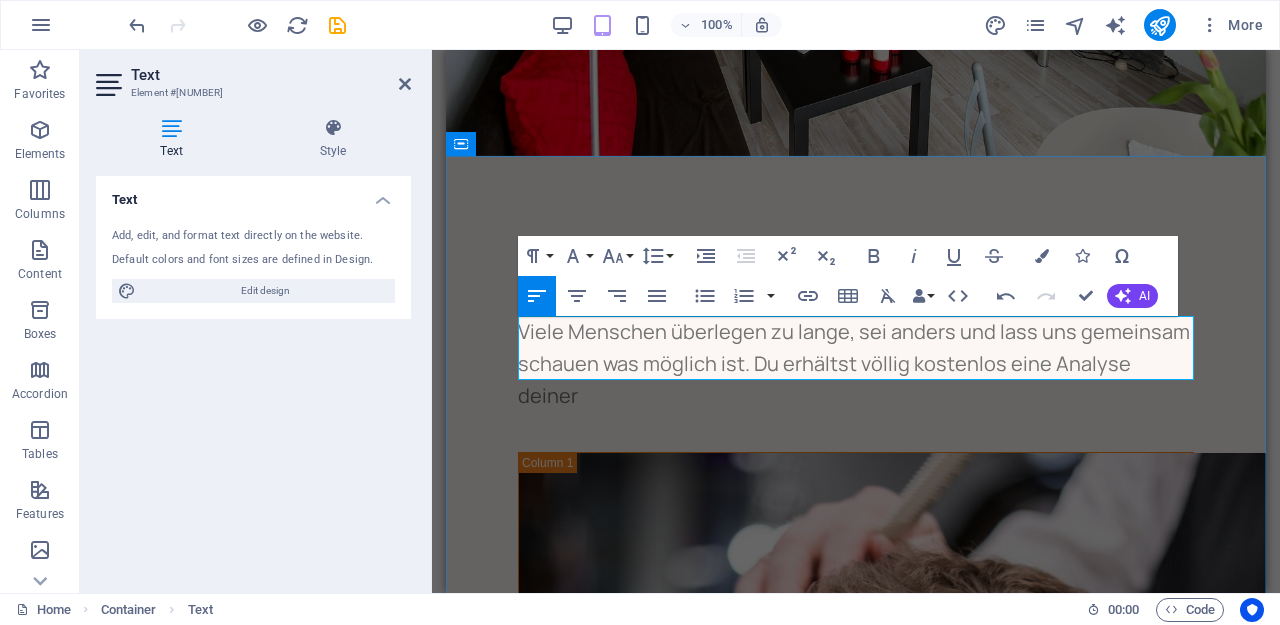 click on "Viele Menschen überlegen zu lange, sei anders und lass uns gemeinsam schauen was möglich ist. Du erhältst völlig kostenlos eine Analyse deiner" at bounding box center [856, 364] 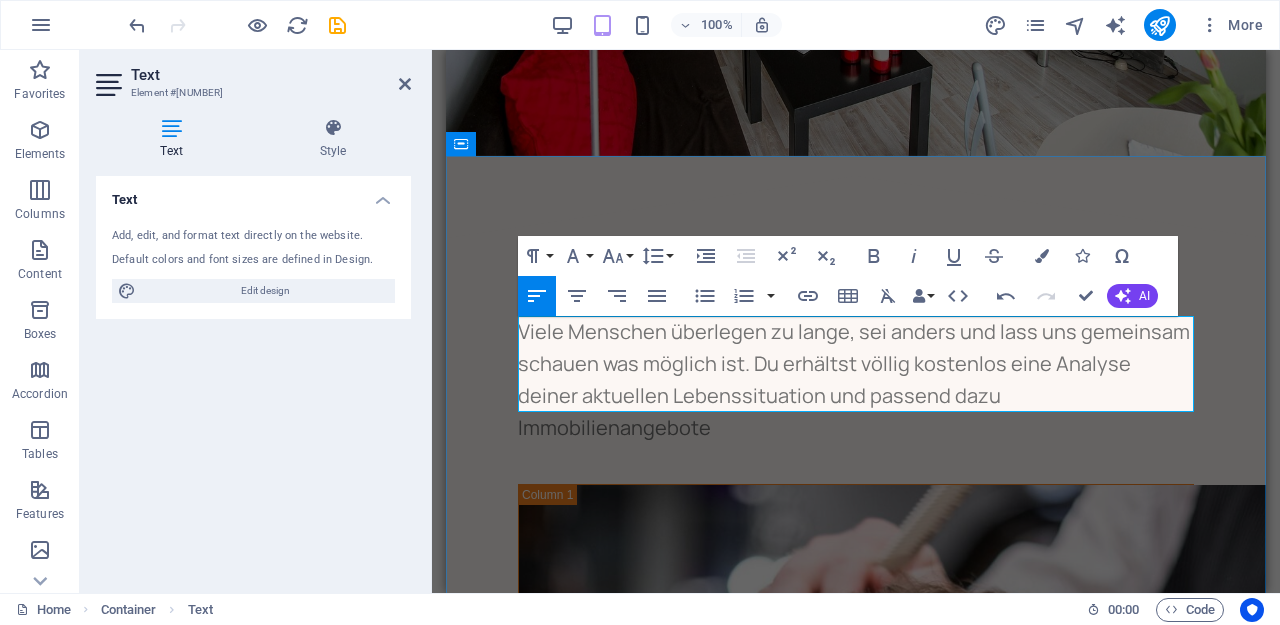 click on "Viele Menschen überlegen zu lange, sei anders und lass uns gemeinsam schauen was möglich ist. Du erhältst völlig kostenlos eine Analyse deiner aktuellen Lebenssituation und passend dazu Immobilienangebote" at bounding box center [856, 380] 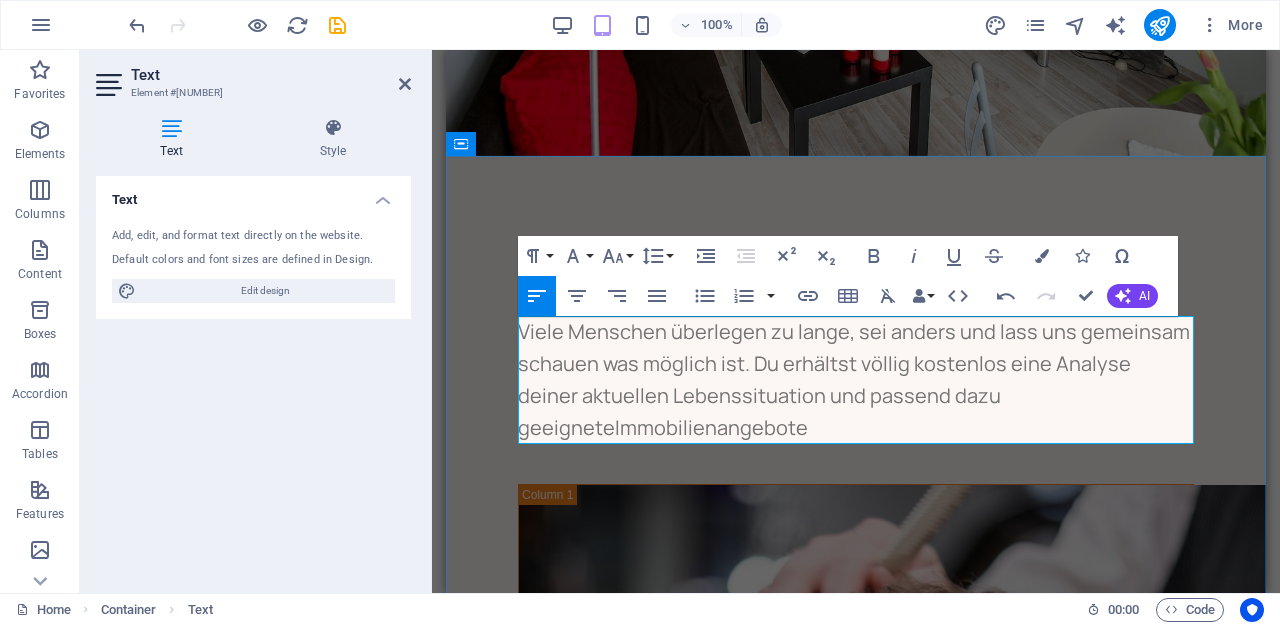 click on "Viele Menschen überlegen zu lange, sei anders und lass uns gemeinsam schauen was möglich ist. Du erhältst völlig kostenlos eine Analyse deiner aktuellen Lebenssituation und passend dazu geeignete Immobilienangebote" at bounding box center [856, 380] 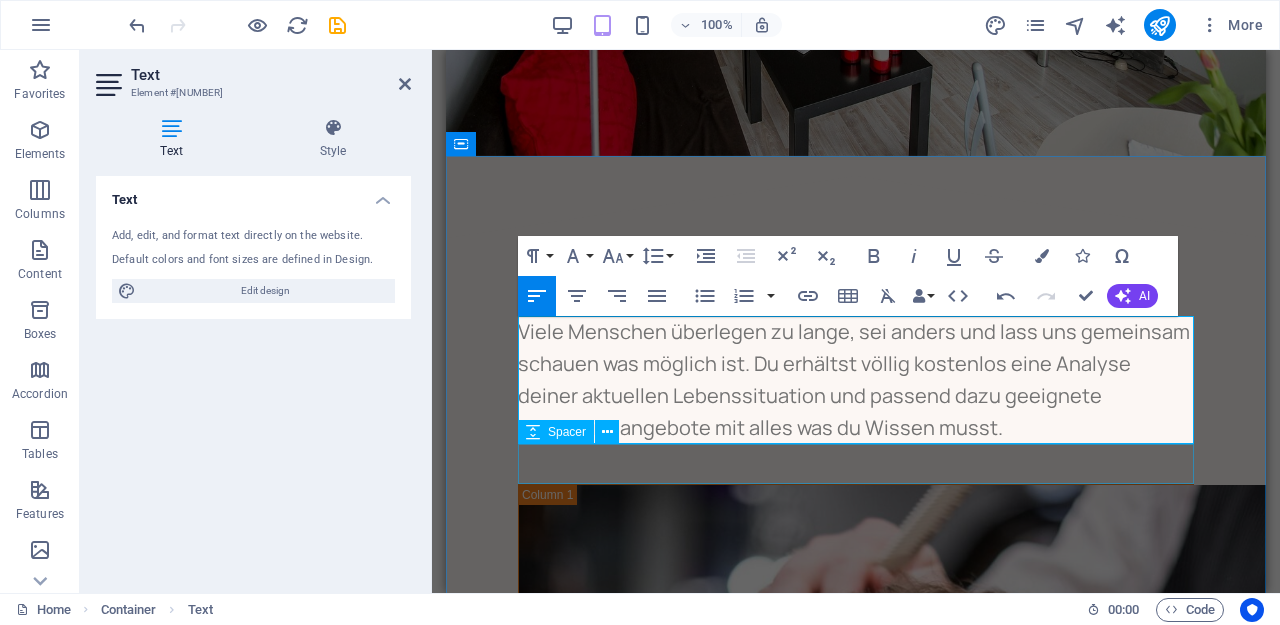 click at bounding box center (856, 464) 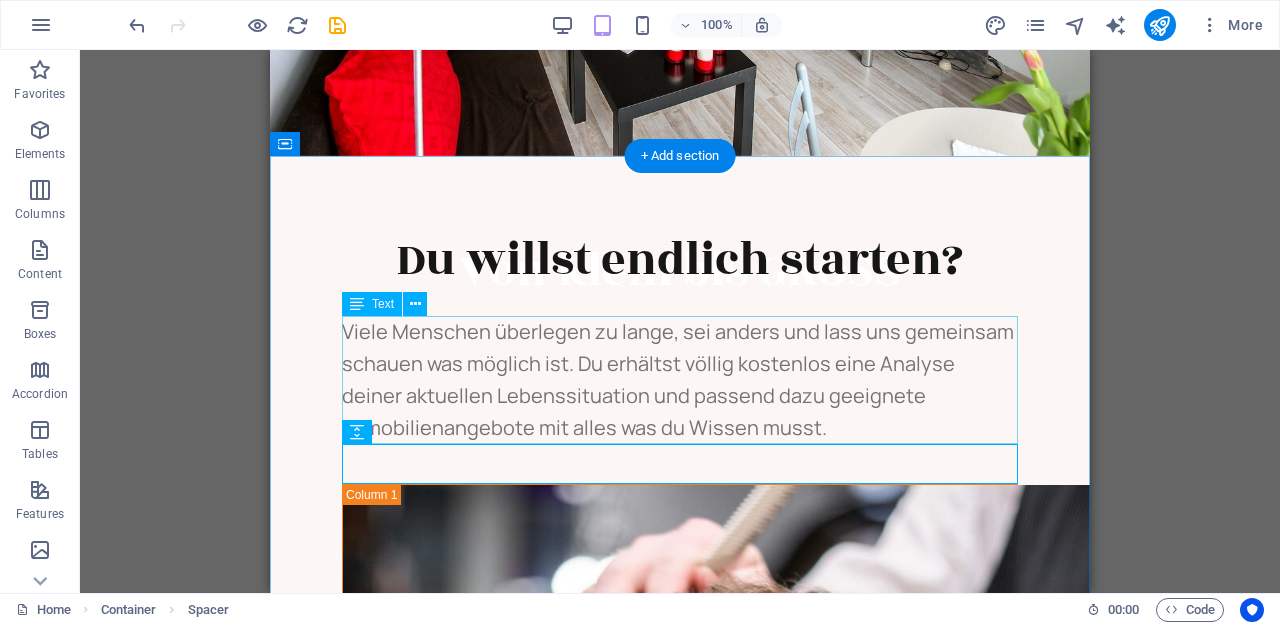 click on "Viele Menschen überlegen zu lange, sei anders und lass uns gemeinsam schauen was möglich ist. Du erhältst völlig kostenlos eine Analyse deiner aktuellen Lebenssituation und passend dazu geeignete Immobilienangebote mit alles was du Wissen musst." at bounding box center [680, 380] 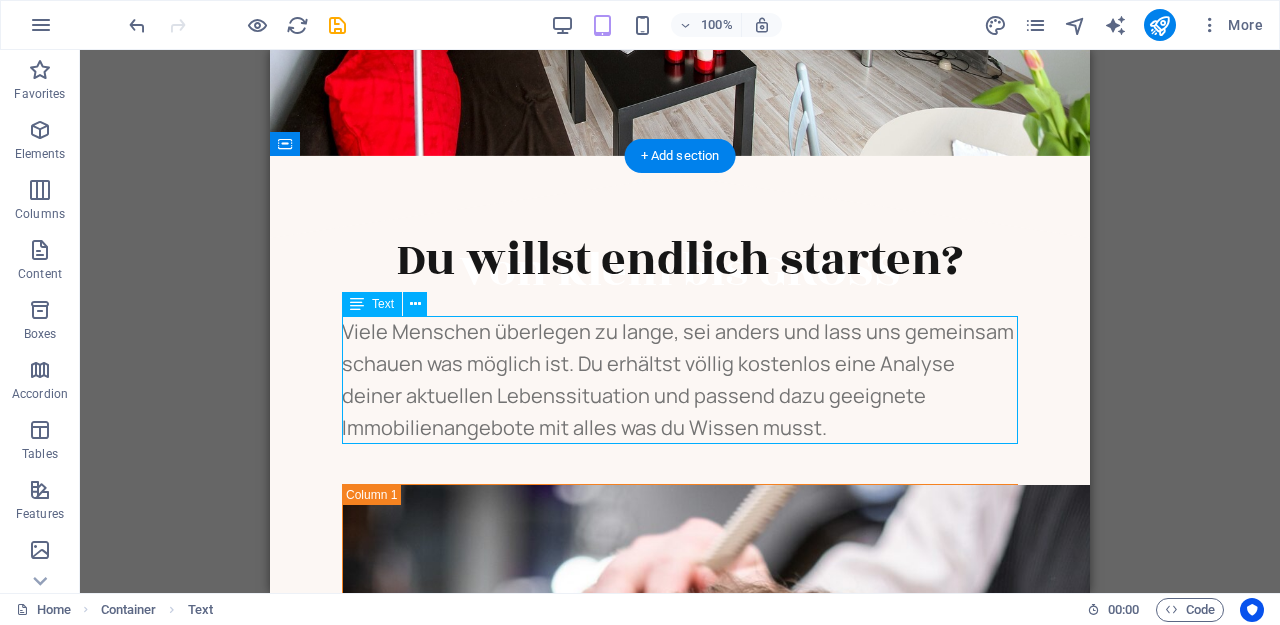 click on "Viele Menschen überlegen zu lange, sei anders und lass uns gemeinsam schauen was möglich ist. Du erhältst völlig kostenlos eine Analyse deiner aktuellen Lebenssituation und passend dazu geeignete Immobilienangebote mit alles was du Wissen musst." at bounding box center (680, 380) 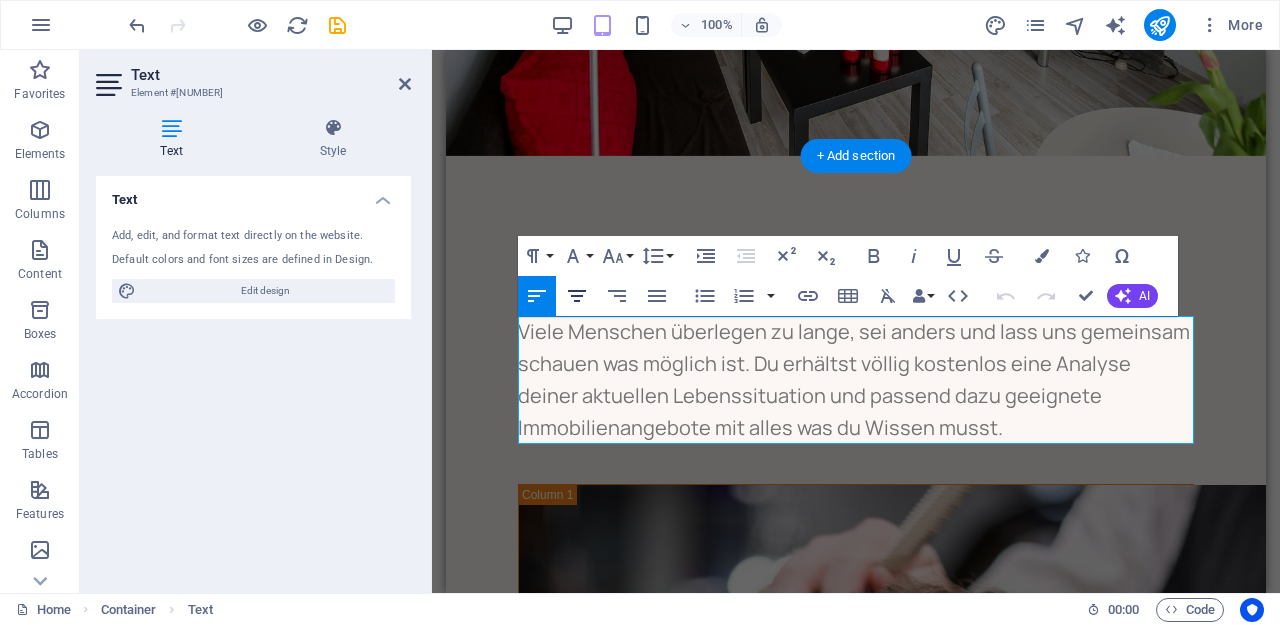 click 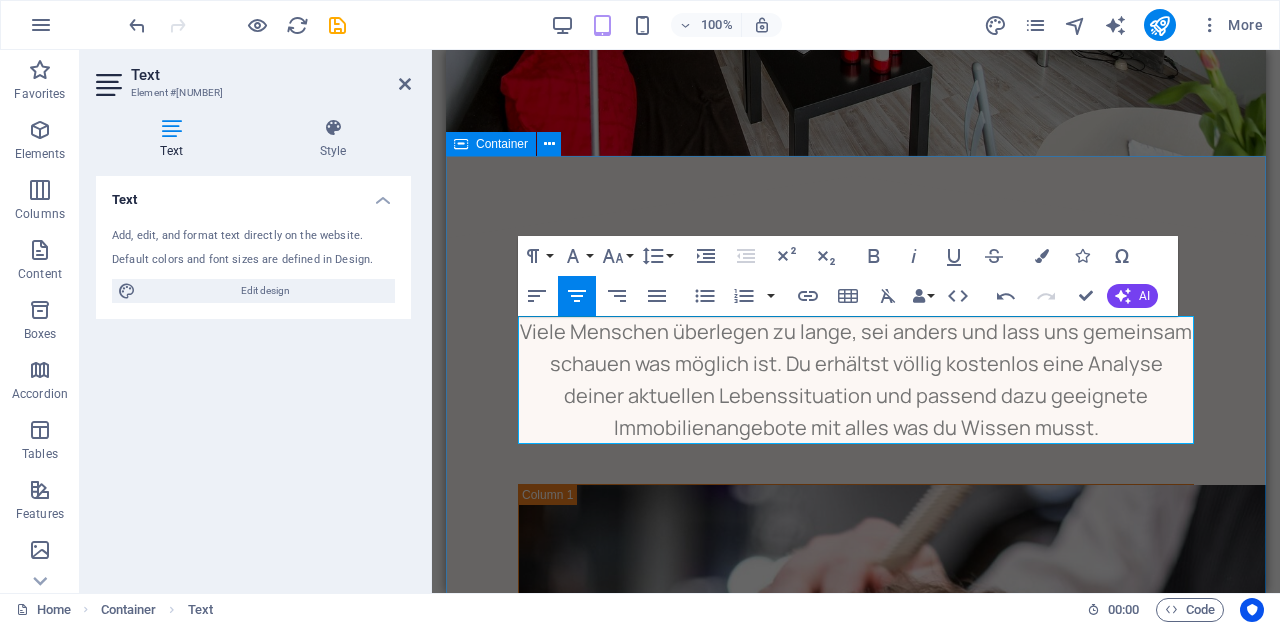 click on "Du willst endlich starten? Viele Menschen überlegen zu lange, sei anders und lass uns gemeinsam schauen was möglich ist. Du erhältst völlig kostenlos eine Analyse deiner aktuellen Lebenssituation und passend dazu geeignete Immobilienangebote mit alles was du Wissen musst. HAIRCUT BEARD GROOMING WELLNESS Read More" at bounding box center (856, 1006) 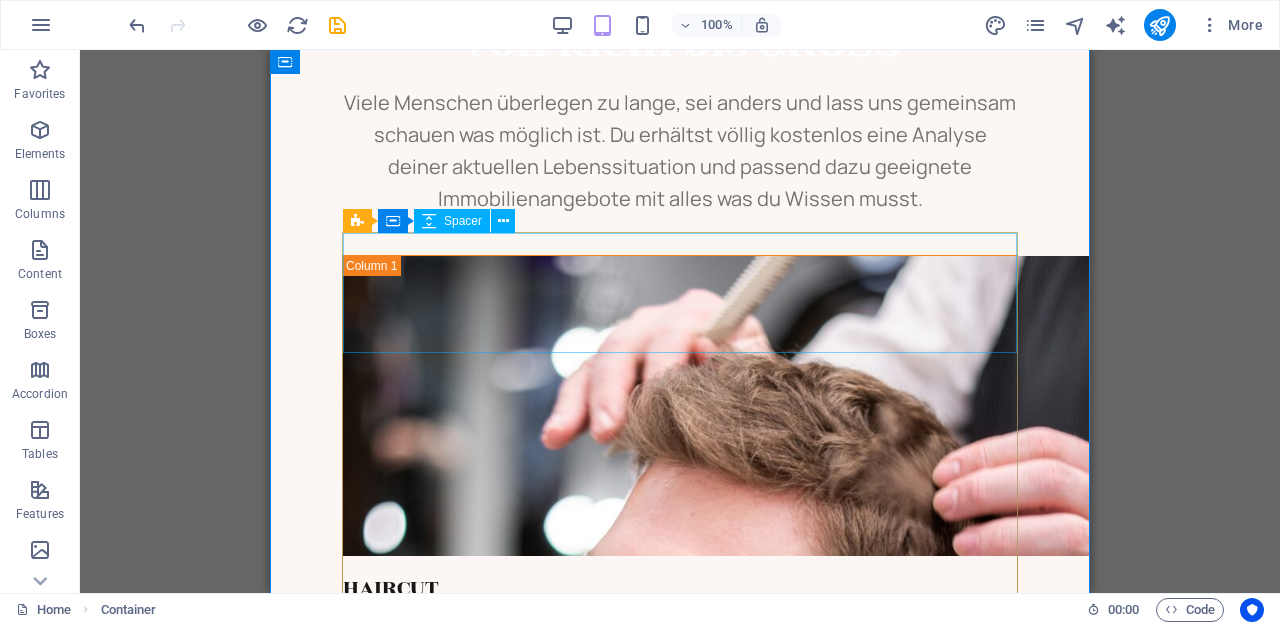 scroll, scrollTop: 2534, scrollLeft: 0, axis: vertical 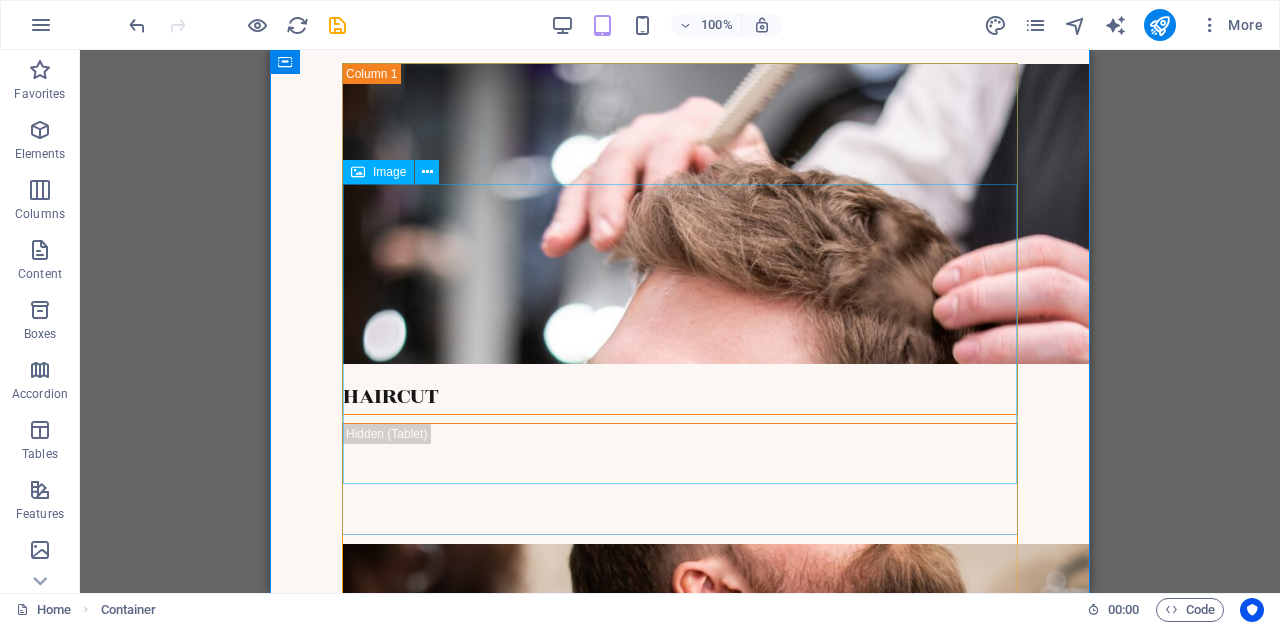 click at bounding box center [680, 694] 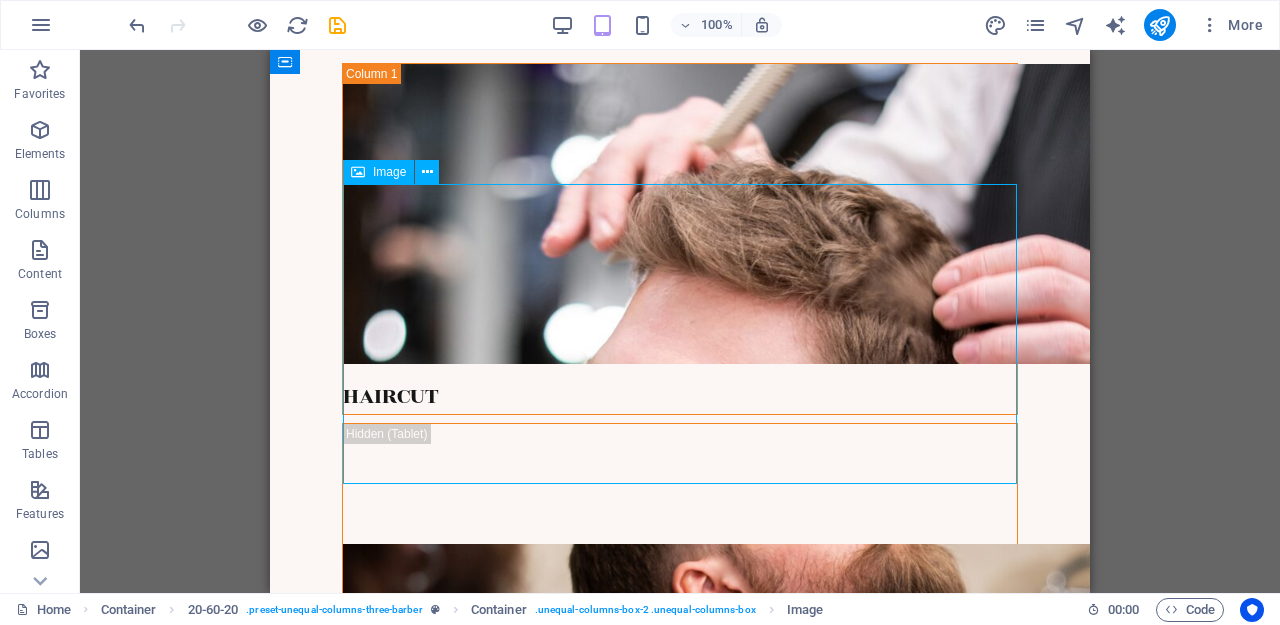 click at bounding box center (680, 694) 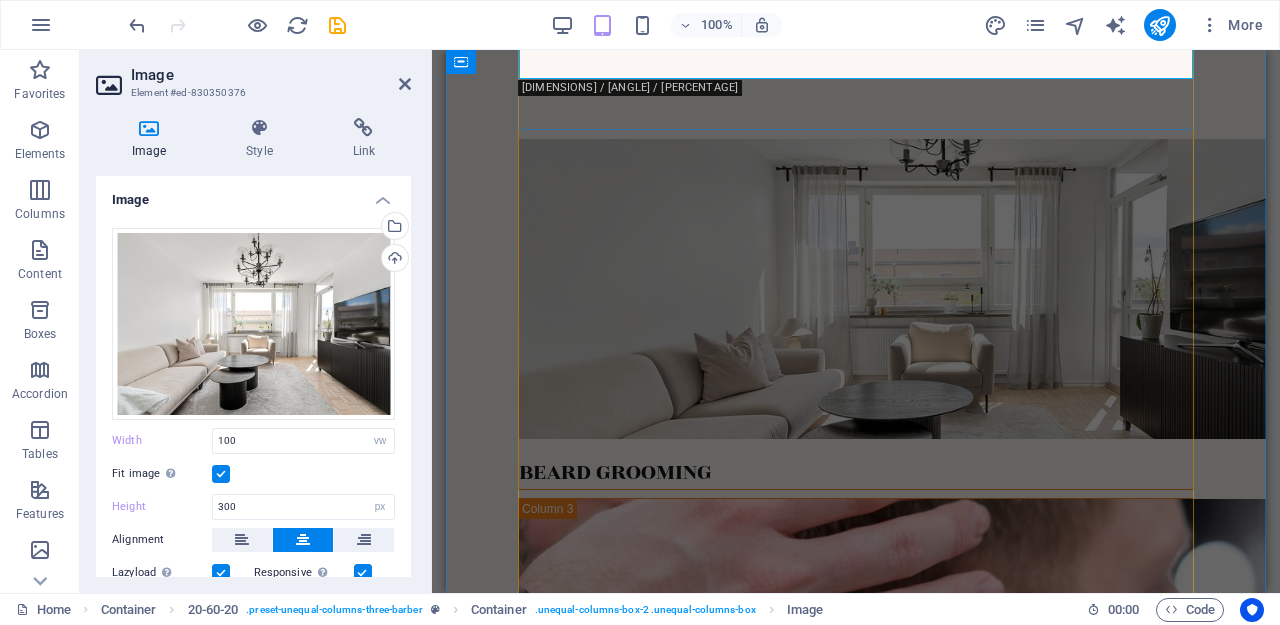 scroll, scrollTop: 3010, scrollLeft: 0, axis: vertical 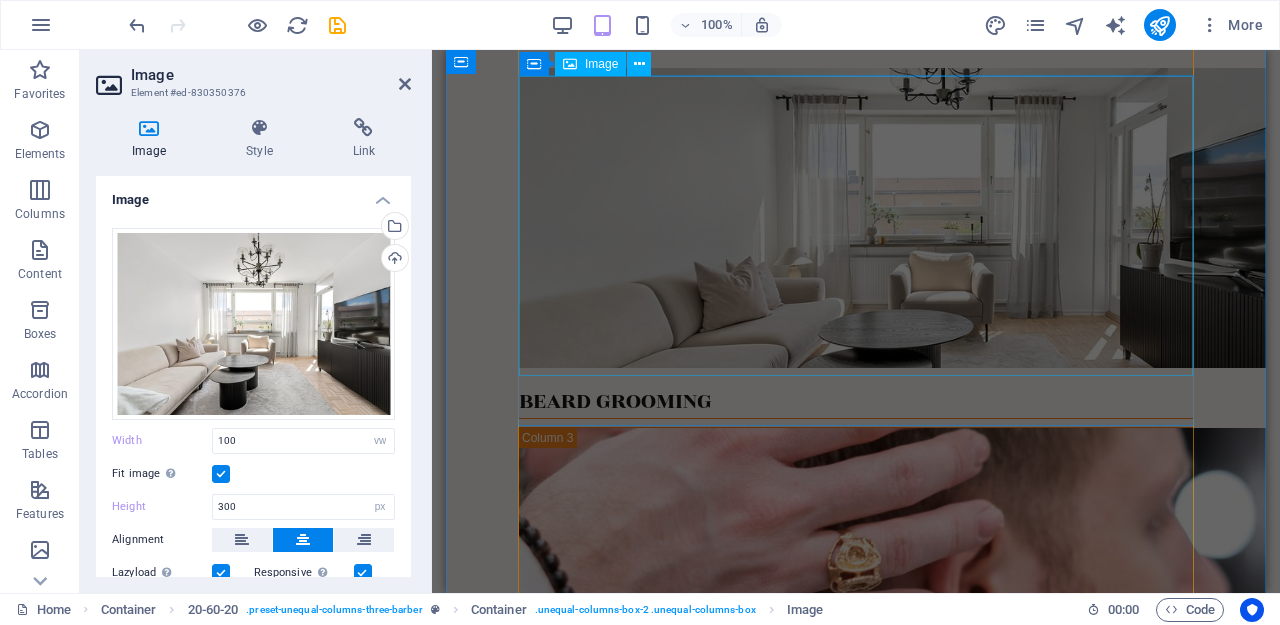 click at bounding box center (856, -262) 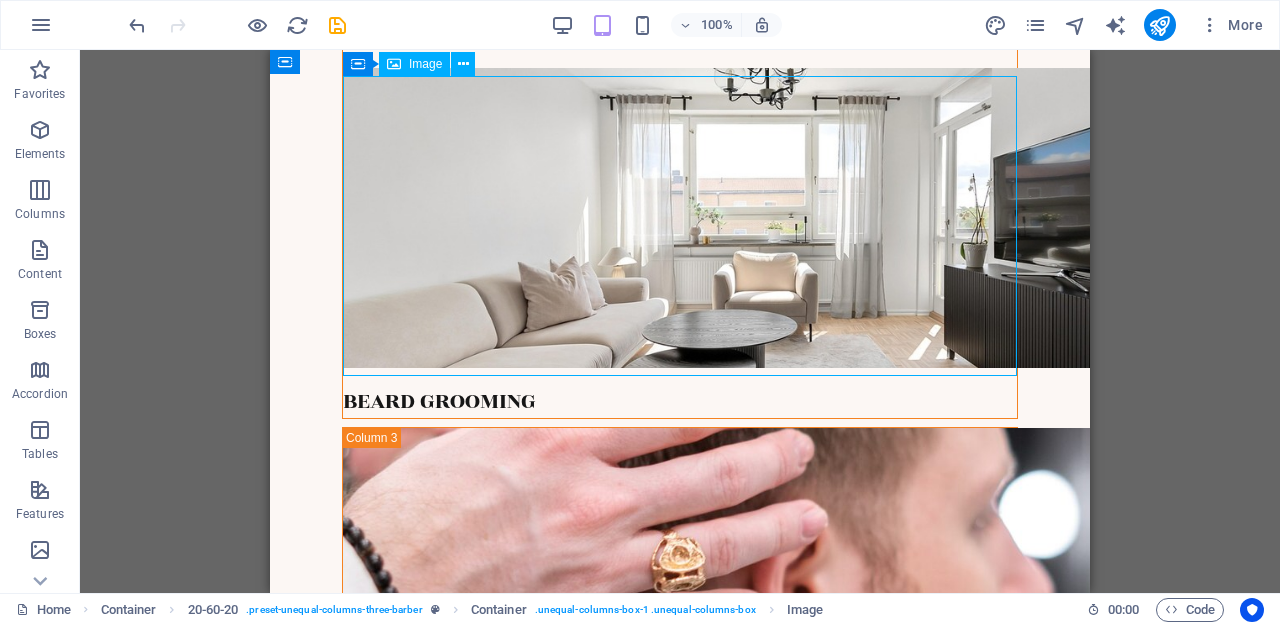 click at bounding box center (680, -262) 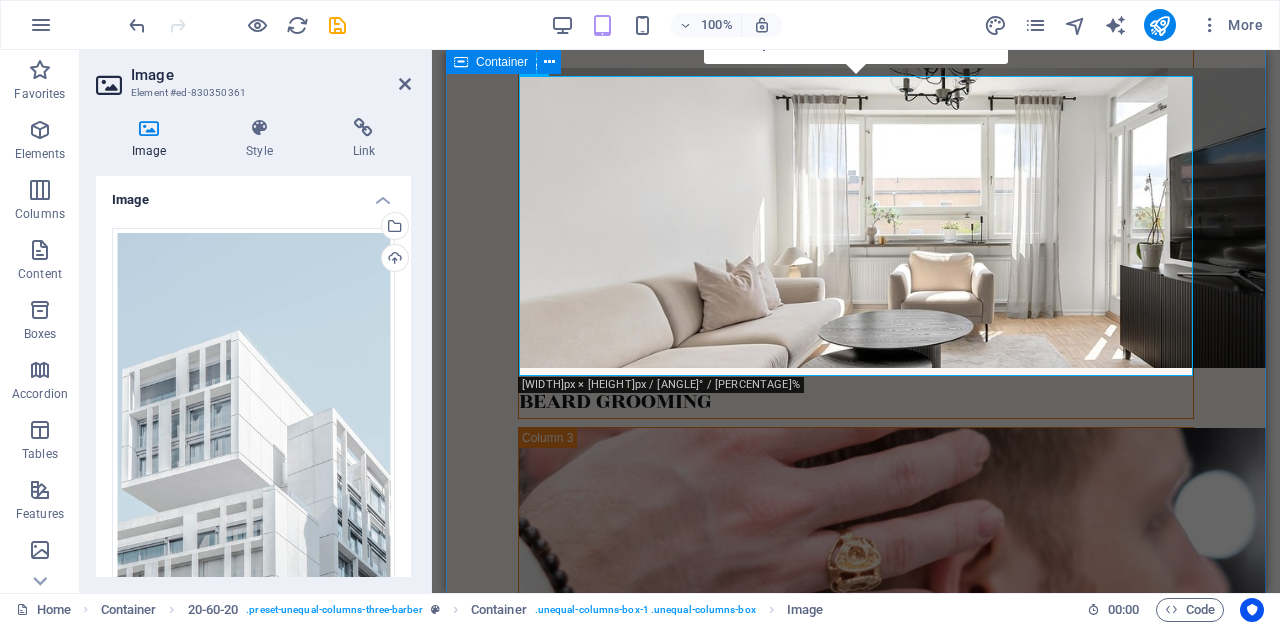 click on "Du willst endlich starten? Viele Menschen überlegen zu lange, sei anders und lass uns gemeinsam schauen was möglich ist. Du erhältst völlig kostenlos eine Analyse deiner aktuellen Lebenssituation und passend dazu geeignete Immobilienangebote mit alles was du Wissen musst. HAIRCUT BEARD GROOMING WELLNESS Read More" at bounding box center (856, 109) 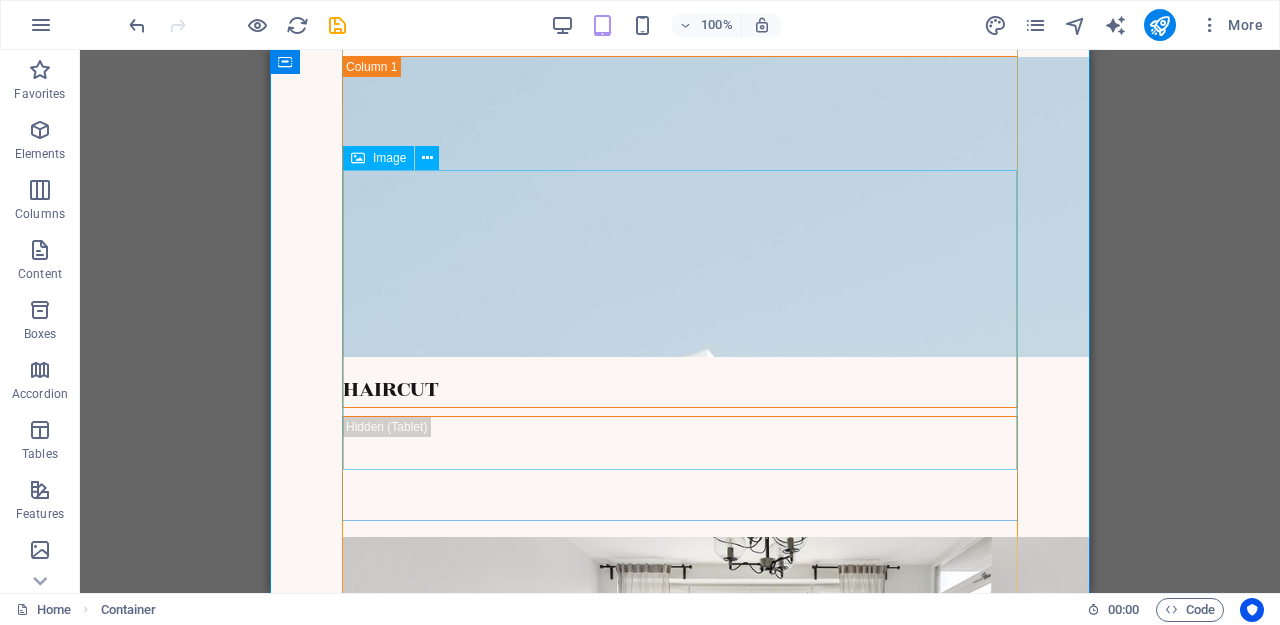 scroll, scrollTop: 2544, scrollLeft: 0, axis: vertical 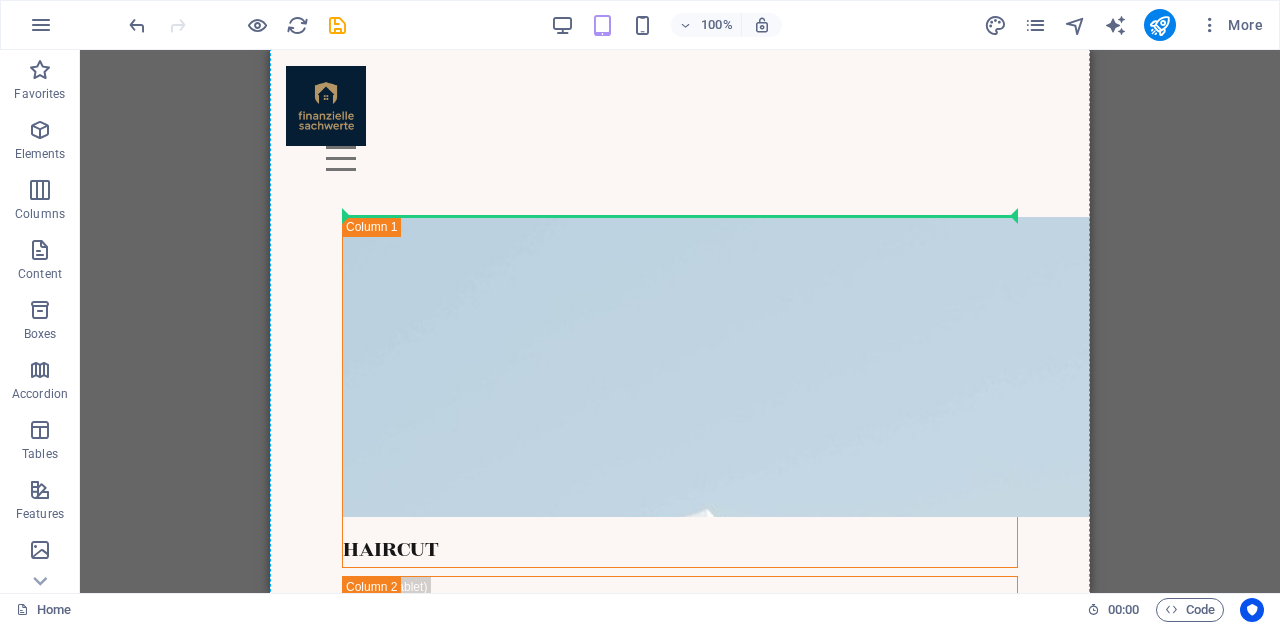 drag, startPoint x: 428, startPoint y: 505, endPoint x: 421, endPoint y: 214, distance: 291.08417 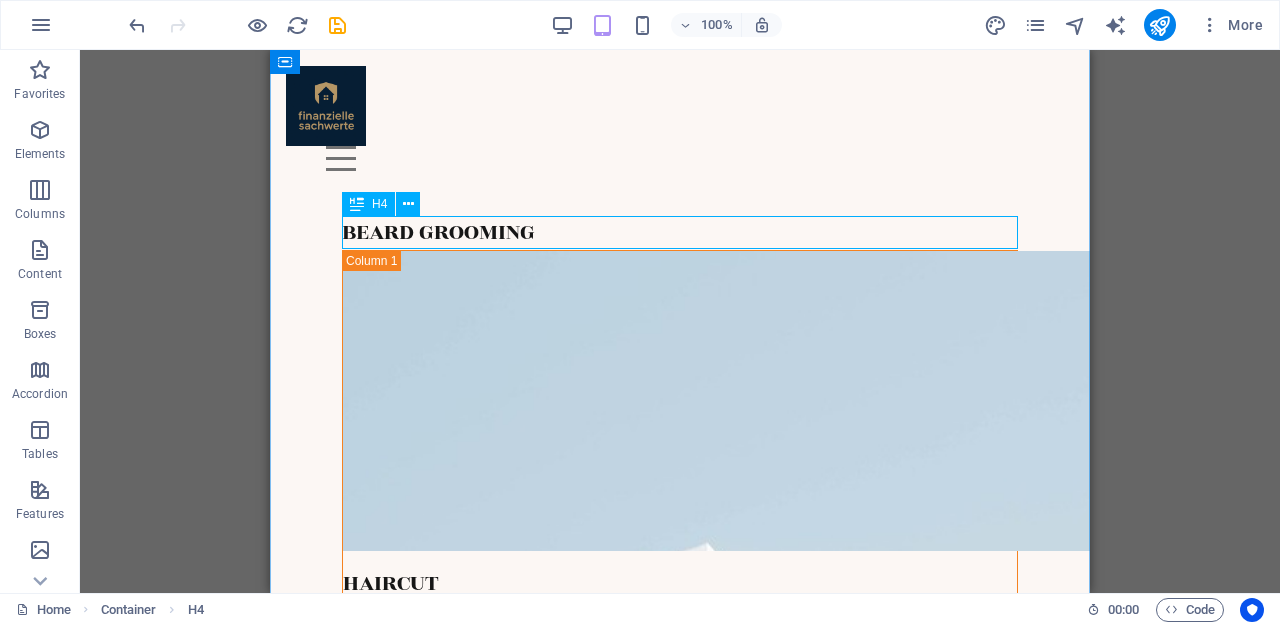 click on "BEARD GROOMING" at bounding box center [680, 233] 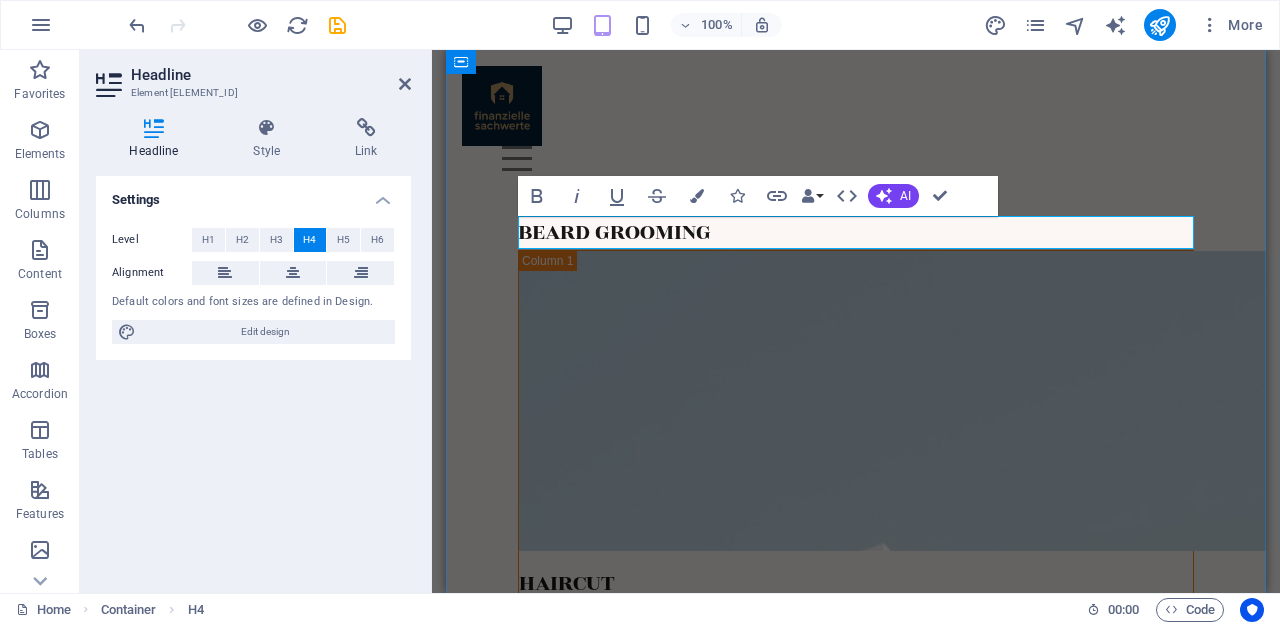 type 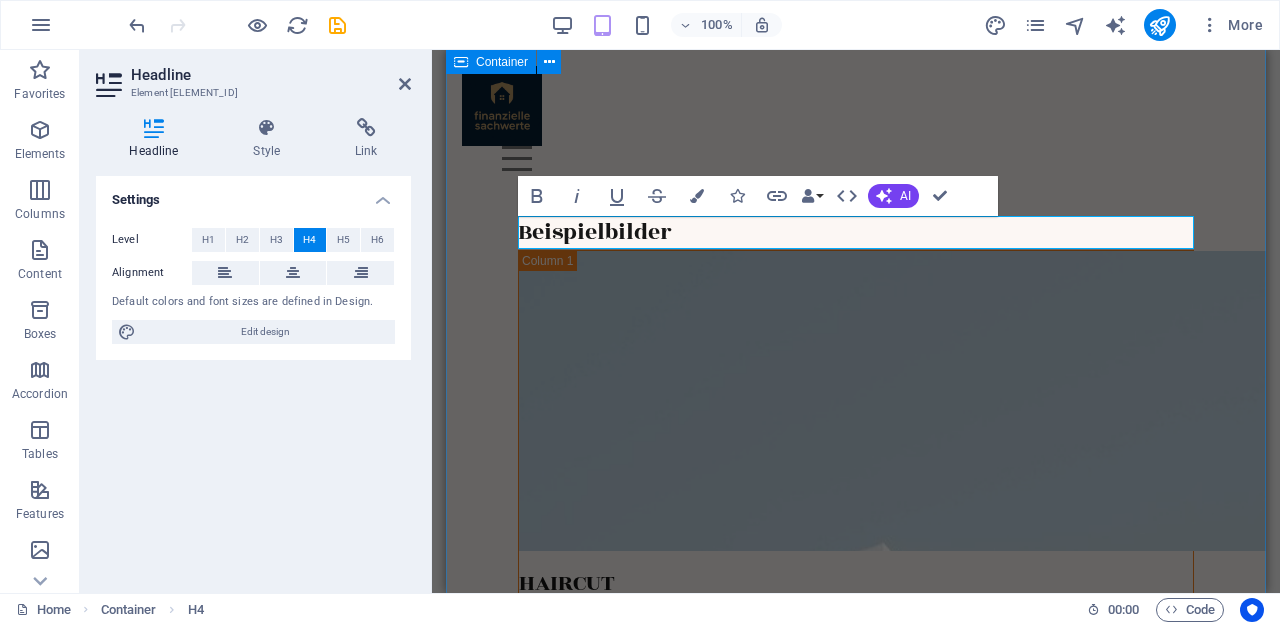 click on "Du willst endlich starten? Viele Menschen überlegen zu lange, sei anders und lass uns gemeinsam schauen was möglich ist. Du erhältst völlig kostenlos eine Analyse deiner aktuellen Lebenssituation und passend dazu geeignete Immobilienangebote mit alles was du Wissen musst. Beispielbilder HAIRCUT WELLNESS Read More" at bounding box center (856, 738) 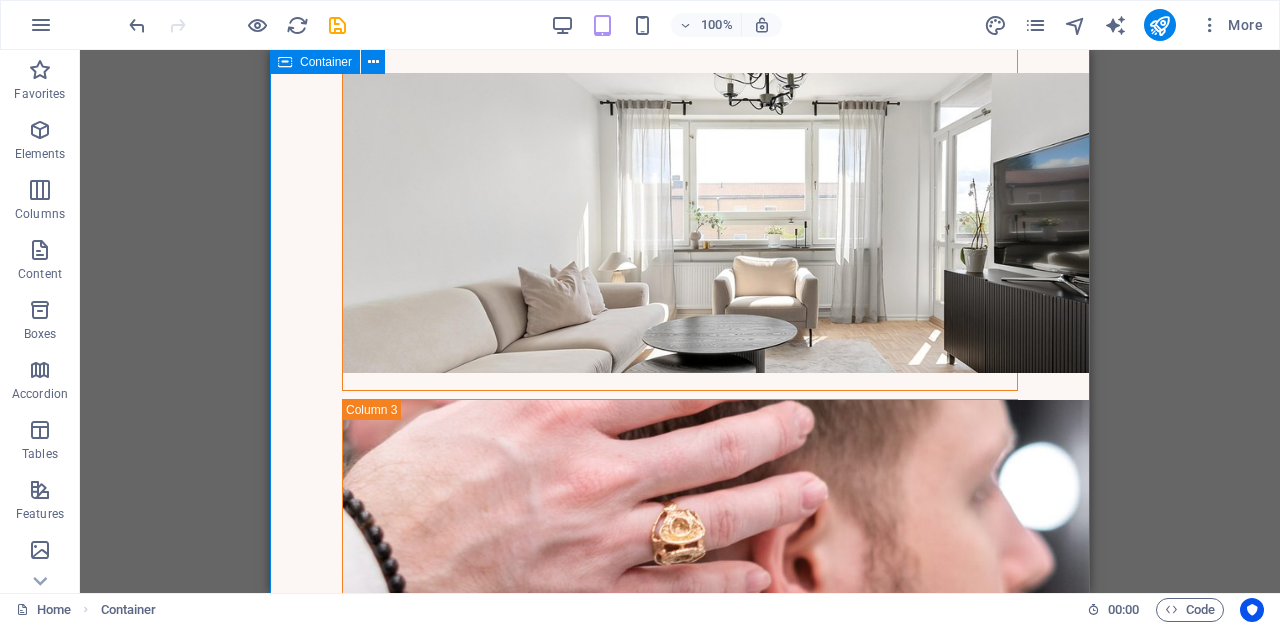 scroll, scrollTop: 3129, scrollLeft: 0, axis: vertical 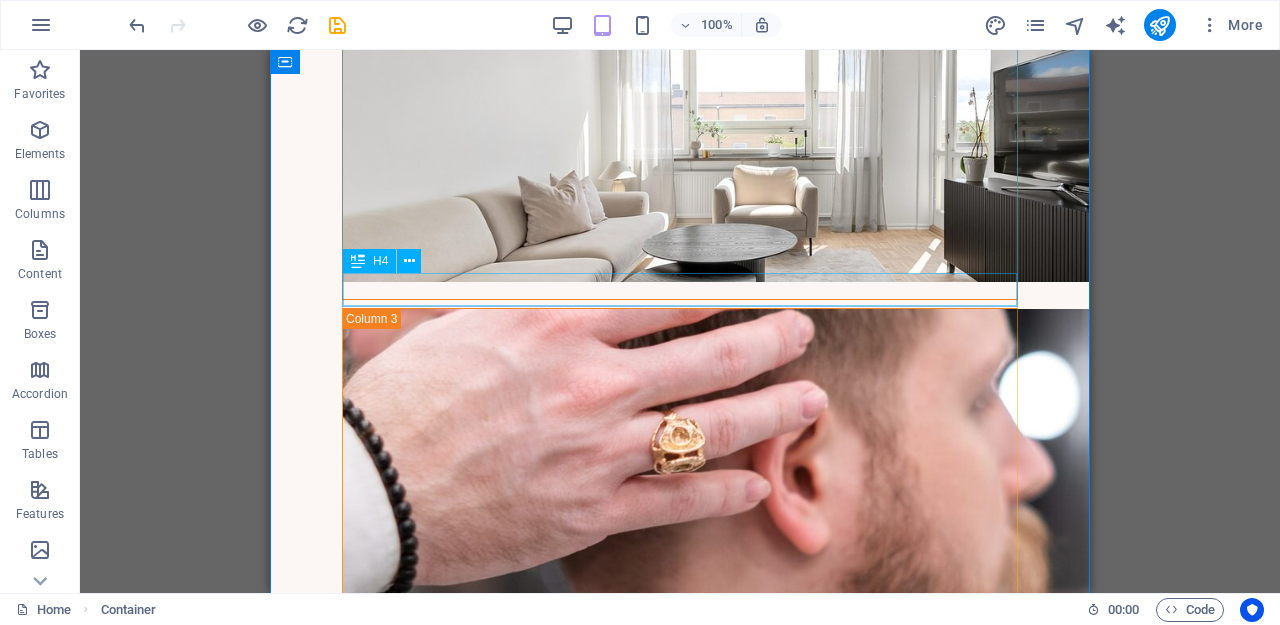 click on "HAIRCUT" at bounding box center (680, -164) 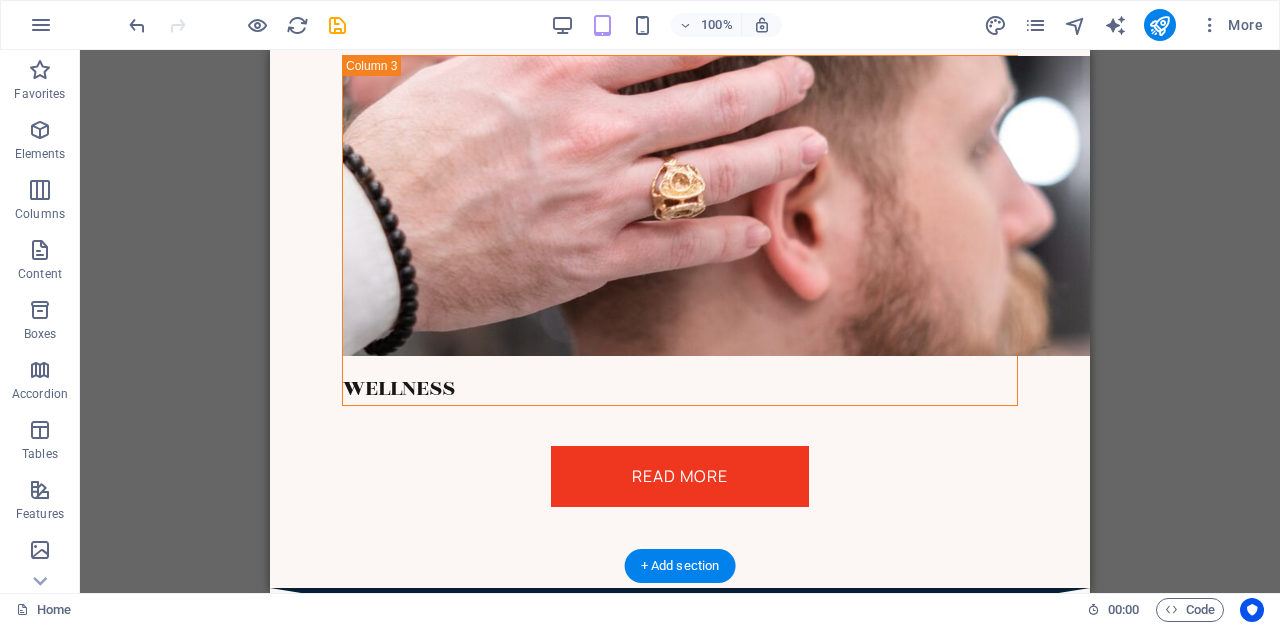 scroll, scrollTop: 3442, scrollLeft: 0, axis: vertical 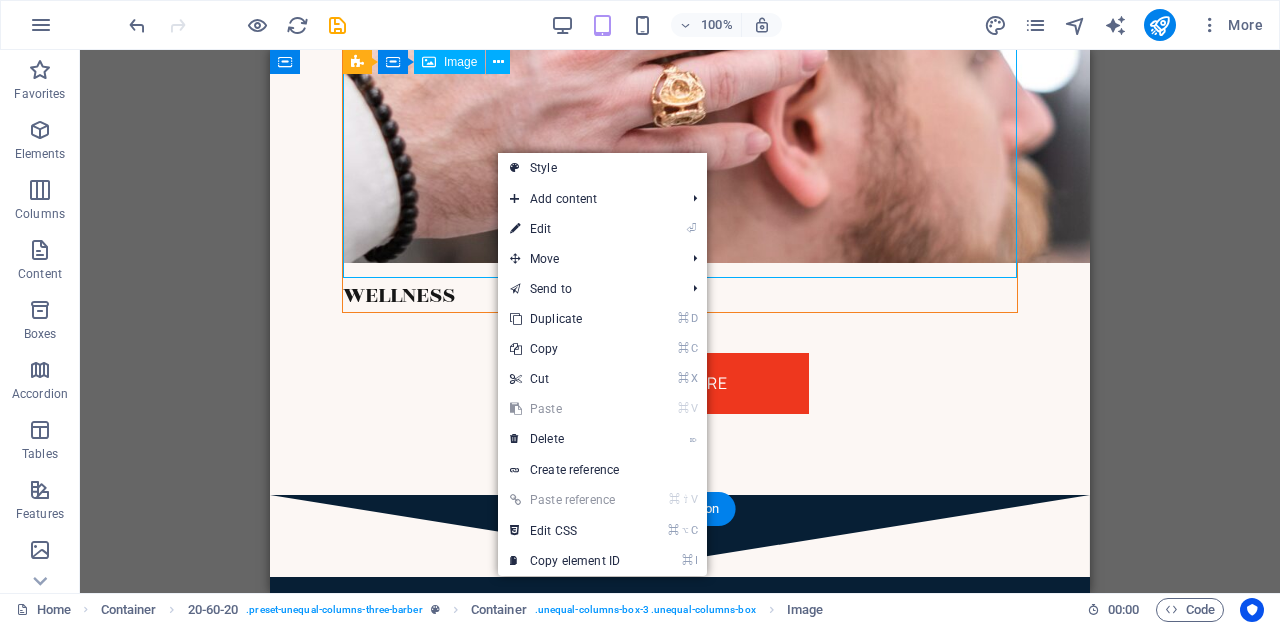click at bounding box center [680, 113] 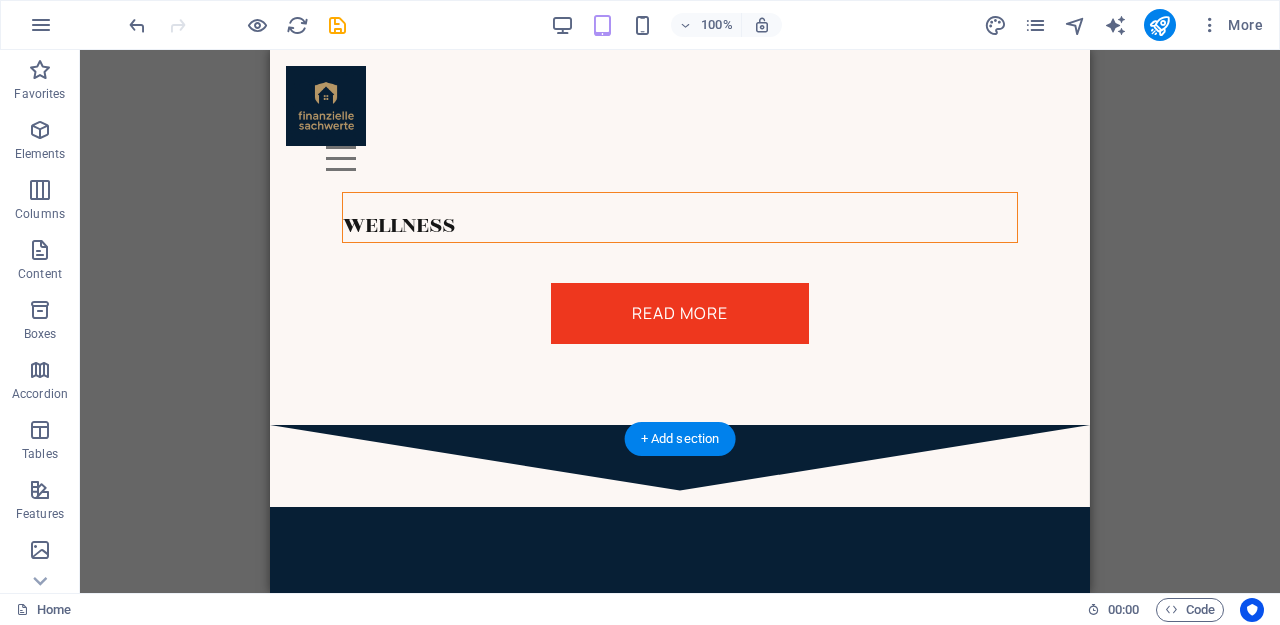 scroll, scrollTop: 2919, scrollLeft: 0, axis: vertical 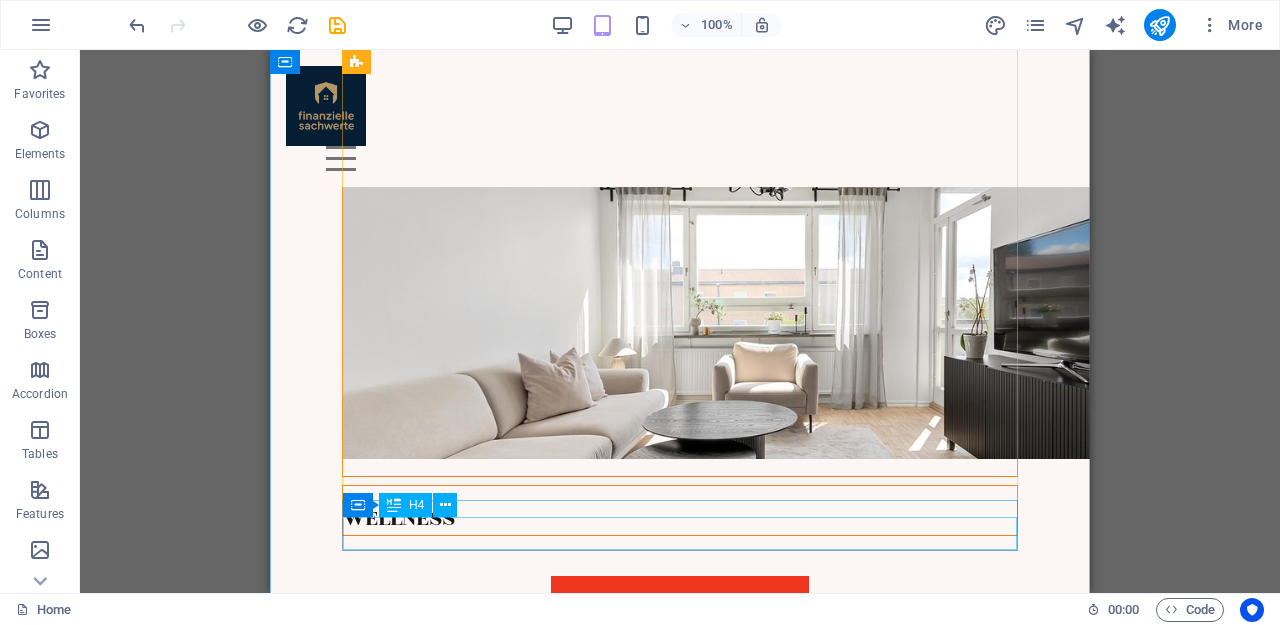 click on "WELLNESS" at bounding box center (680, 519) 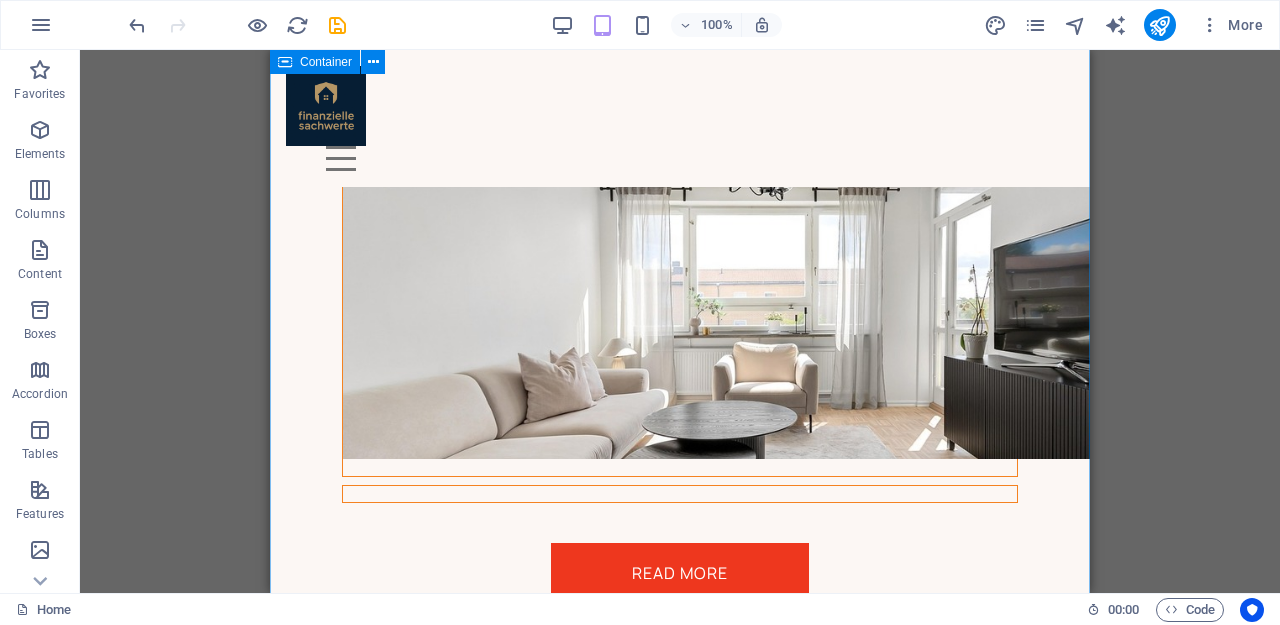 click on "Du willst endlich starten? Viele Menschen überlegen zu lange, sei anders und lass uns gemeinsam schauen was möglich ist. Du erhältst völlig kostenlos eine Analyse deiner aktuellen Lebenssituation und passend dazu geeignete Immobilienangebote mit alles was du Wissen musst. Beispielbilder Read More" at bounding box center (680, 17) 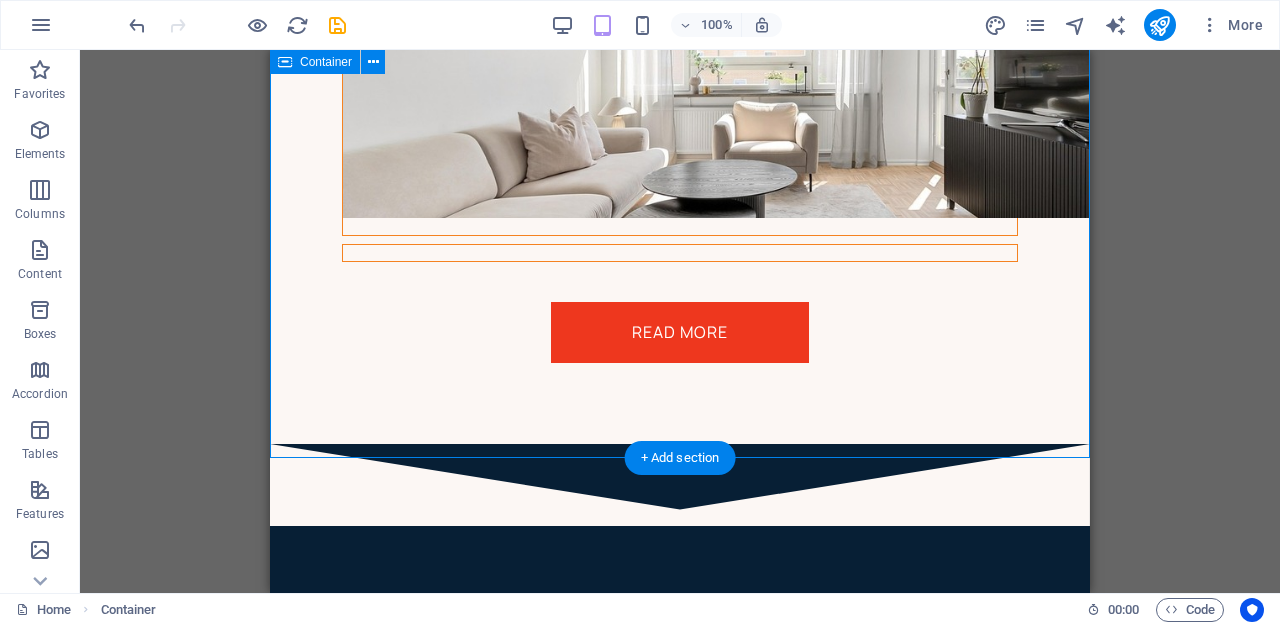 scroll, scrollTop: 3161, scrollLeft: 0, axis: vertical 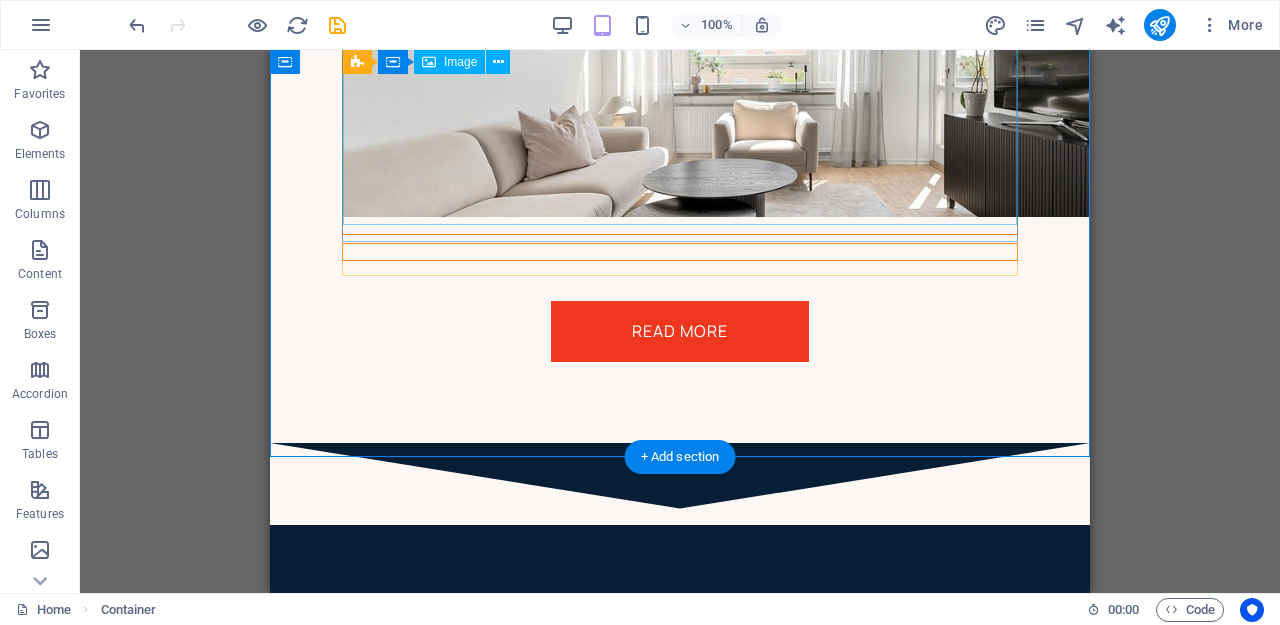 click at bounding box center (680, -379) 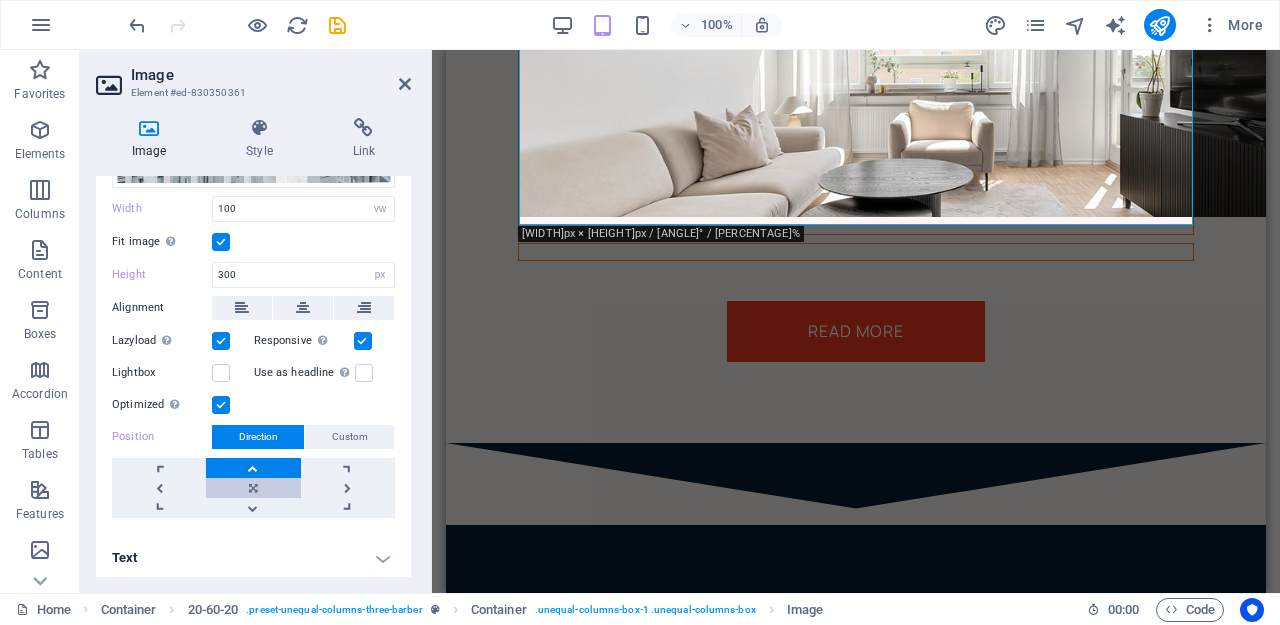 scroll, scrollTop: 435, scrollLeft: 0, axis: vertical 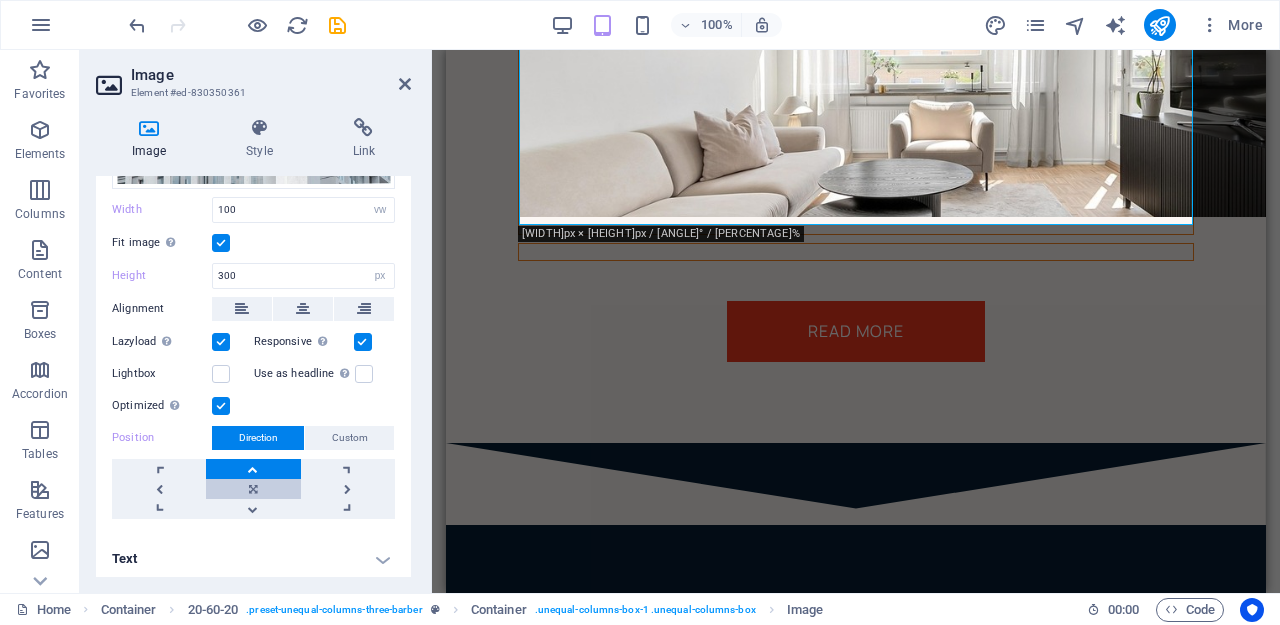 click at bounding box center (253, 489) 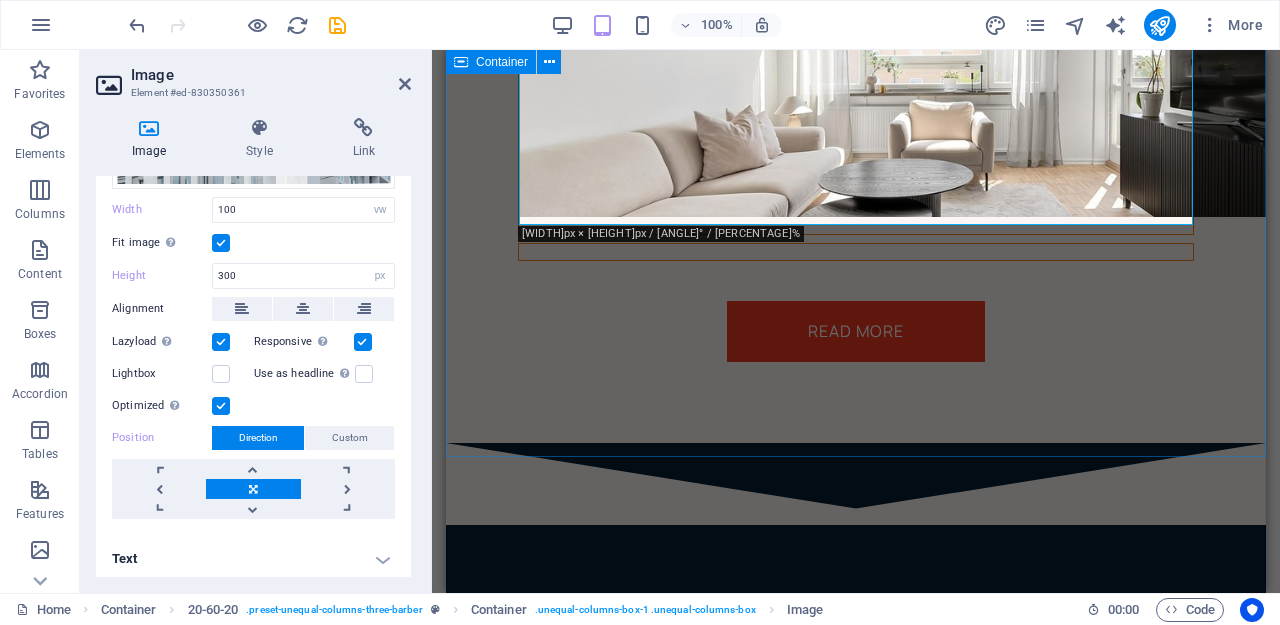 click on "Du willst endlich starten? Viele Menschen überlegen zu lange, sei anders und lass uns gemeinsam schauen was möglich ist. Du erhältst völlig kostenlos eine Analyse deiner aktuellen Lebenssituation und passend dazu geeignete Immobilienangebote mit alles was du Wissen musst. Beispielbilder Read More" at bounding box center (856, -225) 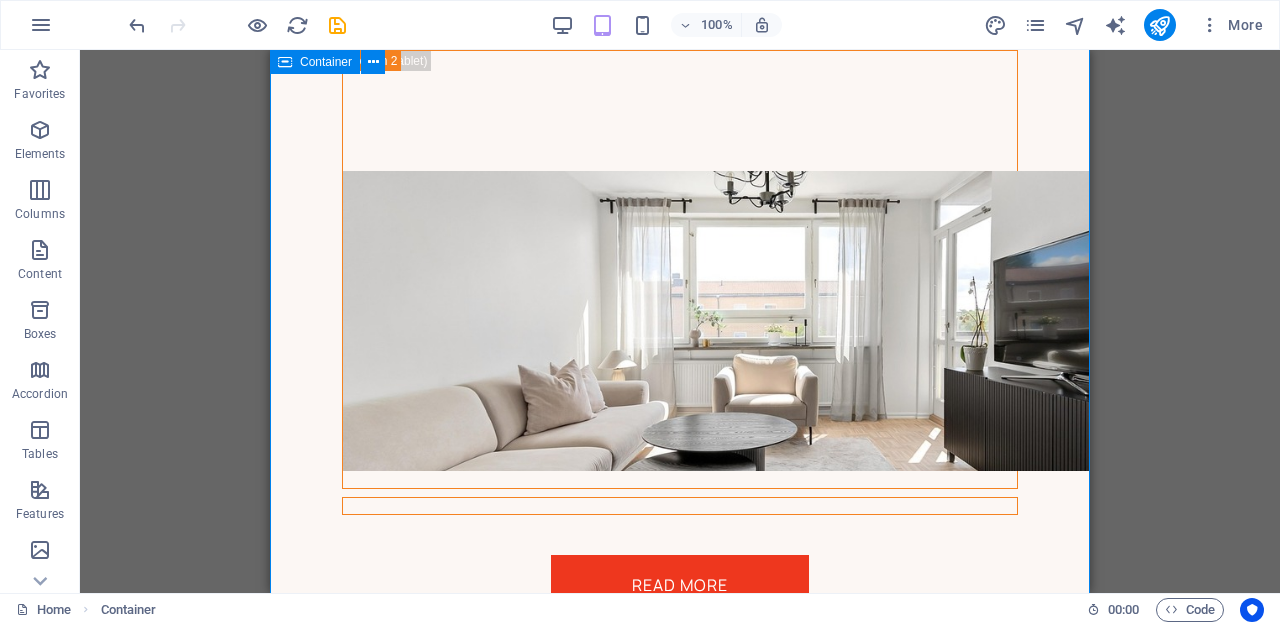 scroll, scrollTop: 3084, scrollLeft: 0, axis: vertical 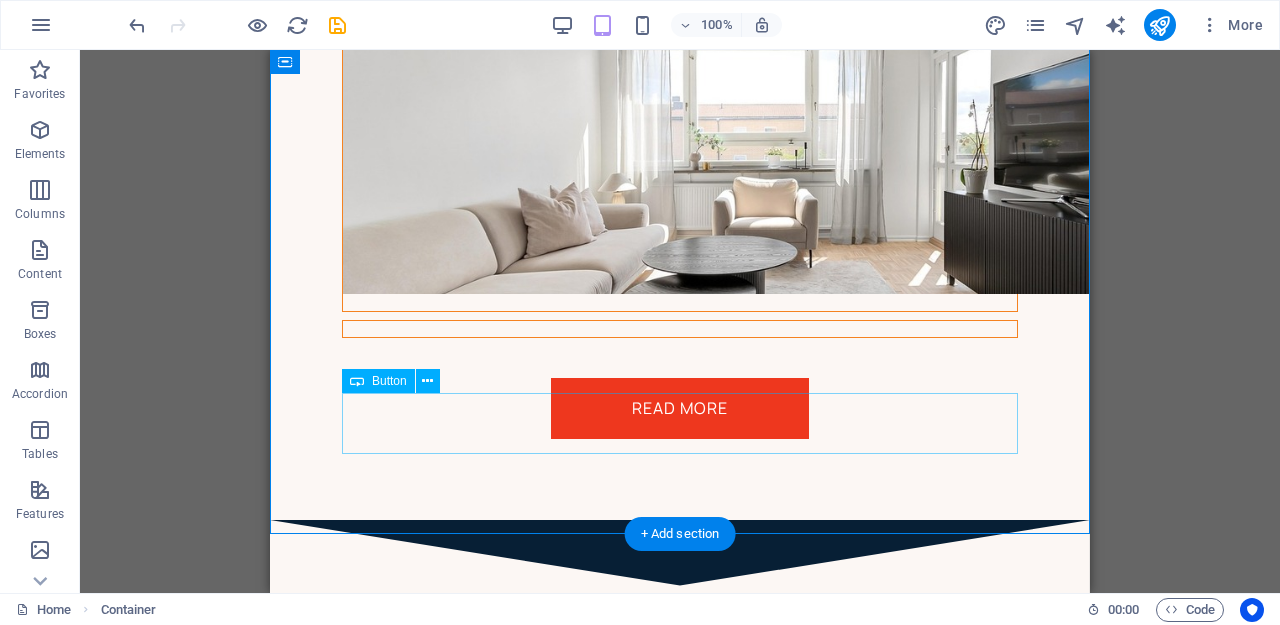 drag, startPoint x: 456, startPoint y: 316, endPoint x: 467, endPoint y: 439, distance: 123.49089 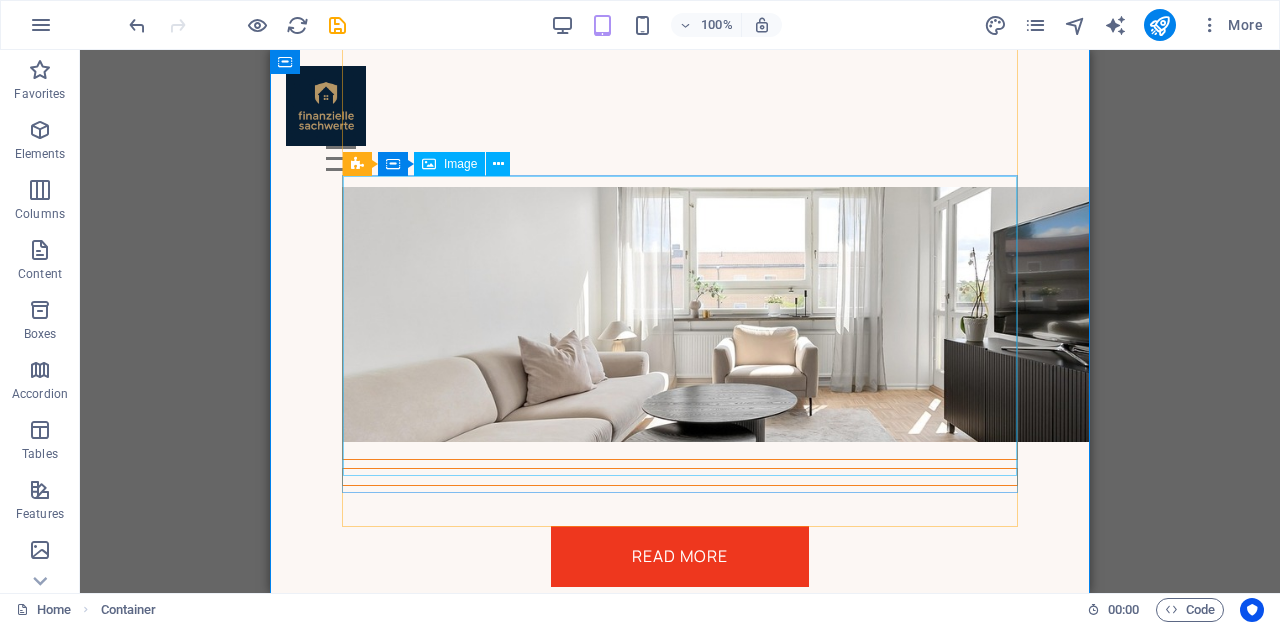 scroll, scrollTop: 2910, scrollLeft: 0, axis: vertical 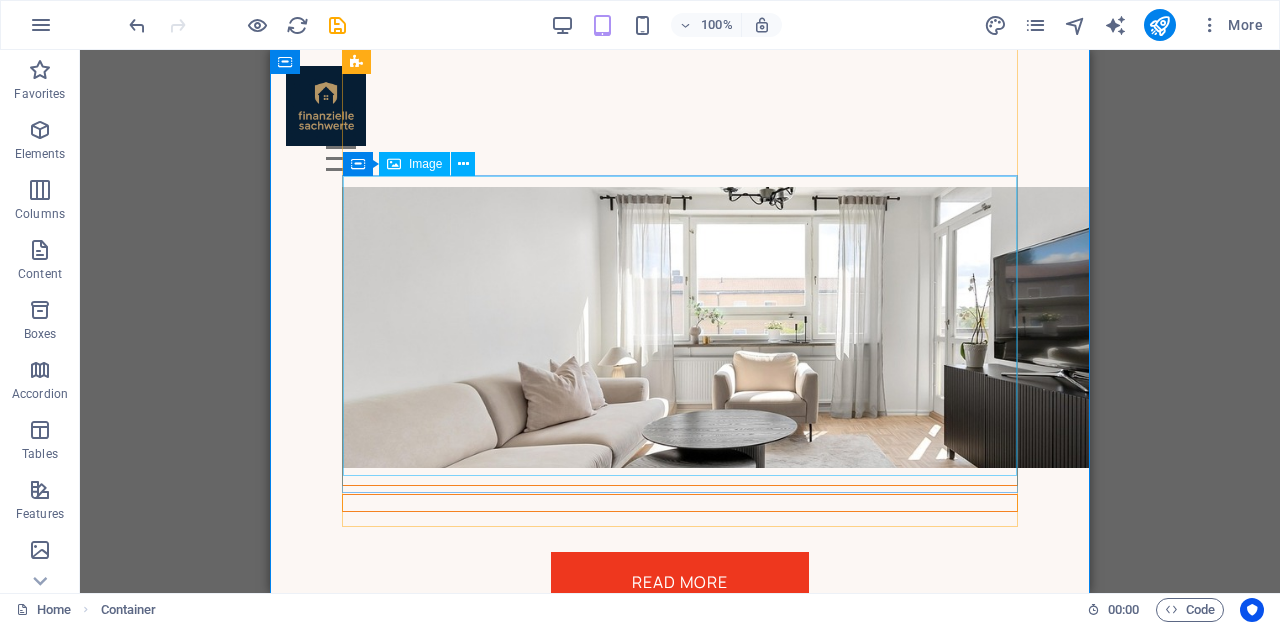 click at bounding box center (680, -128) 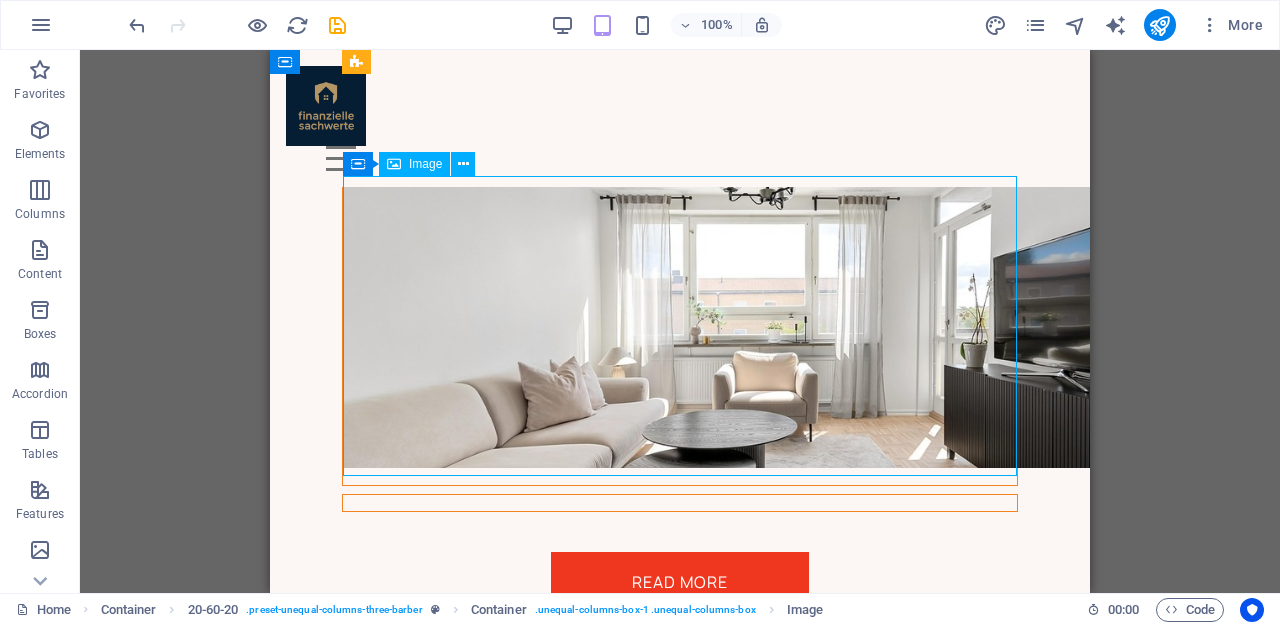 click at bounding box center [680, -128] 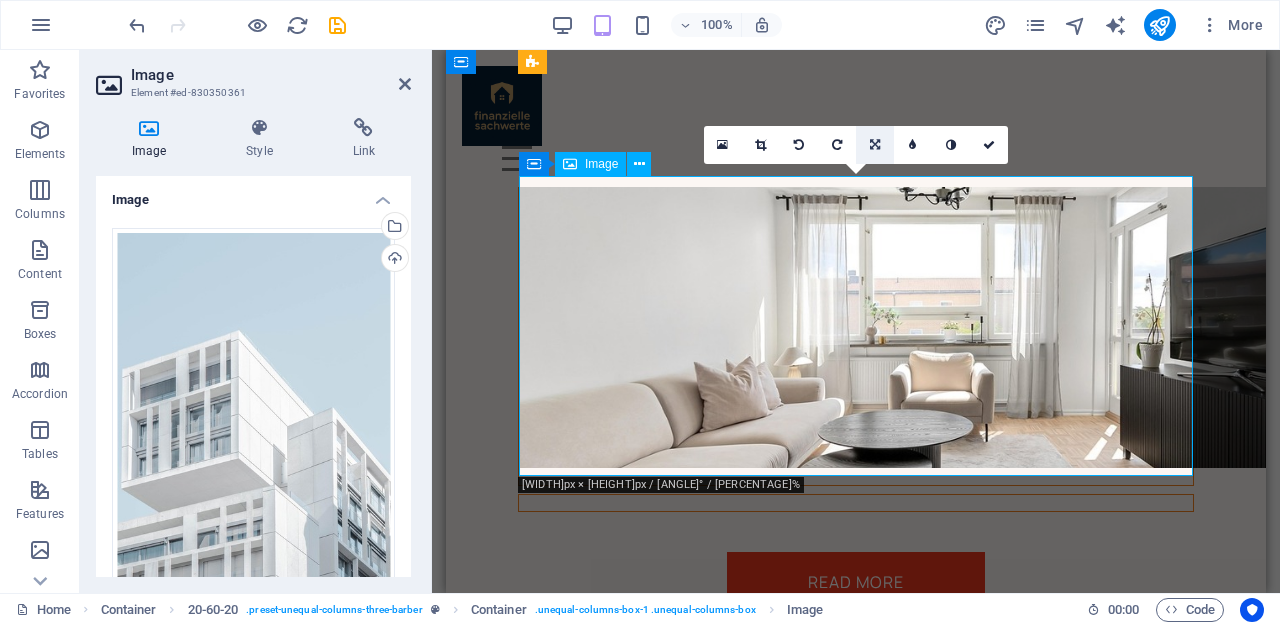 click at bounding box center [875, 145] 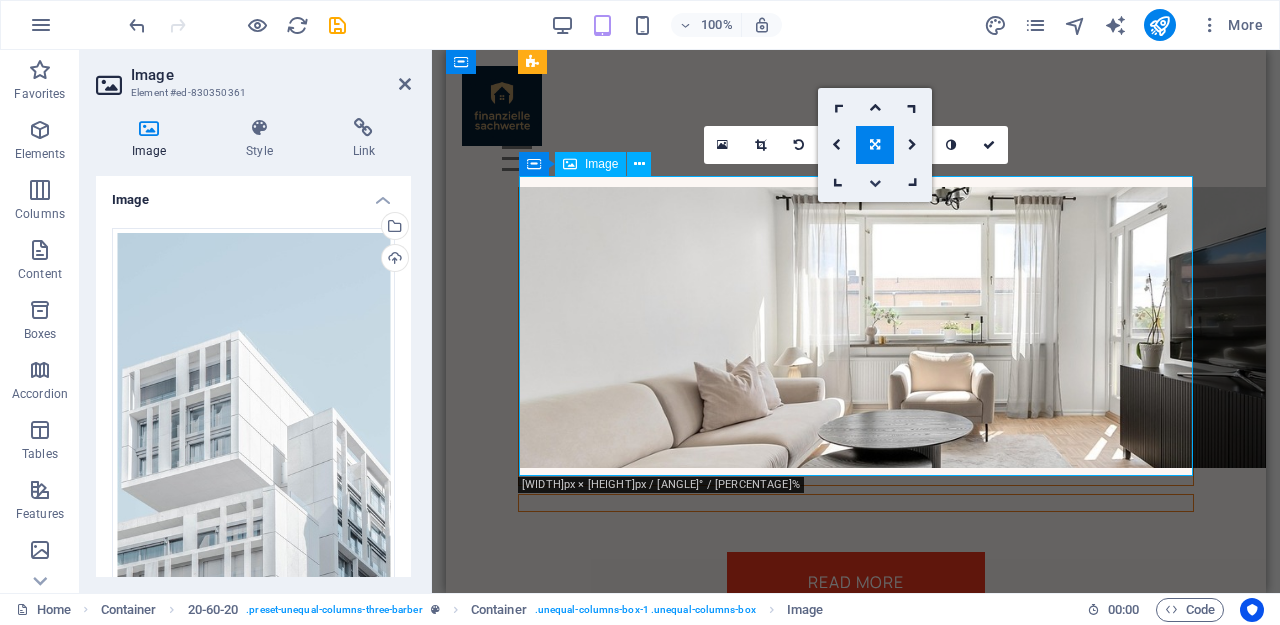 click at bounding box center [875, 183] 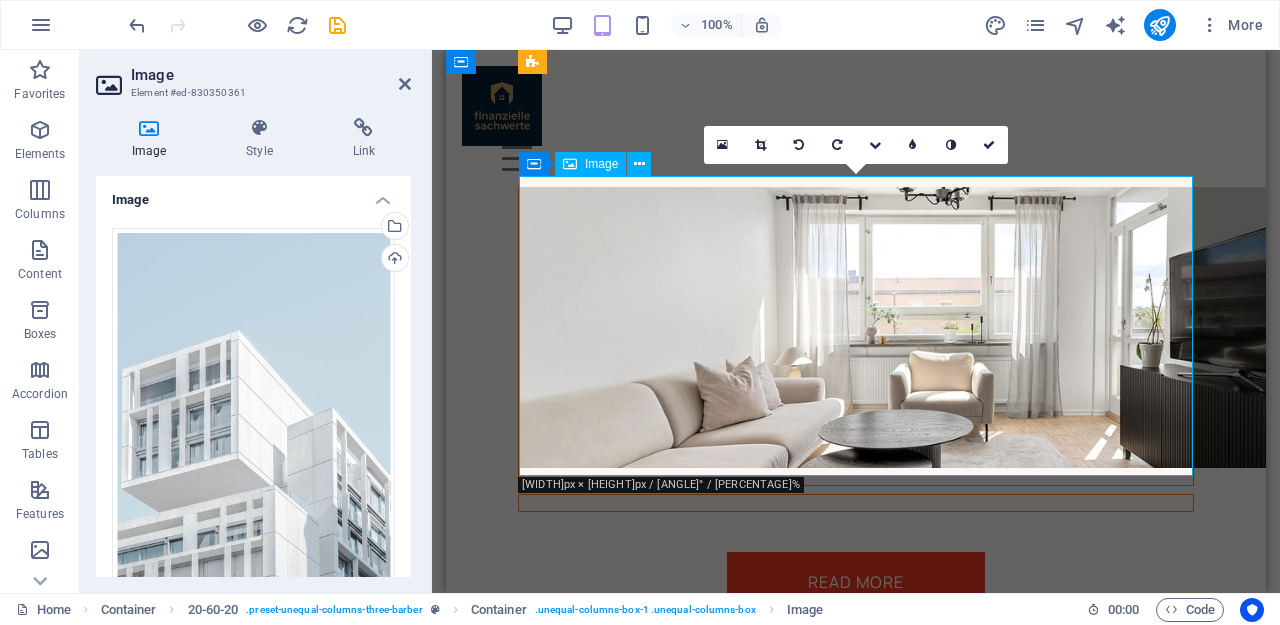 click at bounding box center [856, -128] 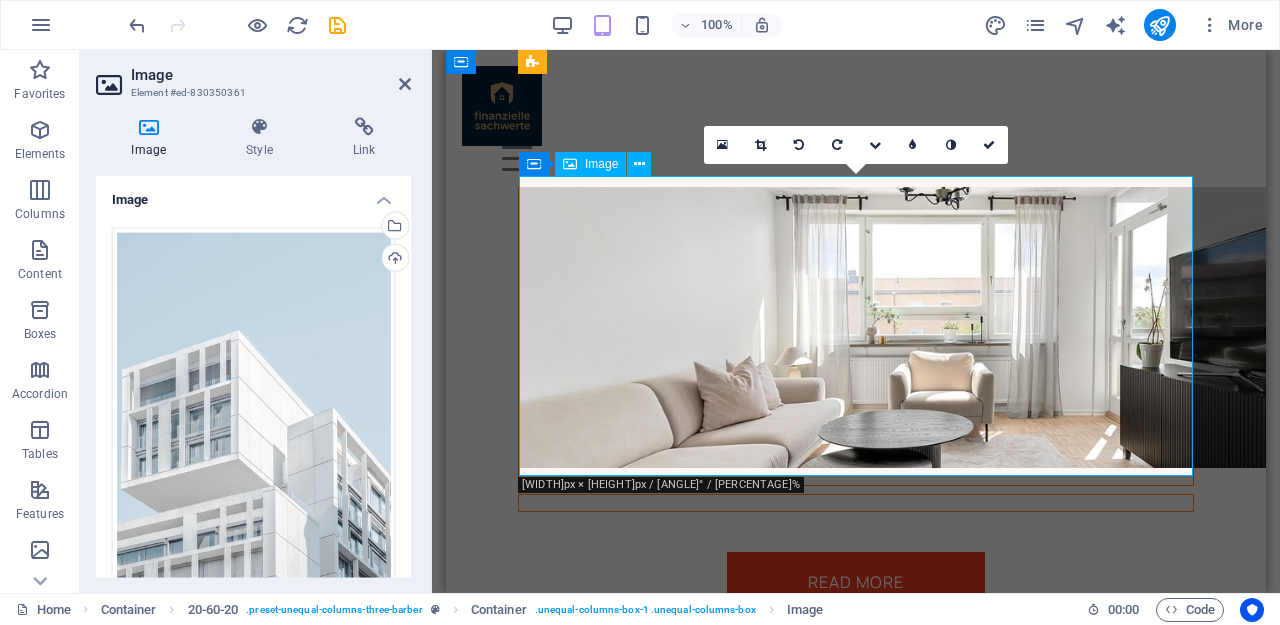 click at bounding box center [856, -128] 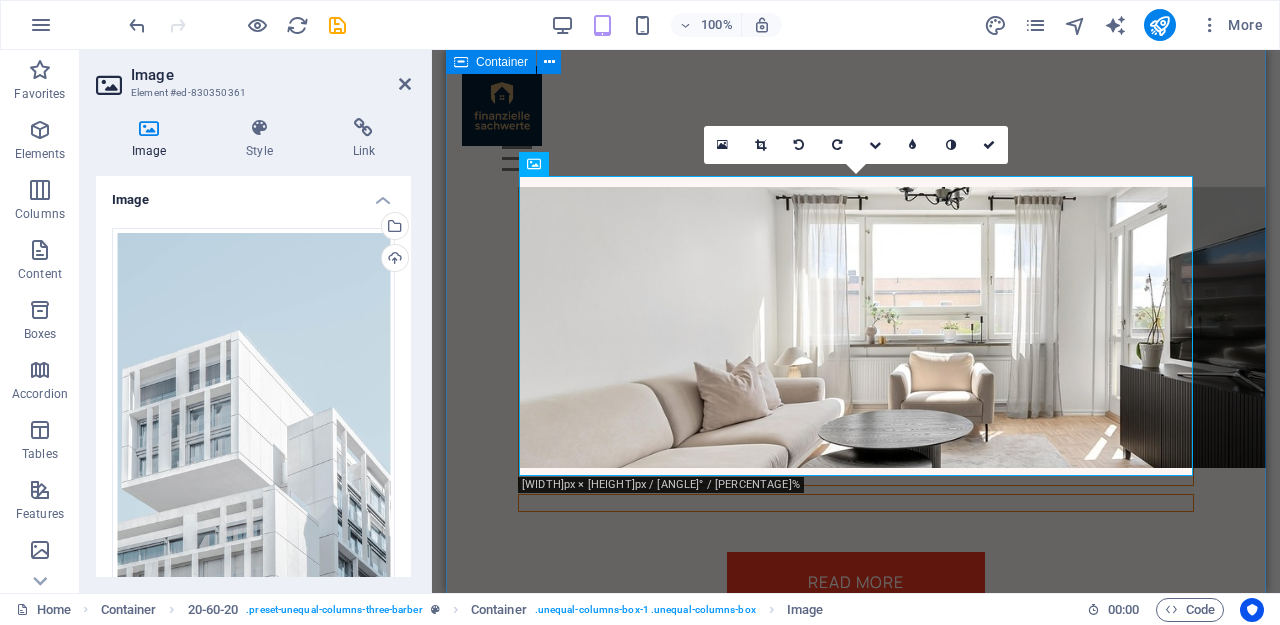 click on "Du willst endlich starten? Viele Menschen überlegen zu lange, sei anders und lass uns gemeinsam schauen was möglich ist. Du erhältst völlig kostenlos eine Analyse deiner aktuellen Lebenssituation und passend dazu geeignete Immobilienangebote mit alles was du Wissen musst. Beispielbilder Read More" at bounding box center (856, 26) 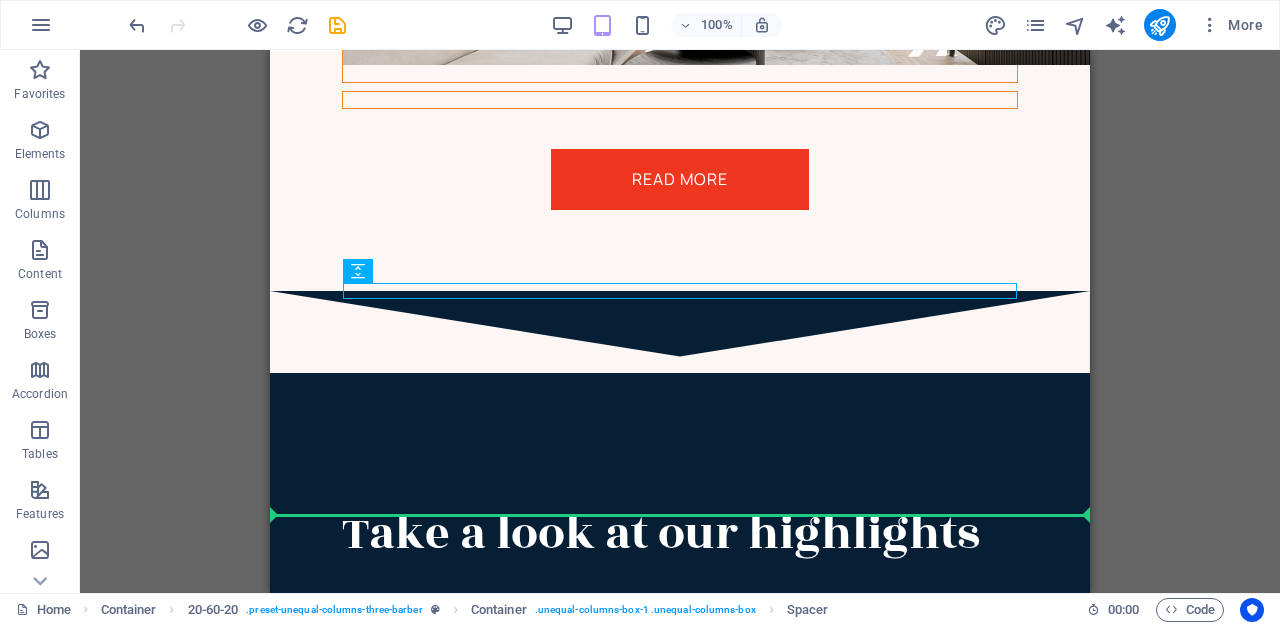 drag, startPoint x: 753, startPoint y: 486, endPoint x: 743, endPoint y: 582, distance: 96.519424 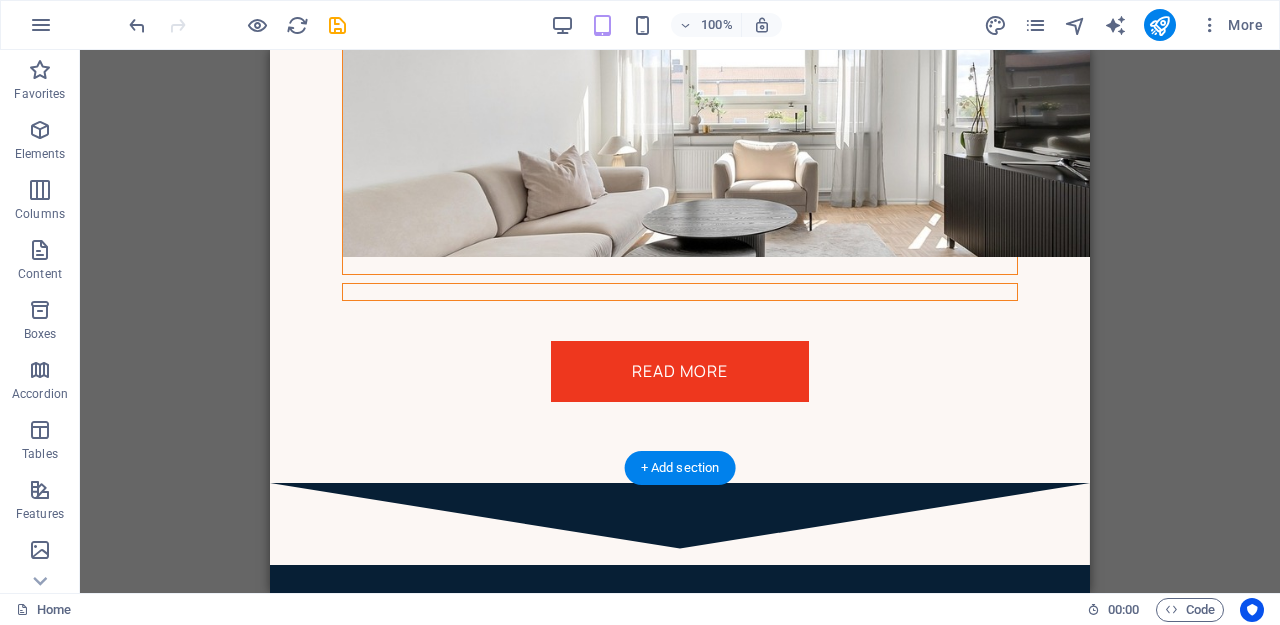 scroll, scrollTop: 3163, scrollLeft: 0, axis: vertical 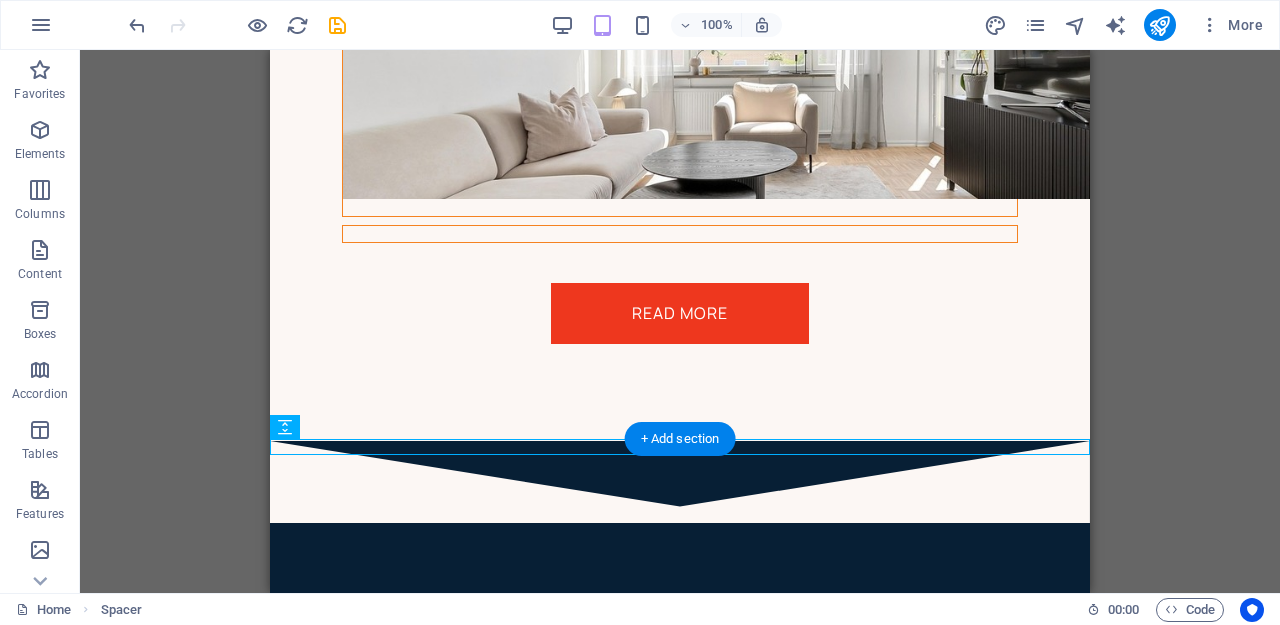 click on "Du willst endlich starten? Viele Menschen überlegen zu lange, sei anders und lass uns gemeinsam schauen was möglich ist. Du erhältst völlig kostenlos eine Analyse deiner aktuellen Lebenssituation und passend dazu geeignete Immobilienangebote mit alles was du Wissen musst. Beispielbilder Read More" at bounding box center (680, -235) 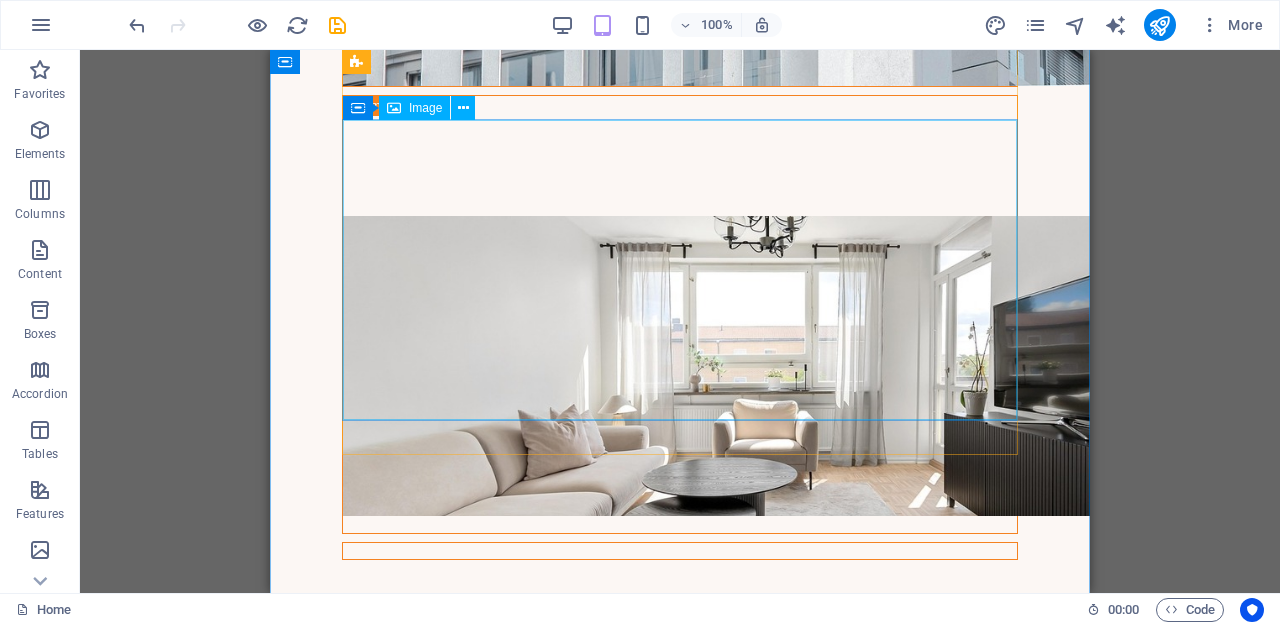 scroll, scrollTop: 2975, scrollLeft: 0, axis: vertical 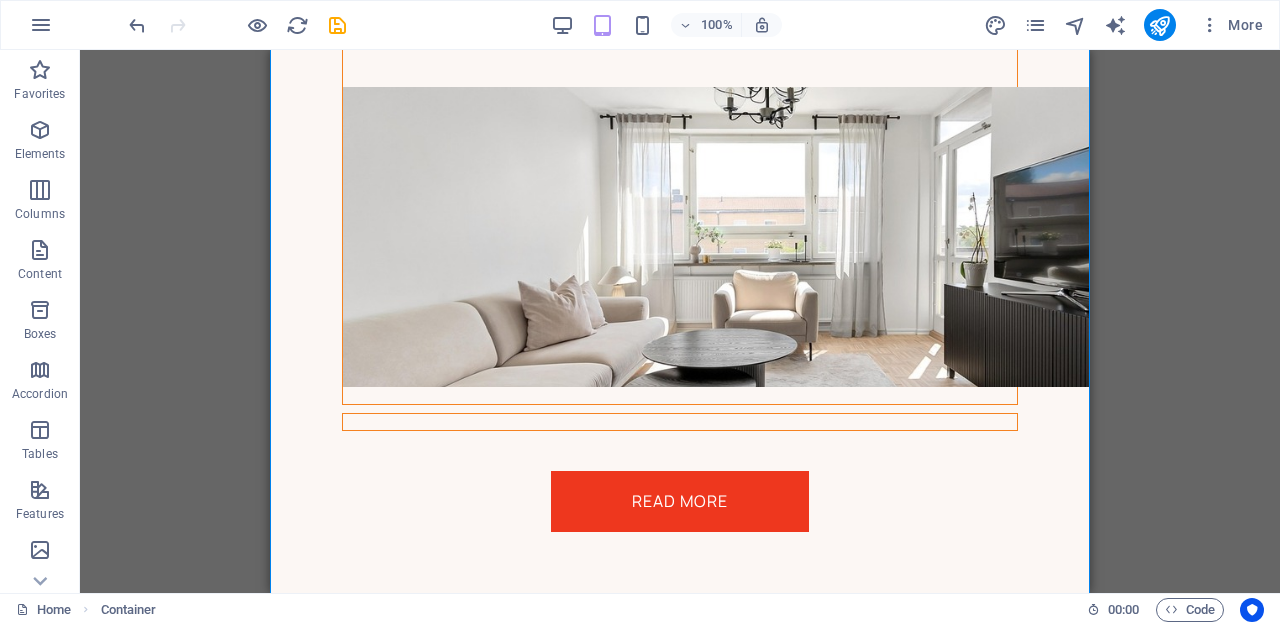 drag, startPoint x: 731, startPoint y: 407, endPoint x: 741, endPoint y: 541, distance: 134.37262 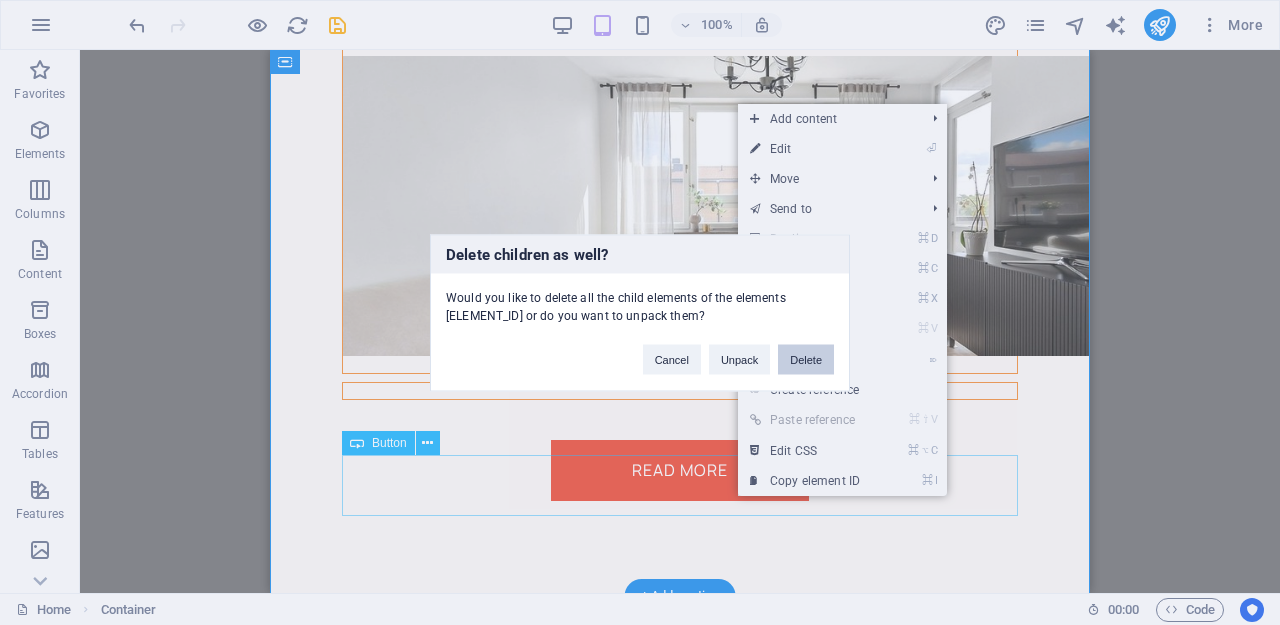 click on "Delete" at bounding box center (806, 359) 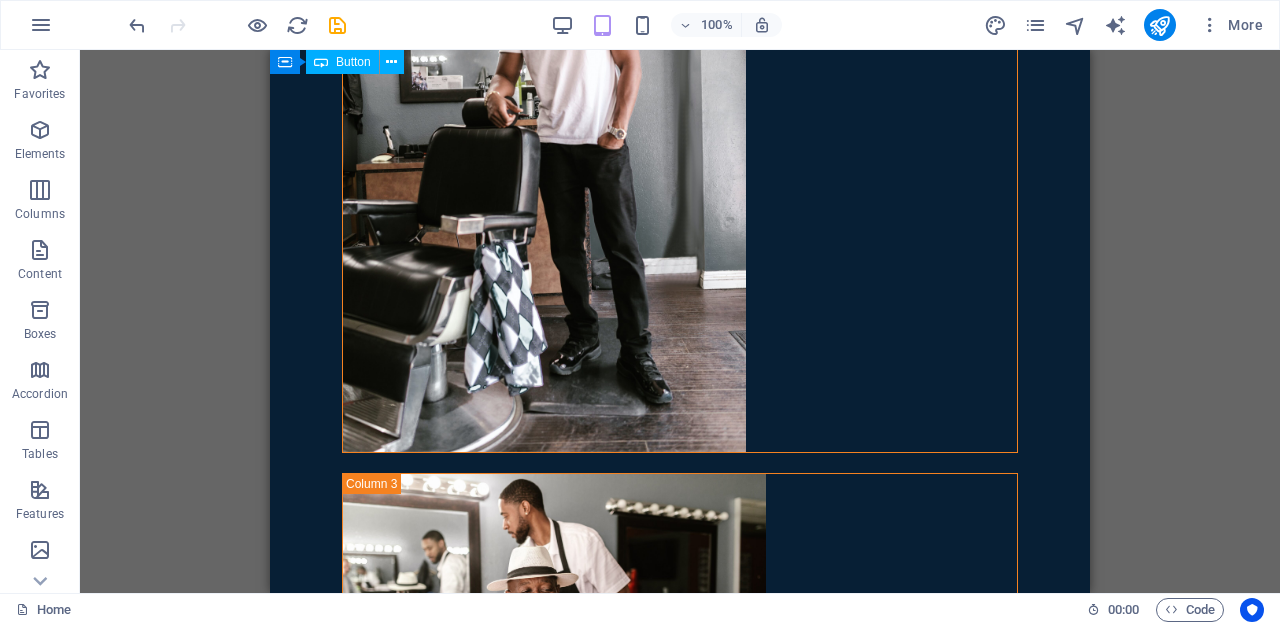scroll, scrollTop: 5206, scrollLeft: 0, axis: vertical 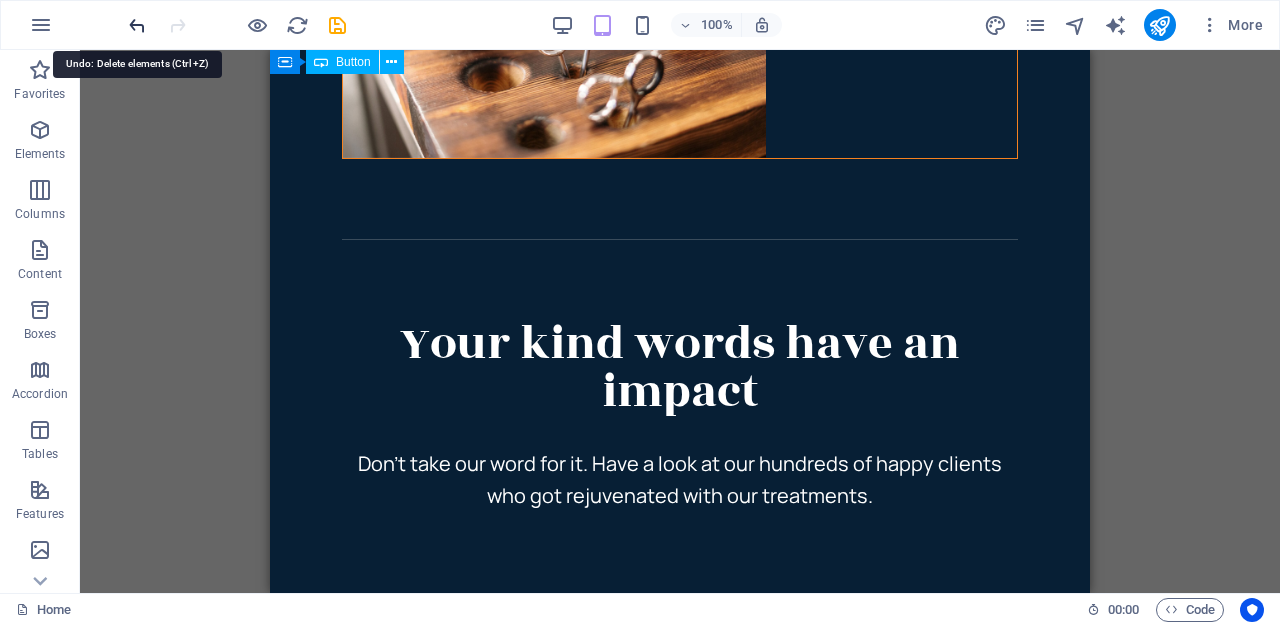 click at bounding box center [137, 25] 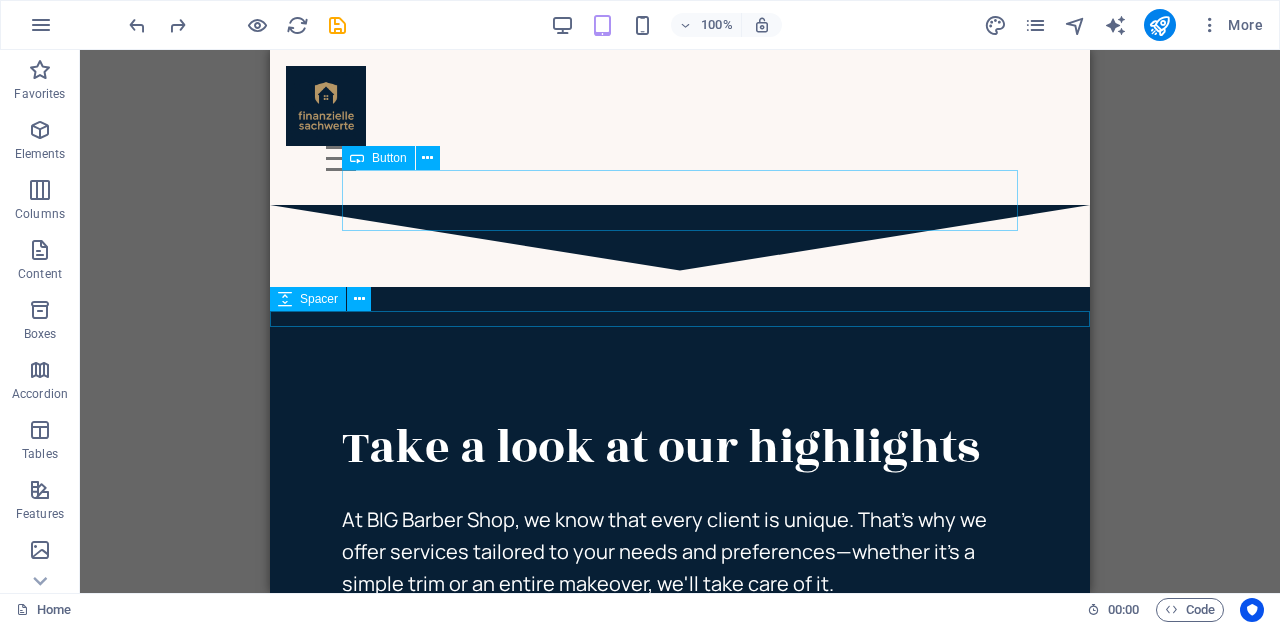 scroll, scrollTop: 3288, scrollLeft: 0, axis: vertical 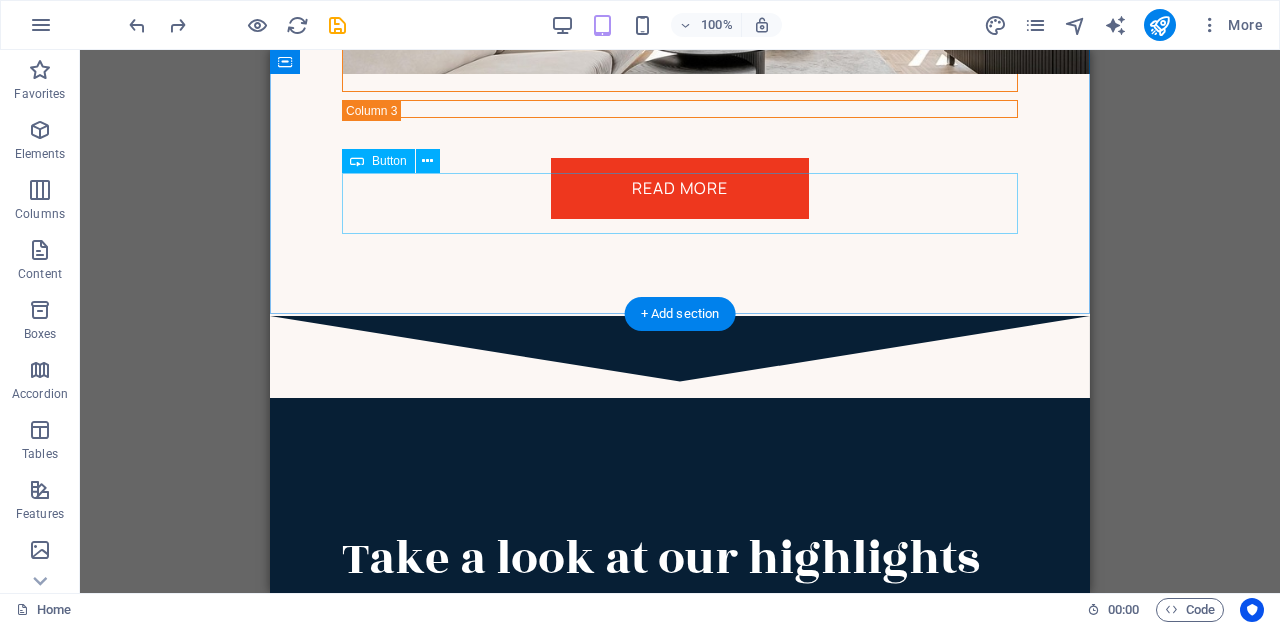 click on "Read More" at bounding box center (680, 188) 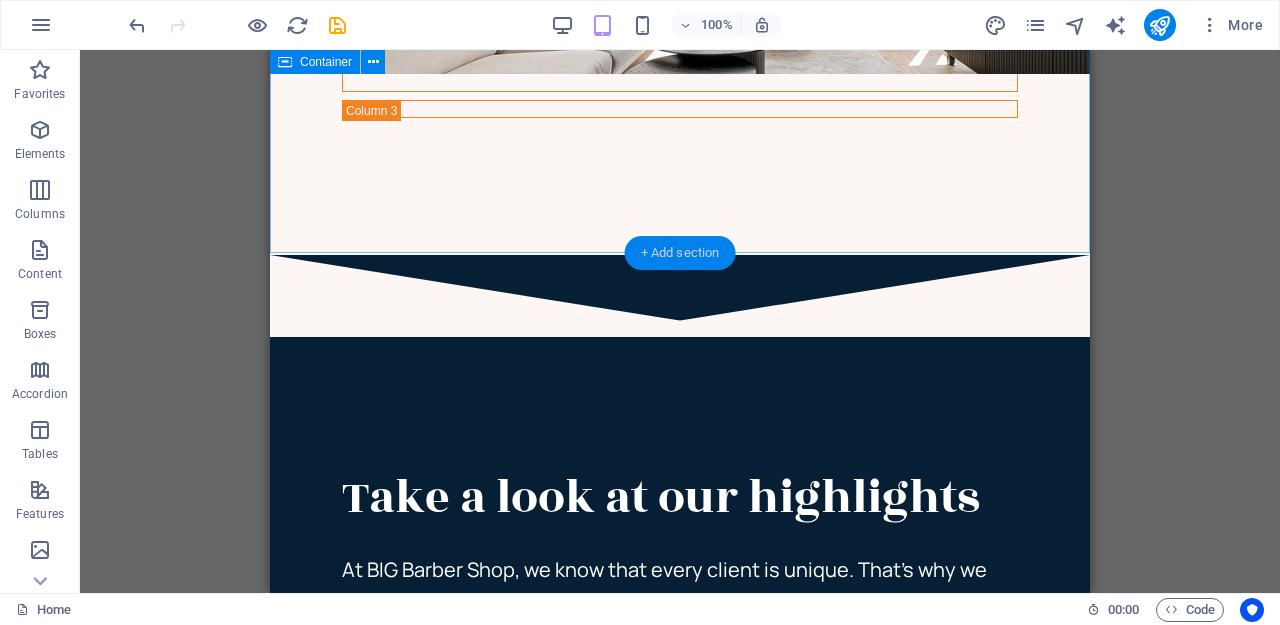 click on "+ Add section" at bounding box center [680, 253] 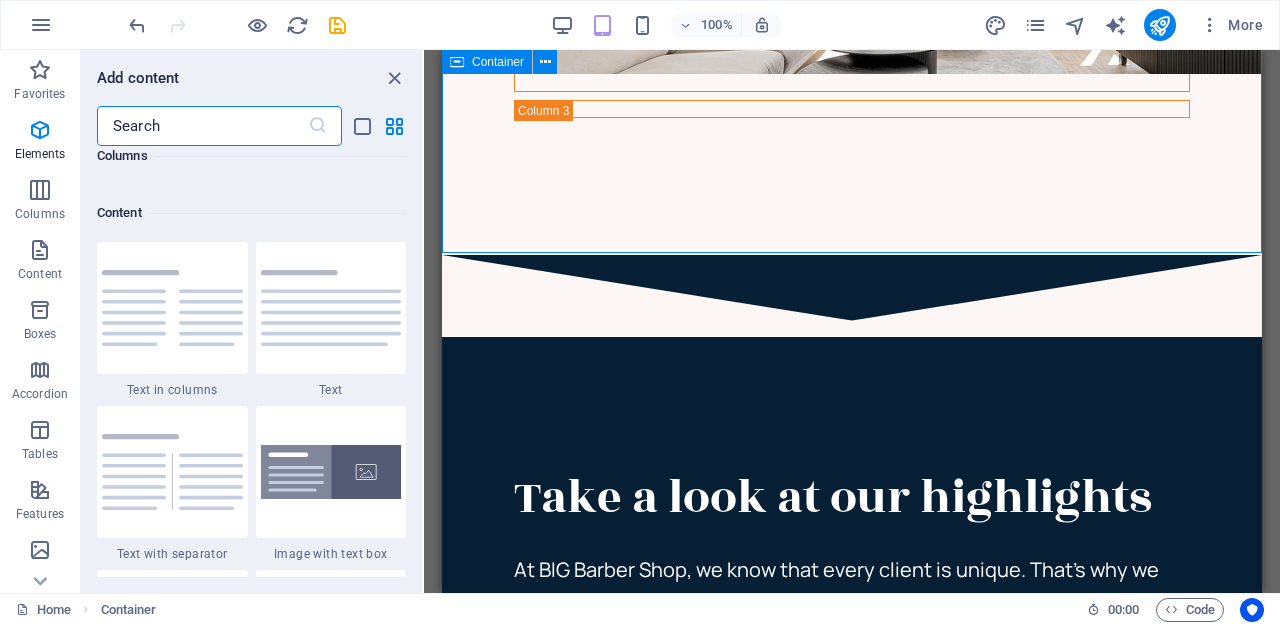scroll, scrollTop: 3499, scrollLeft: 0, axis: vertical 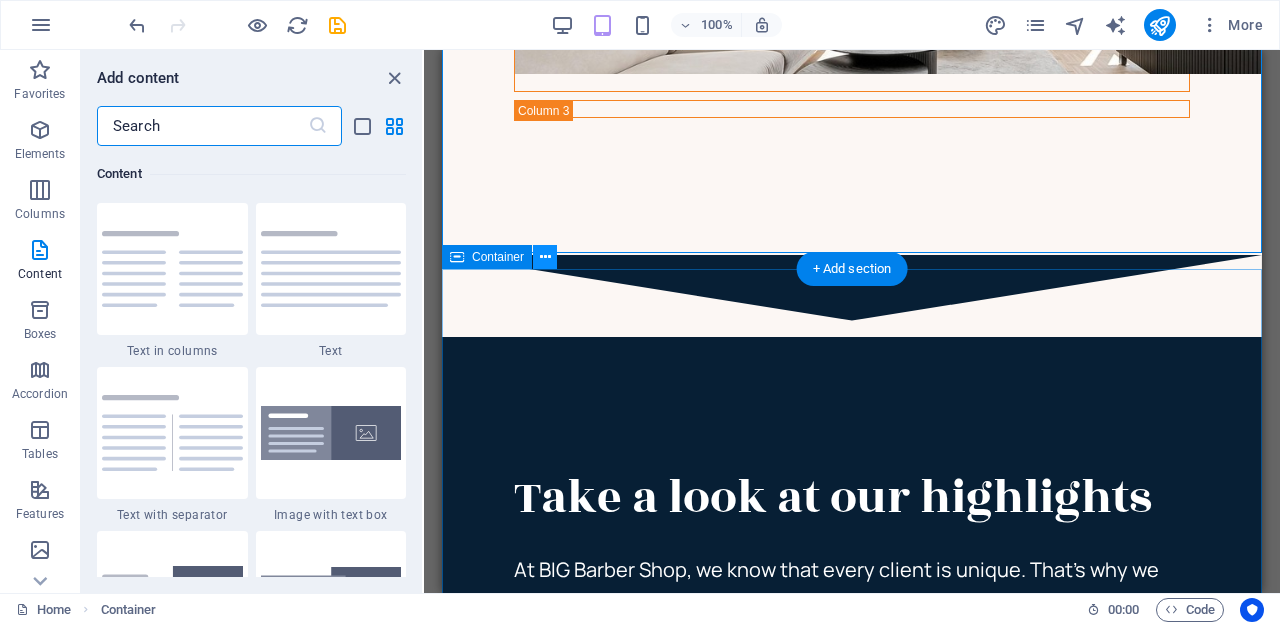 click at bounding box center [545, 257] 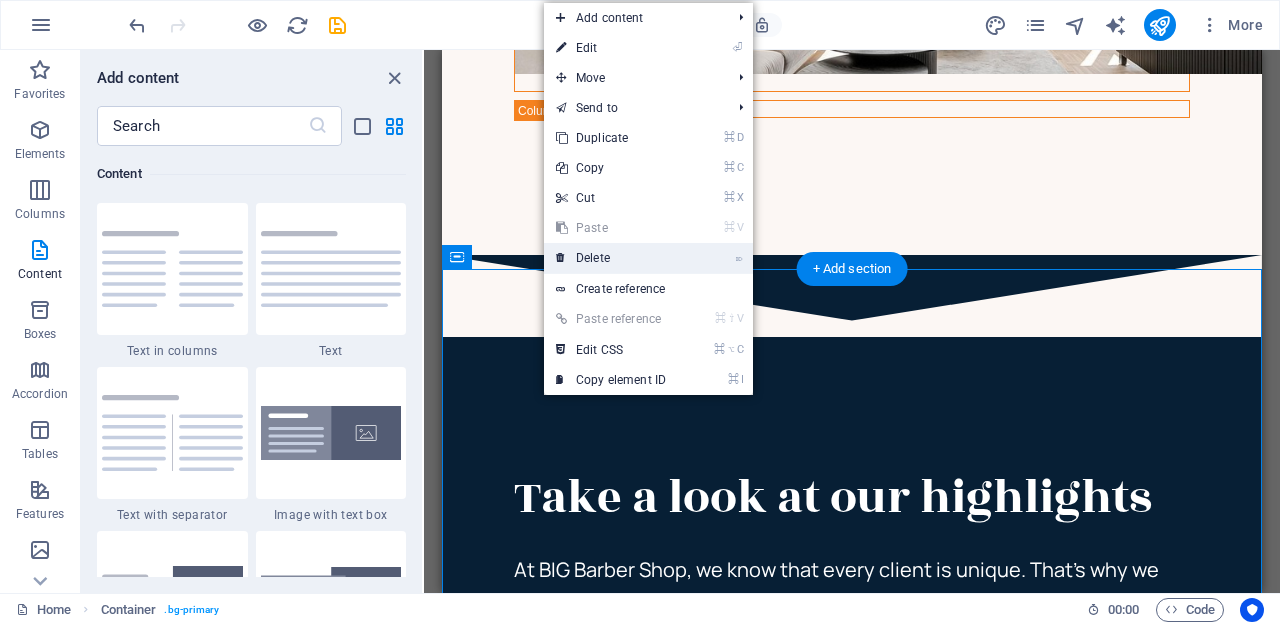 click on "⌦  Delete" at bounding box center [611, 258] 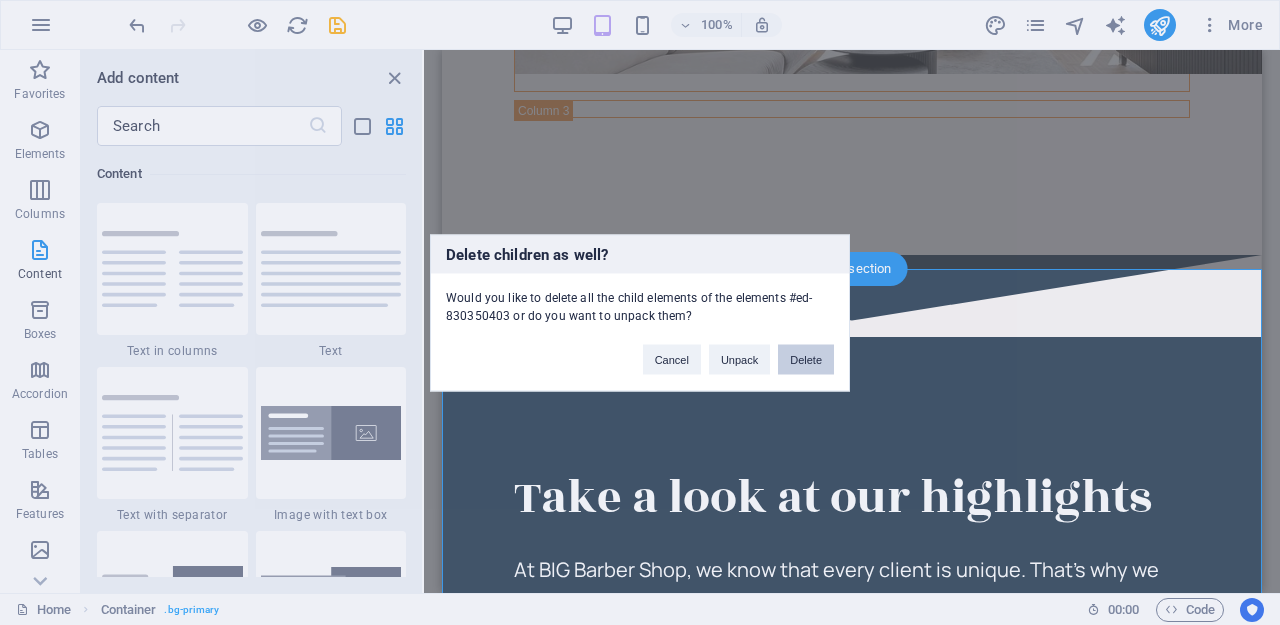 click on "Delete" at bounding box center [806, 359] 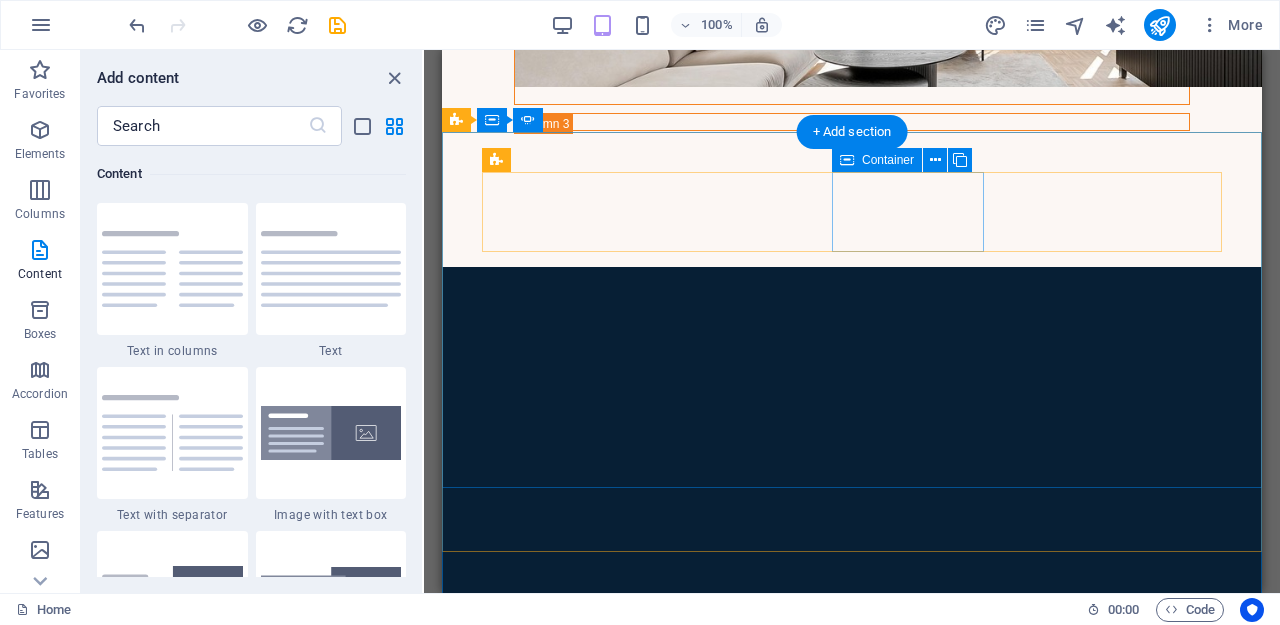 scroll, scrollTop: 3432, scrollLeft: 0, axis: vertical 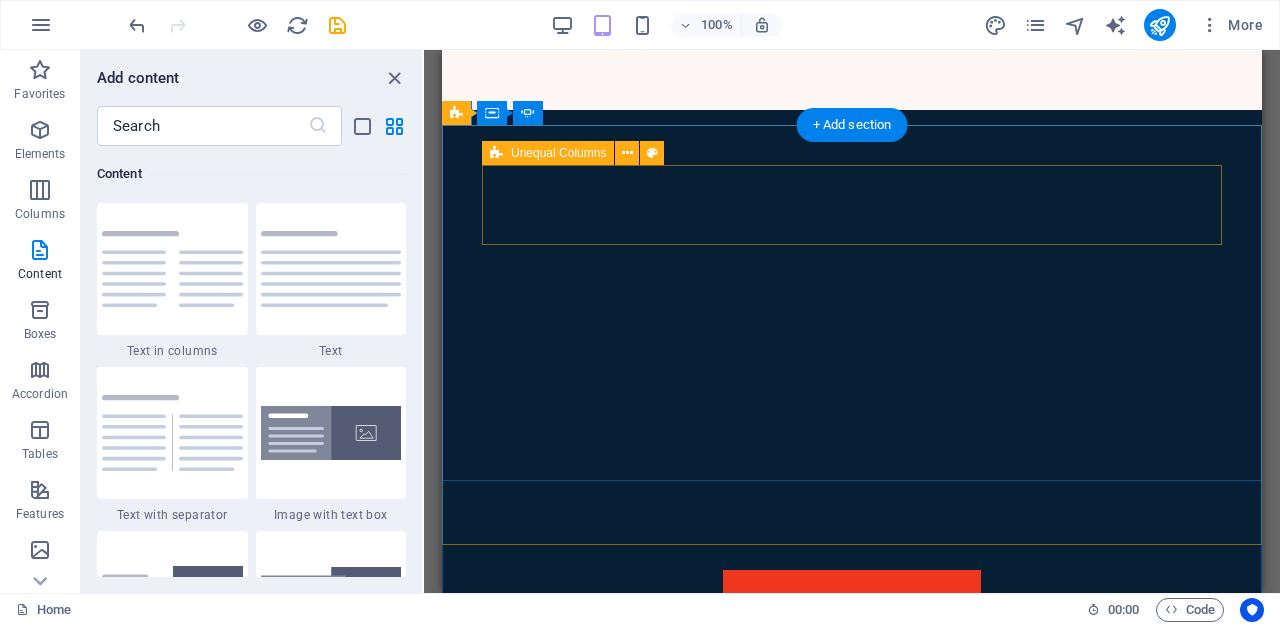 click on "Randy Jones" at bounding box center [-828, 3167] 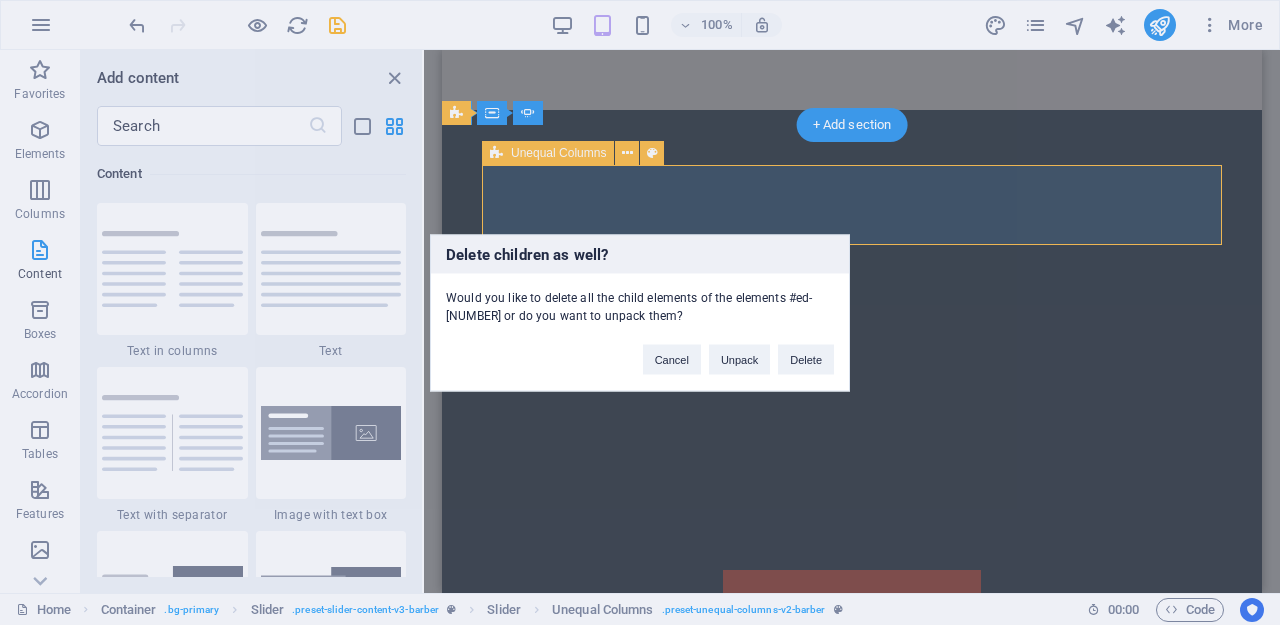 type 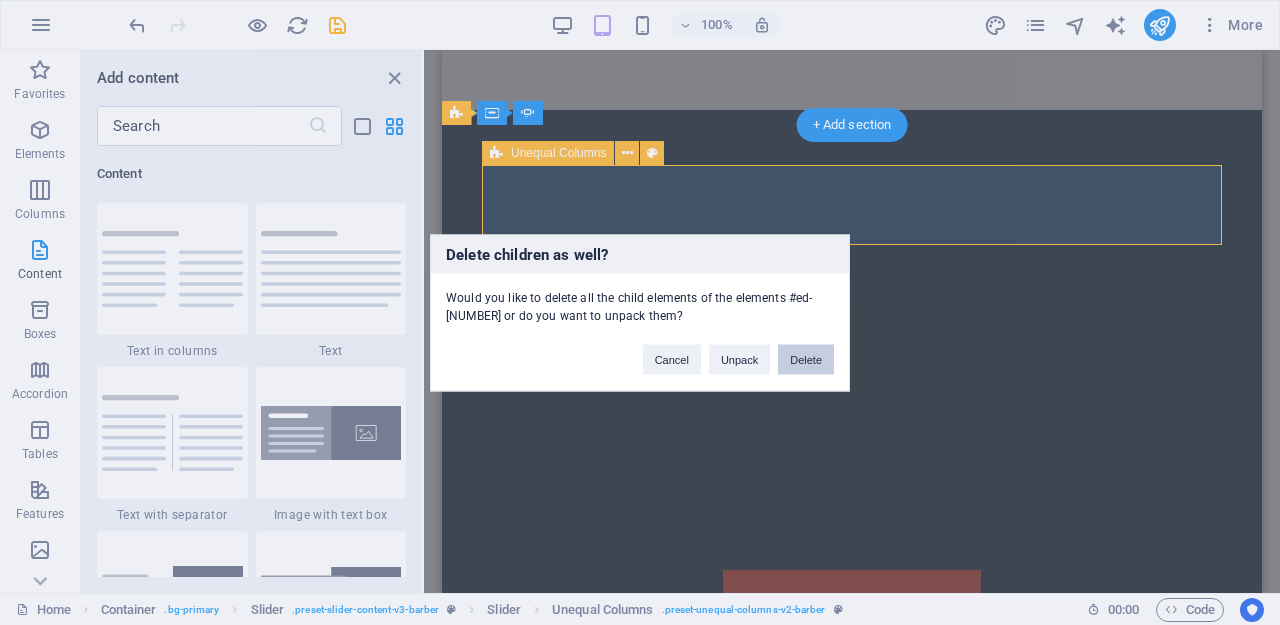 click on "Delete" at bounding box center [806, 359] 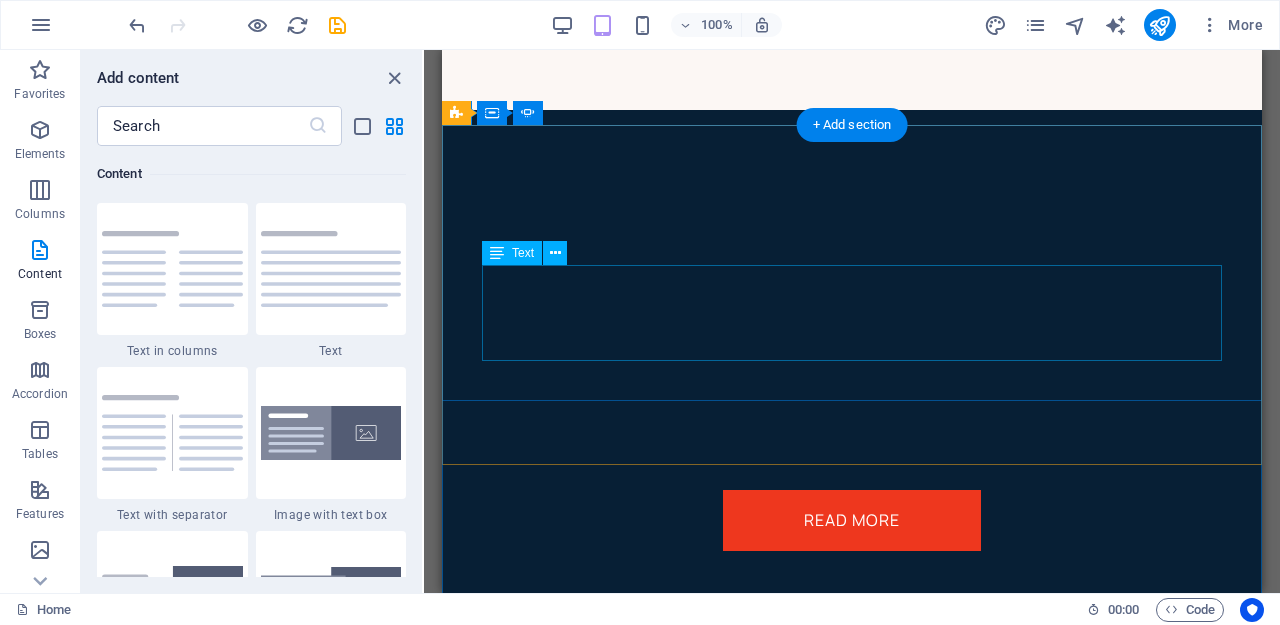 click on "Nec dolor in molestie lacus. Orci cursus a in elementum aliquet. Platea risus volutpat scelerisque feugiat quis massa sollicitudin egestas. Vitae eros suspendisse nunc aliquam curabitur faucibus odio lobortis metus. Duis rhoncus scelerisque vulputate tortor." at bounding box center [-828, 2857] 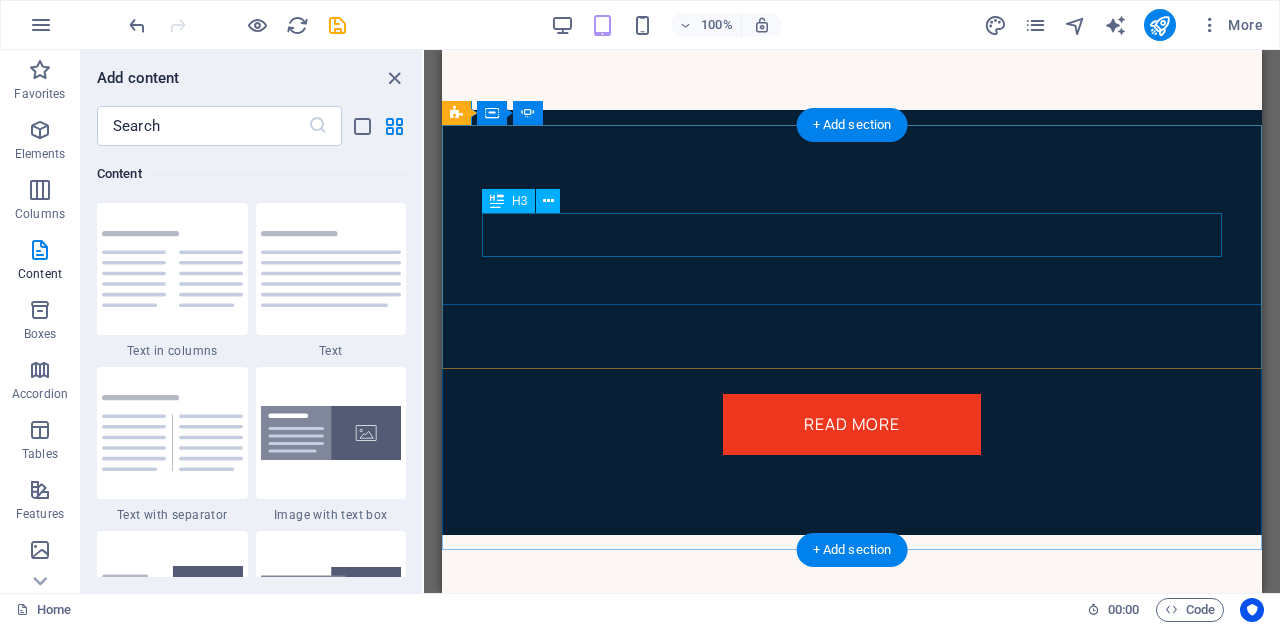 click on "“...great stuff...”" at bounding box center [-828, 2778] 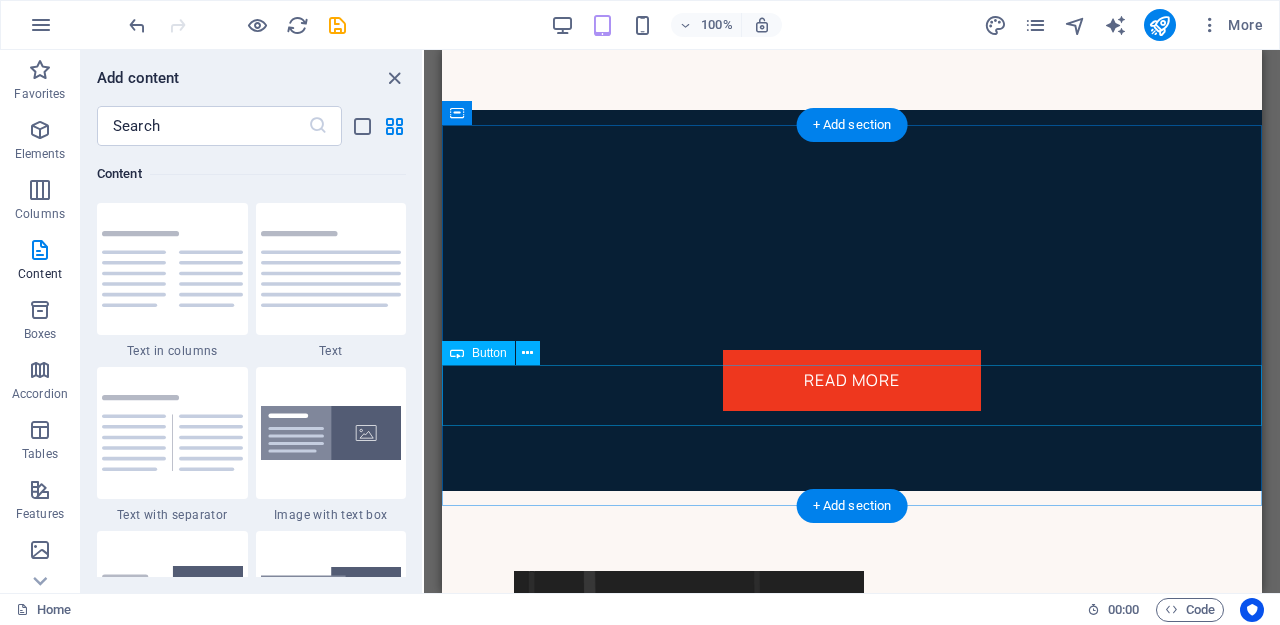 click on "Read More" at bounding box center [852, 380] 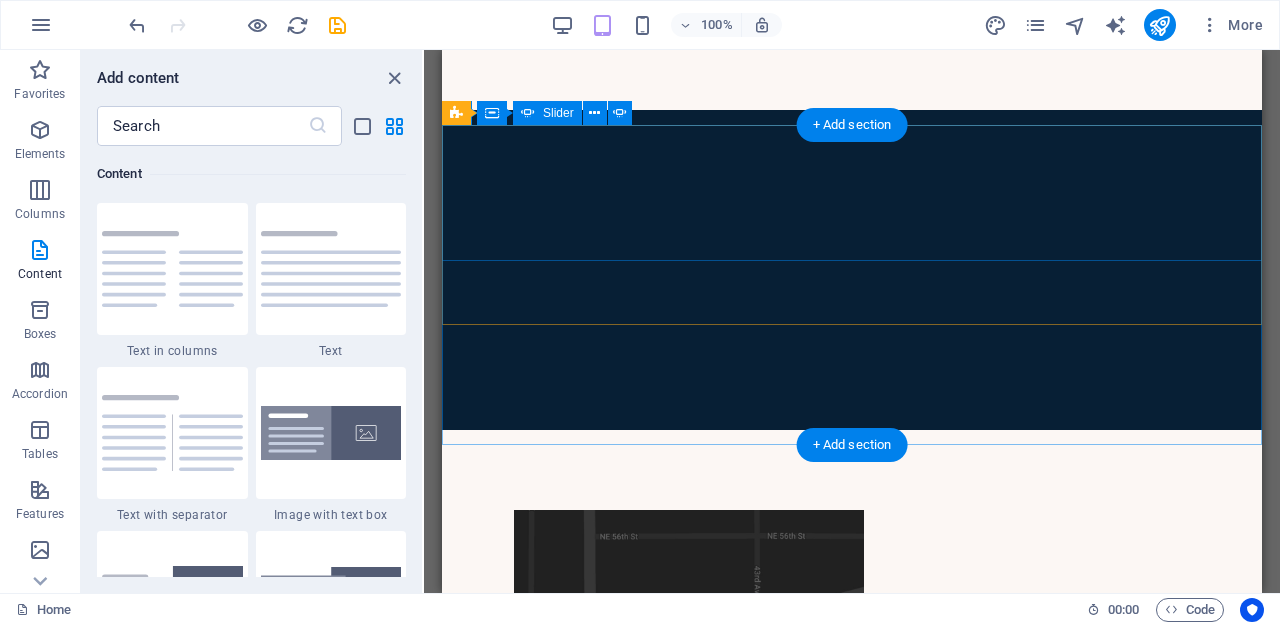 click on "3" at bounding box center (495, -2810) 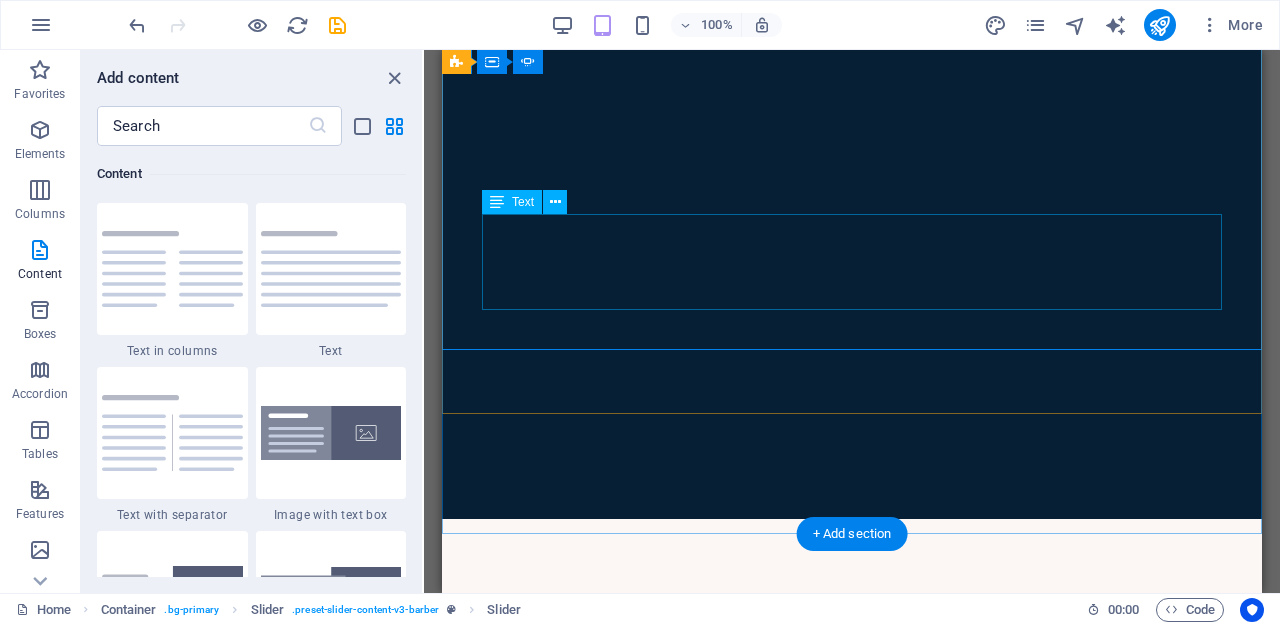 scroll, scrollTop: 3581, scrollLeft: 0, axis: vertical 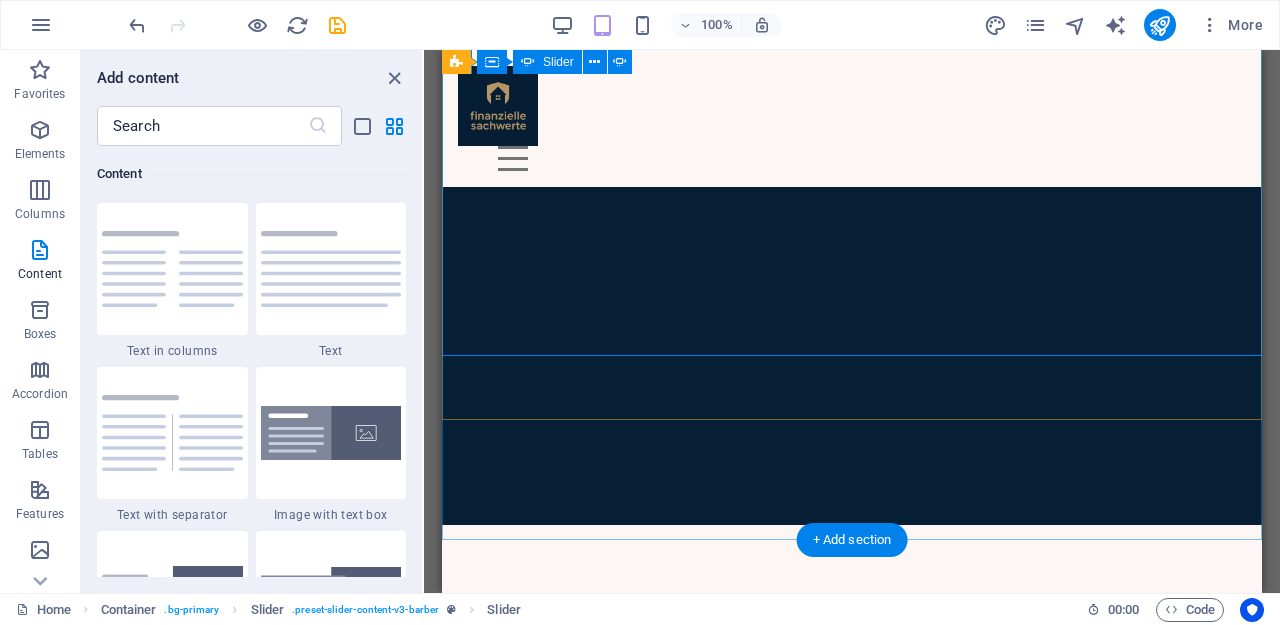 click on "1" at bounding box center [495, -3023] 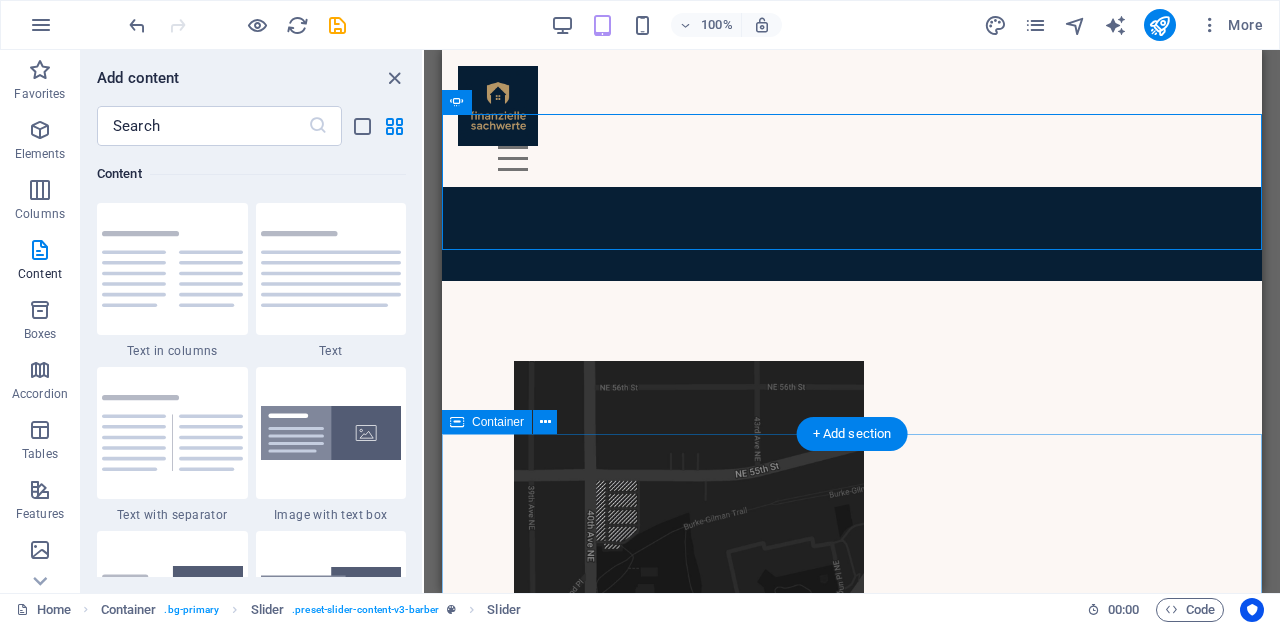 scroll, scrollTop: 3440, scrollLeft: 0, axis: vertical 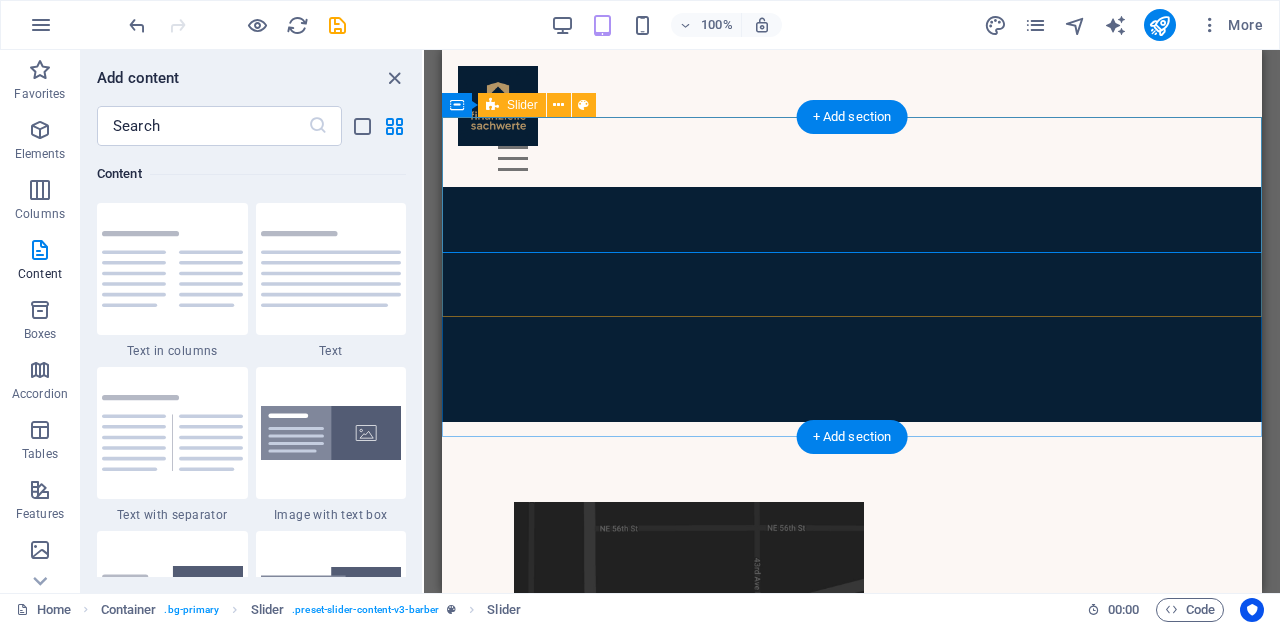 click on "[FIRST] [LAST] “...top tier barber...” Nec dolor in molestie lacus. Orci cursus a in elementum aliquet. Platea risus volutpat scelerisque feugiat quis massa sollicitudin egestas. Vitae eros suspendisse nunc aliquam curabitur faucibus odio lobortis metus. Duis rhoncus scelerisque vulputate tortor.
[FIRST] [LAST]  “...would recommend...” Nec dolor in molestie lacus. Orci cursus a in elementum aliquet. Platea risus volutpat scelerisque feugiat quis massa sollicitudin egestas. Vitae eros suspendisse nunc aliquam curabitur faucibus odio lobortis metus. Duis rhoncus scelerisque vulputate tortor.
[FIRST] [LAST] “...top tier barber...” Nec dolor in molestie lacus. Orci cursus a in elementum aliquet. Platea risus volutpat scelerisque feugiat quis massa sollicitudin egestas. Vitae eros suspendisse nunc aliquam curabitur faucibus odio lobortis metus. Duis rhoncus scelerisque vulputate tortor.
[FIRST] [LAST]  “...would recommend...”
[FIRST] [LAST] “...top tier barber...”
1 2 3" at bounding box center [852, 202] 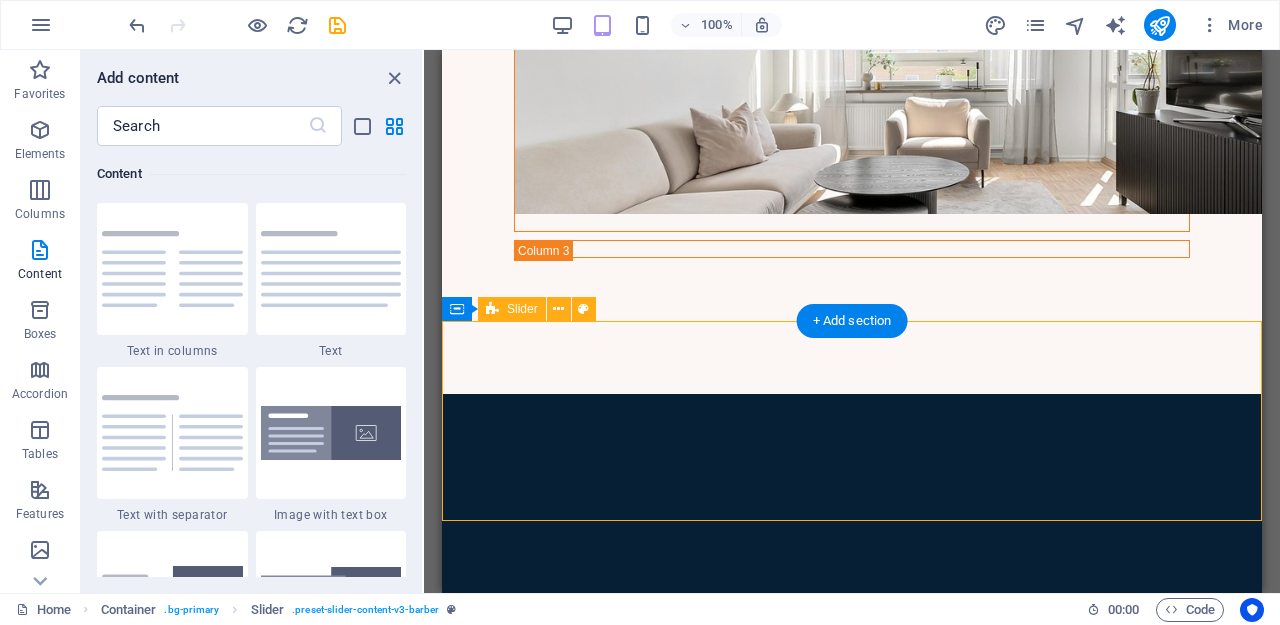 scroll, scrollTop: 3258, scrollLeft: 0, axis: vertical 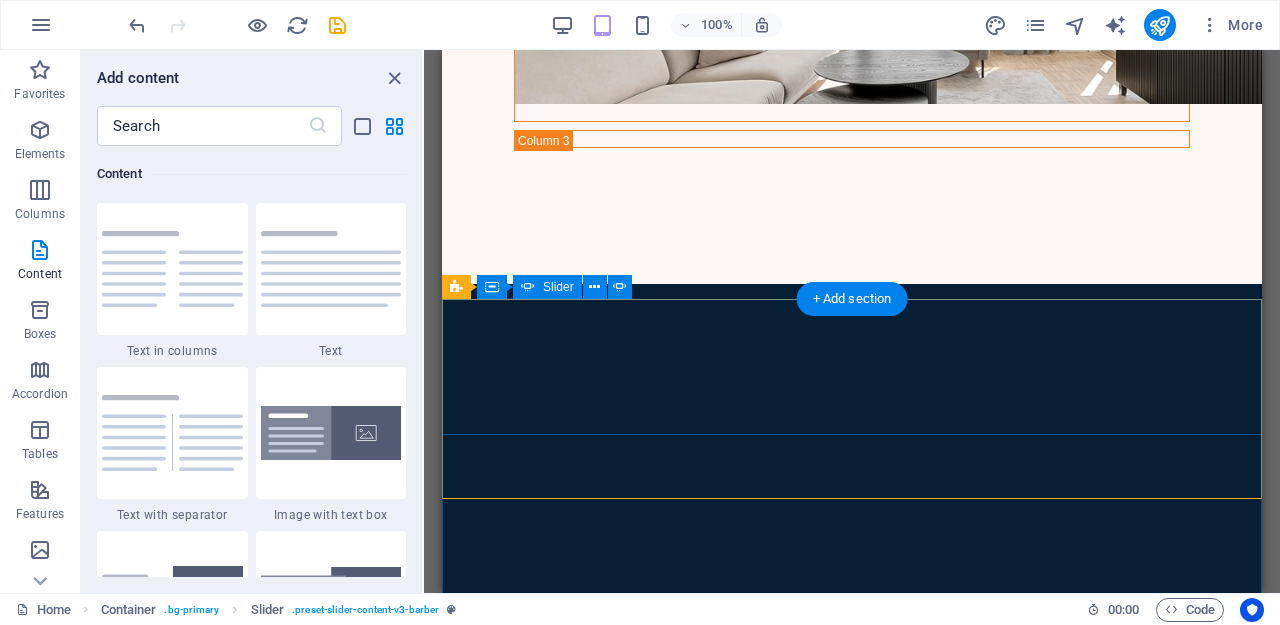 type 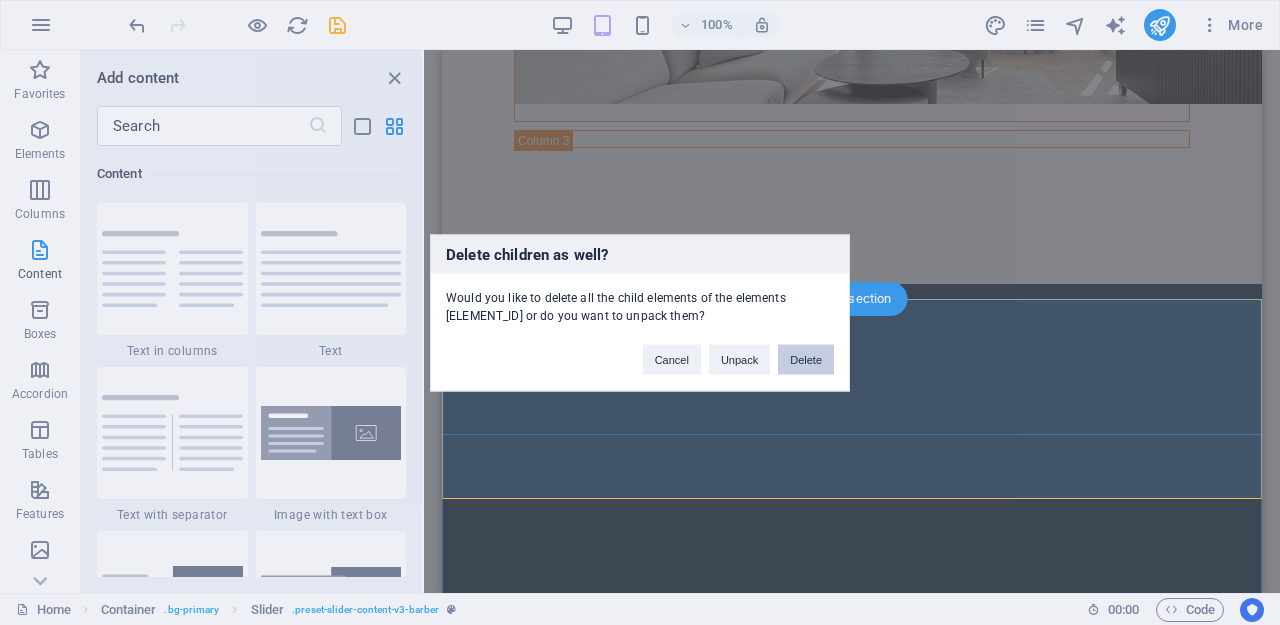 click on "Delete" at bounding box center [806, 359] 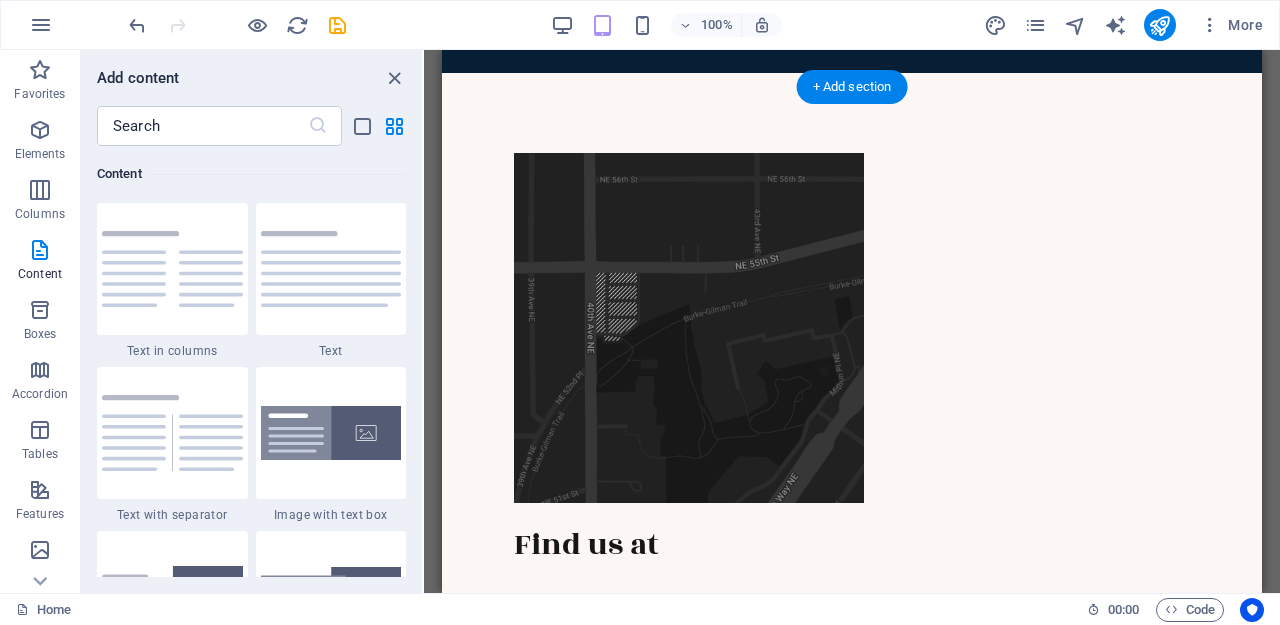 scroll, scrollTop: 3590, scrollLeft: 0, axis: vertical 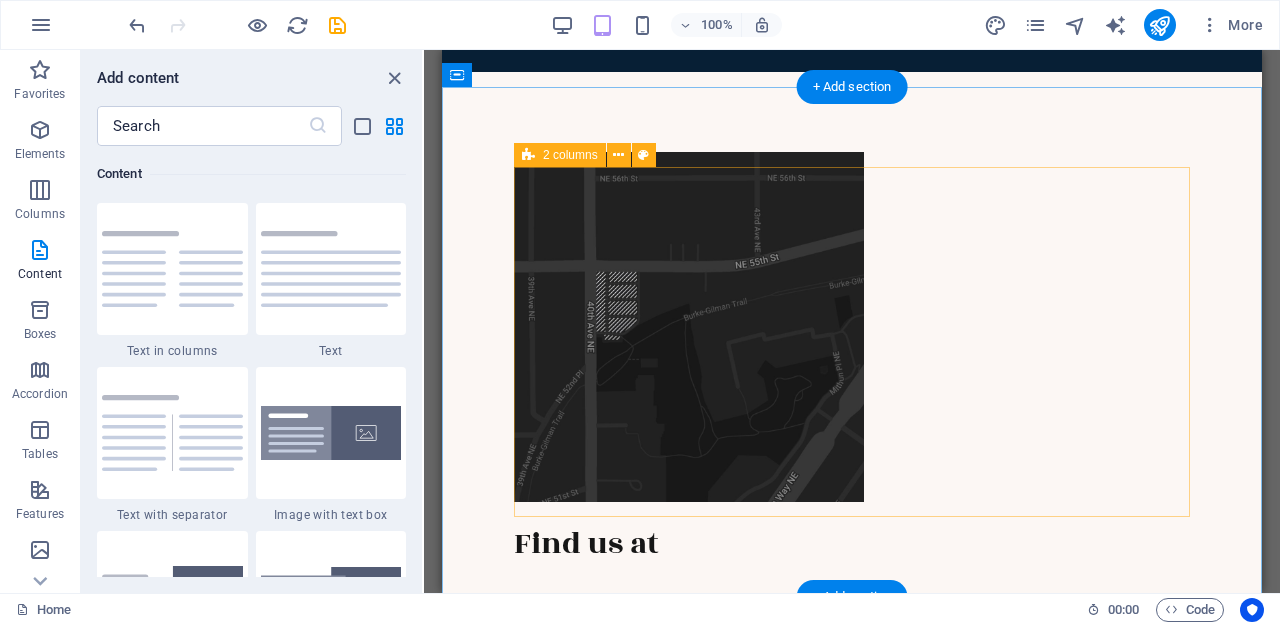 click on "Find us at Located in the heart of Buffalo, we bring the liveliness to mundane weeks and fun weekends. Street Berlin [POSTAL_CODE]" at bounding box center [852, 496] 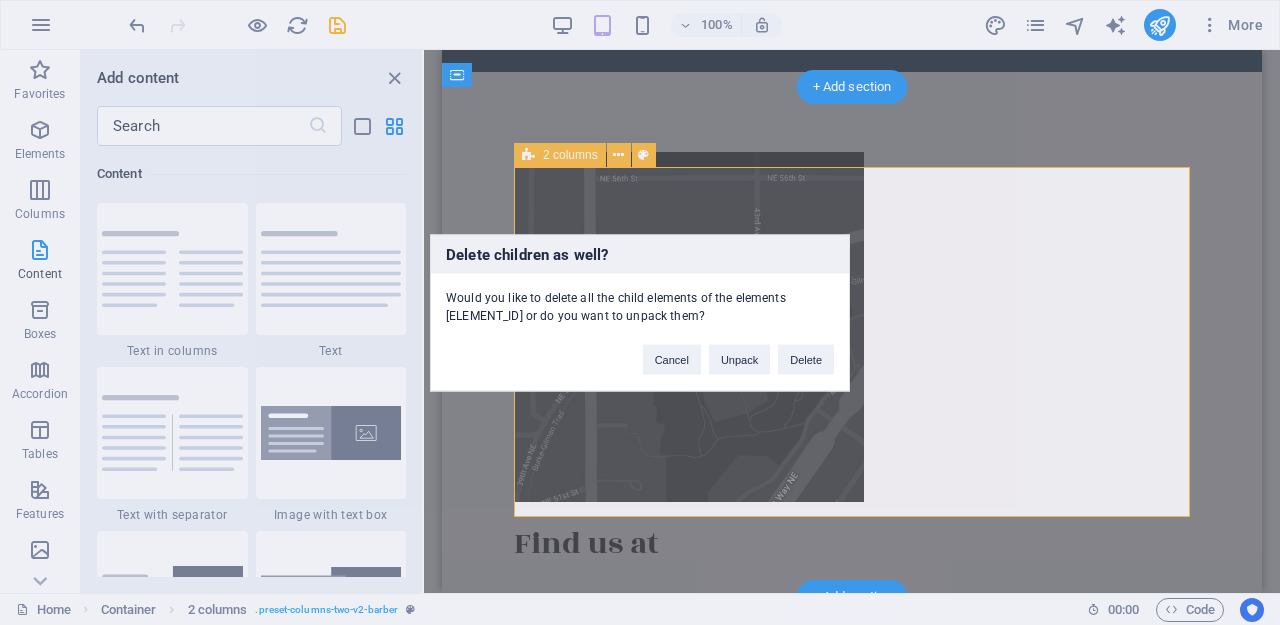 click on "Cancel Unpack Delete" at bounding box center [738, 349] 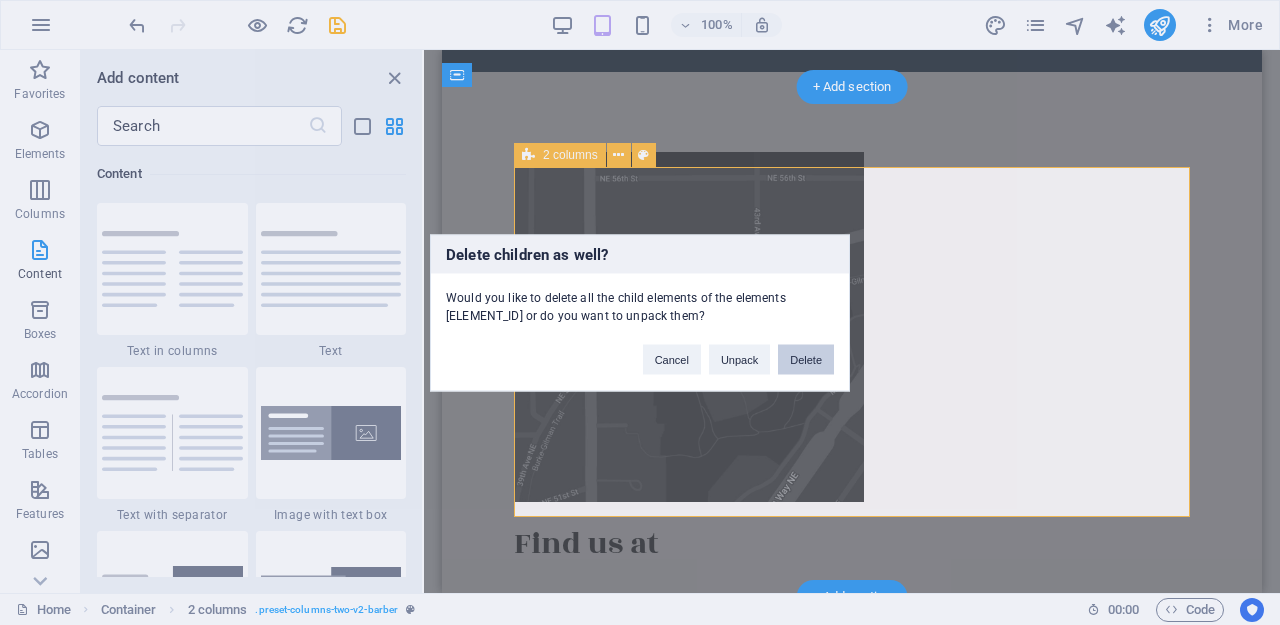 click on "Delete" at bounding box center (806, 359) 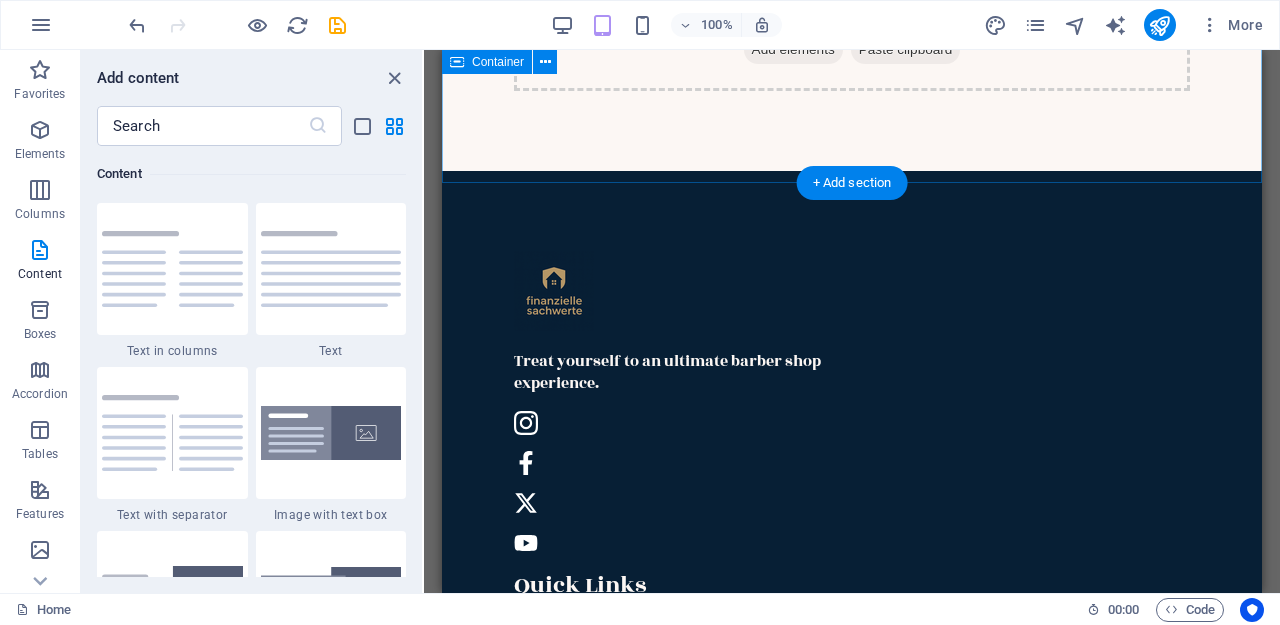 scroll, scrollTop: 3796, scrollLeft: 0, axis: vertical 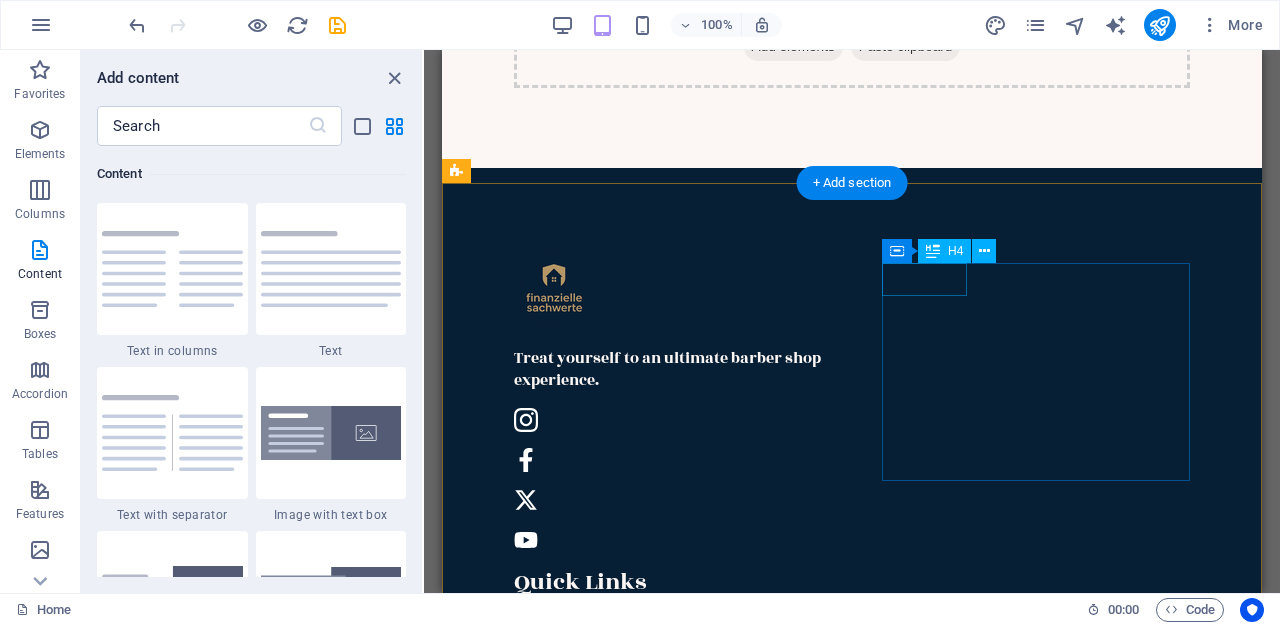 click on "Contact" at bounding box center (668, 962) 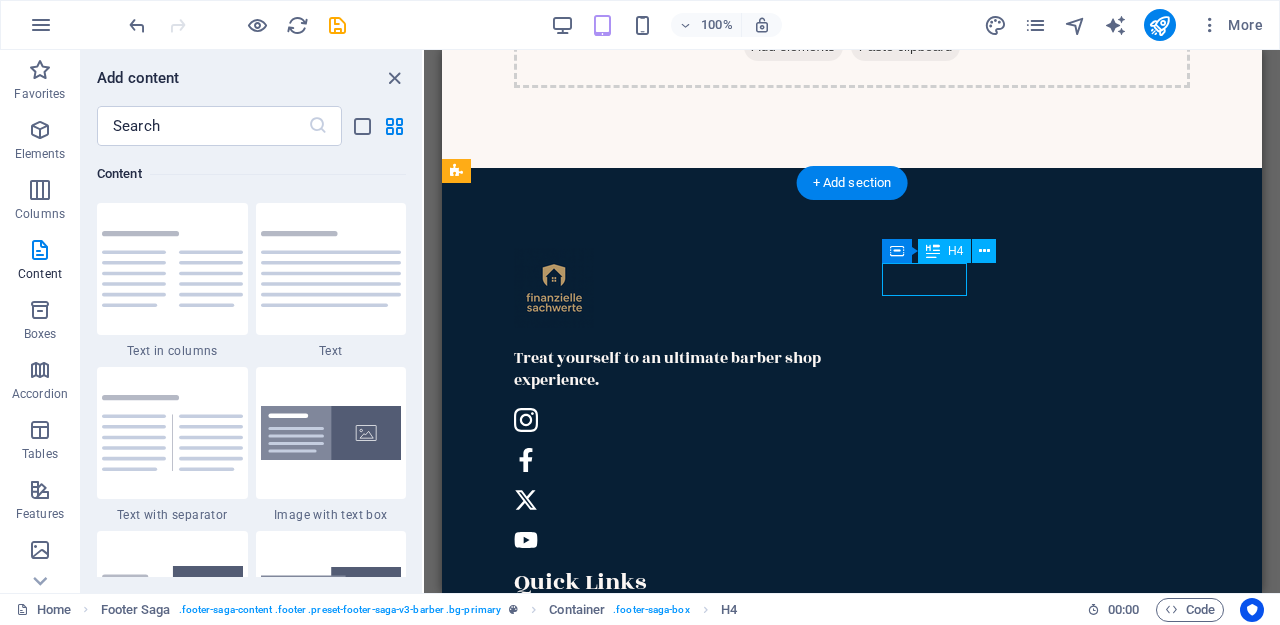 click on "Contact" at bounding box center [668, 962] 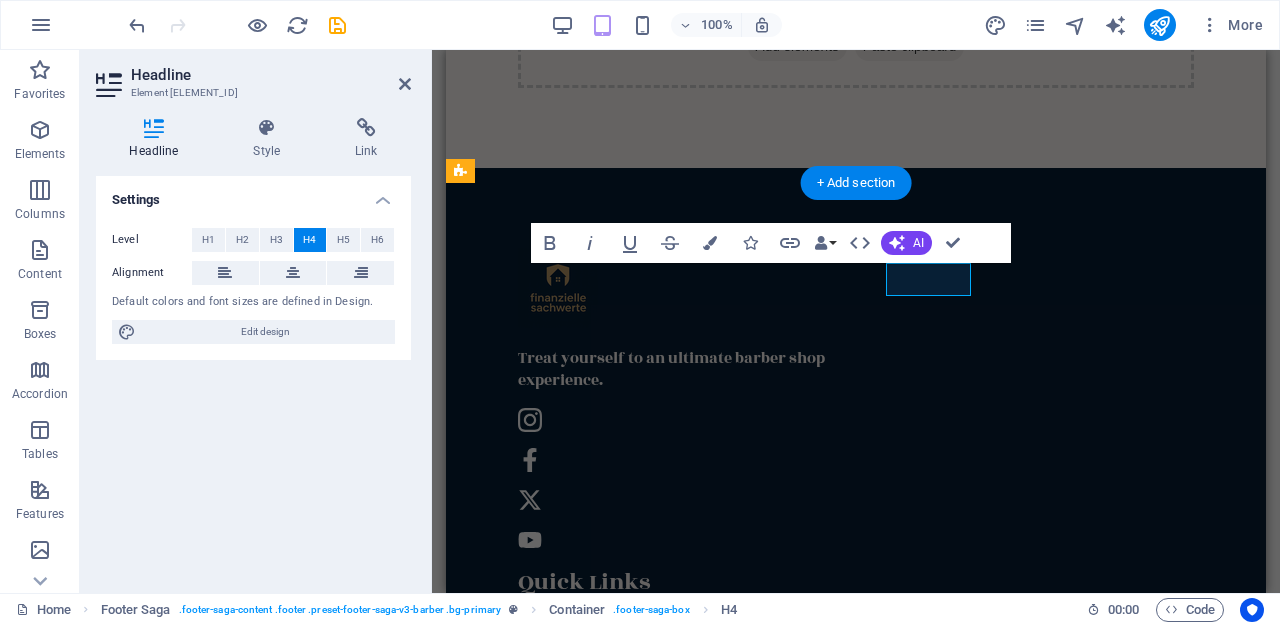 type 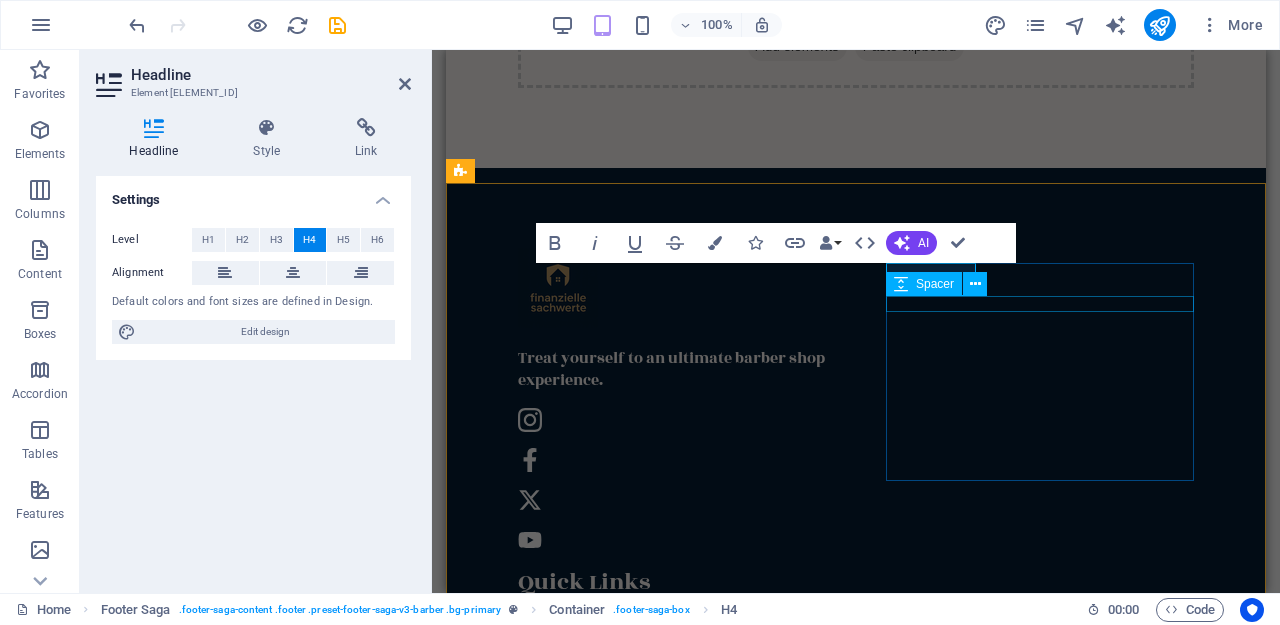 click at bounding box center [672, 986] 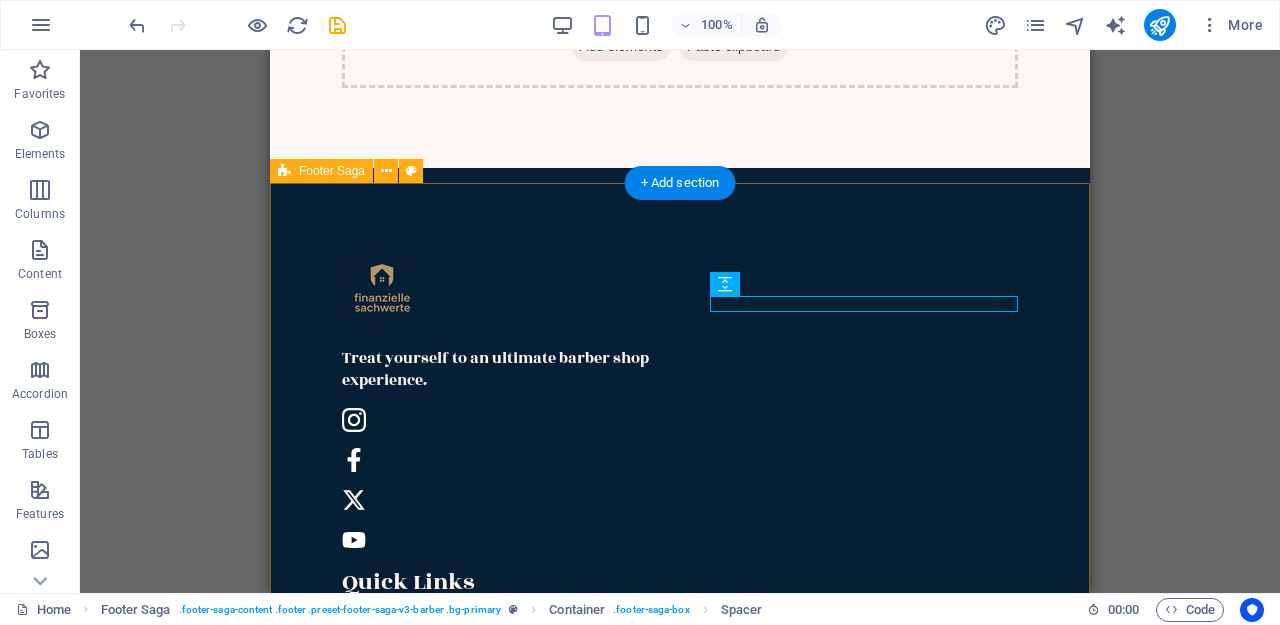 click on "Treat yourself to an ultimate barber shop experience. Quick Links Home About Us Services Gallery Testimonials Contact Us Details Legal Notice Privacy Kontakt 0123 - 456789 21313a0f7dce5e3290254e54b91637@plesk.local 10:00 AM - 08:00 PM" at bounding box center (680, 728) 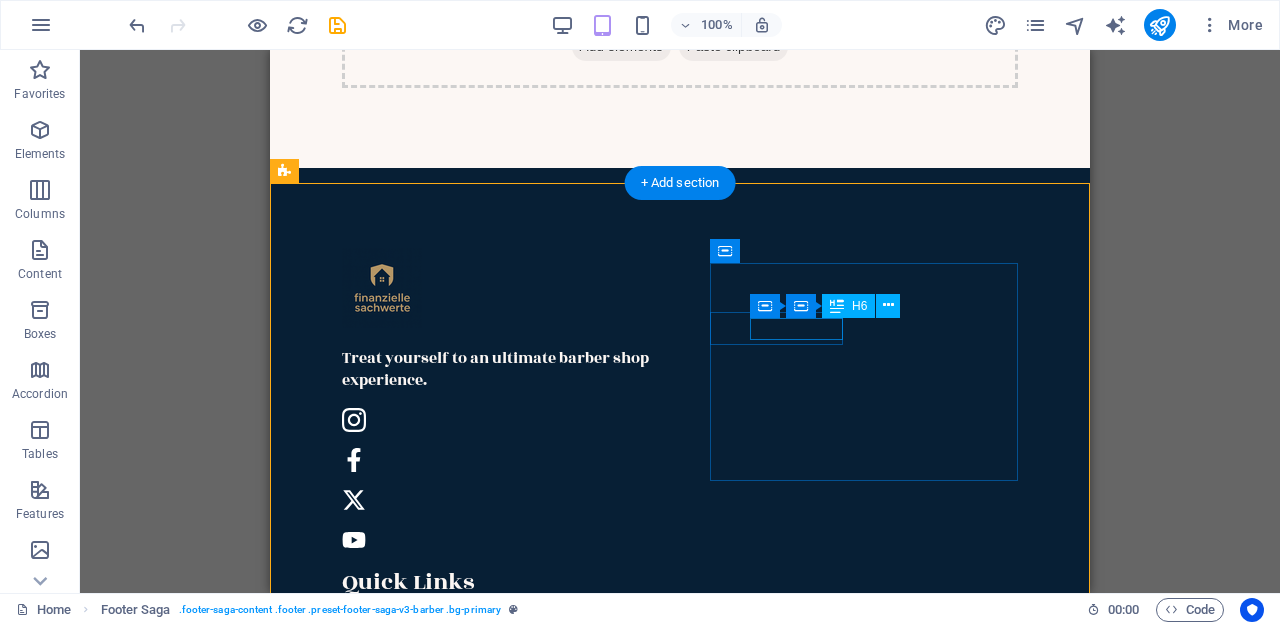 click on "0123 - 456789" at bounding box center (388, 1037) 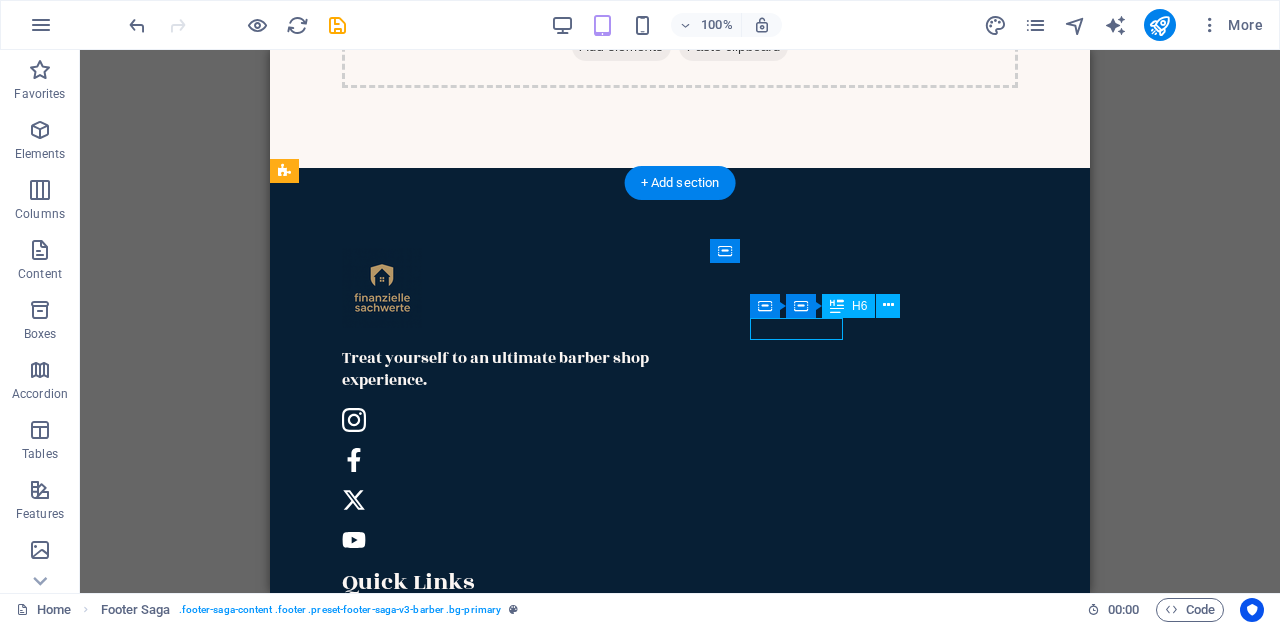 click on "0123 - 456789" at bounding box center [388, 1037] 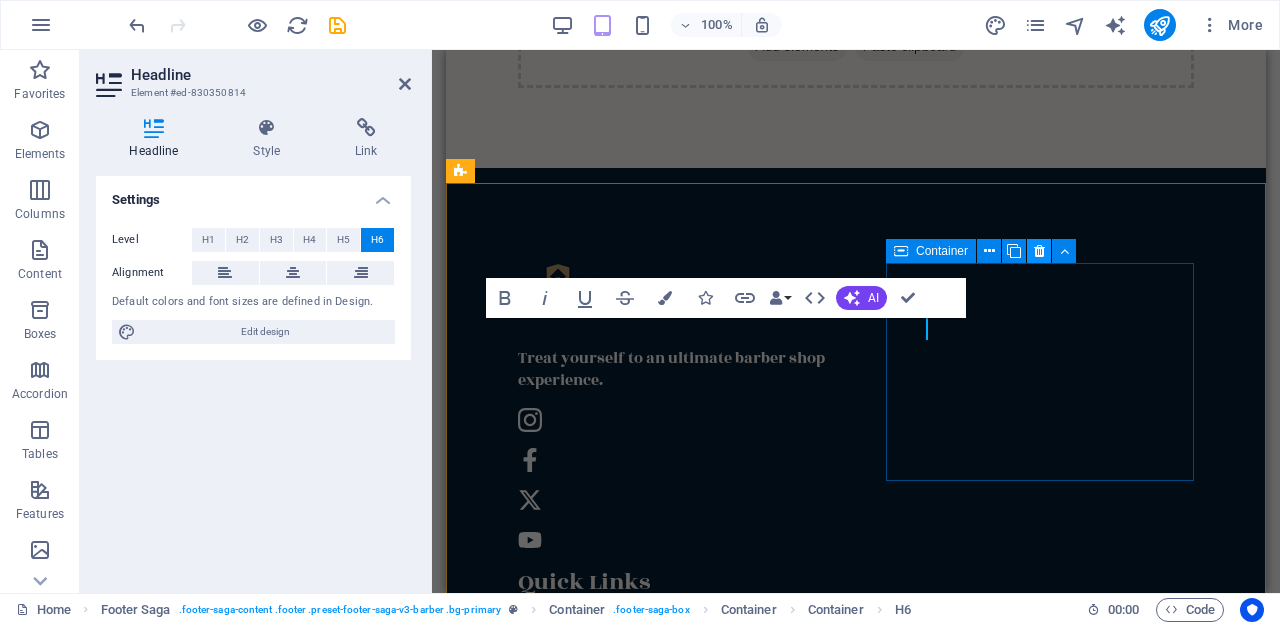 click at bounding box center [1039, 251] 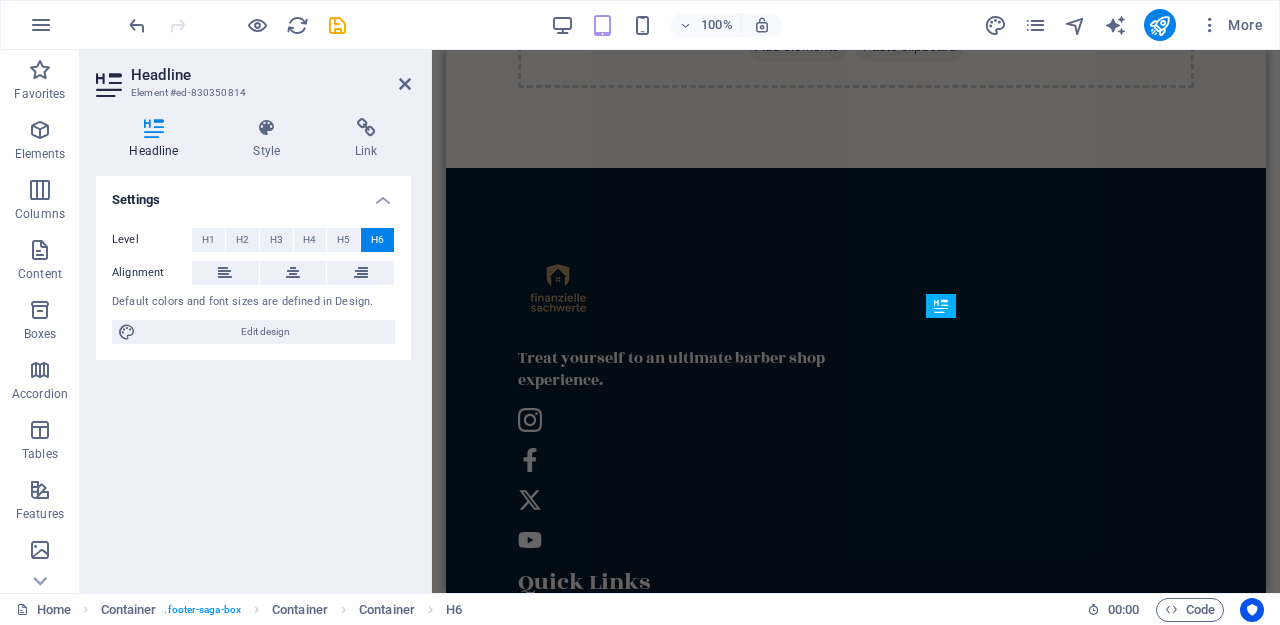 click on "Treat yourself to an ultimate barber shop experience. Quick Links Home About Us Services Gallery Testimonials Contact Us Details Legal Notice Privacy" at bounding box center (856, 581) 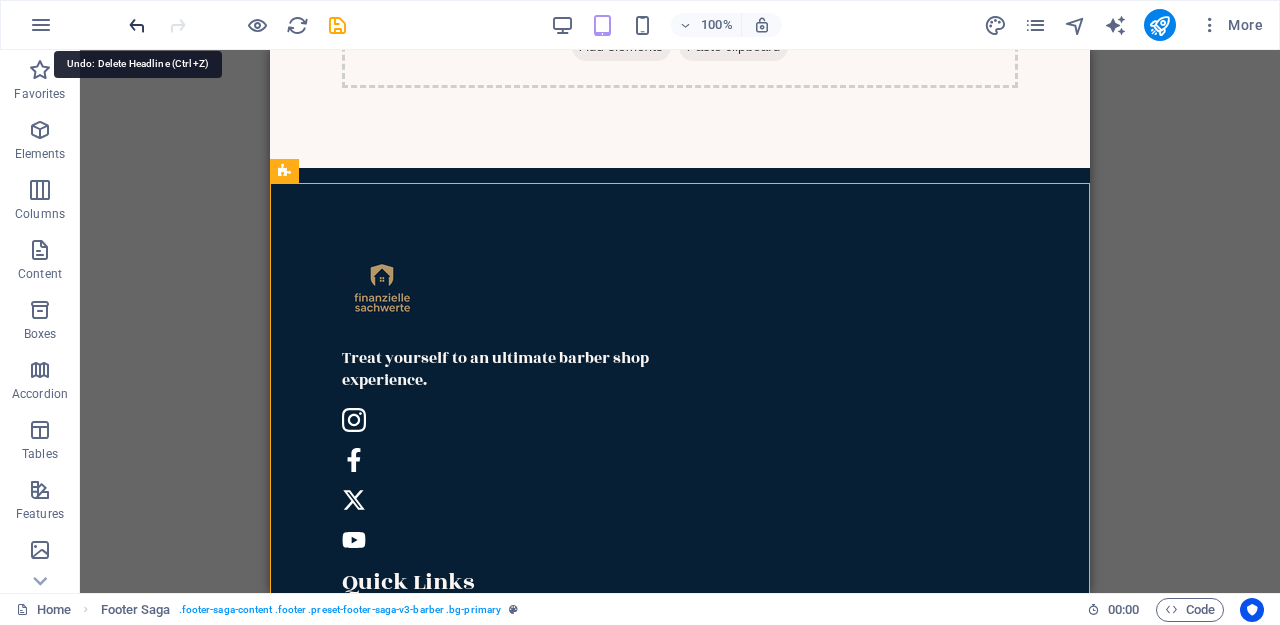 click at bounding box center (137, 25) 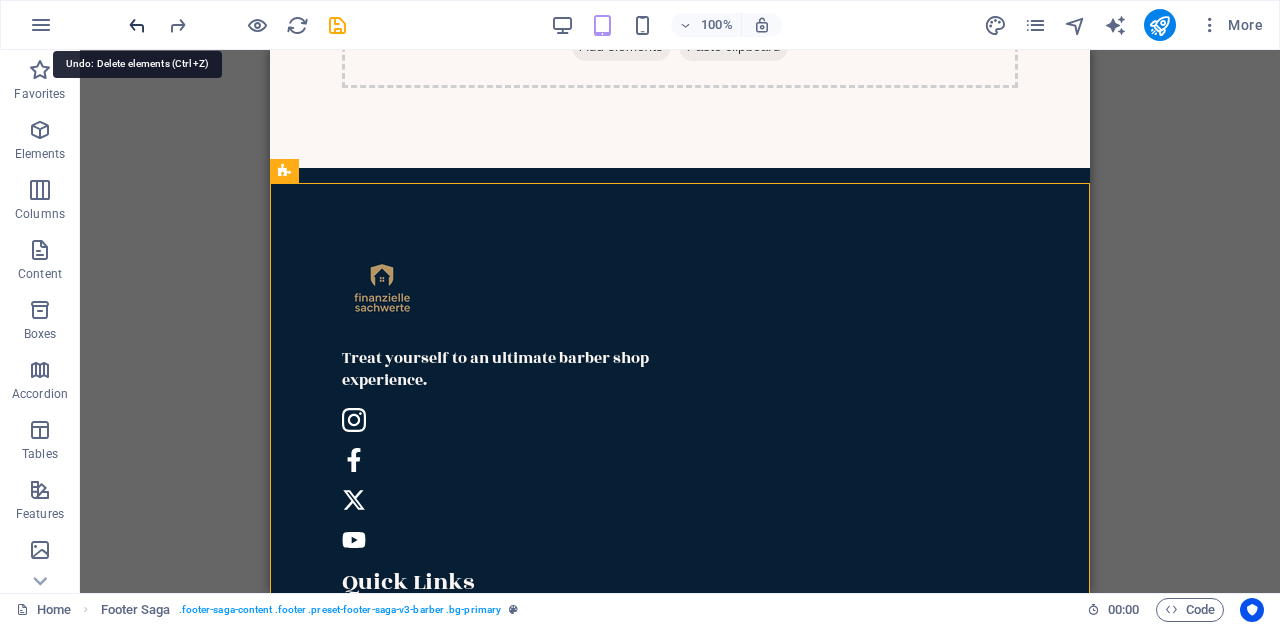 click at bounding box center (137, 25) 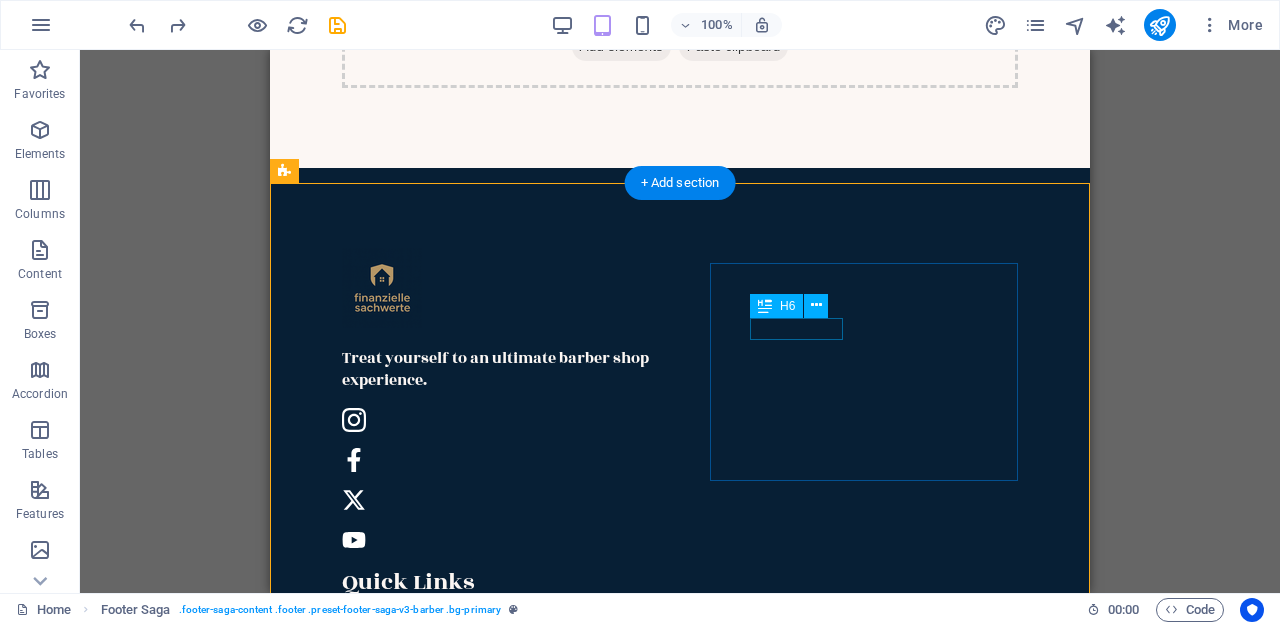 click on "0123 - 456789" at bounding box center (388, 1037) 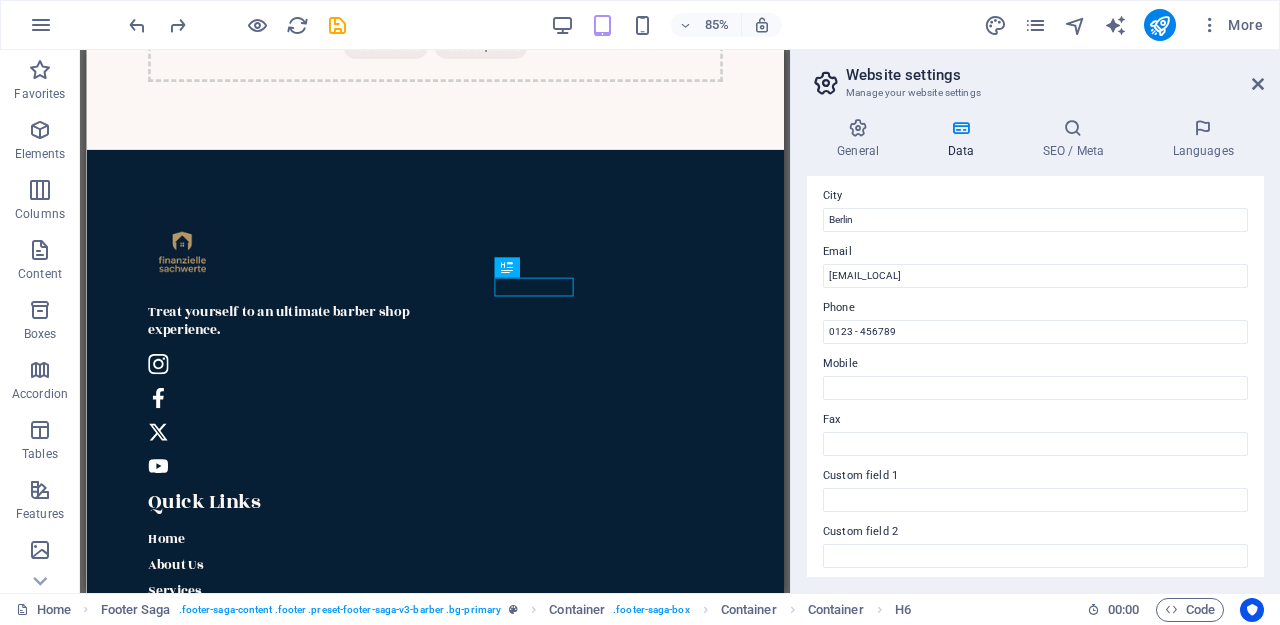 scroll, scrollTop: 330, scrollLeft: 0, axis: vertical 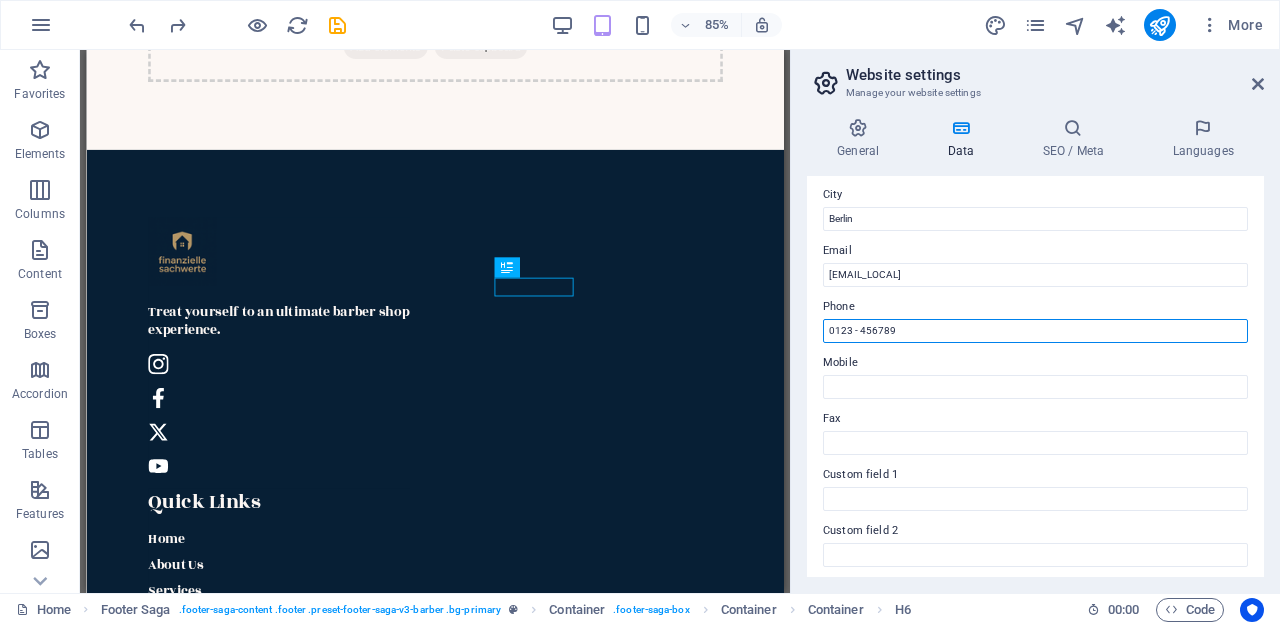drag, startPoint x: 925, startPoint y: 329, endPoint x: 804, endPoint y: 324, distance: 121.103264 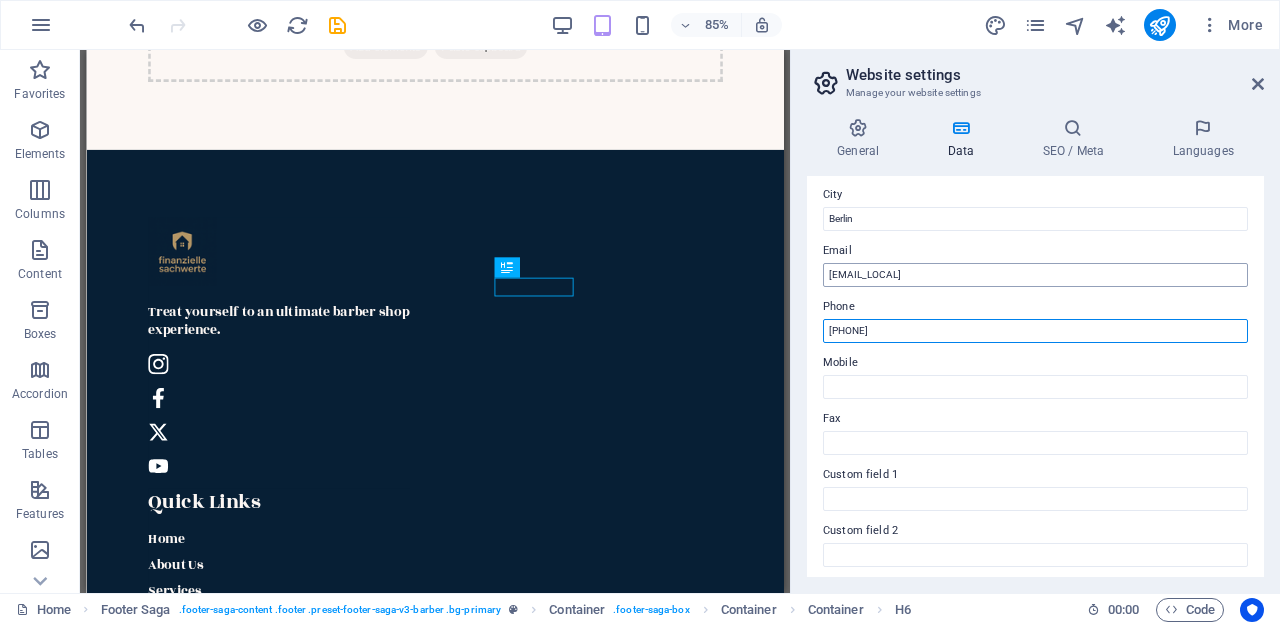 type on "[PHONE]" 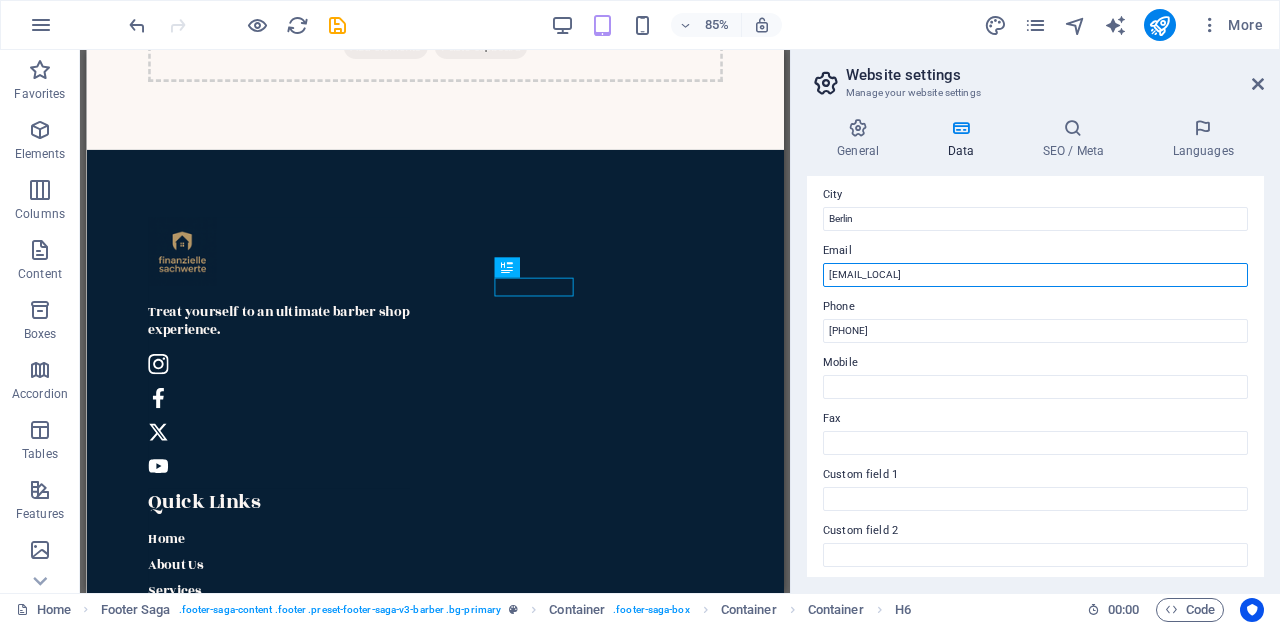 drag, startPoint x: 1058, startPoint y: 270, endPoint x: 796, endPoint y: 254, distance: 262.4881 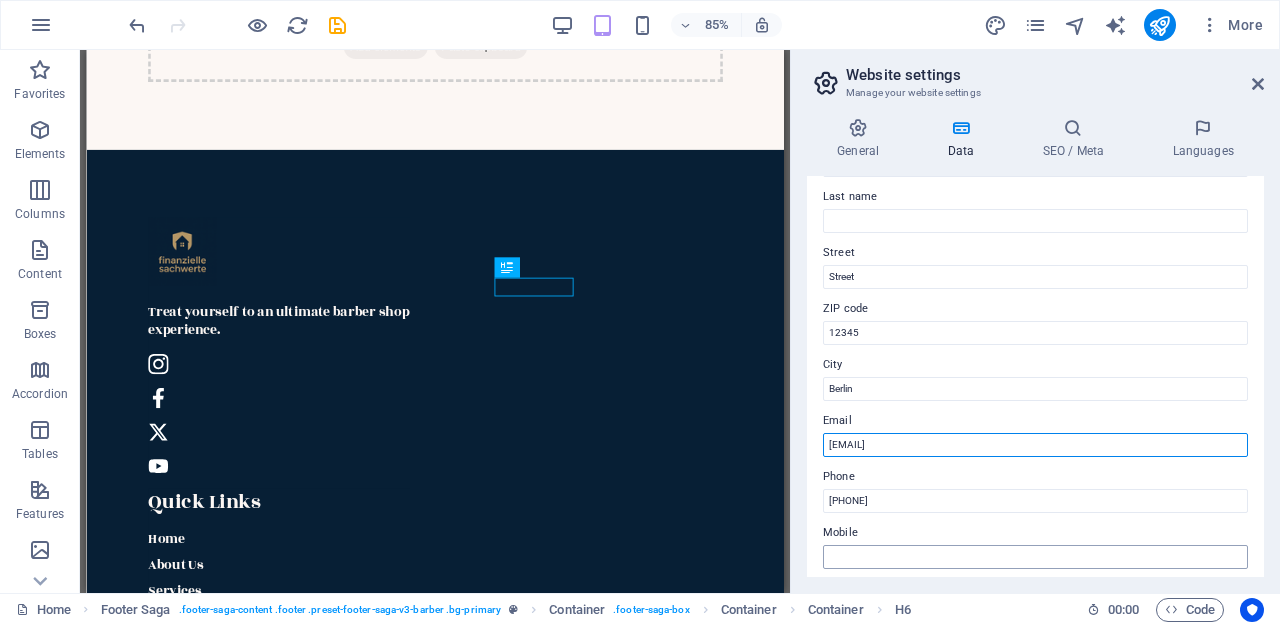 scroll, scrollTop: 151, scrollLeft: 0, axis: vertical 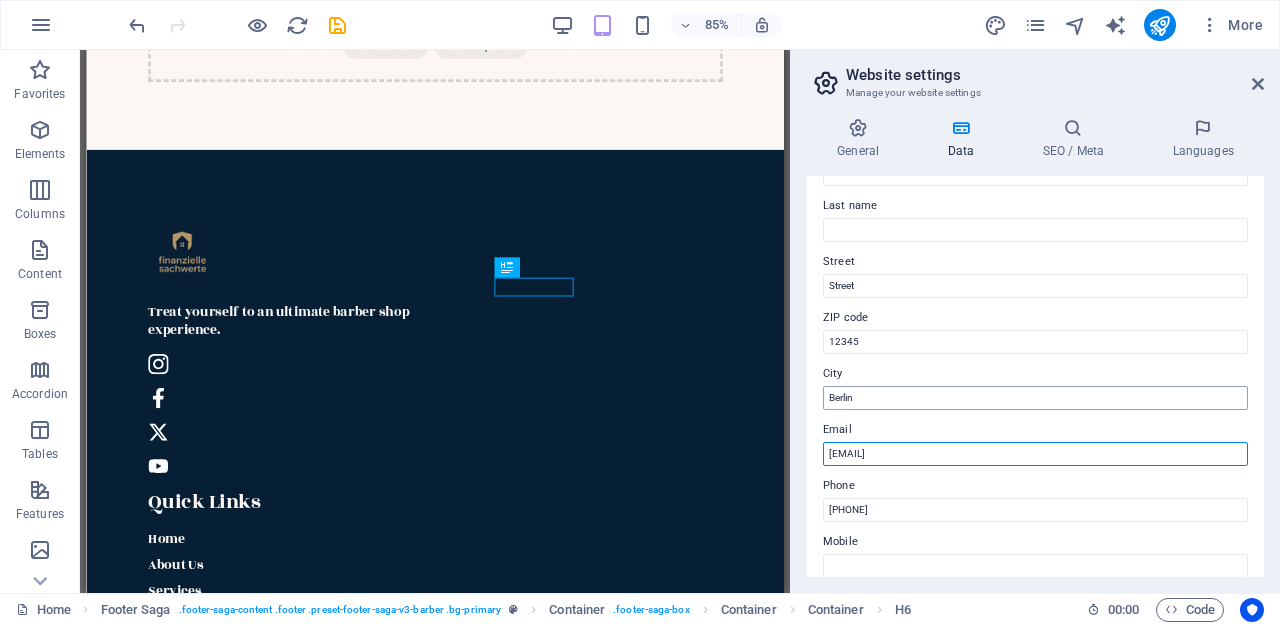 type on "[EMAIL]" 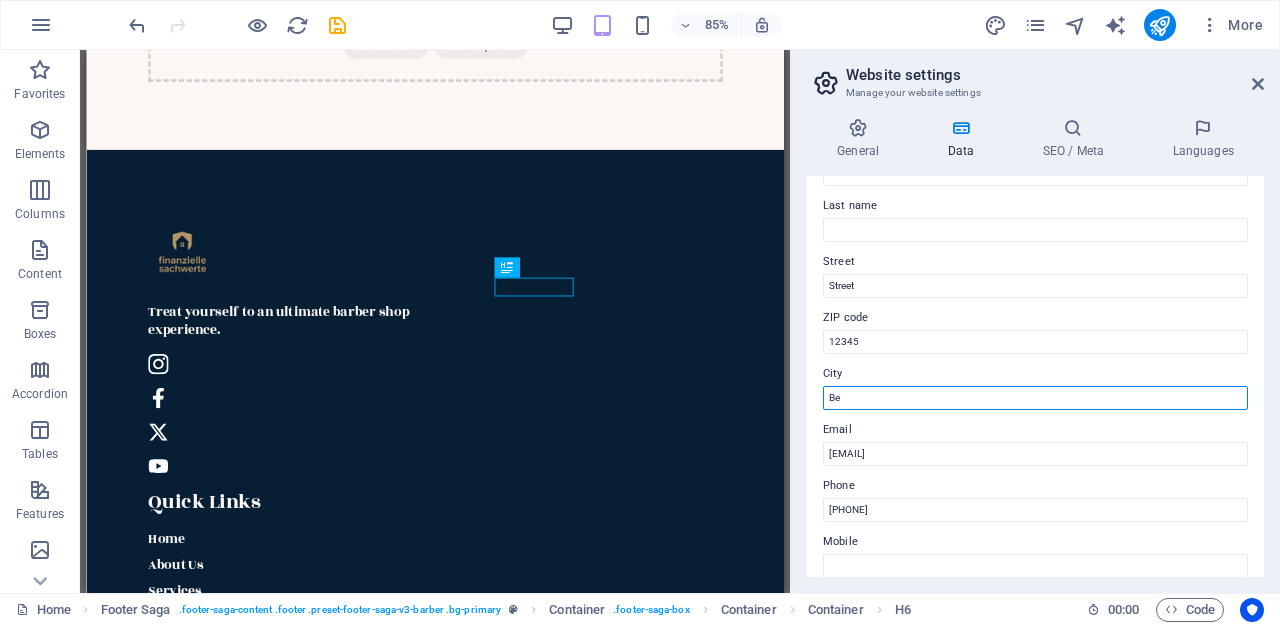type on "B" 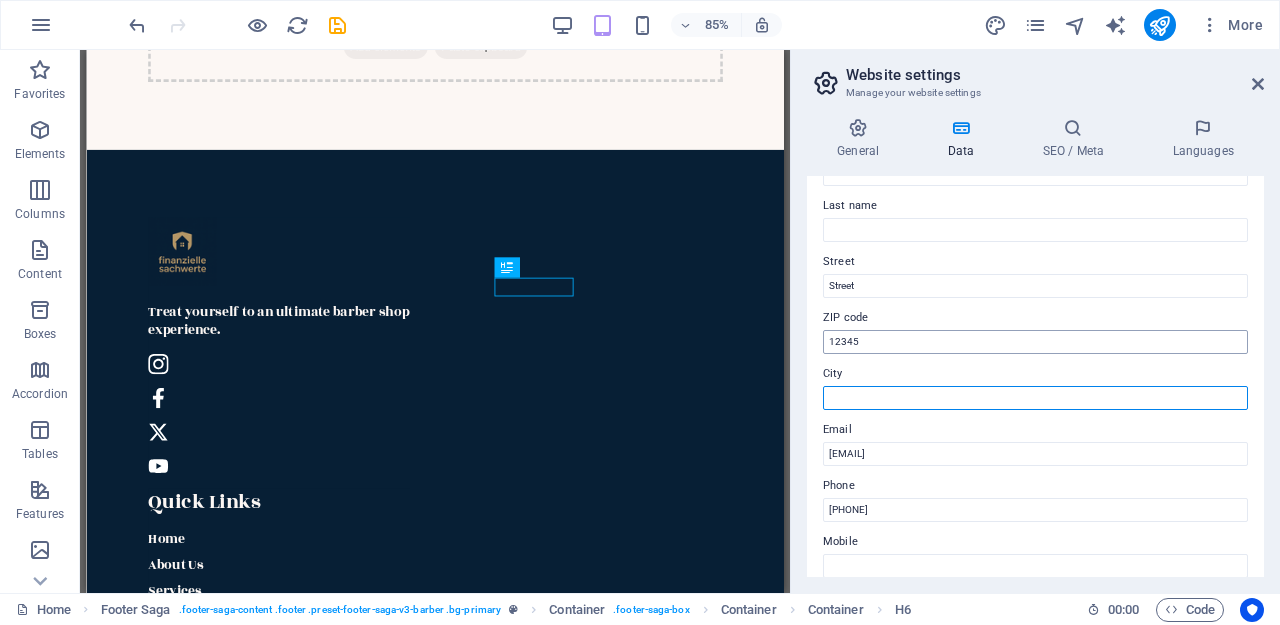 type 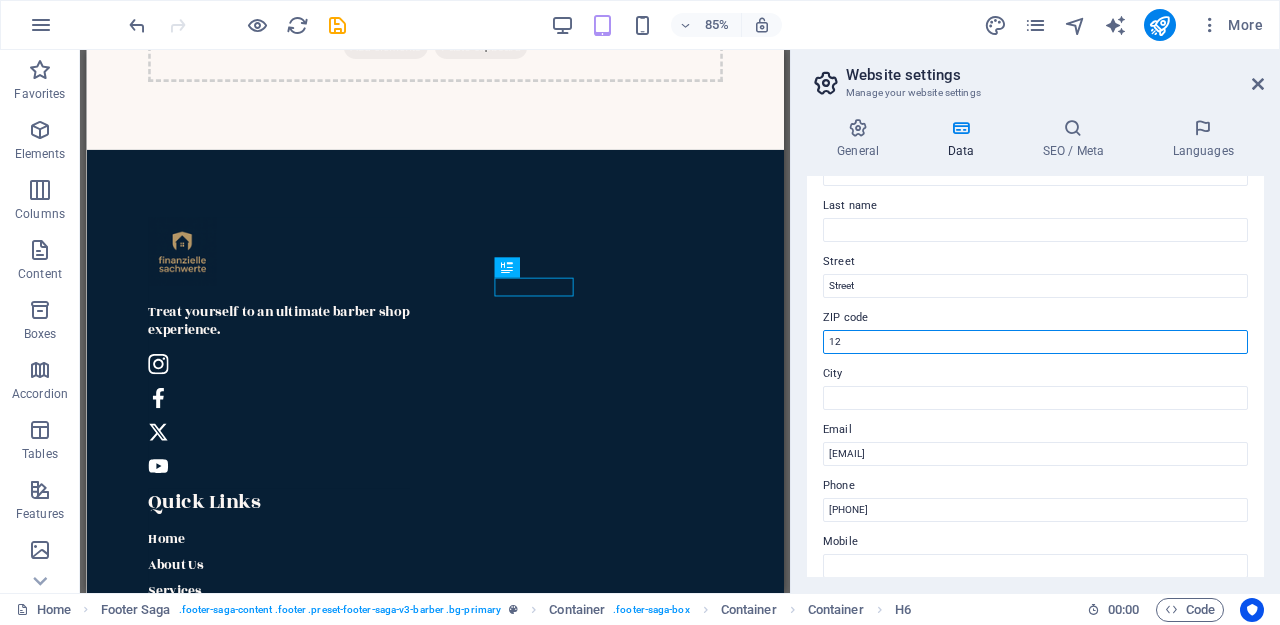 type on "1" 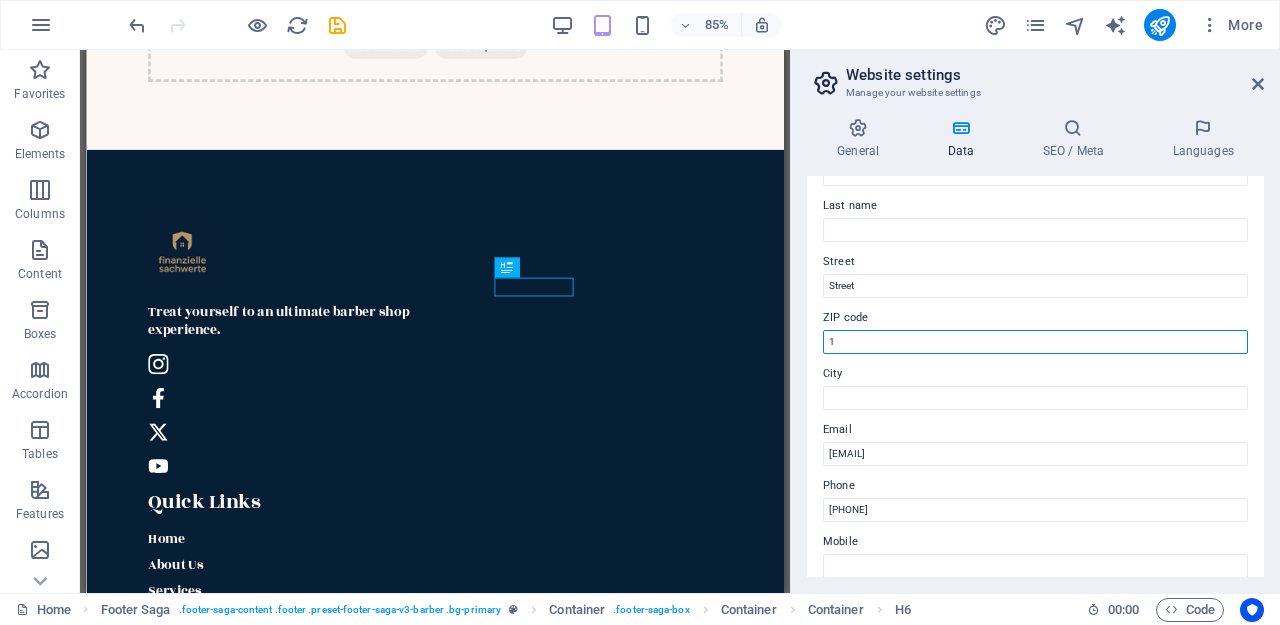 type 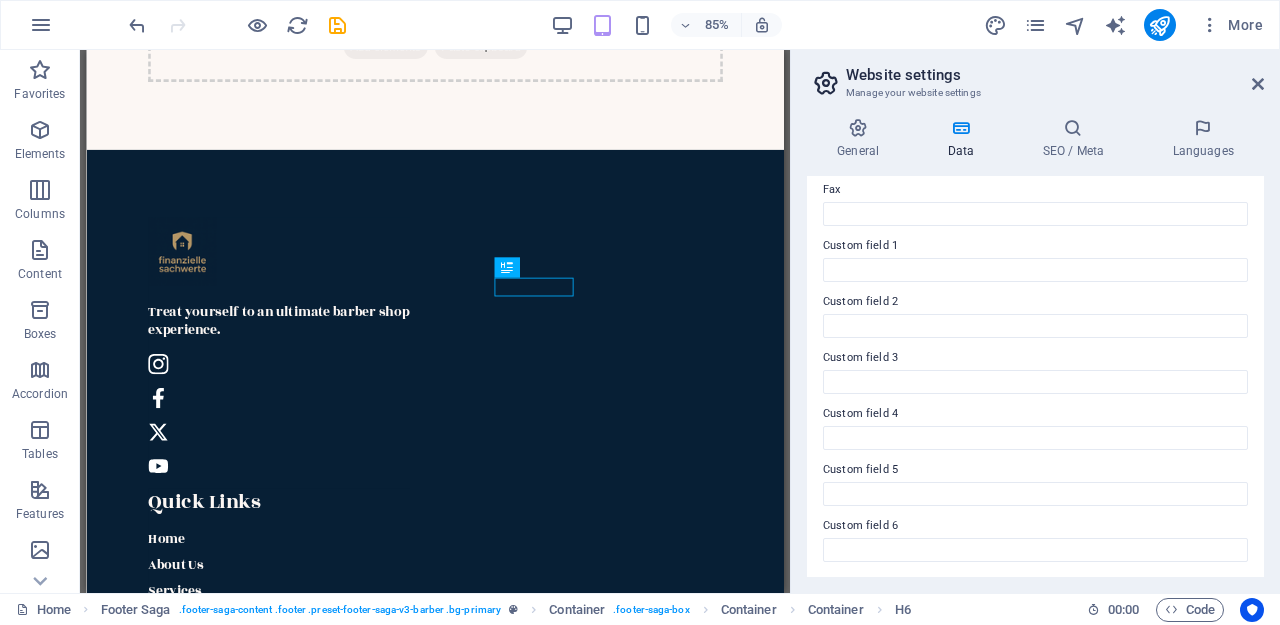 scroll, scrollTop: 558, scrollLeft: 0, axis: vertical 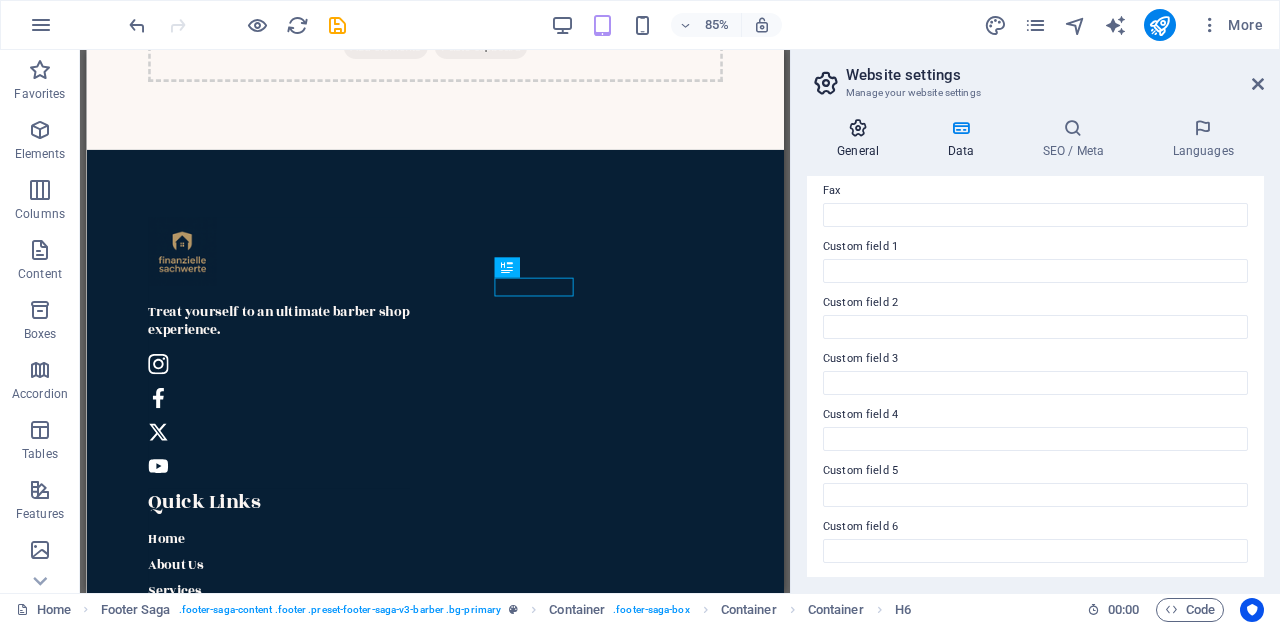 click on "General" at bounding box center (862, 139) 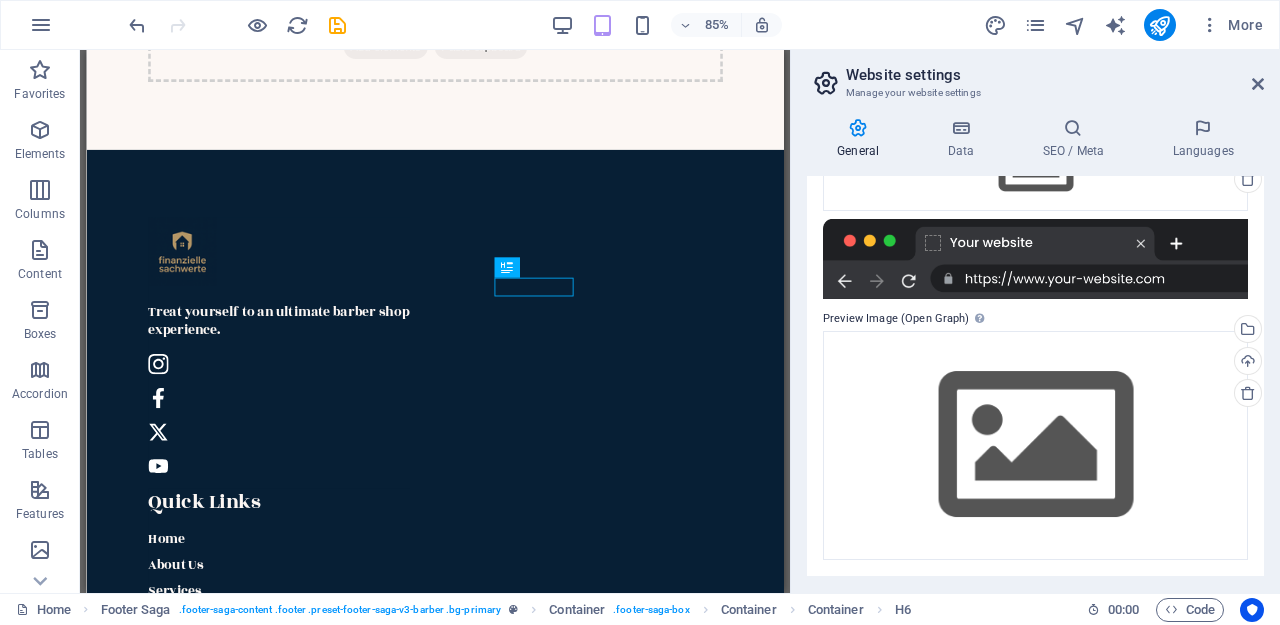 scroll, scrollTop: 346, scrollLeft: 0, axis: vertical 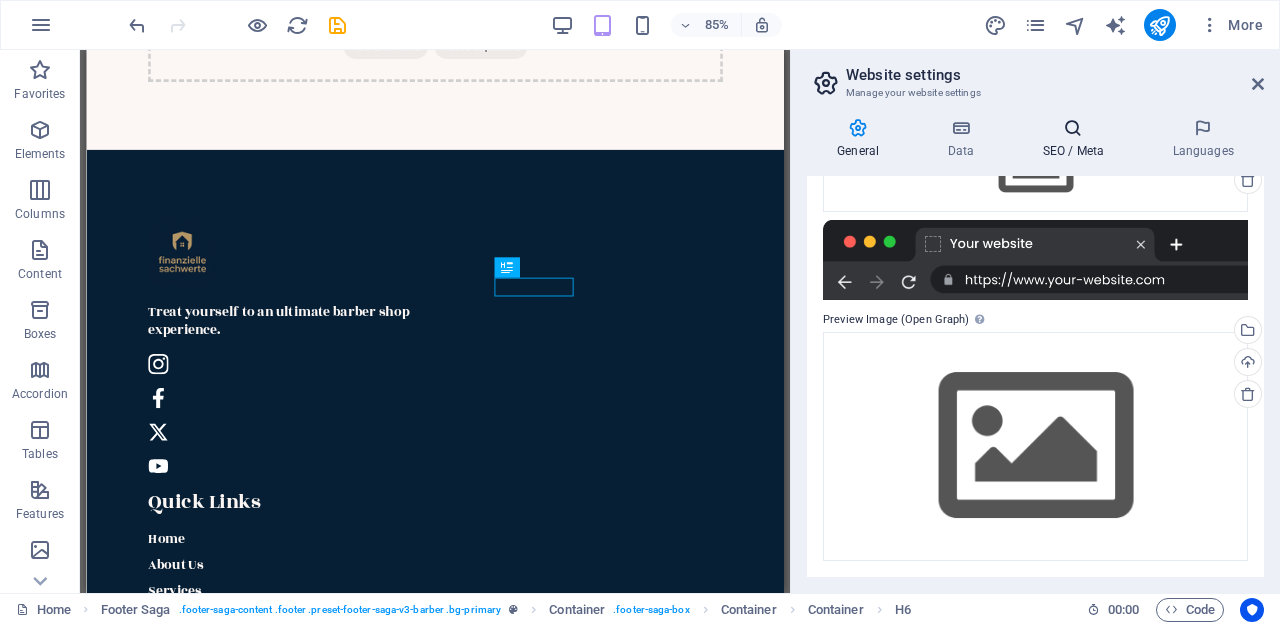 click at bounding box center (1073, 128) 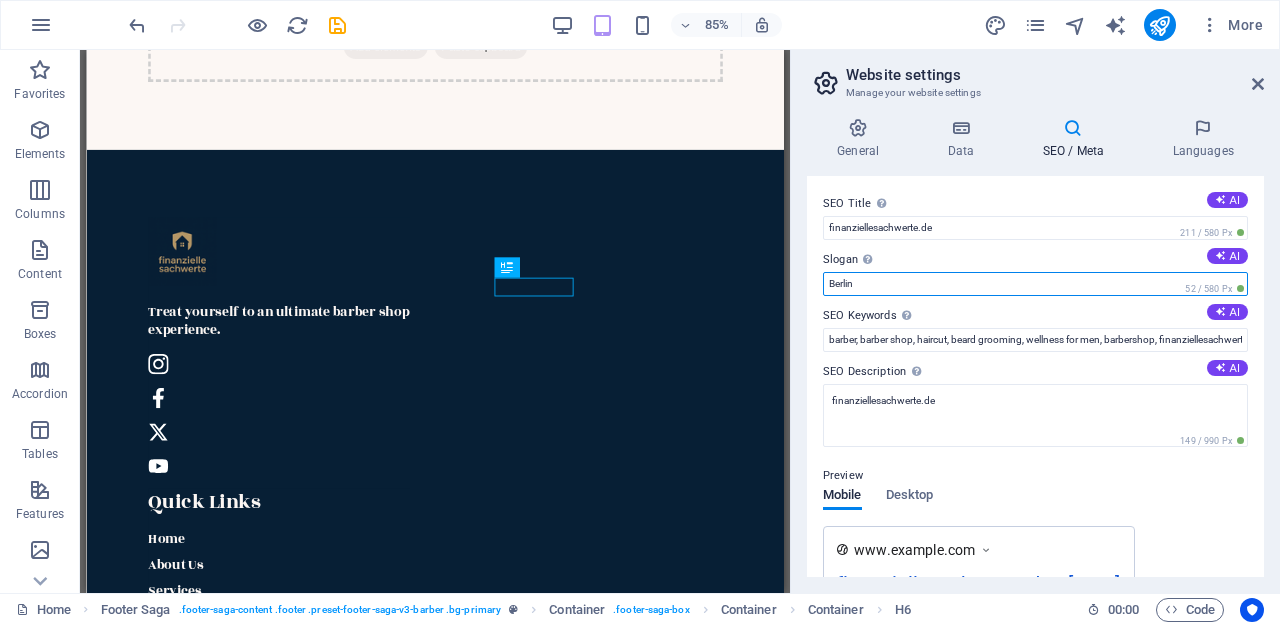 drag, startPoint x: 942, startPoint y: 281, endPoint x: 815, endPoint y: 282, distance: 127.00394 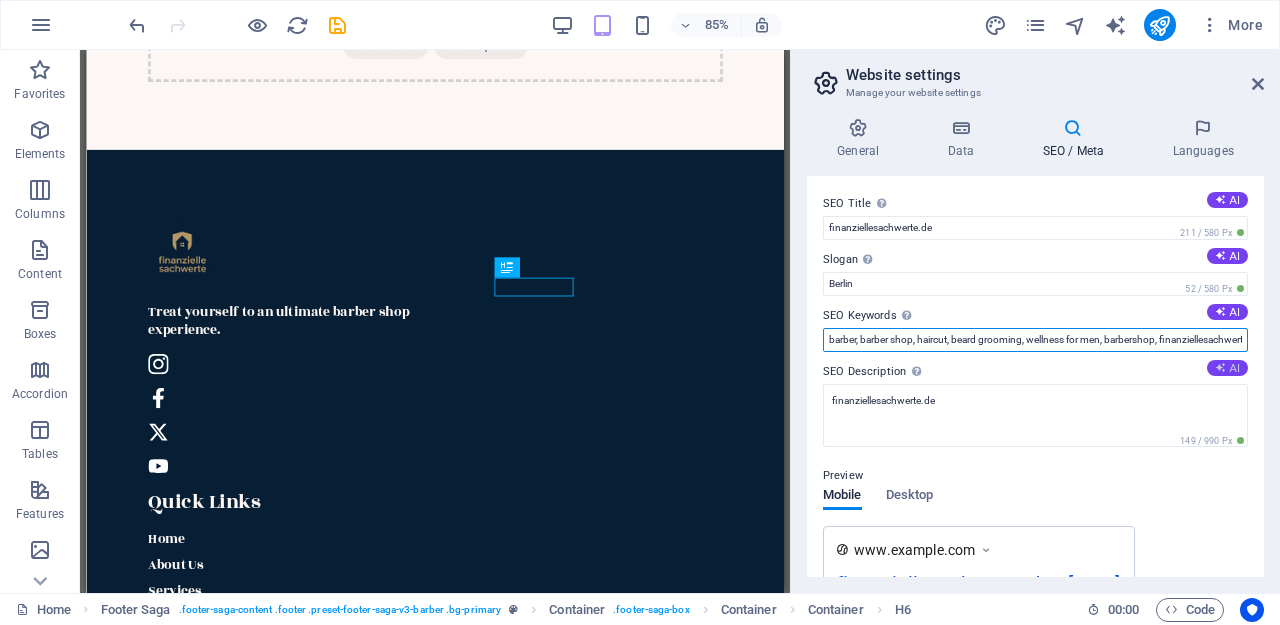 drag, startPoint x: 829, startPoint y: 339, endPoint x: 1209, endPoint y: 364, distance: 380.82147 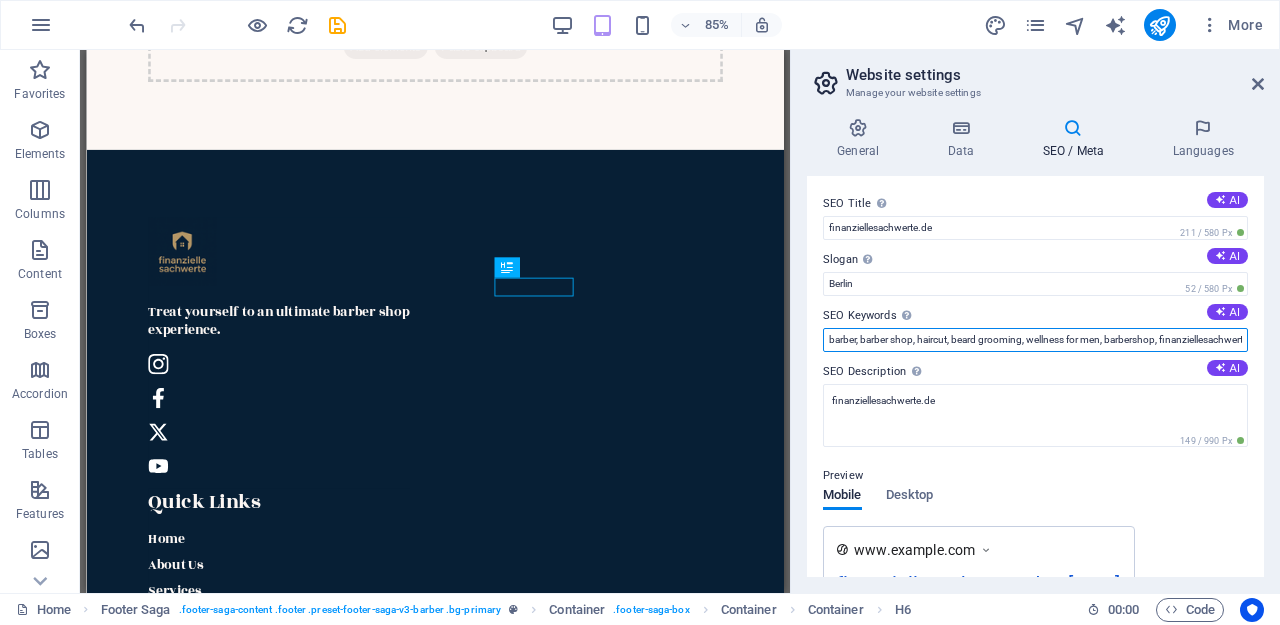click on "barber, barber shop, haircut, beard grooming, wellness for men, barbershop, finanziellesachwerte.de, Berlin" at bounding box center (1035, 340) 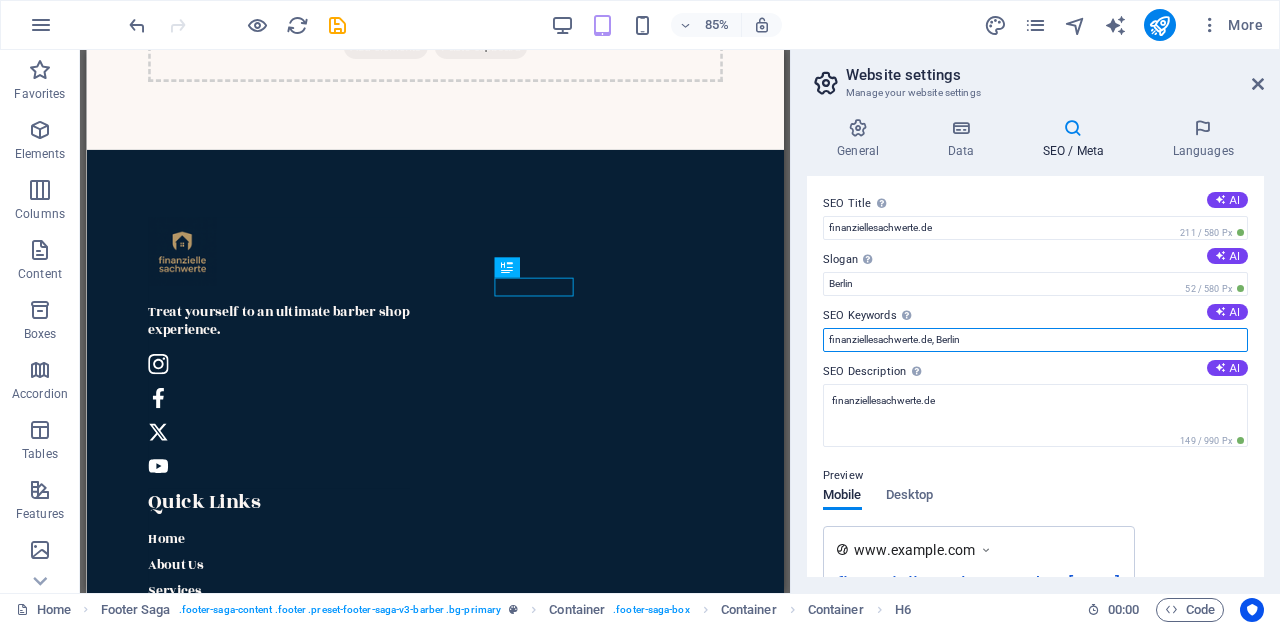click on "finanziellesachwerte.de, Berlin" at bounding box center (1035, 340) 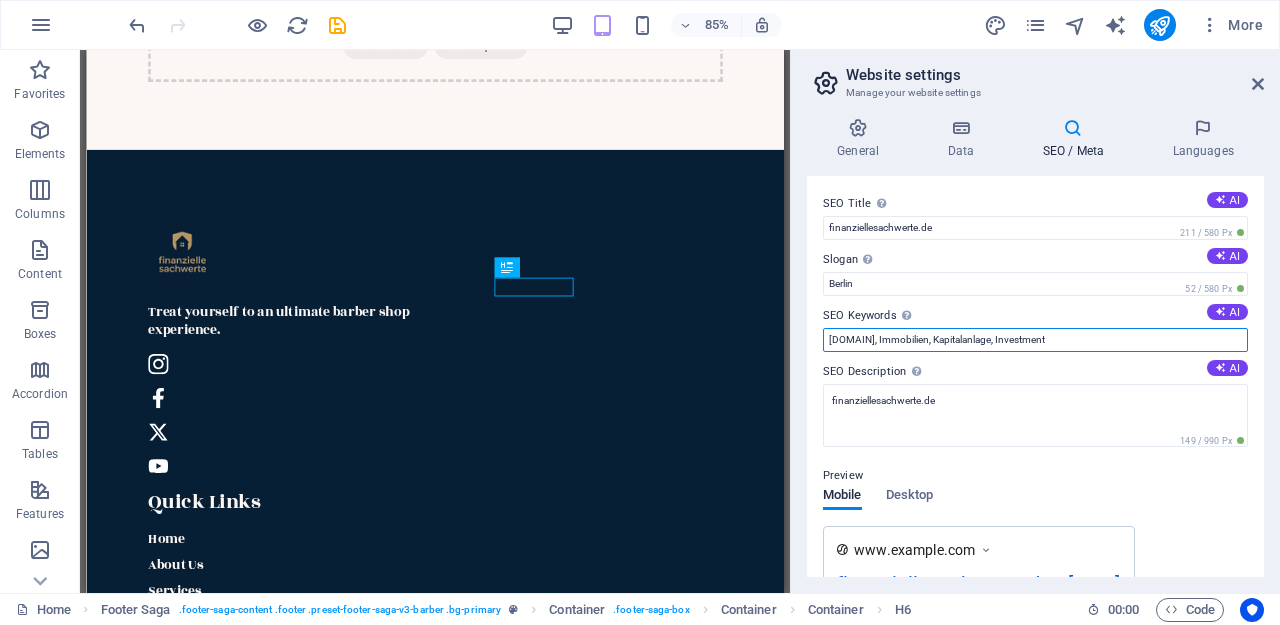 type on "[DOMAIN], Immobilien, Kapitalanlage, Investment" 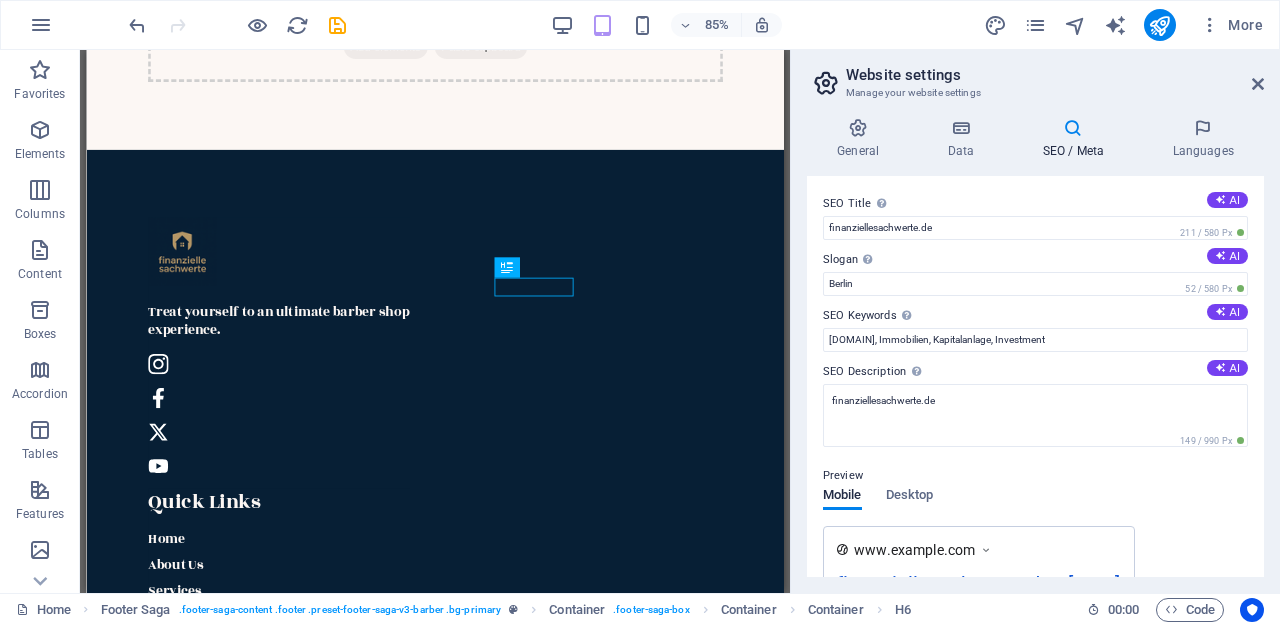 click on "Preview Mobile Desktop www.example.com finanziellesachwerte.de - [CITY] finanziellesachwerte.de" at bounding box center [1035, 544] 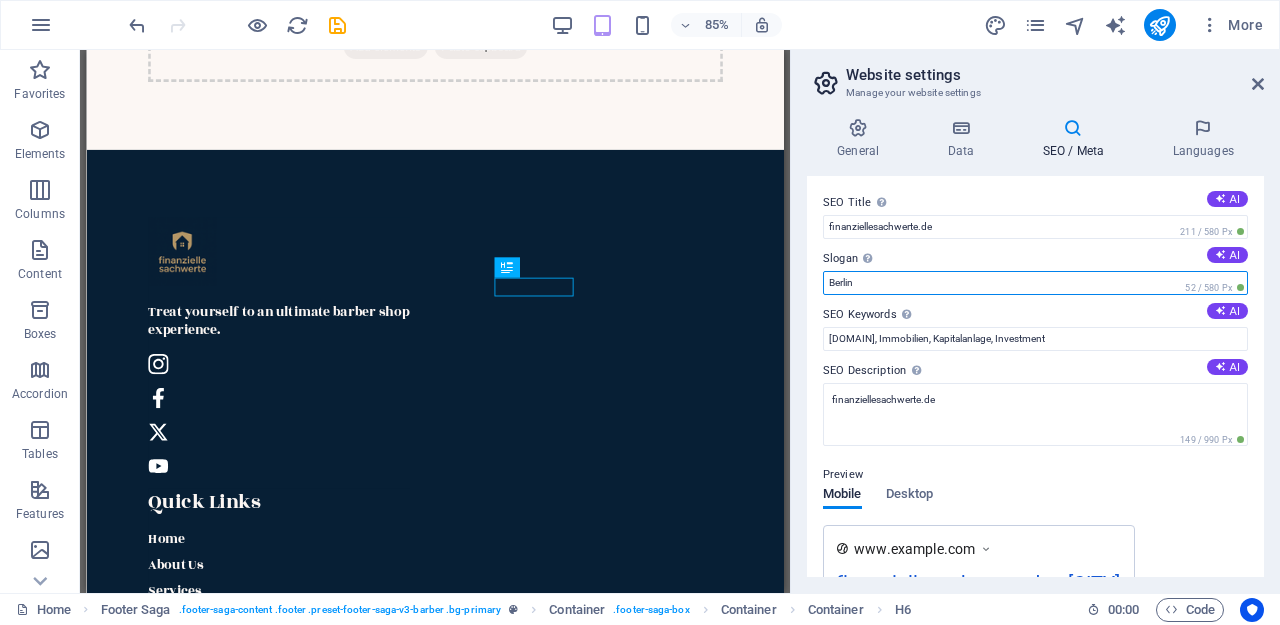 drag, startPoint x: 868, startPoint y: 283, endPoint x: 793, endPoint y: 283, distance: 75 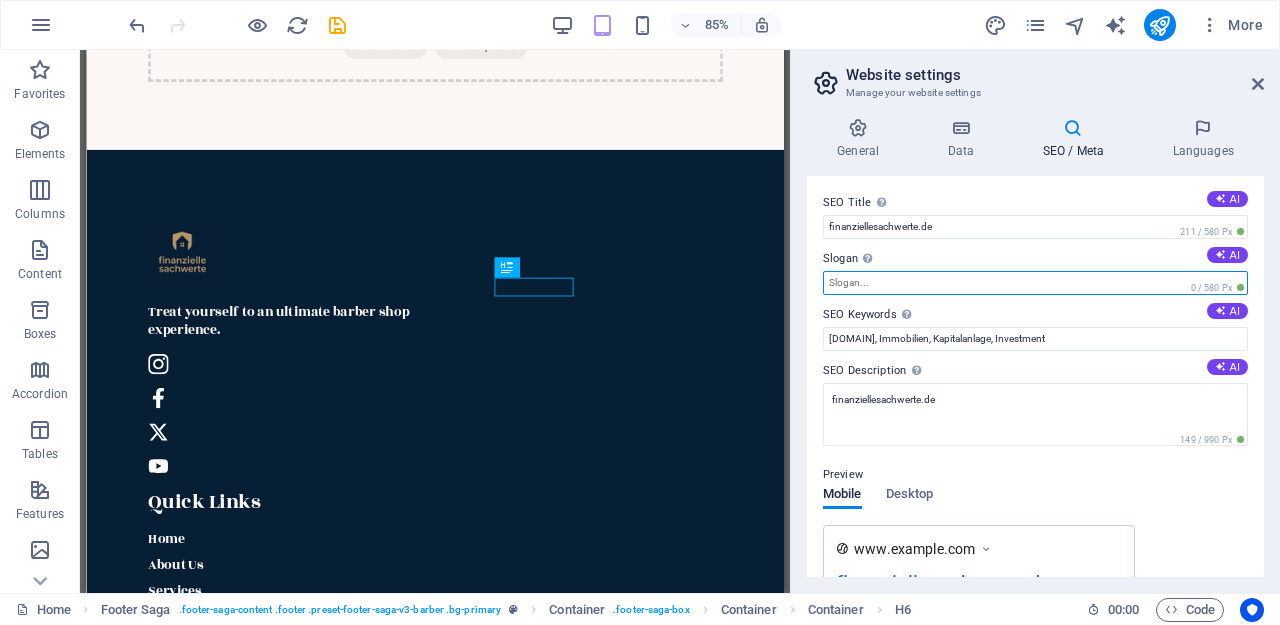 type 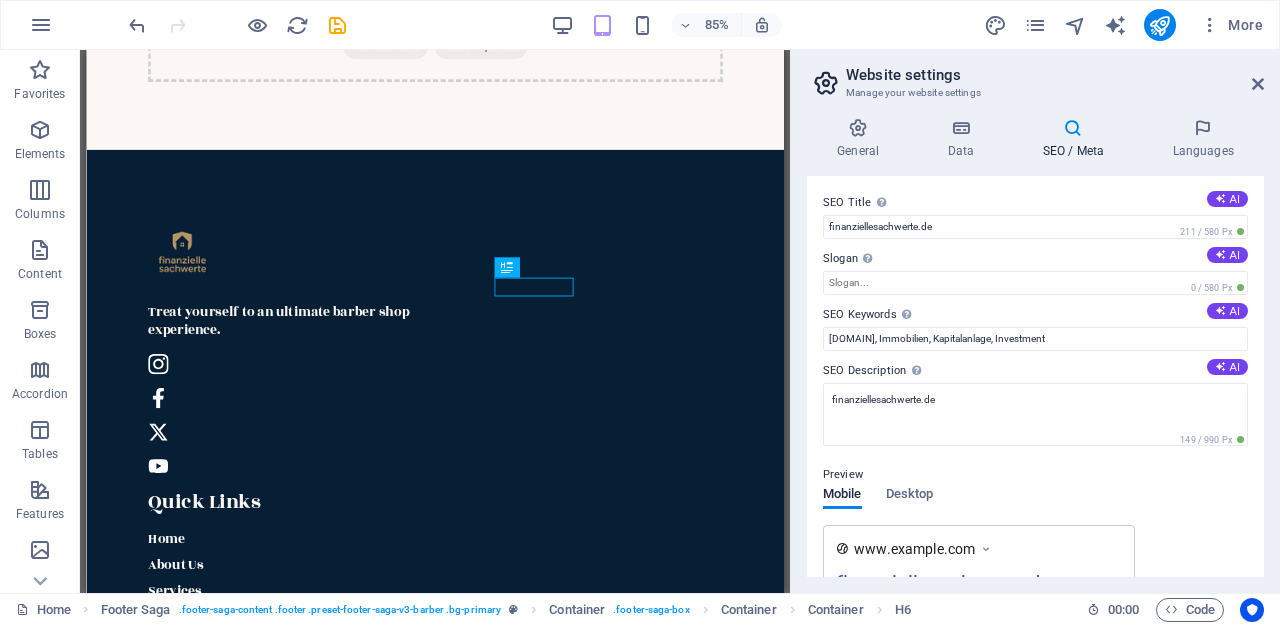click on "Preview Mobile Desktop www.example.com finanziellesachwerte.de finanziellesachwerte.de" at bounding box center (1035, 543) 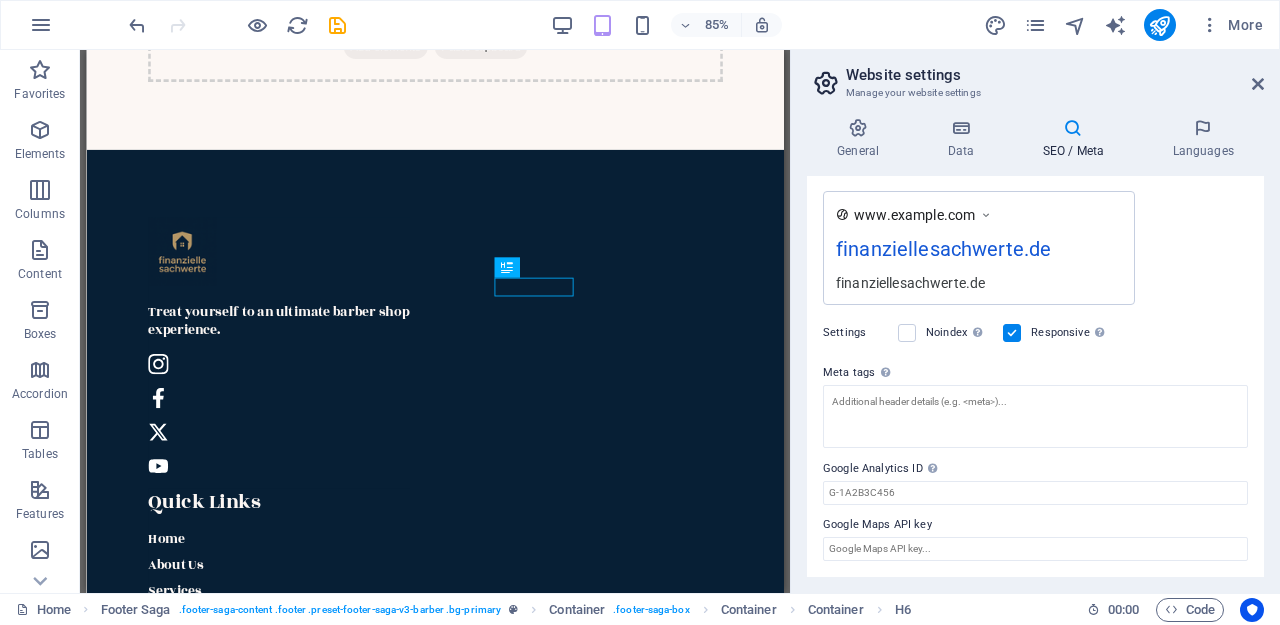 scroll, scrollTop: 334, scrollLeft: 0, axis: vertical 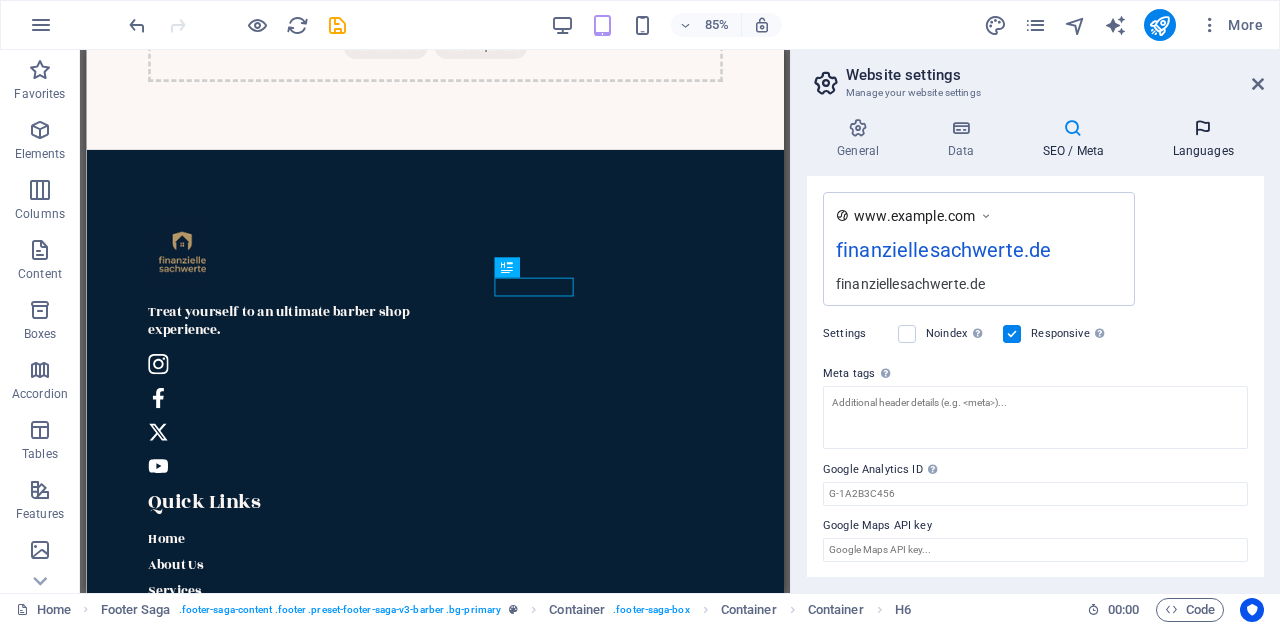 click at bounding box center [1203, 128] 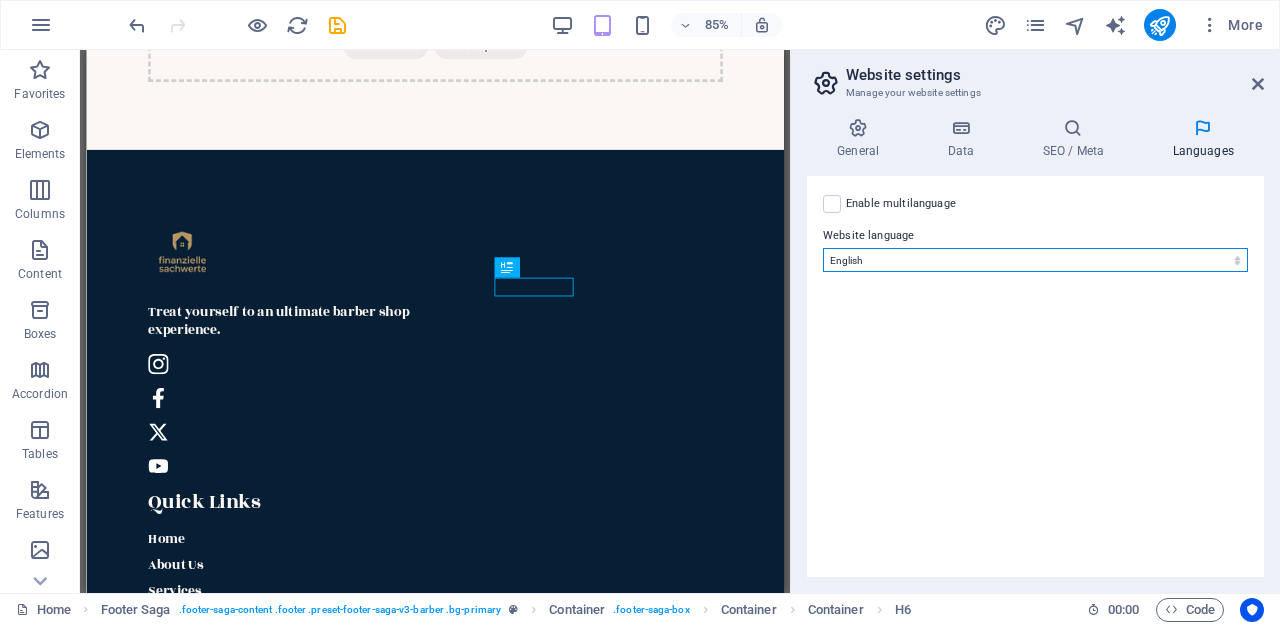 select on "55" 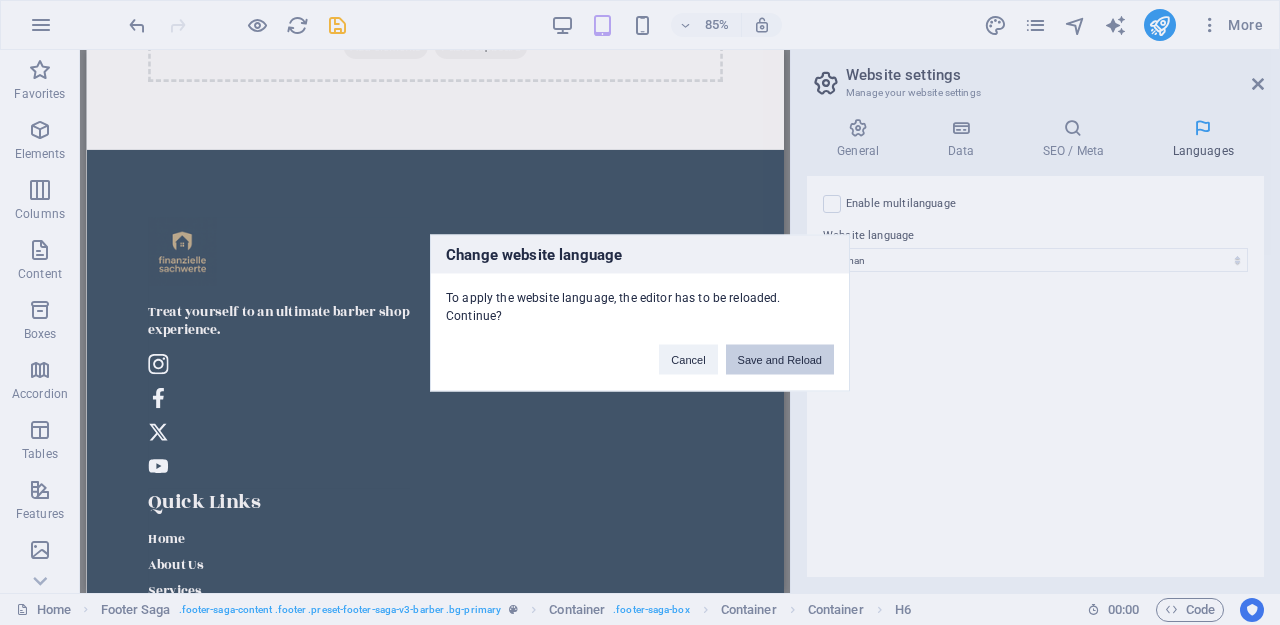 click on "Save and Reload" at bounding box center (780, 359) 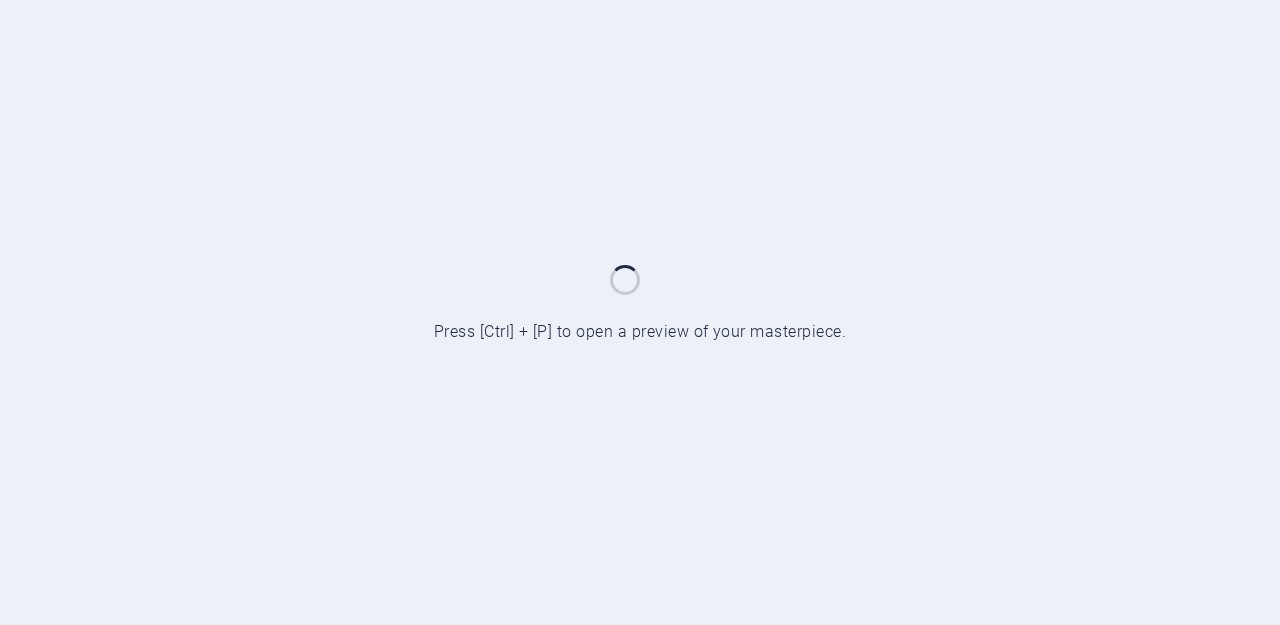 scroll, scrollTop: 0, scrollLeft: 0, axis: both 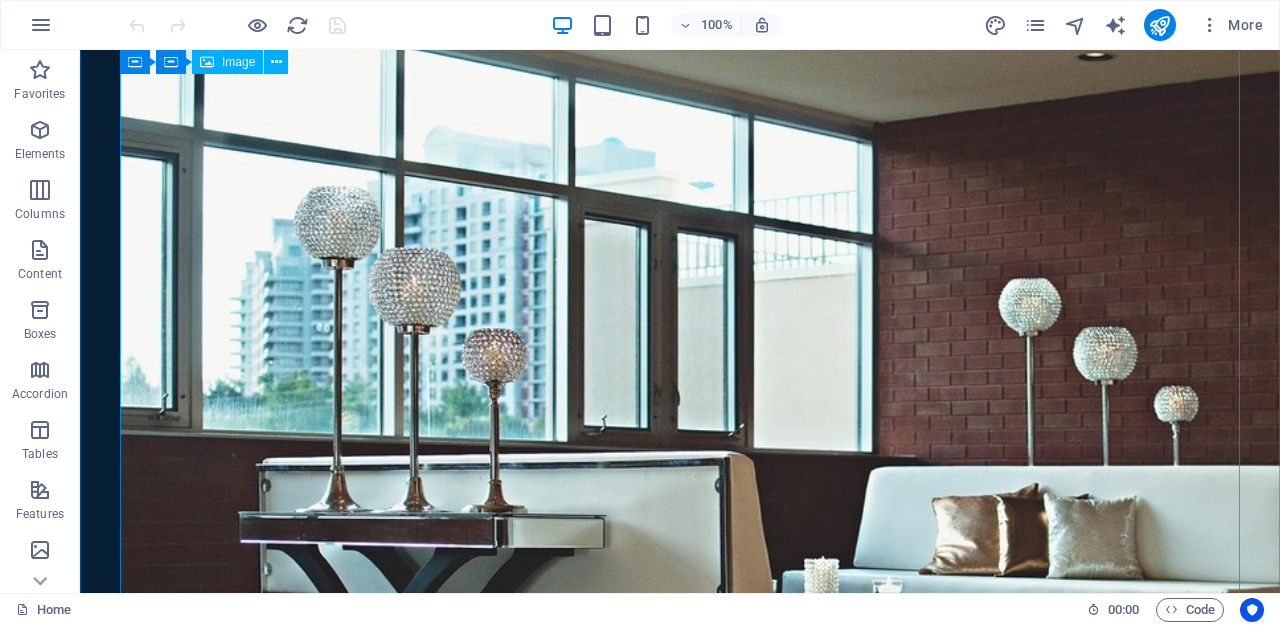 click at bounding box center [680, 446] 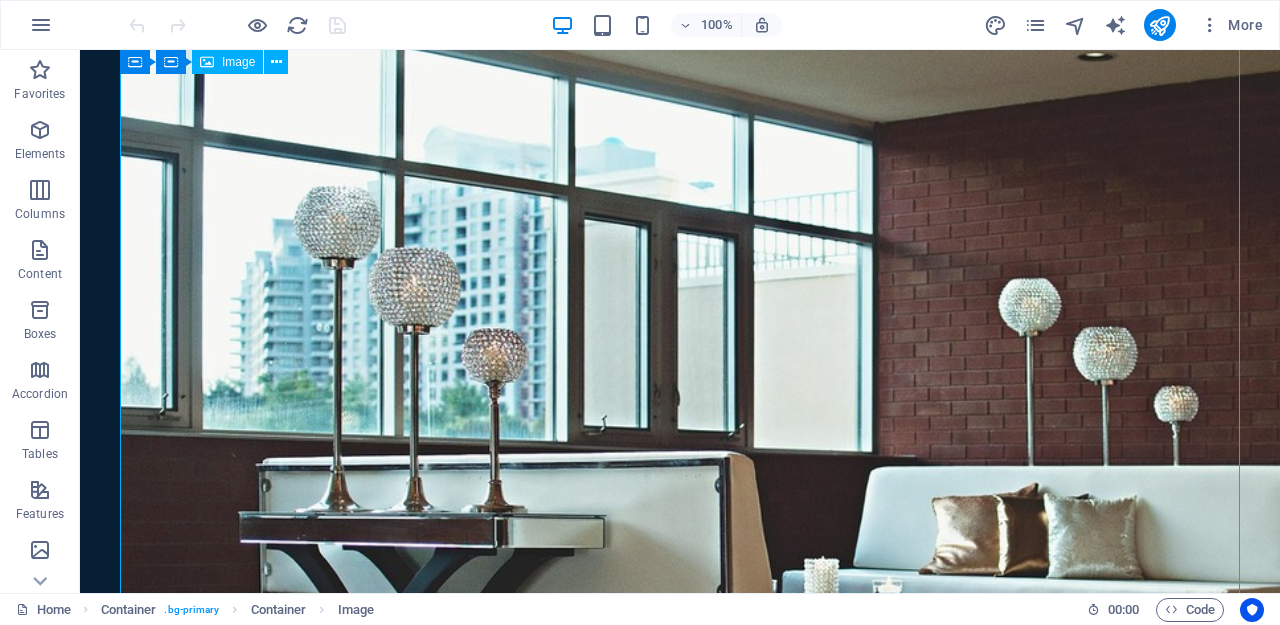 click at bounding box center (680, 446) 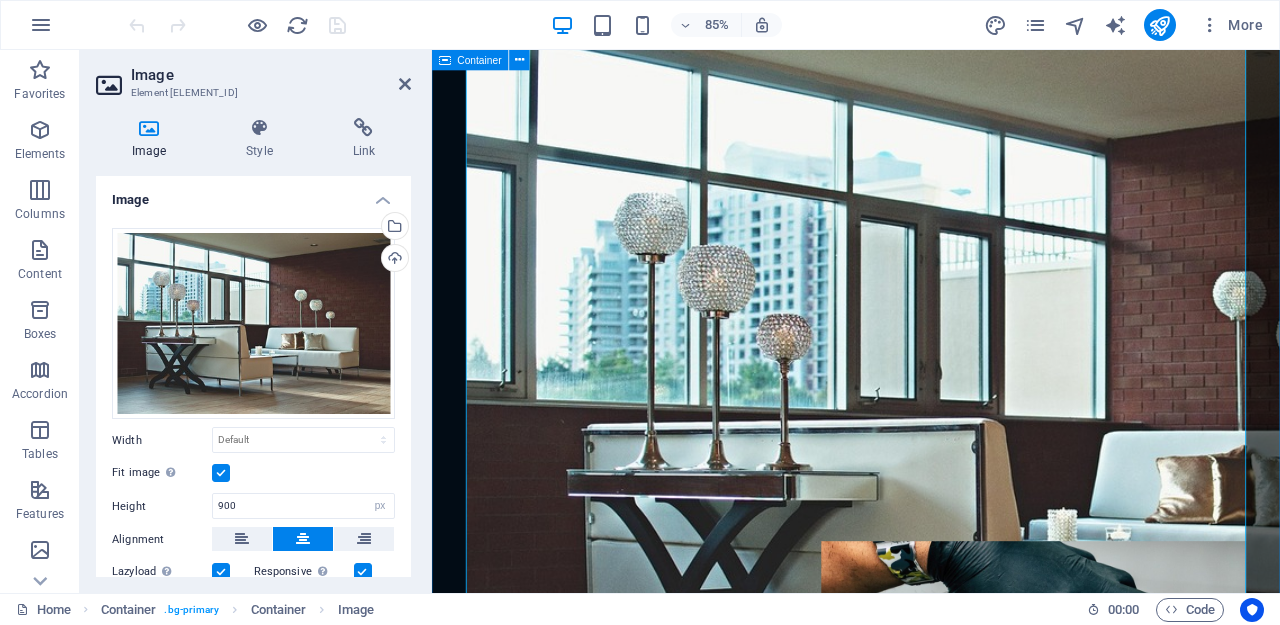 click on "Dann bist Du hier genau richtig. Nehme Kontakt zu mir auf und lass uns zusammen schauen, welche Immobilie zu dir passt, wie dein Budget aussieht und welche Immobilie ich dir anbieten kann. Kontaktiere mich" at bounding box center [931, 542] 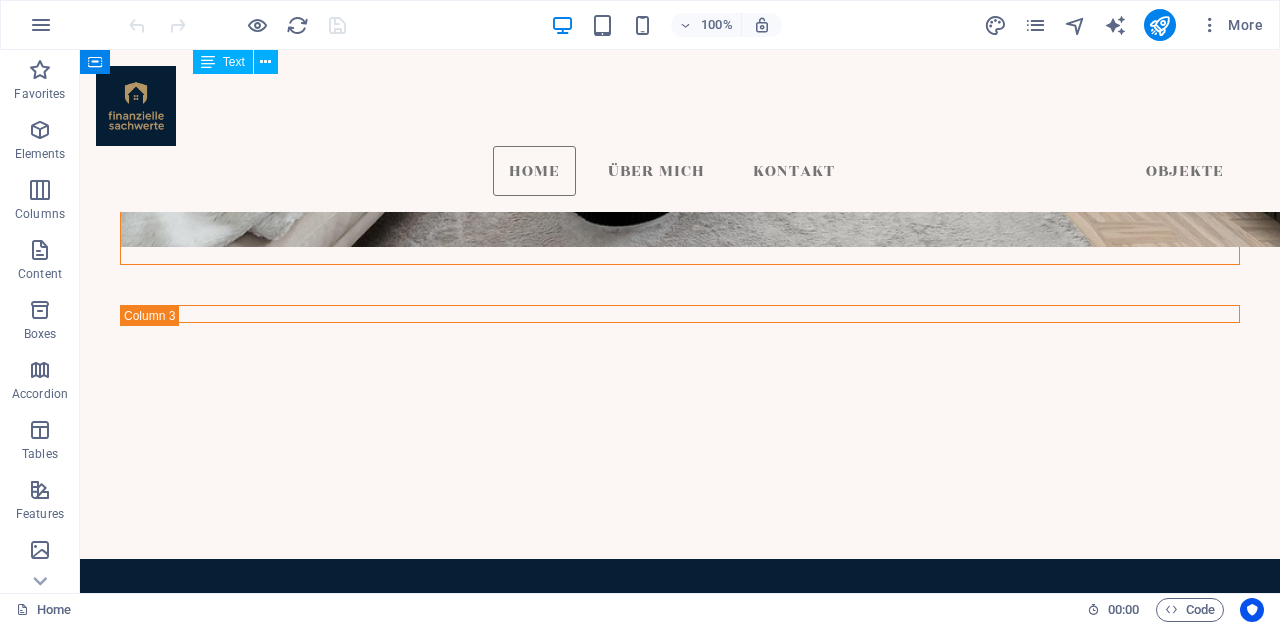 scroll, scrollTop: 5138, scrollLeft: 0, axis: vertical 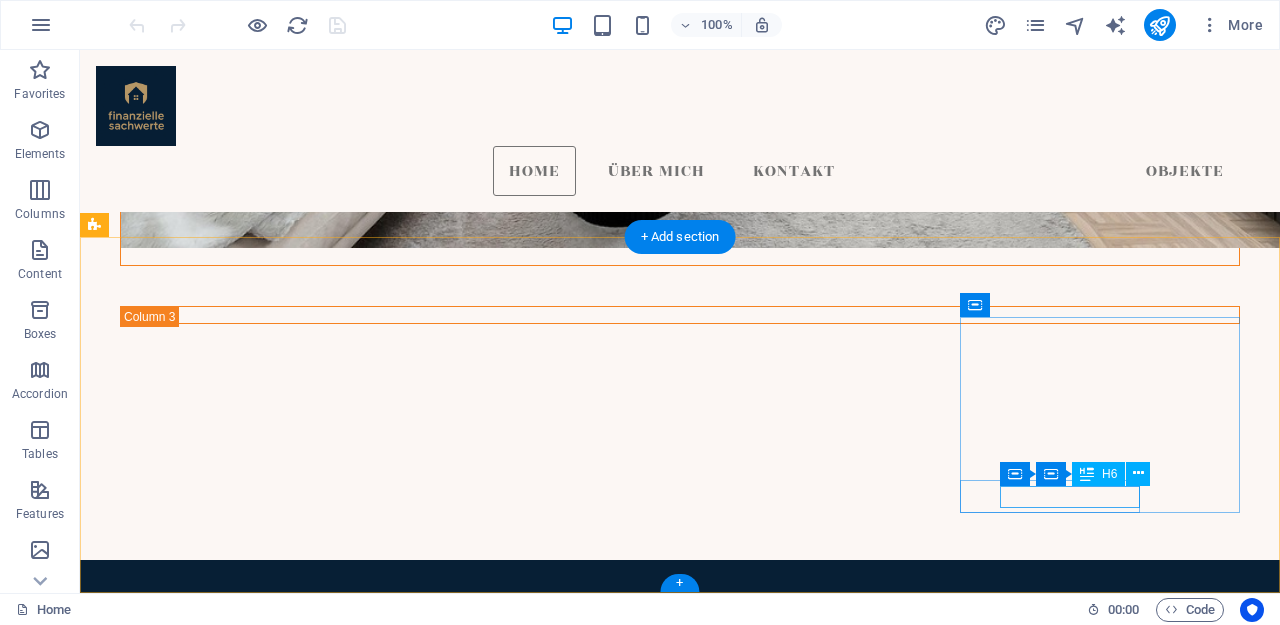 click on "10:00 AM - 08:00 PM" at bounding box center [260, 2209] 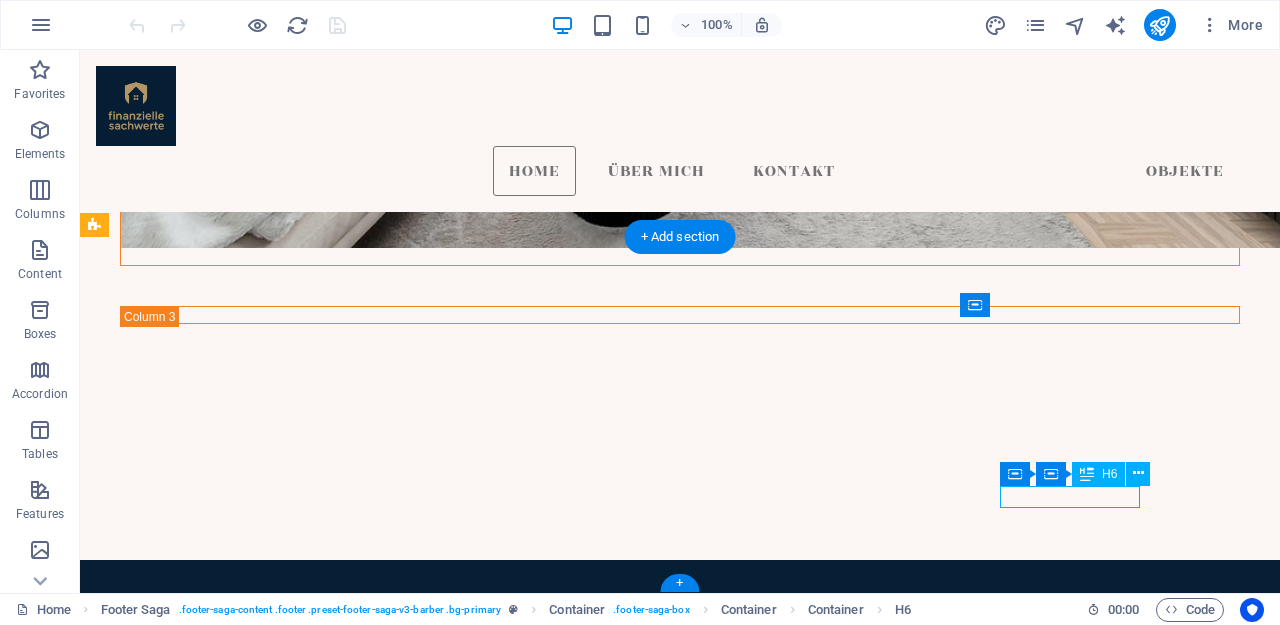 click on "10:00 AM - 08:00 PM" at bounding box center (260, 2209) 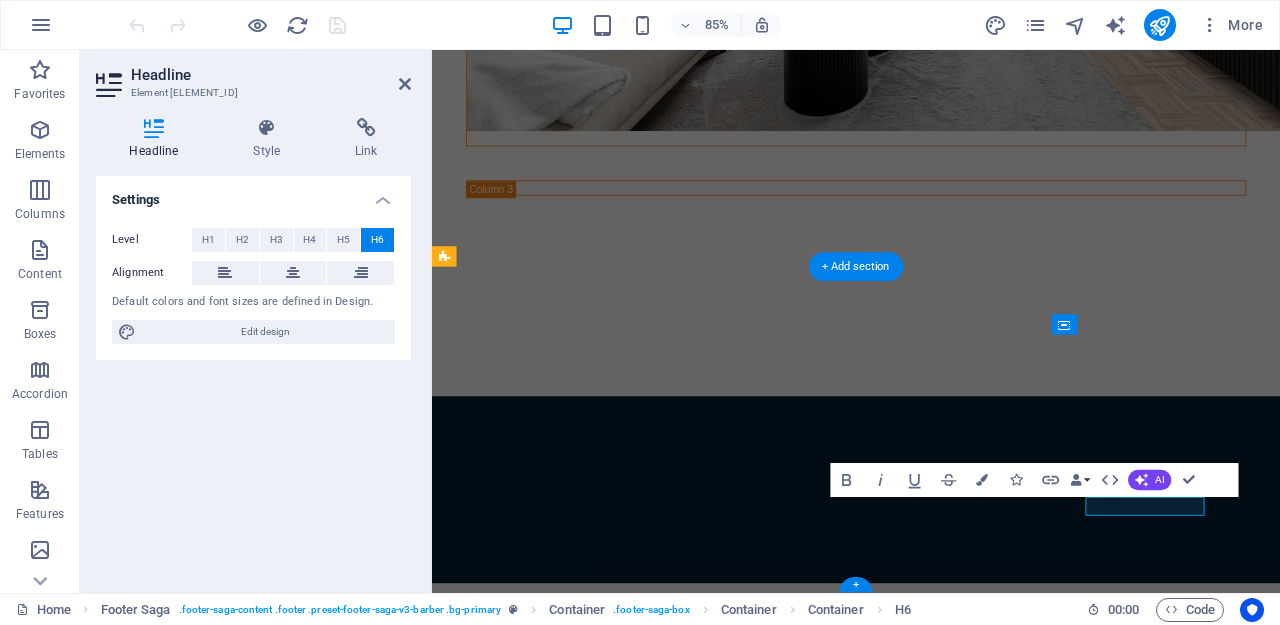 scroll, scrollTop: 5070, scrollLeft: 0, axis: vertical 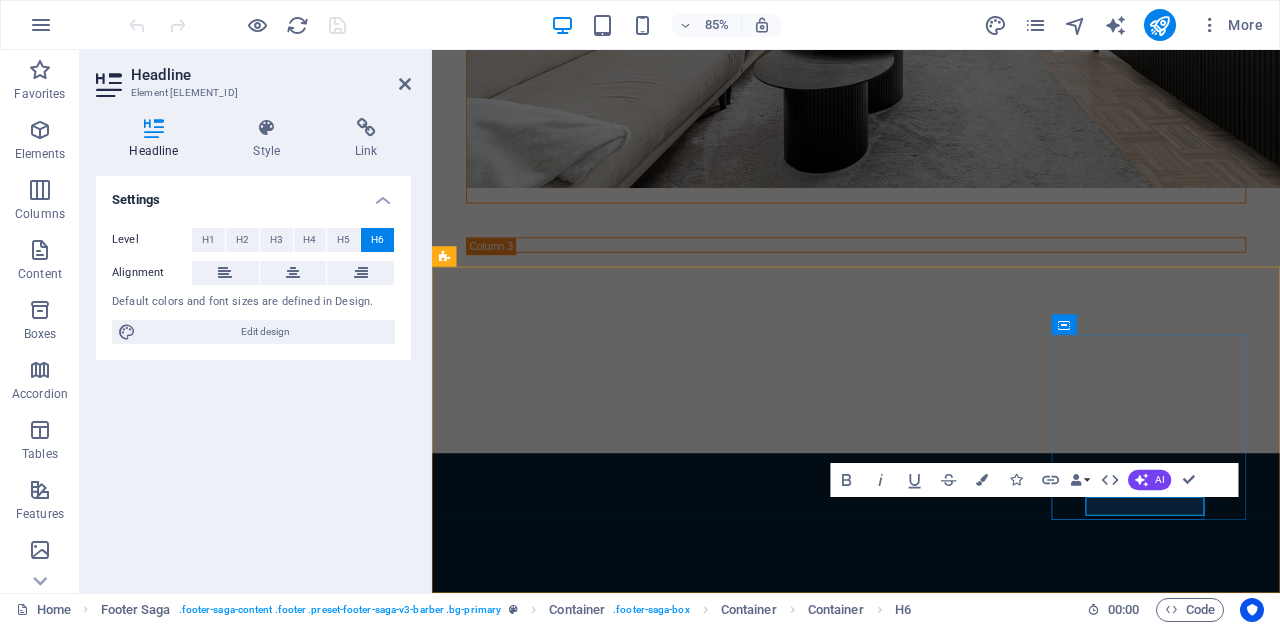 click on "10:00 AM - 08:00 PM" at bounding box center (587, 2202) 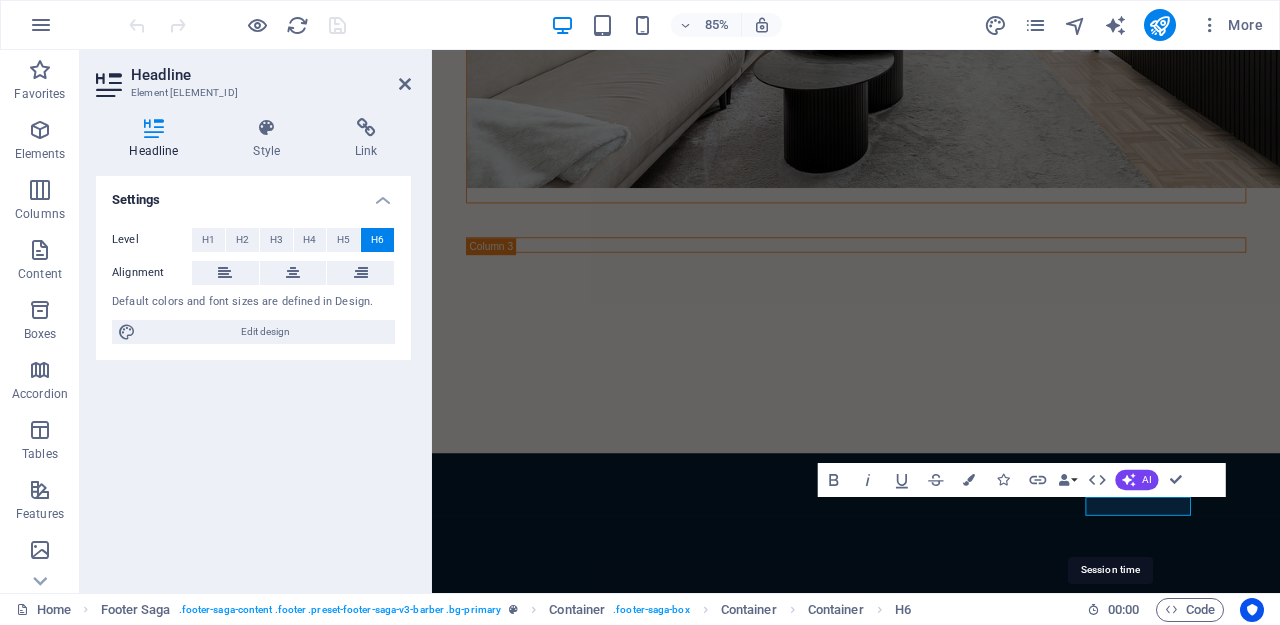 type 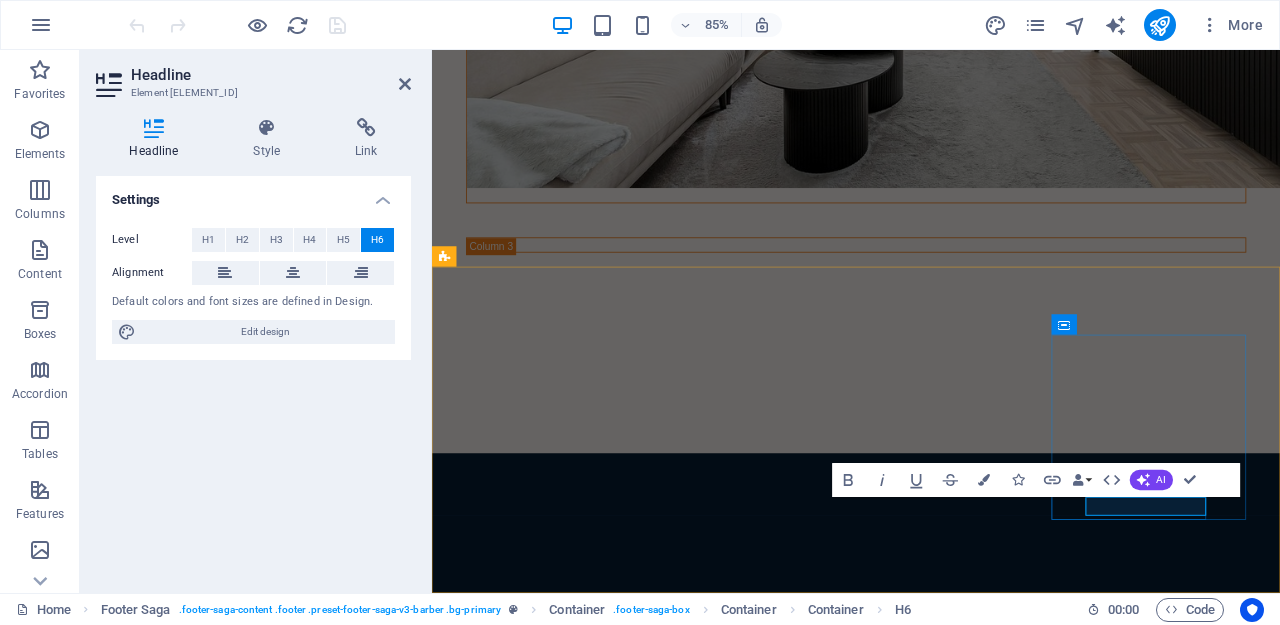 click on "08:00 AM - 08:00 PM" at bounding box center [587, 2202] 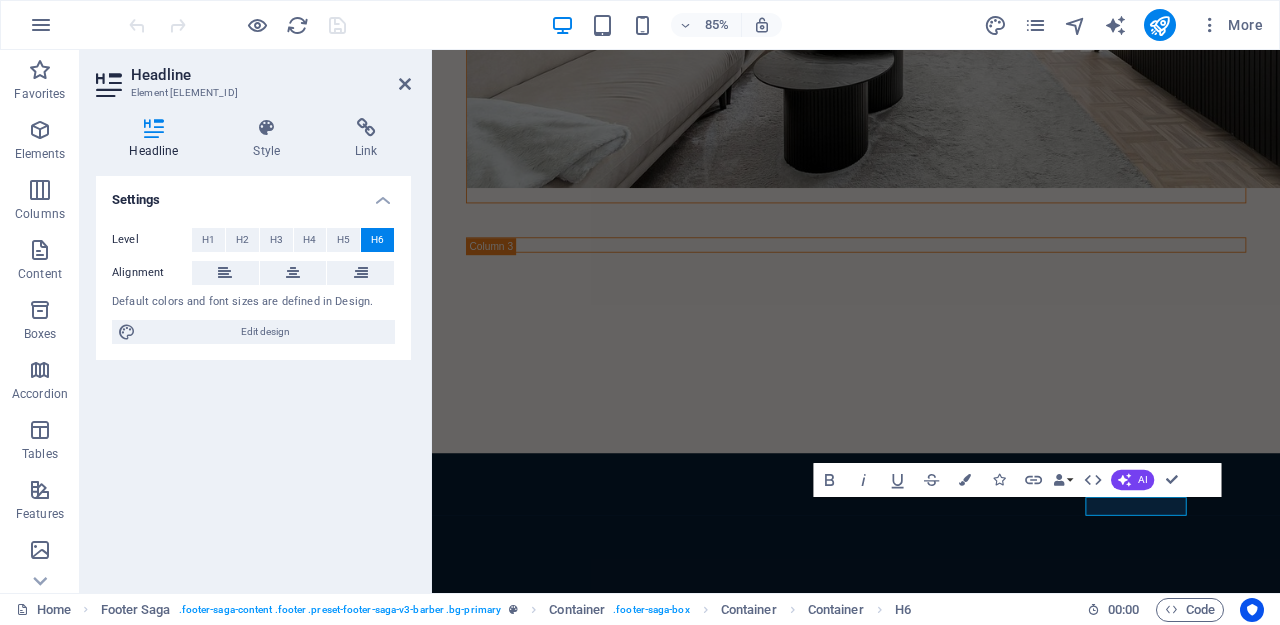 click on "08:00  - 08:00 PM" at bounding box center [587, 2202] 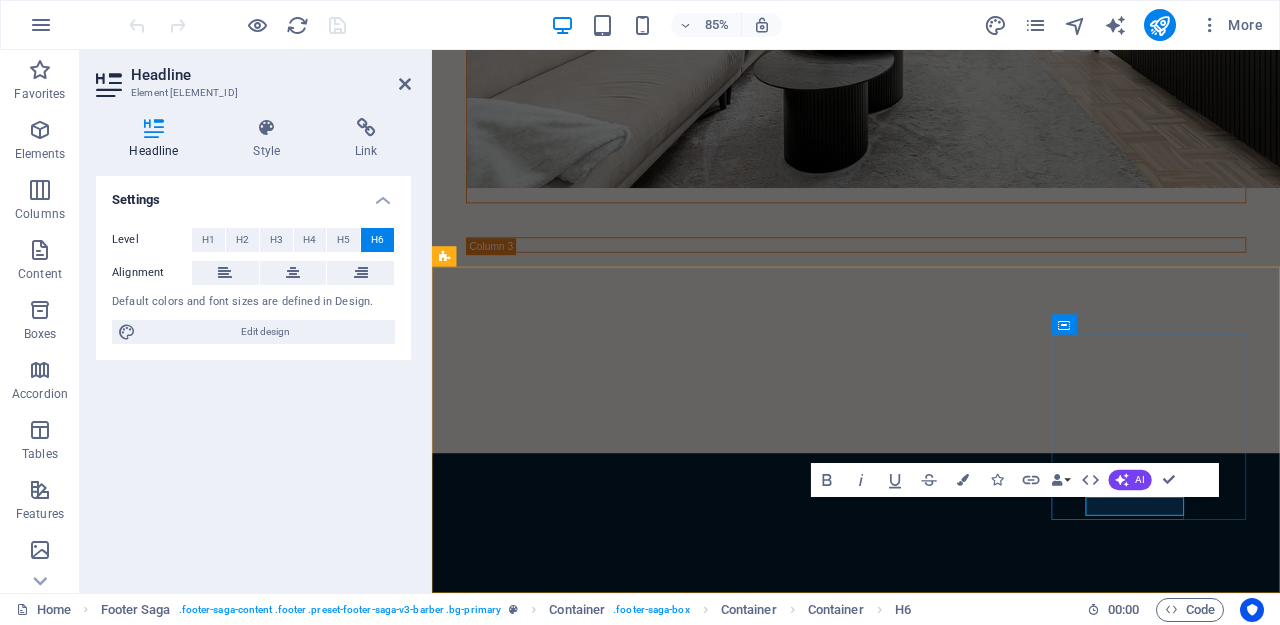 click on "08:00  - 18:00 PM" at bounding box center [587, 2202] 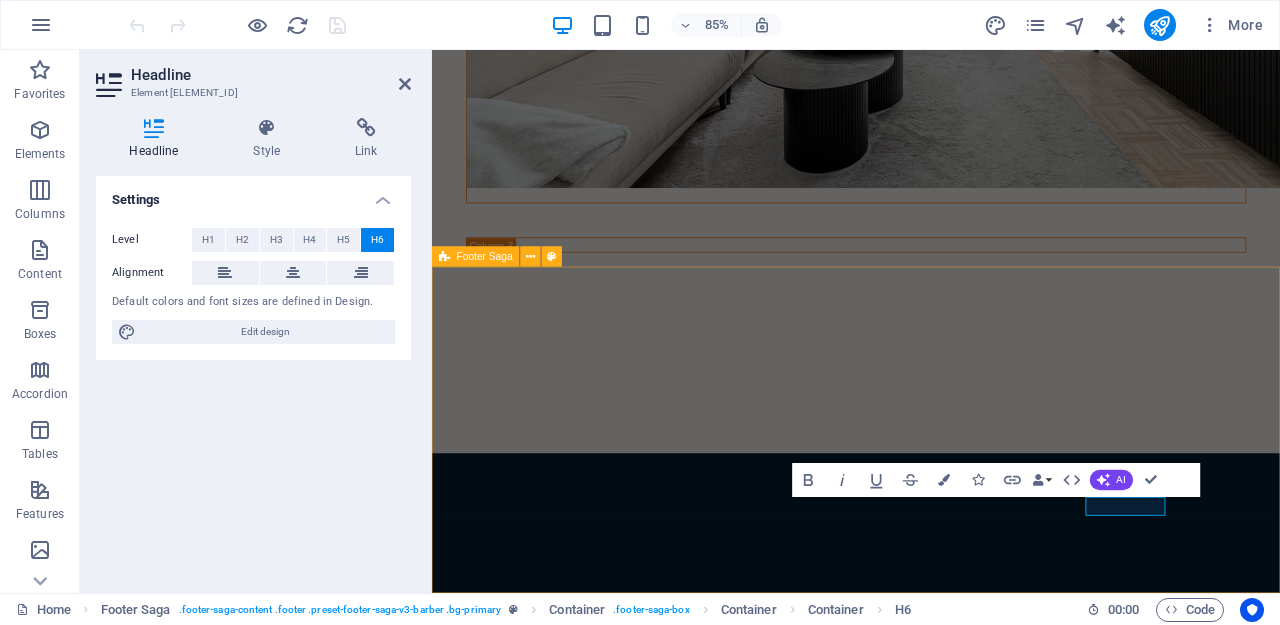 click on "Treat yourself to an ultimate barber shop experience. Quick Links Home About Us Services Gallery Testimonials Contact Us Details Legal Notice Privacy Kontakt [PHONE] info@[DOMAIN].de 08:00  - 18:00" at bounding box center (931, 1750) 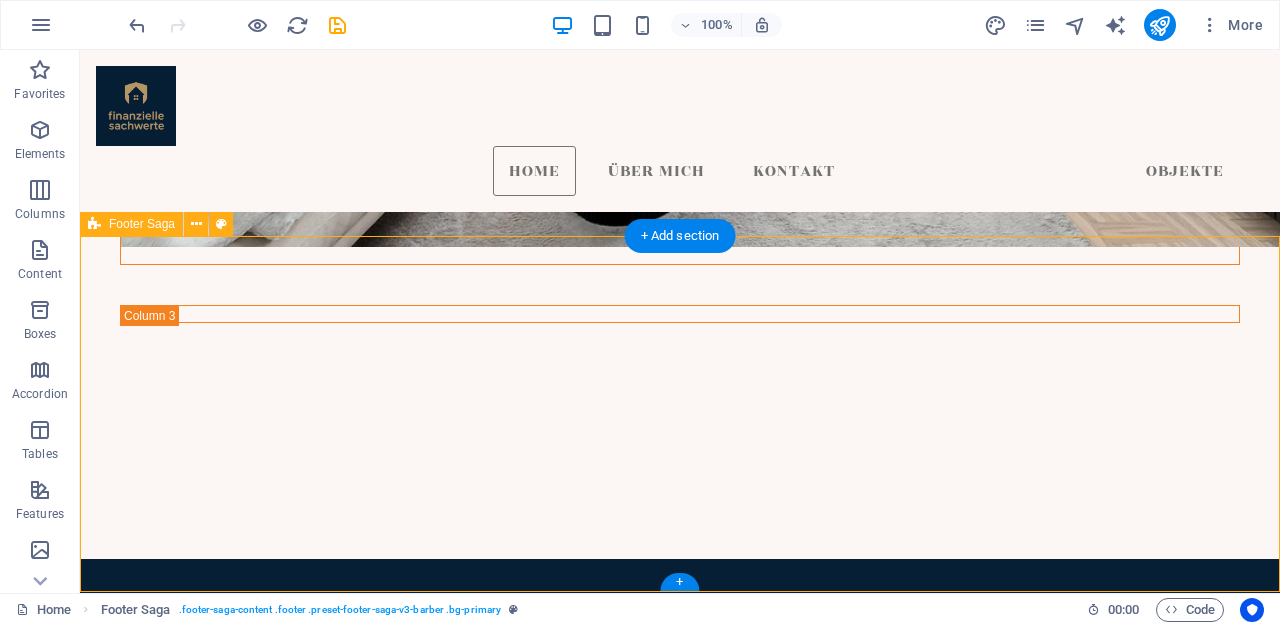 scroll, scrollTop: 5138, scrollLeft: 0, axis: vertical 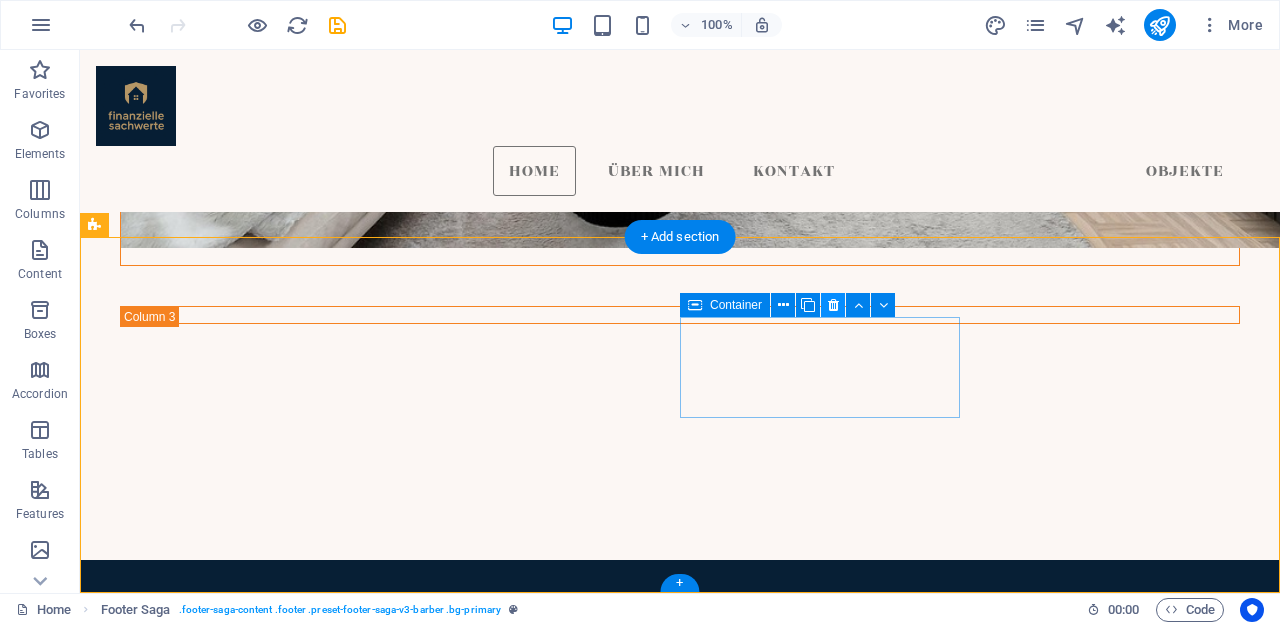 click at bounding box center (833, 305) 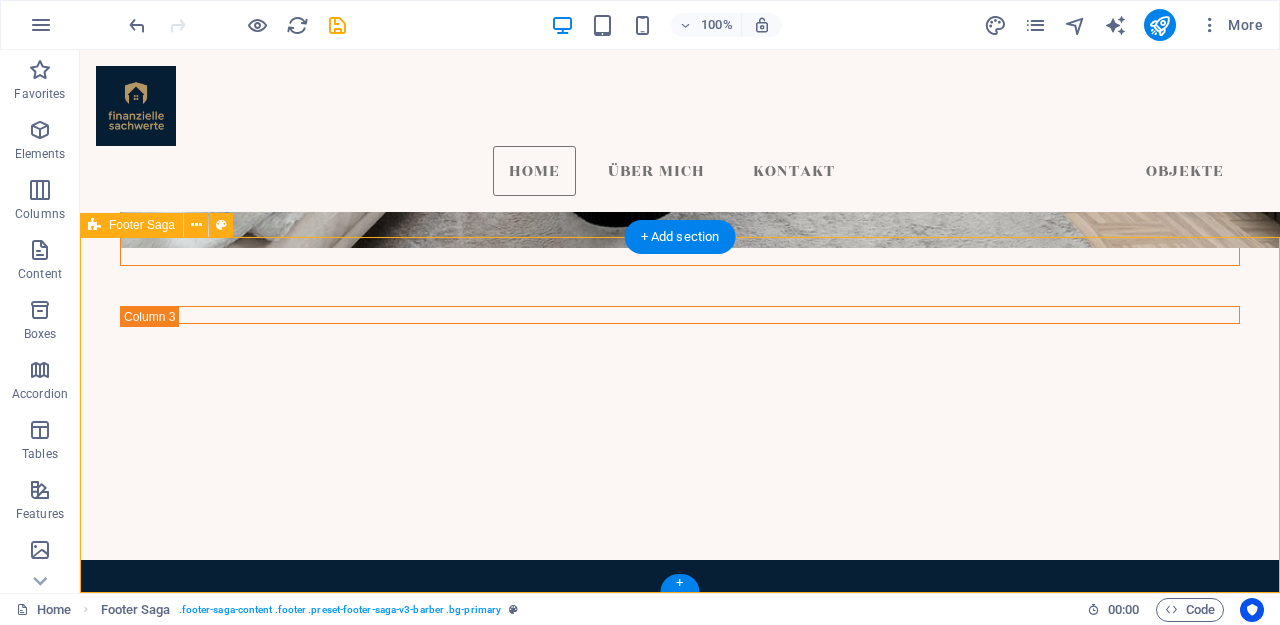 click on "Treat yourself to an ultimate barber shop experience. Quick Links Home About Us Services Gallery Testimonials Contact Us Kontakt [PHONE] info@[DOMAIN].de 08:00  - 18:00" at bounding box center [680, 1720] 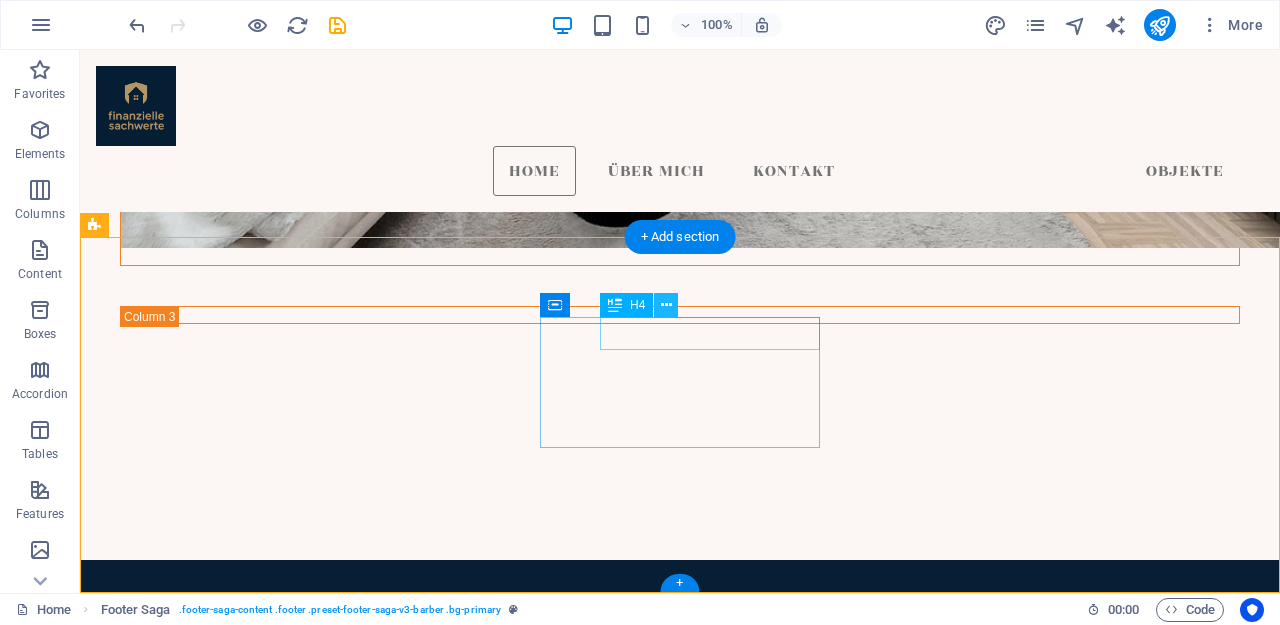click at bounding box center (666, 305) 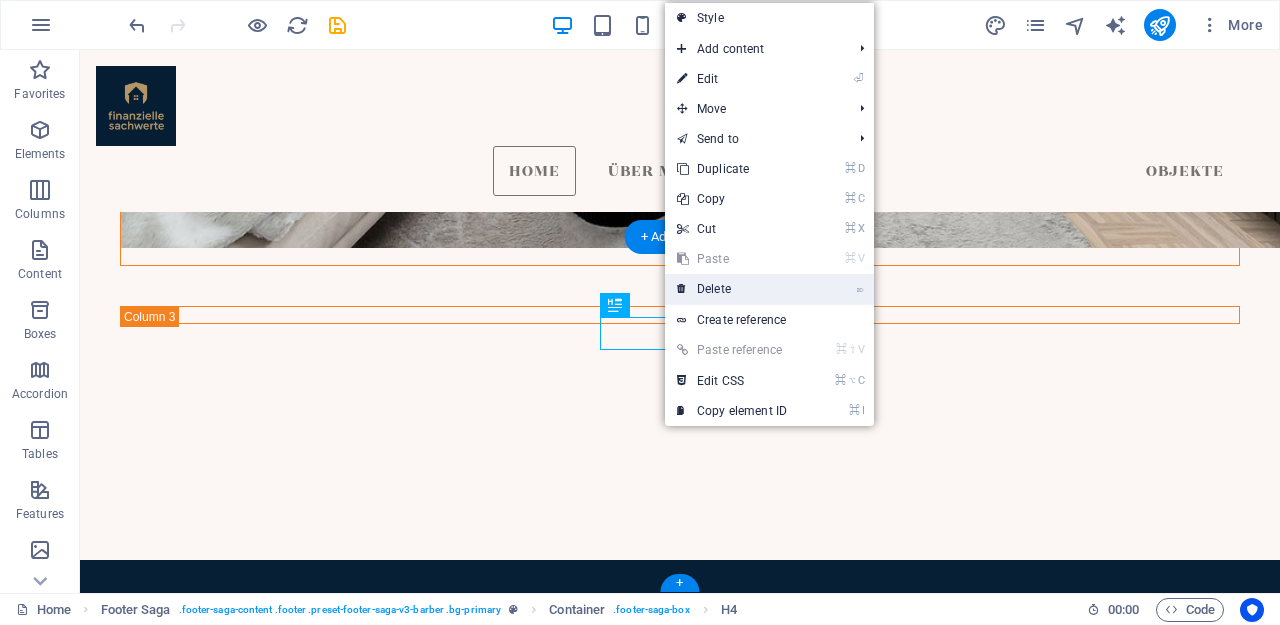 click on "⌦  Delete" at bounding box center (732, 289) 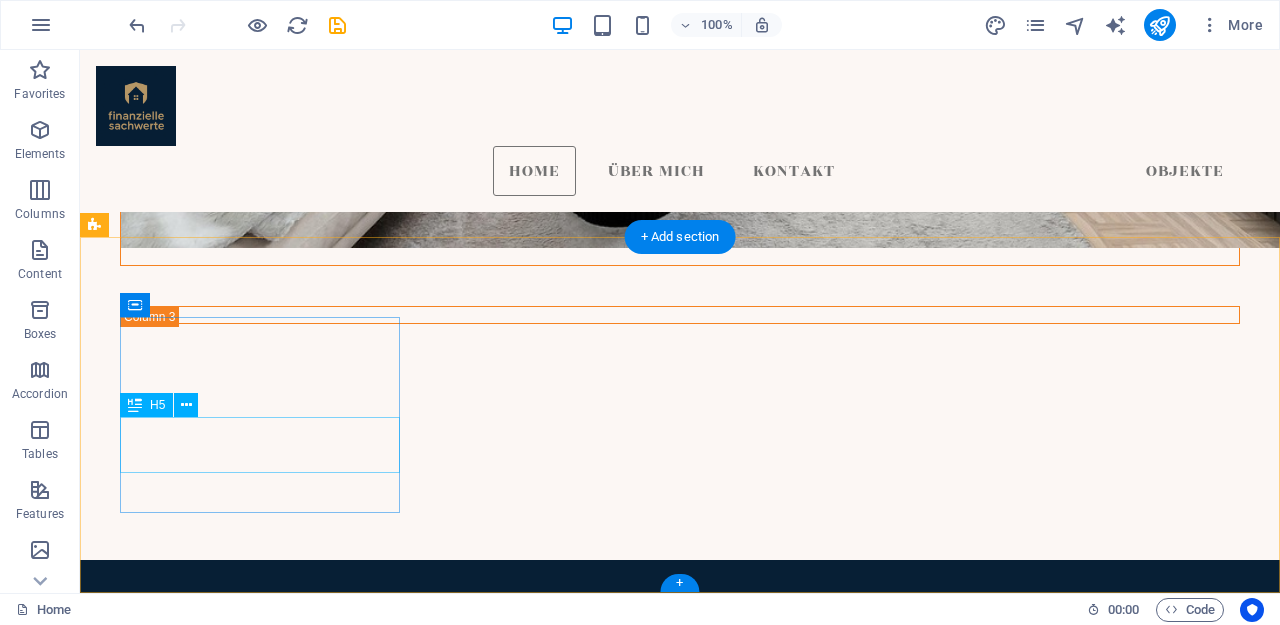 click on "Treat yourself to an ultimate barber shop experience." at bounding box center [260, 1450] 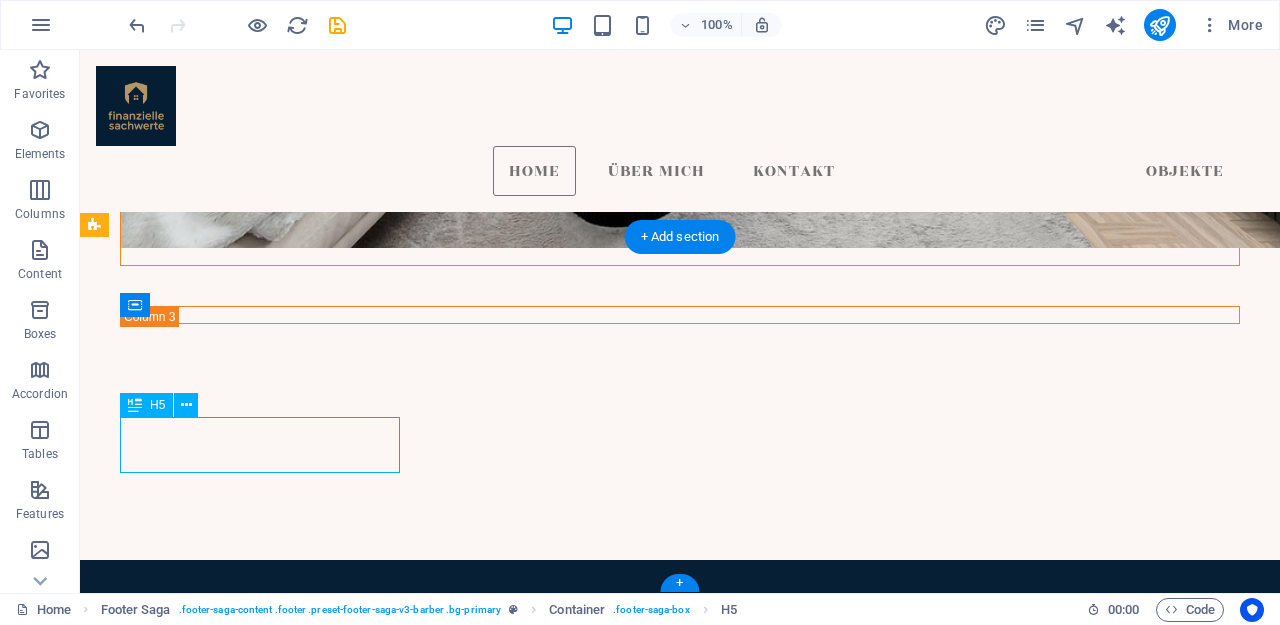 click on "Treat yourself to an ultimate barber shop experience." at bounding box center (260, 1450) 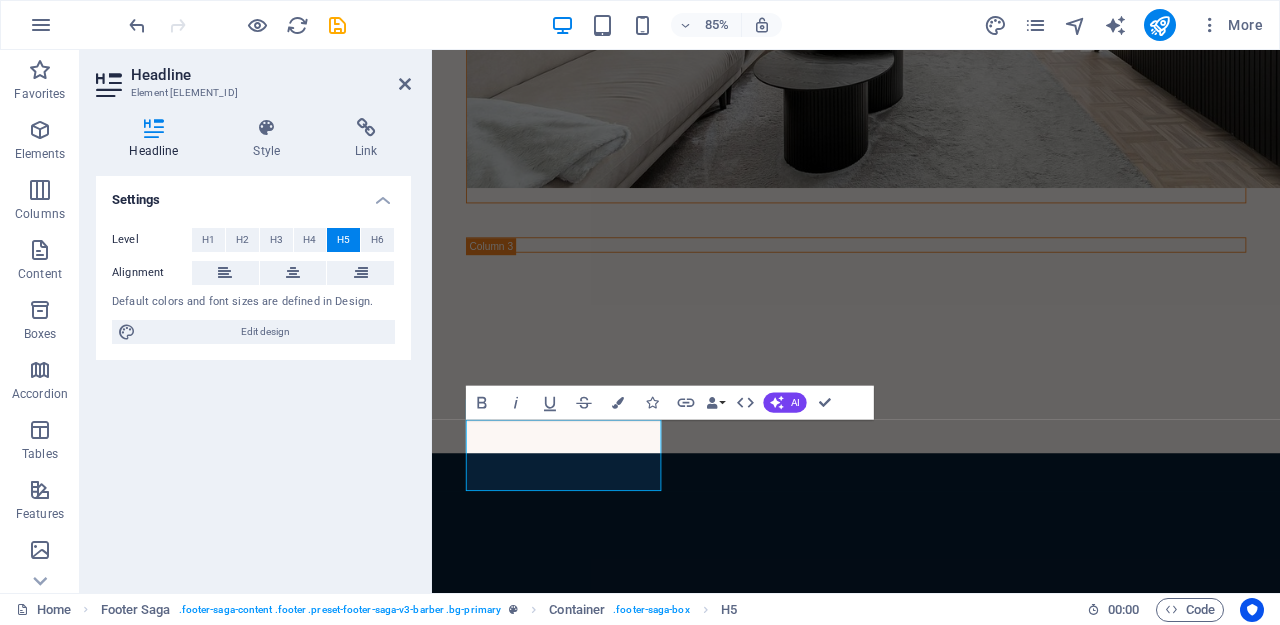 type 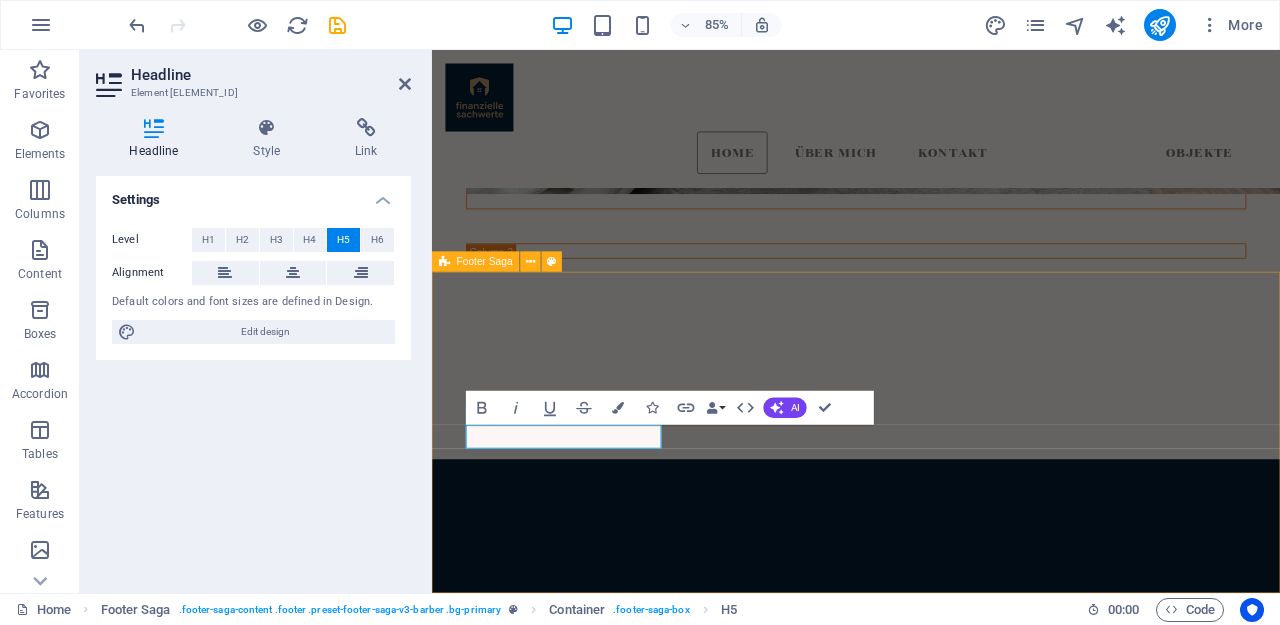 click on "​Folge mir Home About Us Services Gallery Testimonials Contact Us Kontakt [PHONE] info@[DOMAIN].de 08:00  - 18:00" at bounding box center [931, 1660] 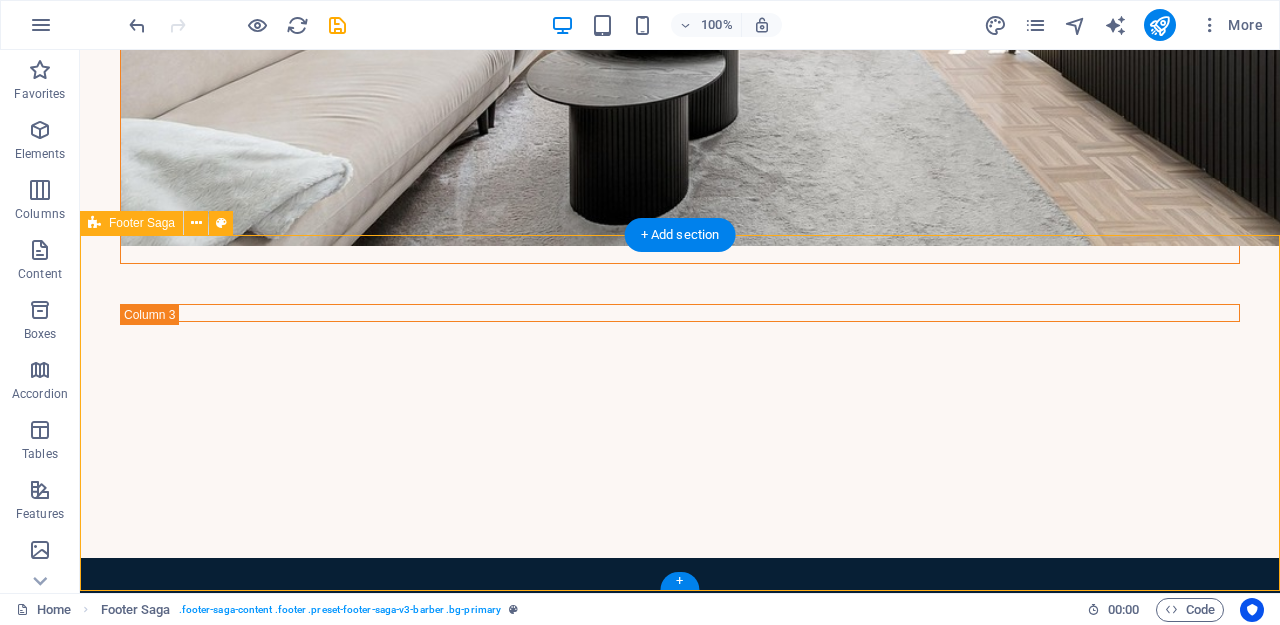 scroll, scrollTop: 5138, scrollLeft: 0, axis: vertical 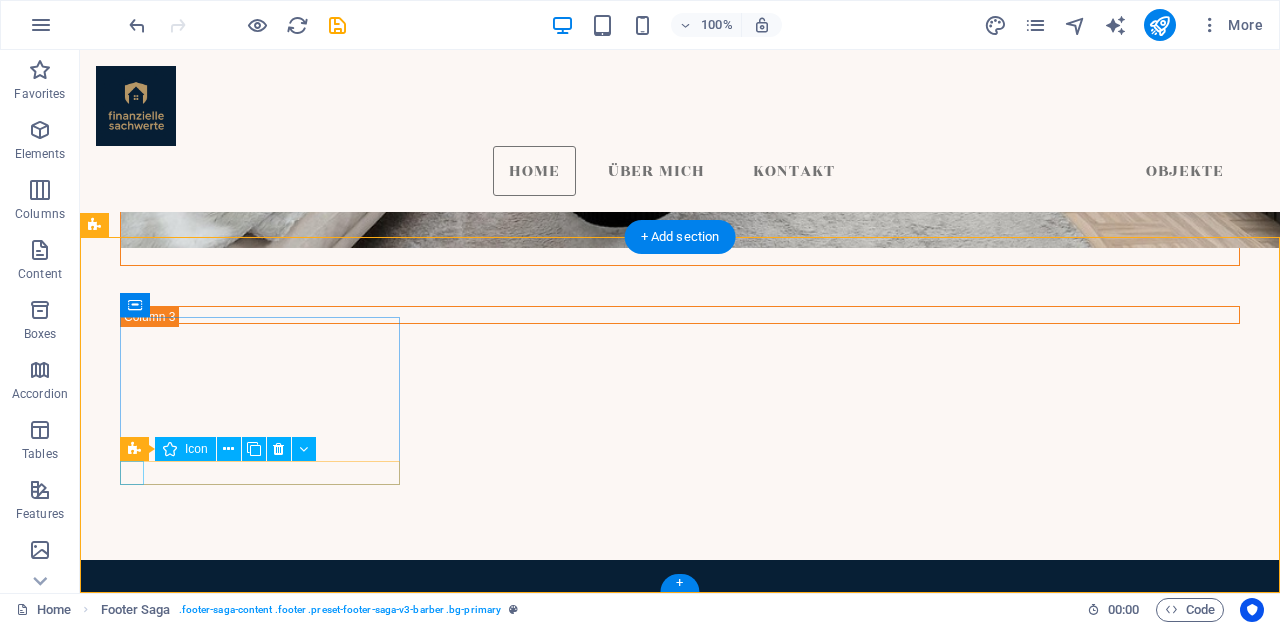 click at bounding box center [260, 1478] 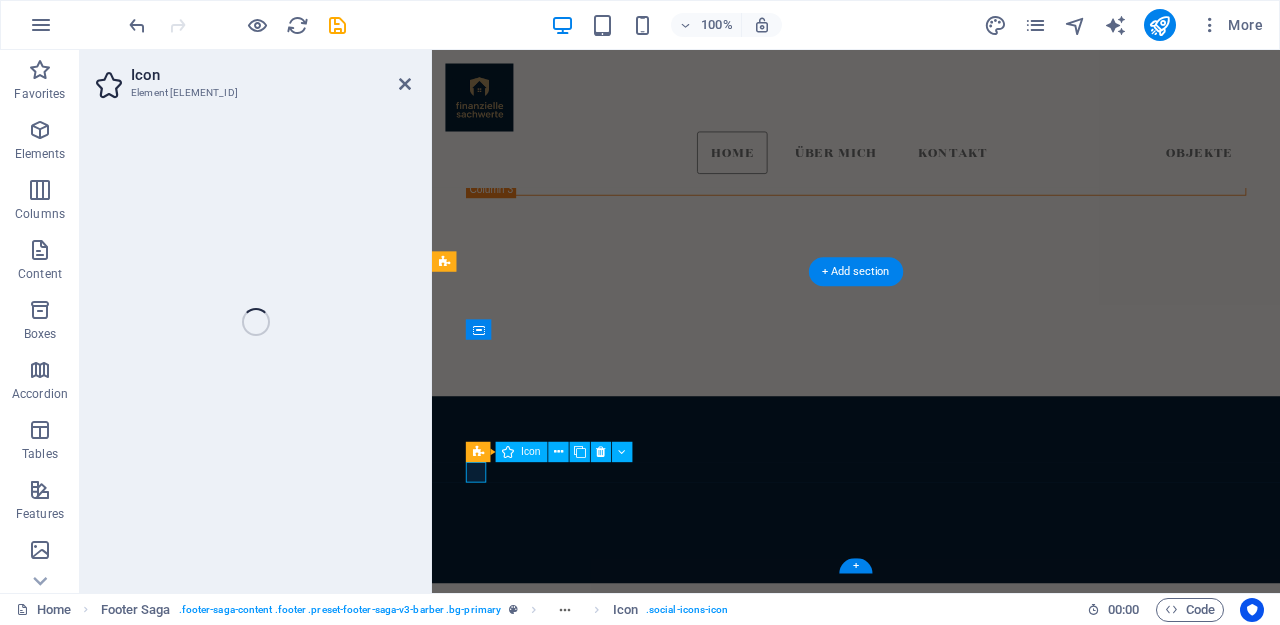 select on "xMidYMid" 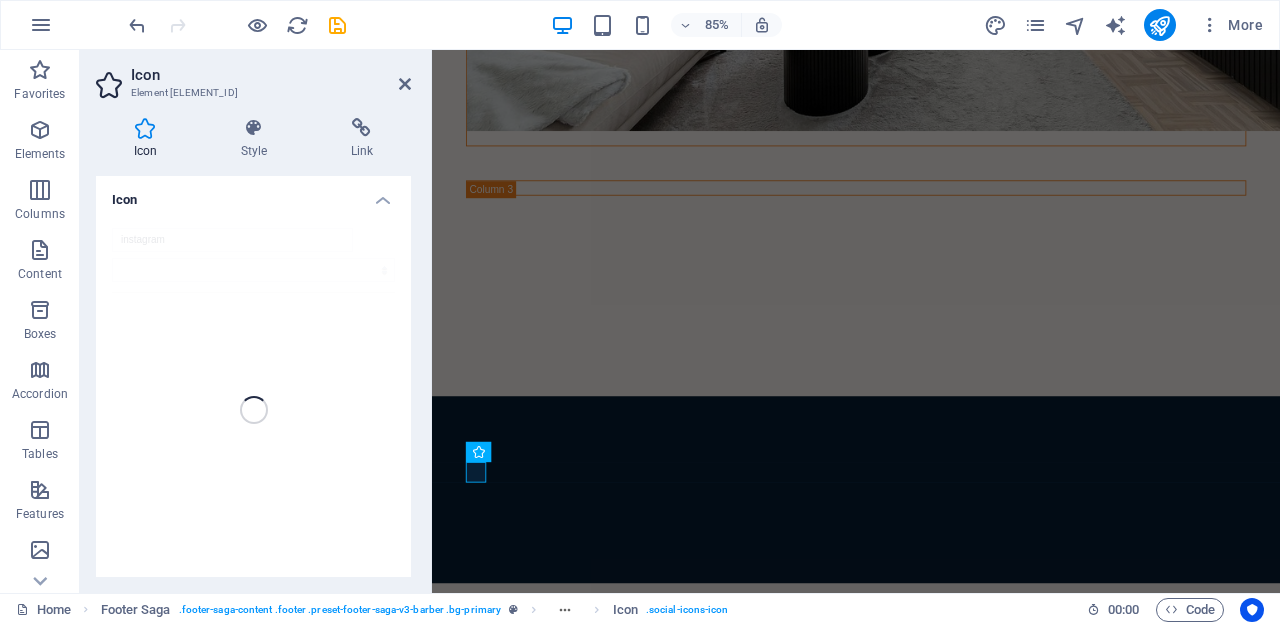 scroll, scrollTop: 5064, scrollLeft: 0, axis: vertical 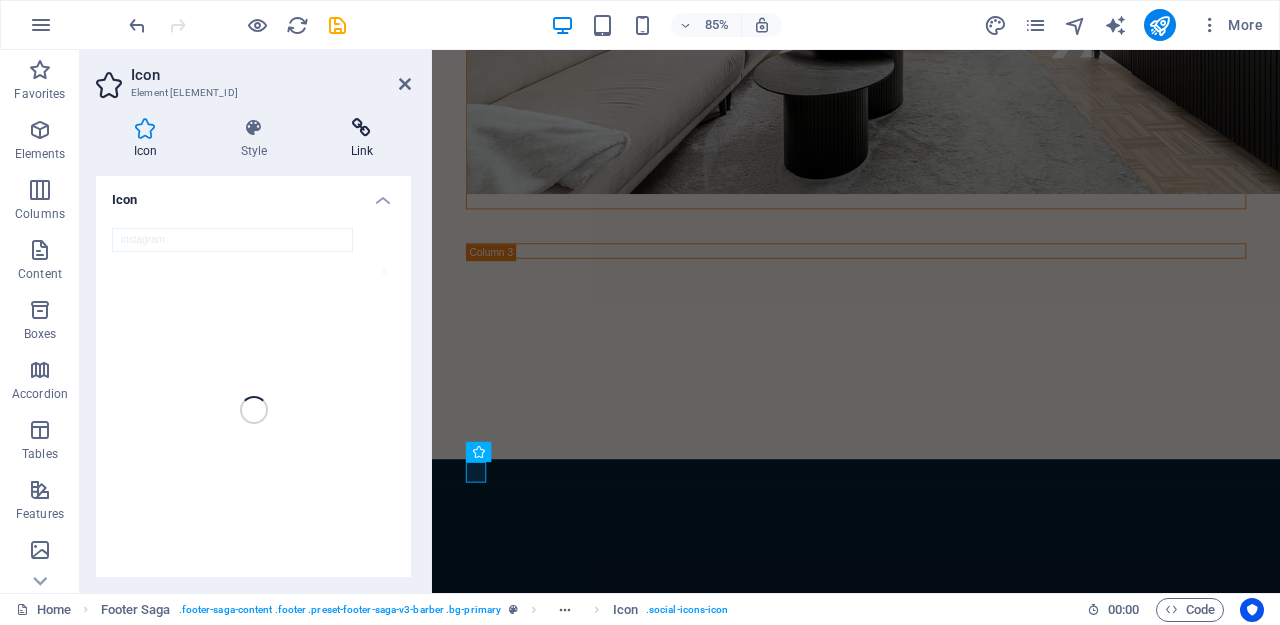 click at bounding box center [362, 128] 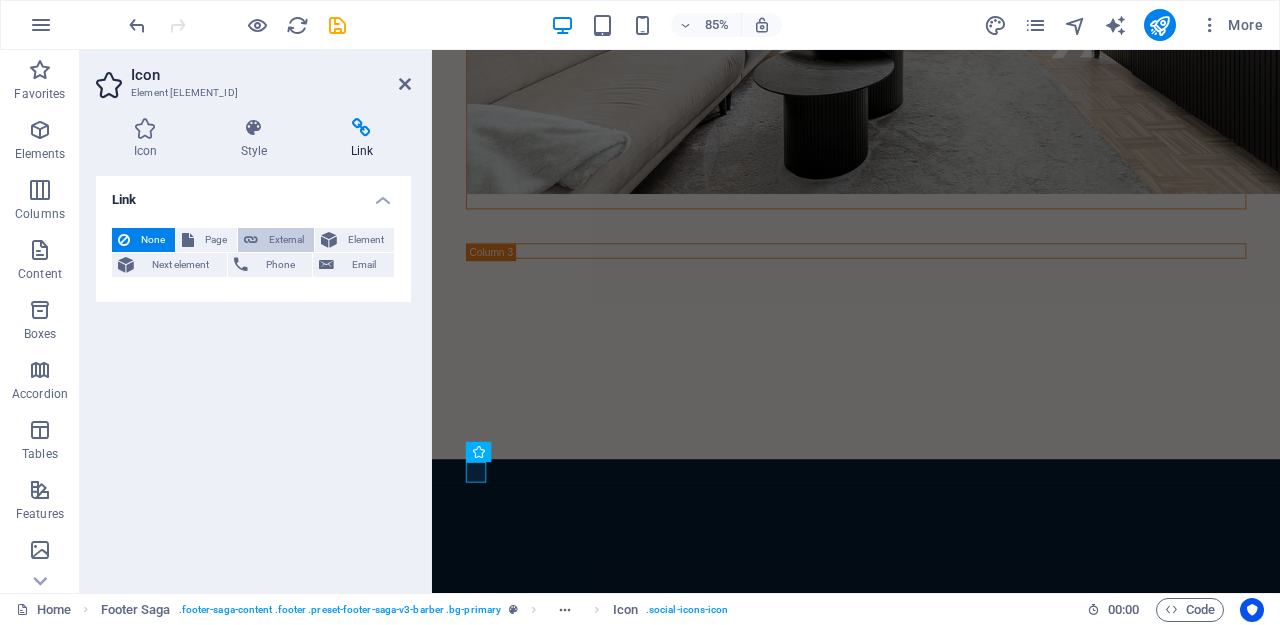 click on "External" at bounding box center (286, 240) 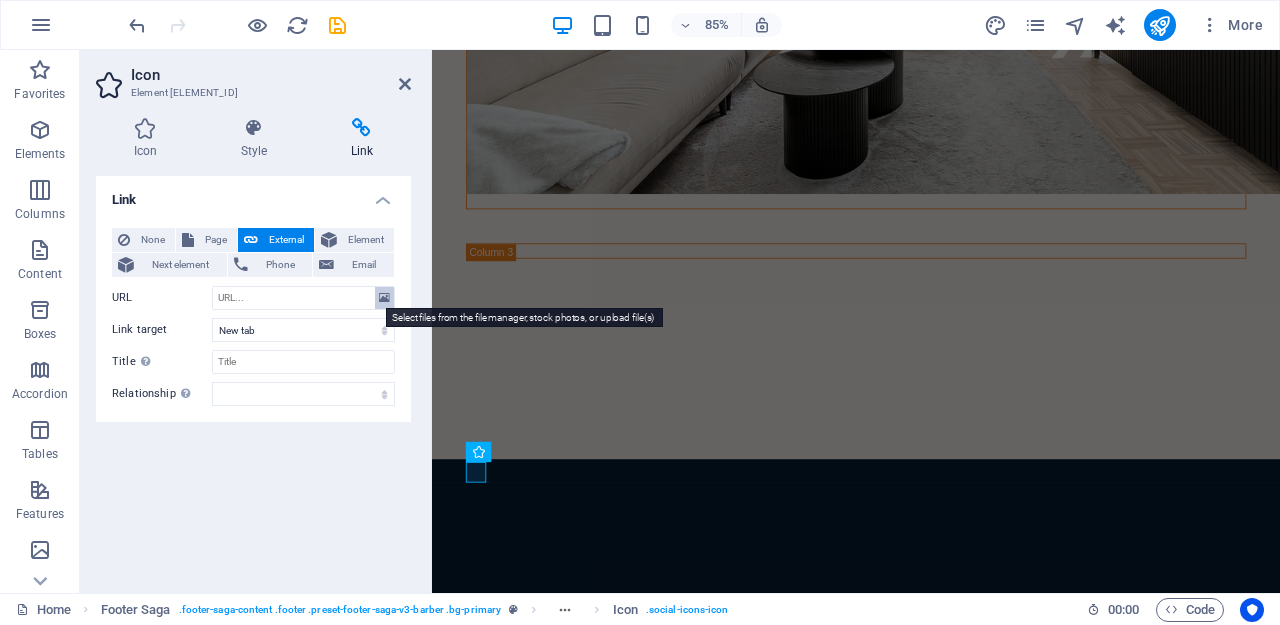 click at bounding box center (384, 298) 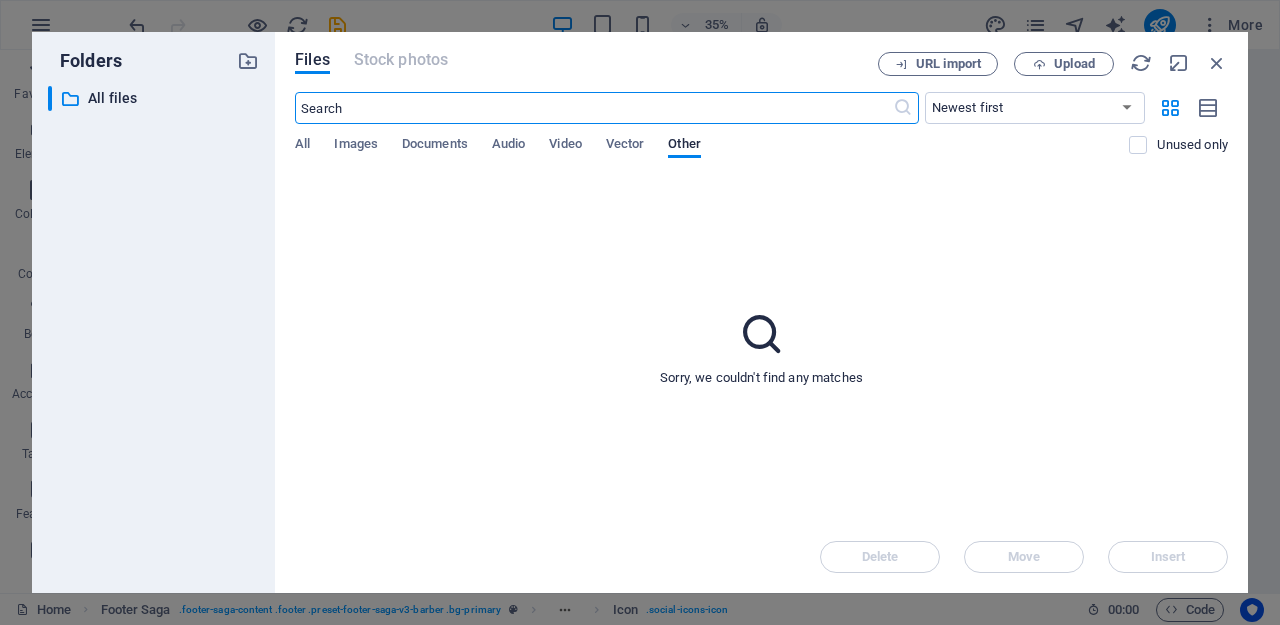 scroll, scrollTop: 4152, scrollLeft: 0, axis: vertical 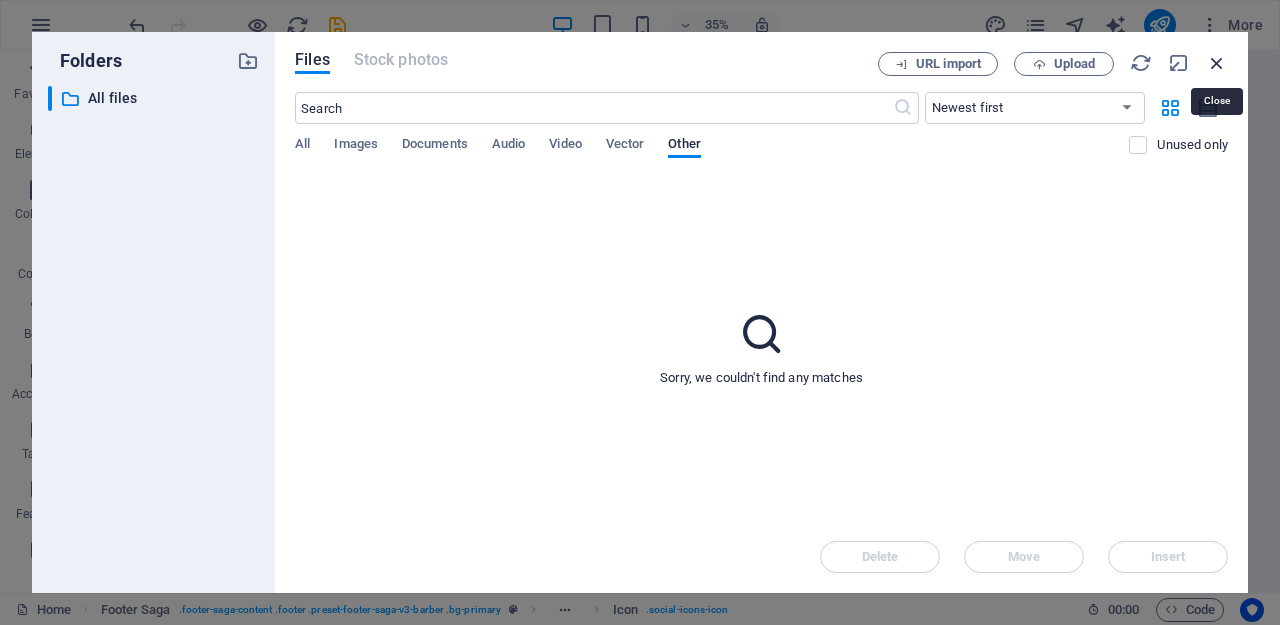 click at bounding box center (1217, 63) 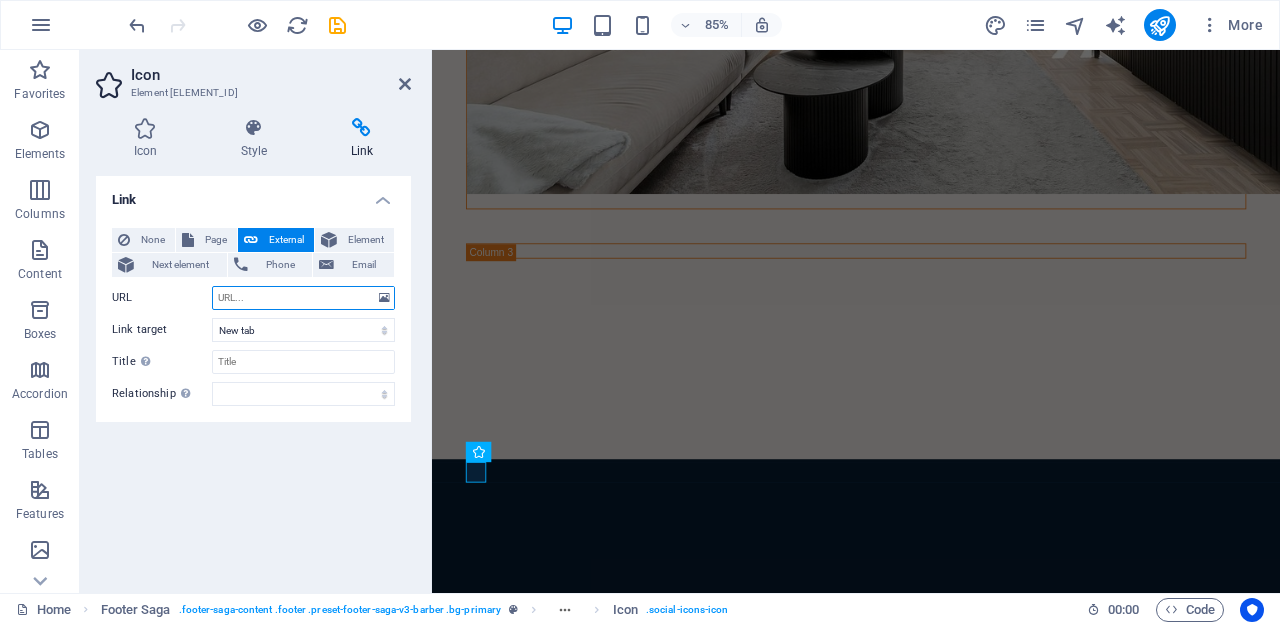 click on "URL" at bounding box center (303, 298) 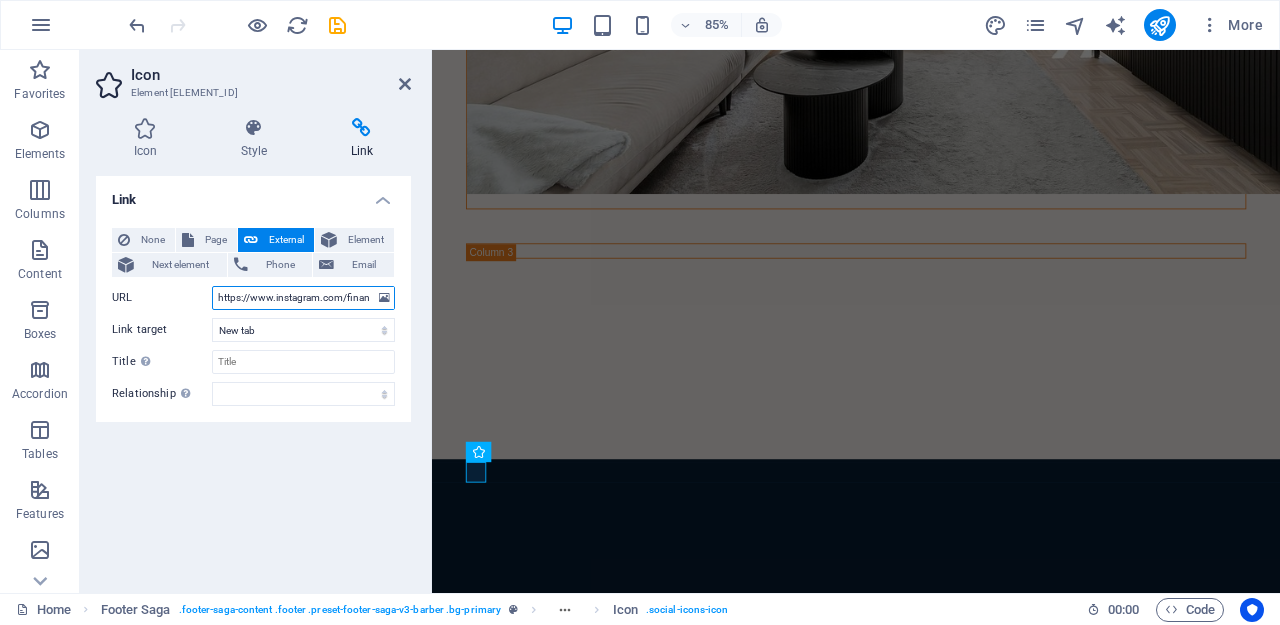 type on "https://www.instagram.com/finanzielle_sachwerte/" 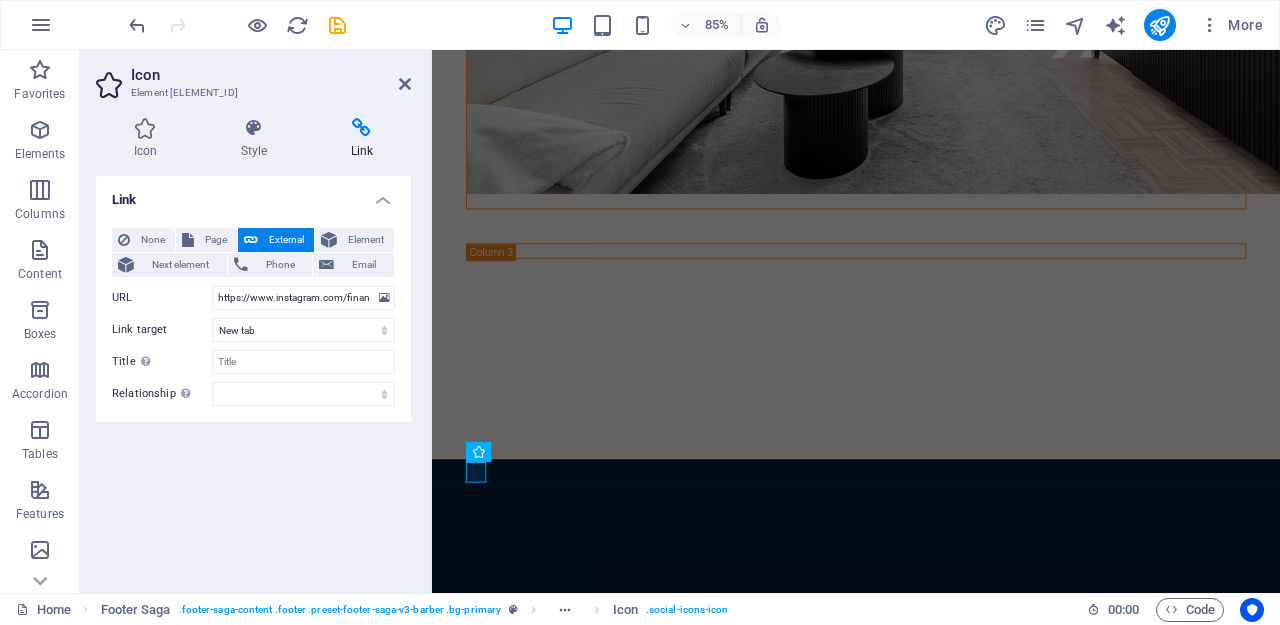 click on "Link None Page External Element Next element Phone Email Page Home About Us Services Gallery Testimonials Contact Us Legal Notice Privacy Element
URL https://www.instagram.com/finanzielle_sachwerte/ Phone Email Link target New tab Same tab Overlay Title Additional link description, should not be the same as the link text. The title is most often shown as a tooltip text when the mouse moves over the element. Leave empty if uncertain. Relationship Sets the  relationship of this link to the link target . For example, the value "nofollow" instructs search engines not to follow the link. Can be left empty. alternate author bookmark external help license next nofollow noreferrer noopener prev search tag" at bounding box center [253, 376] 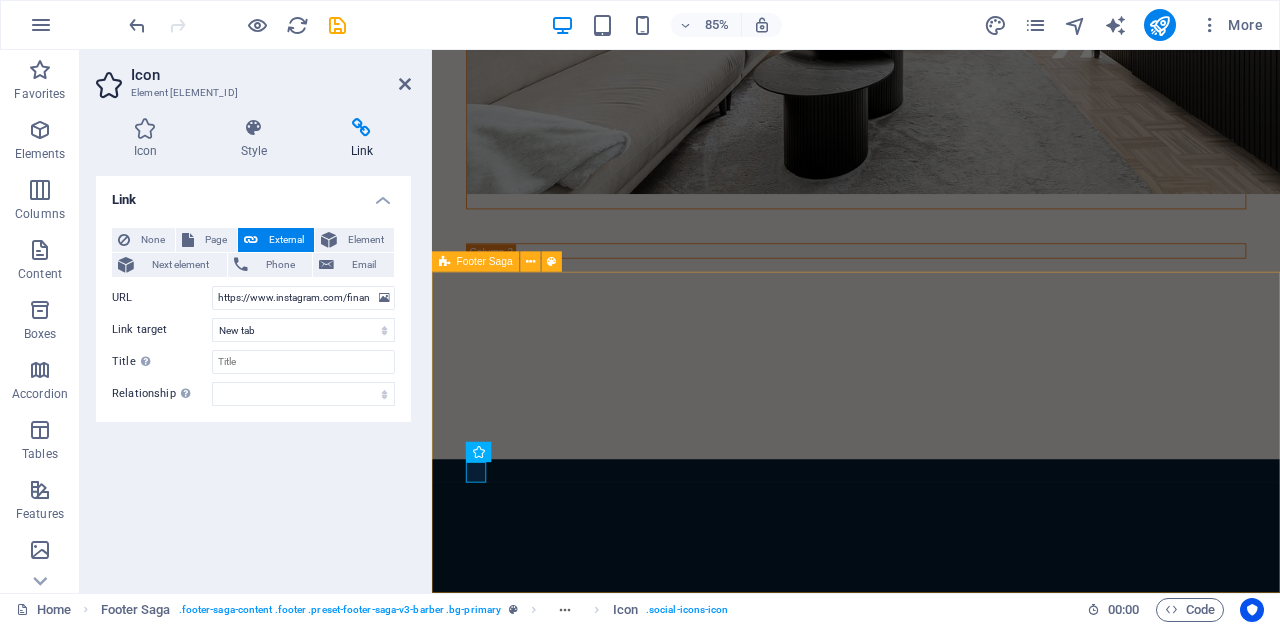 click on "Folge mir Home About Us Services Gallery Testimonials Contact Us Kontakt 0172 8226566 info@finanziellesachwerte.de 08:00  - 18:00" at bounding box center [931, 1660] 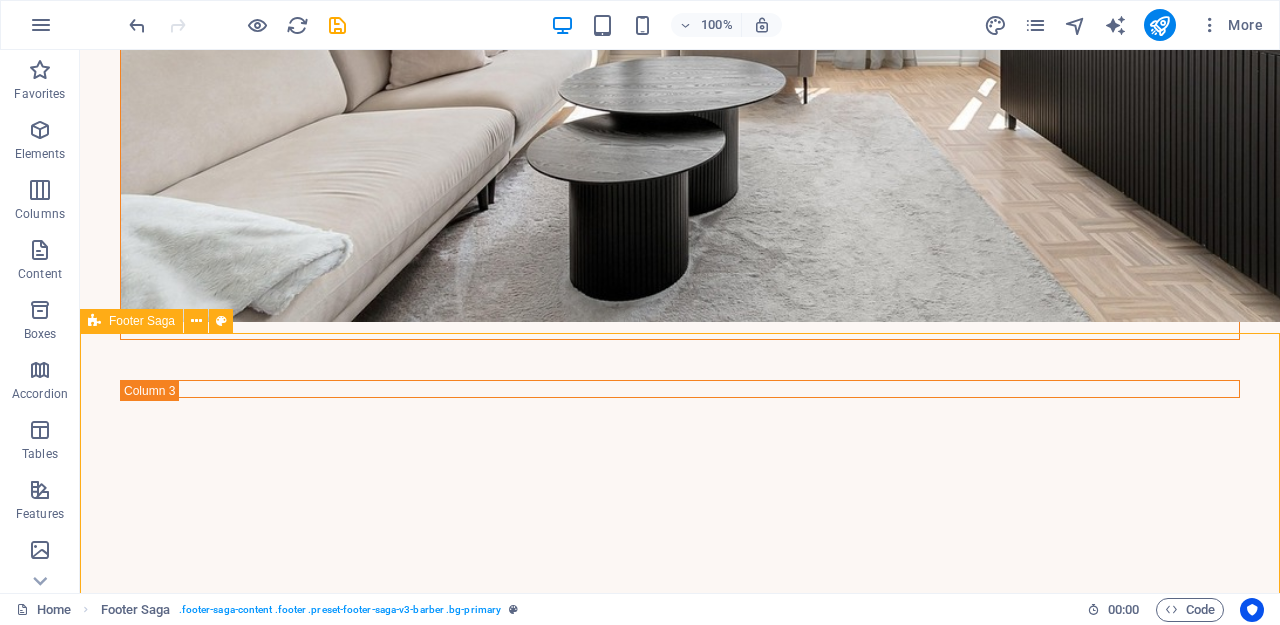 scroll, scrollTop: 5042, scrollLeft: 0, axis: vertical 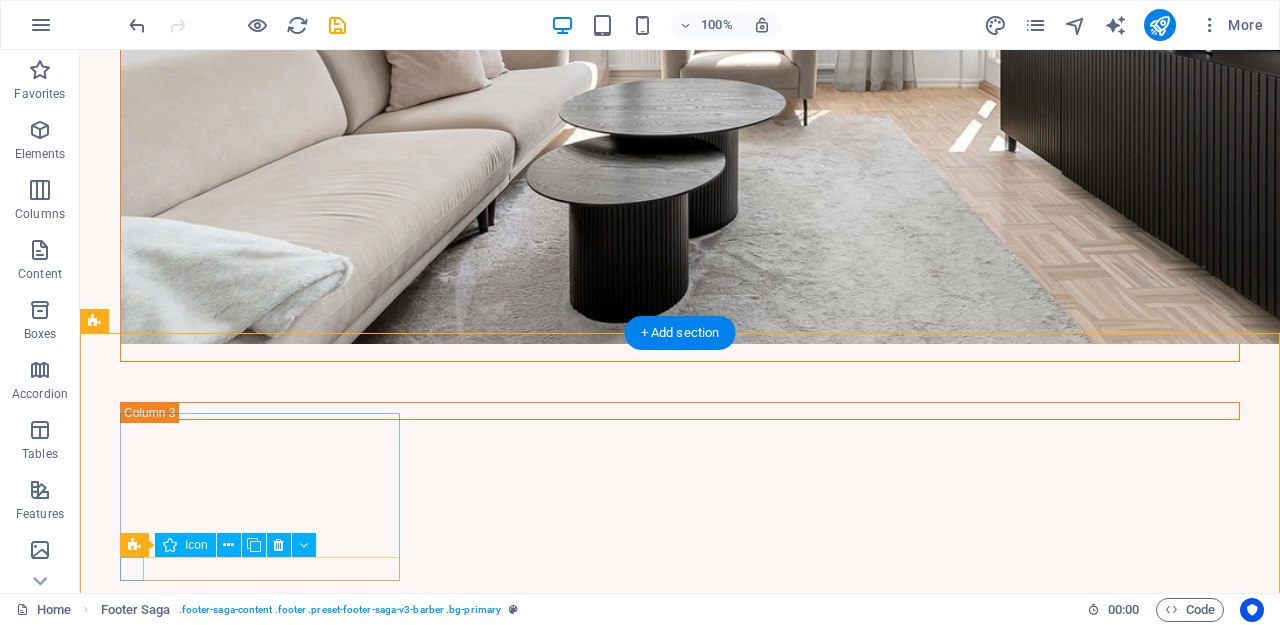 click at bounding box center (260, 1574) 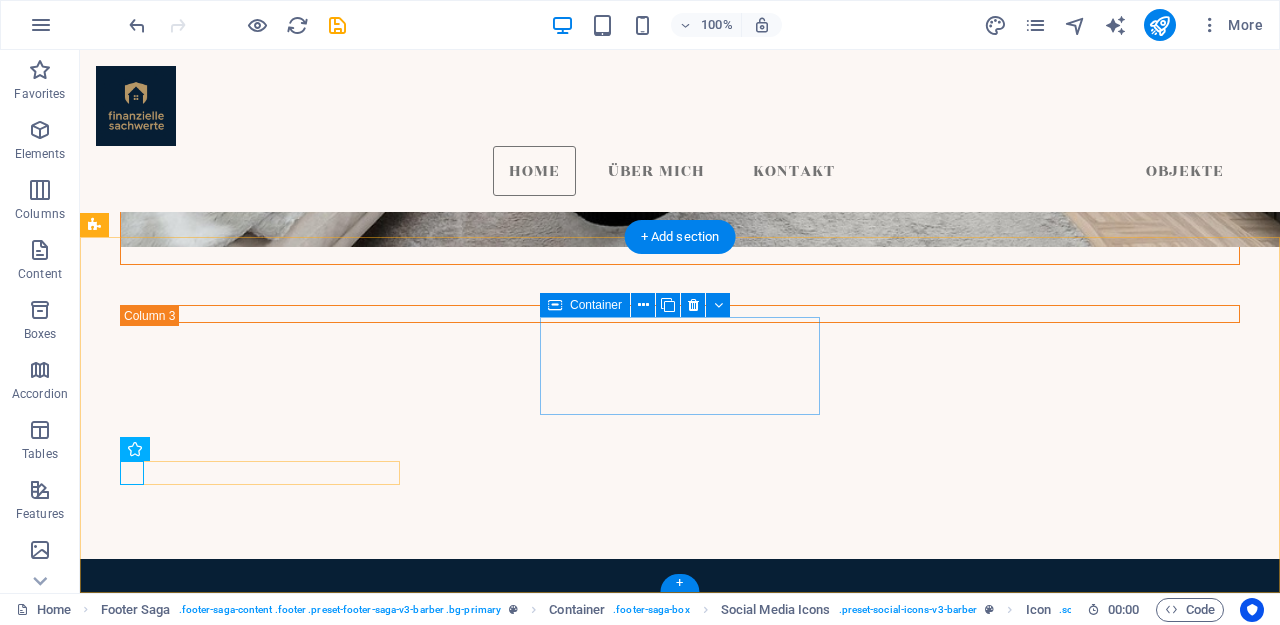 scroll, scrollTop: 5138, scrollLeft: 0, axis: vertical 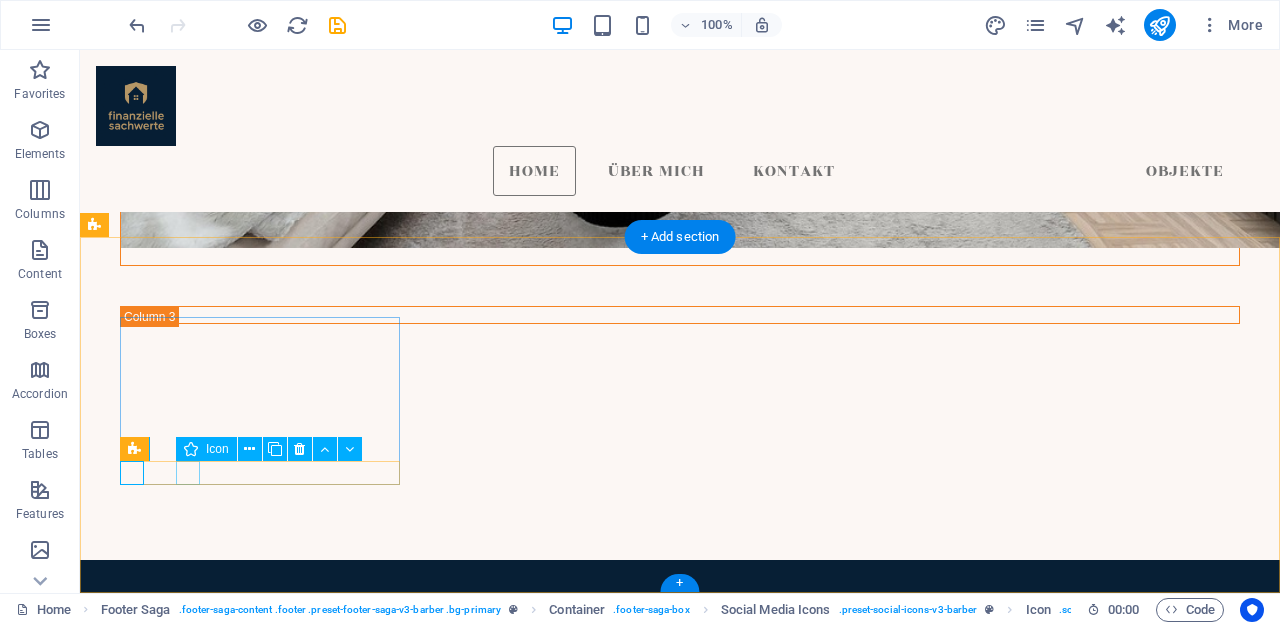 click at bounding box center [260, 1518] 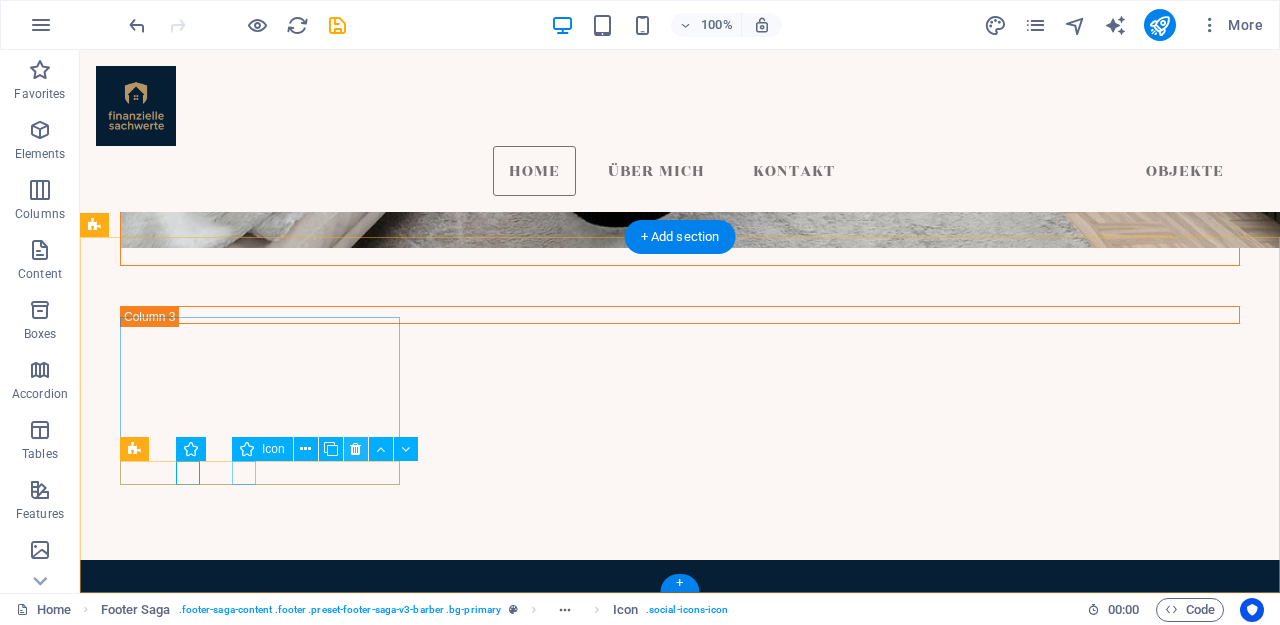 click at bounding box center [355, 449] 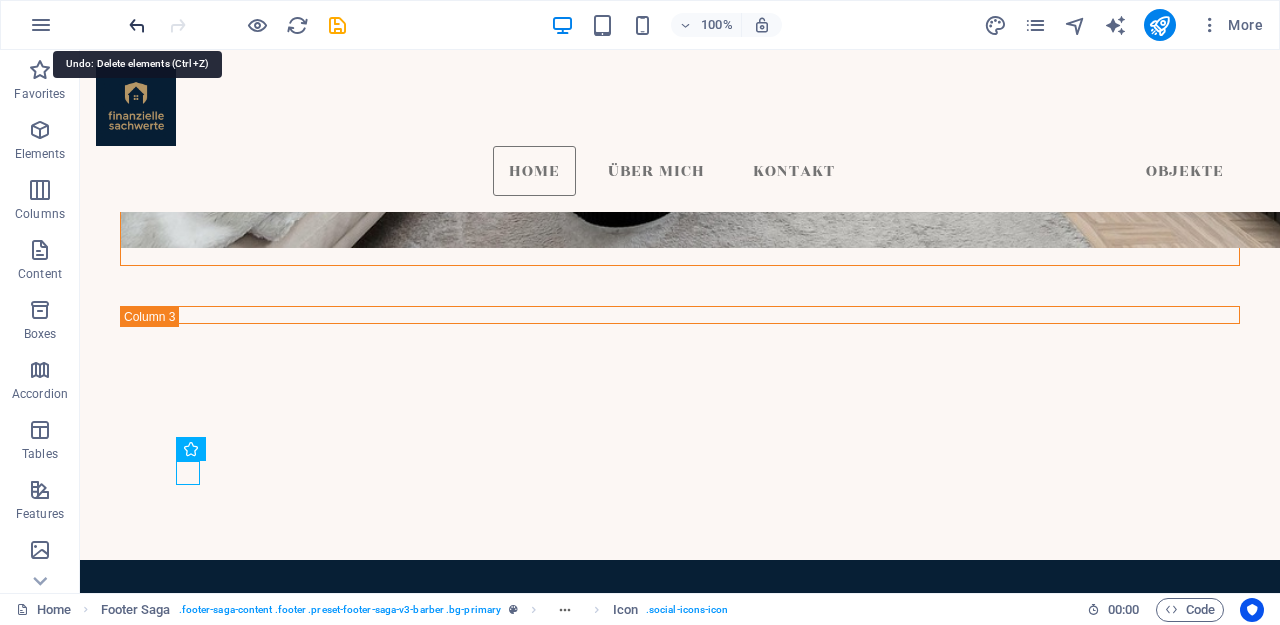 click at bounding box center (137, 25) 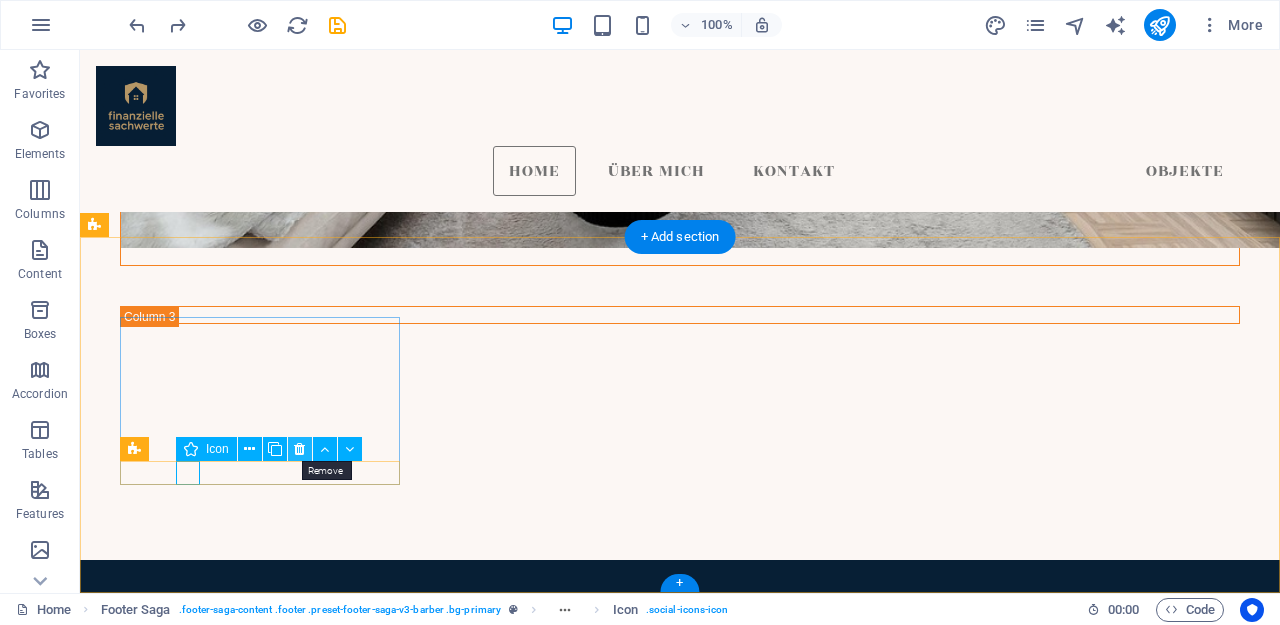 click at bounding box center (299, 449) 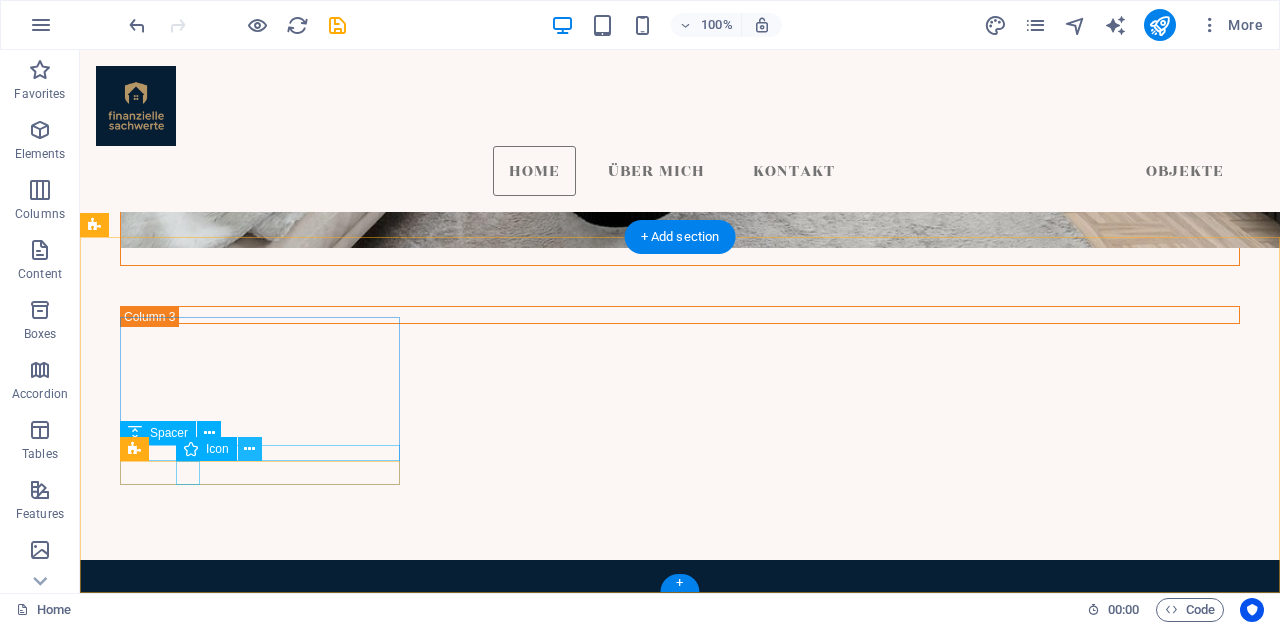 click at bounding box center (250, 449) 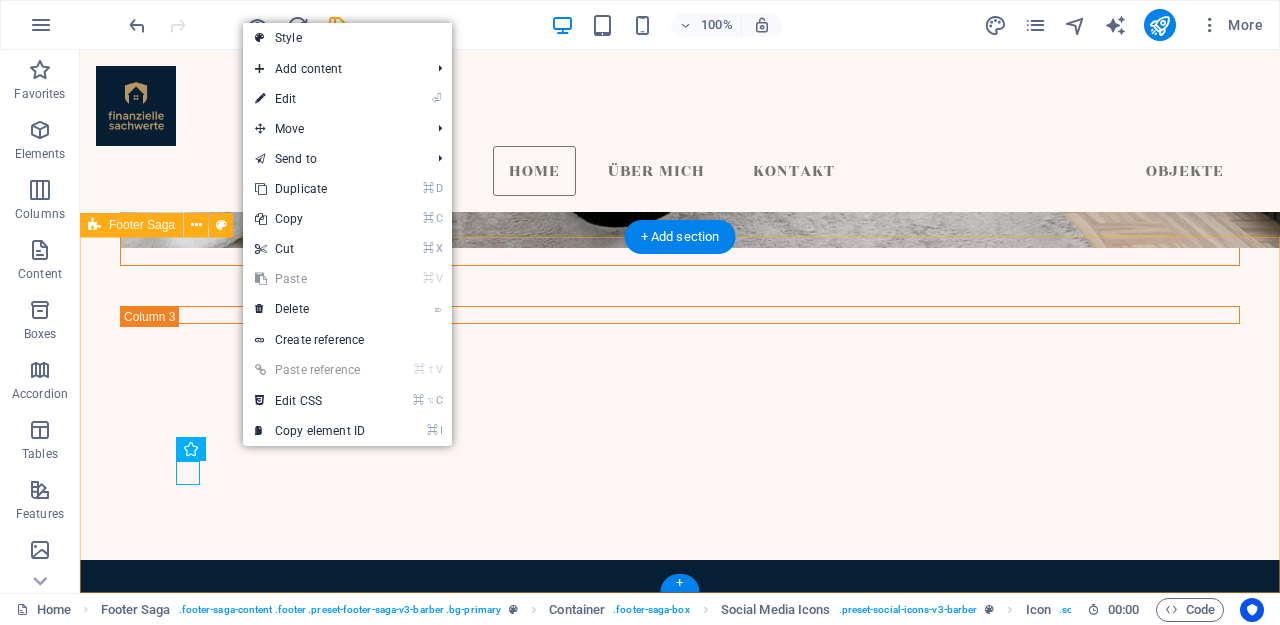 click on "Folge mir Home About Us Services Gallery Testimonials Contact Us Kontakt 0172 8226566 info@finanziellesachwerte.de 08:00  - 18:00" at bounding box center [680, 1669] 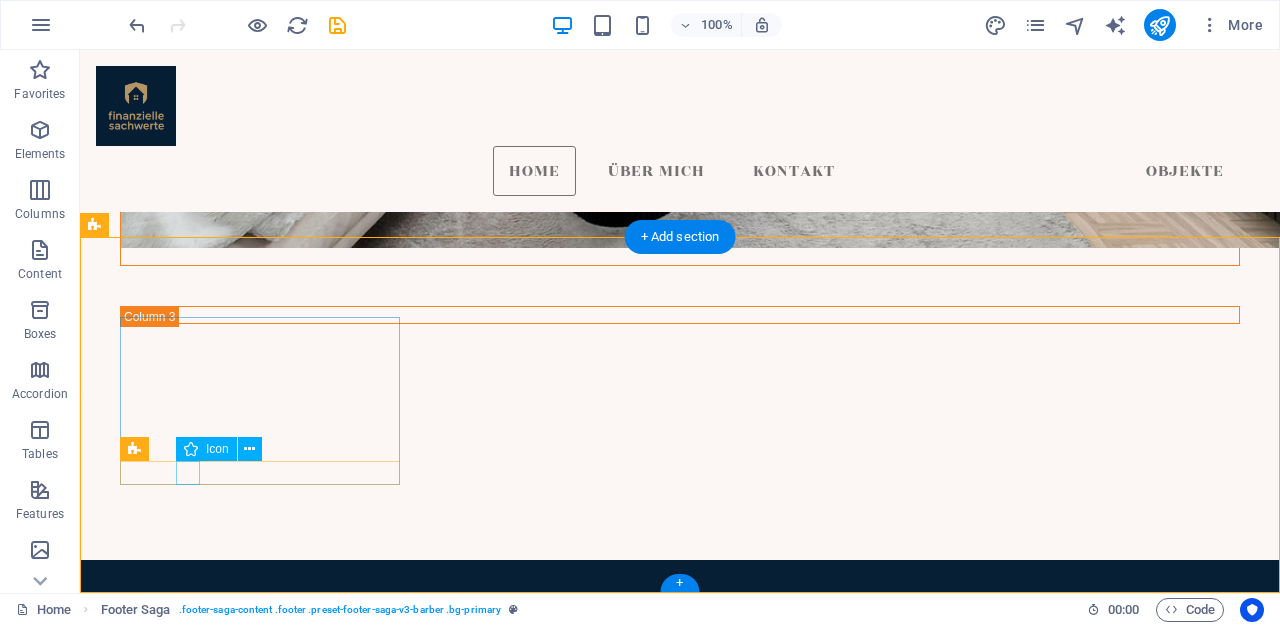 click at bounding box center (260, 1518) 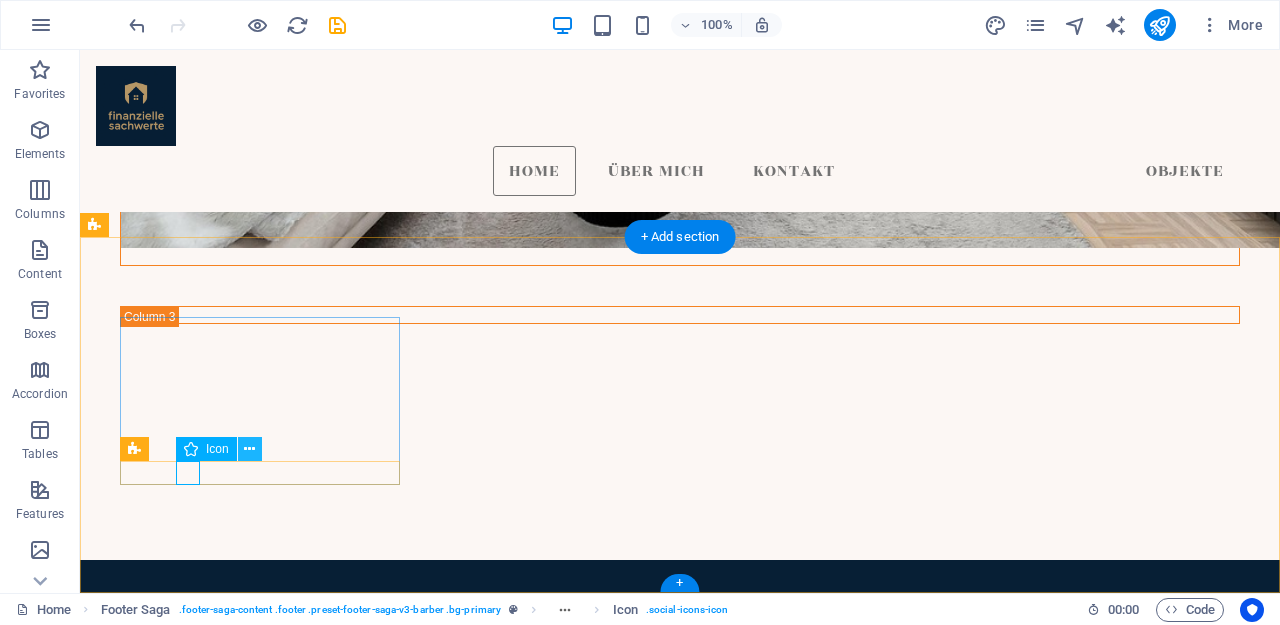 click at bounding box center (250, 449) 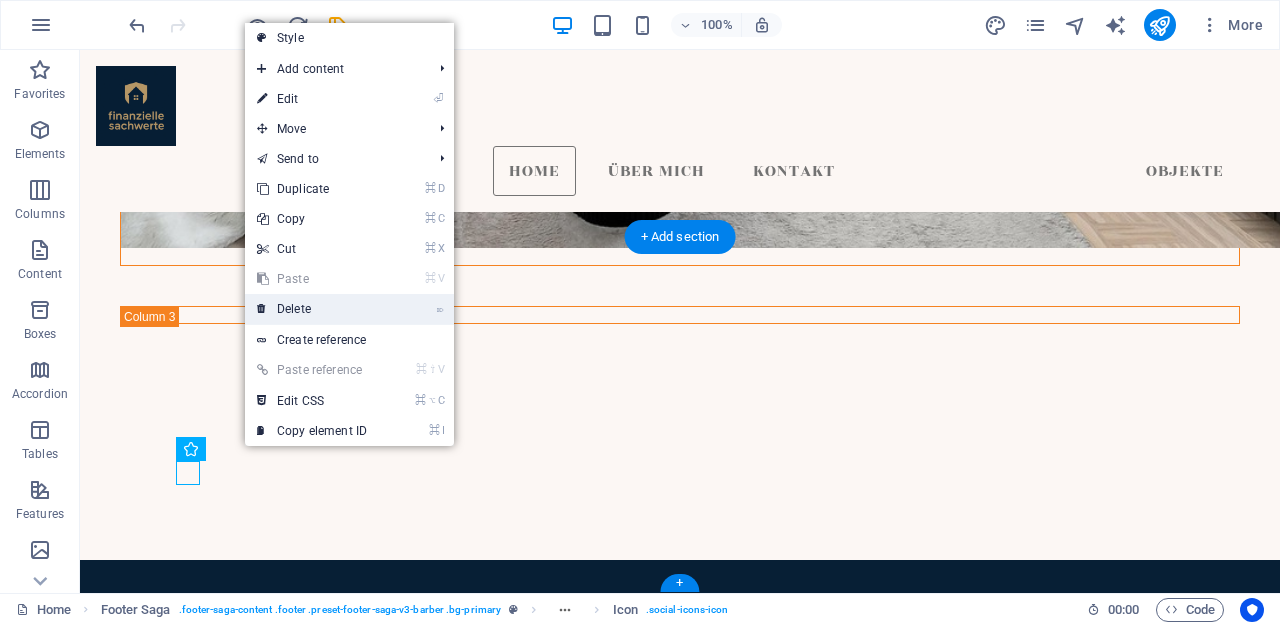 click on "⌦  Delete" at bounding box center (312, 309) 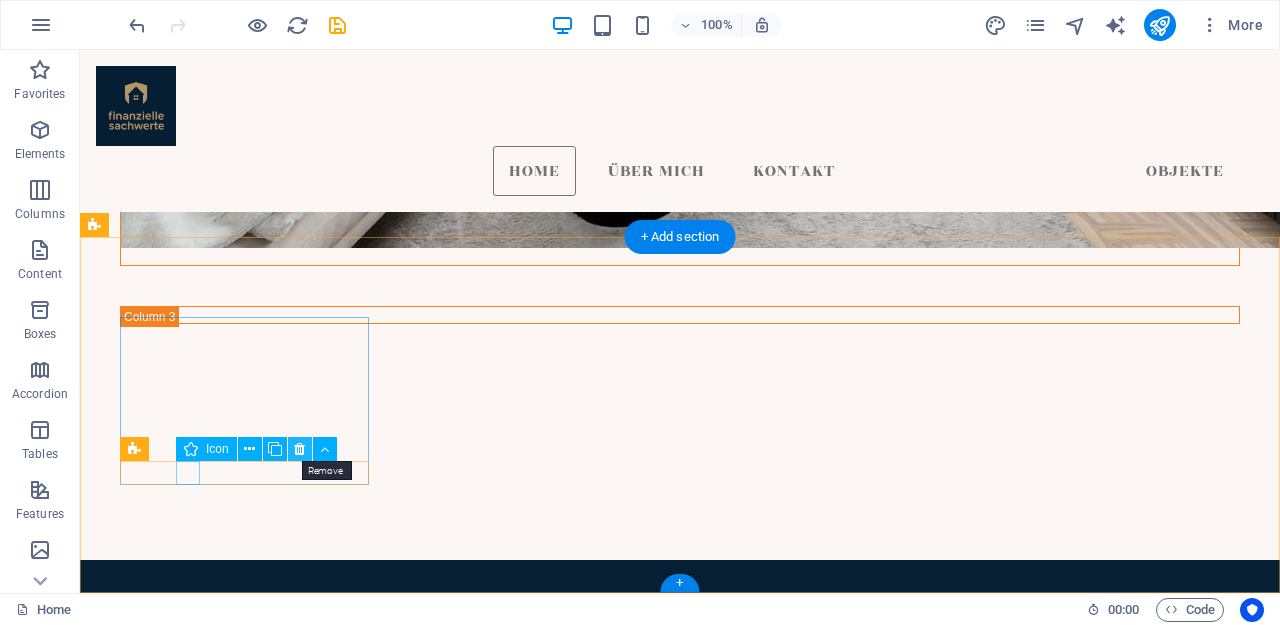click at bounding box center (299, 449) 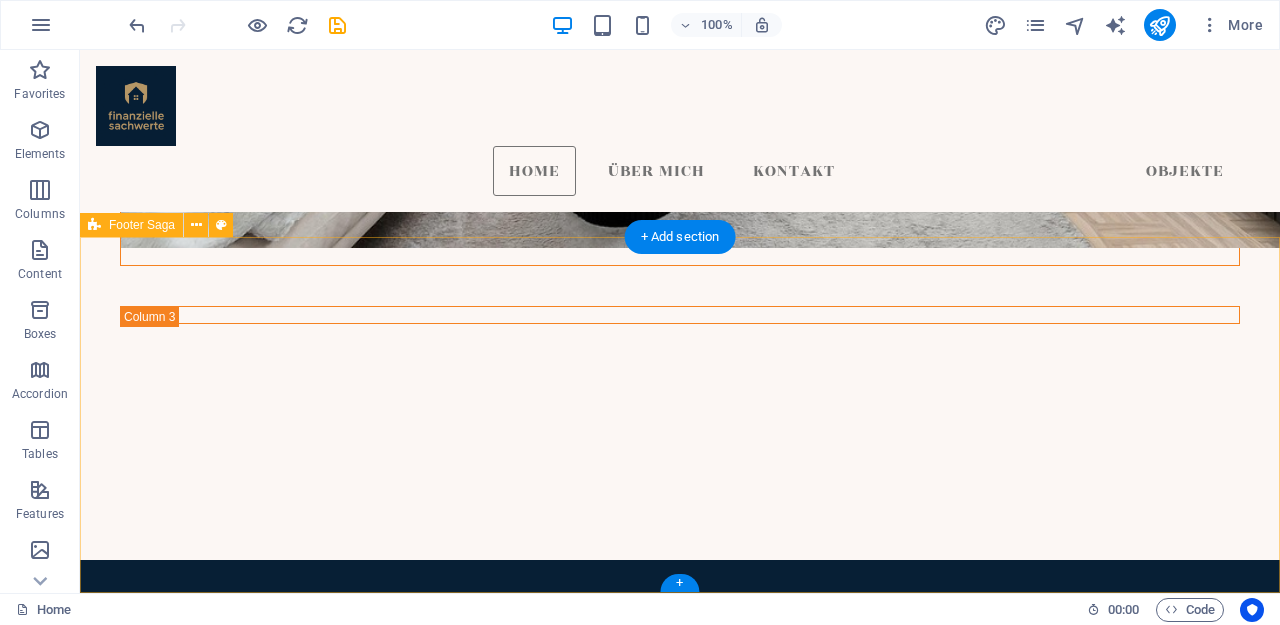 click on "Folge mir Home About Us Services Gallery Testimonials Contact Us Kontakt 0172 8226566 info@finanziellesachwerte.de 08:00  - 18:00" at bounding box center (680, 1629) 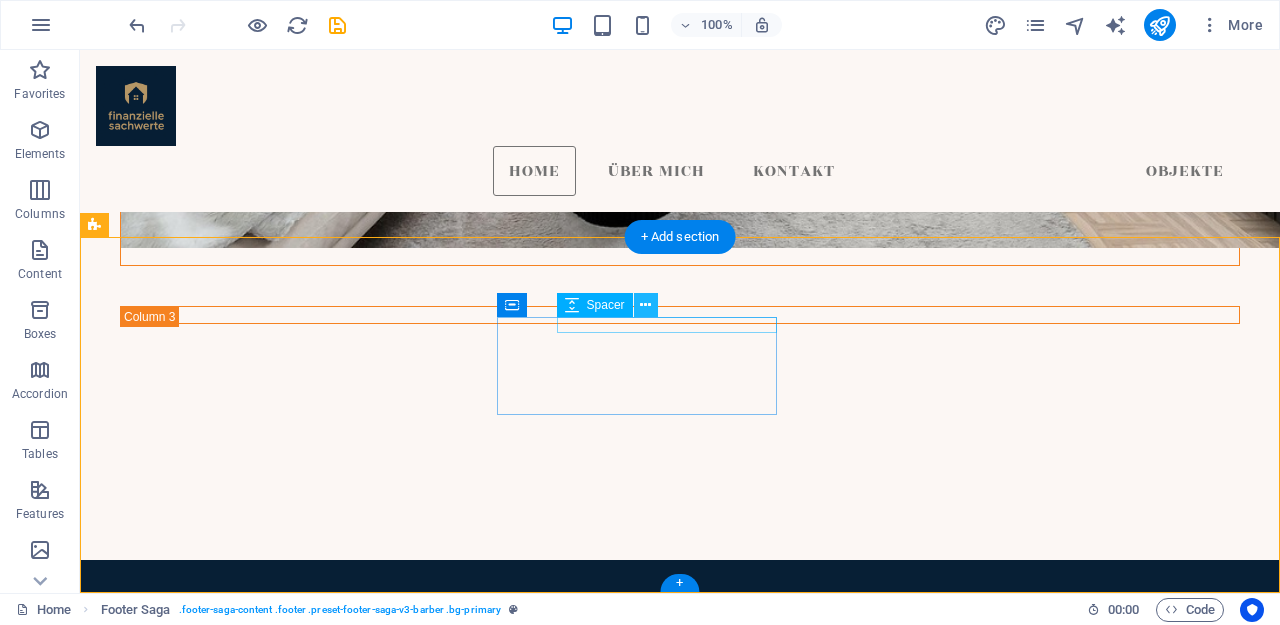 click at bounding box center (646, 305) 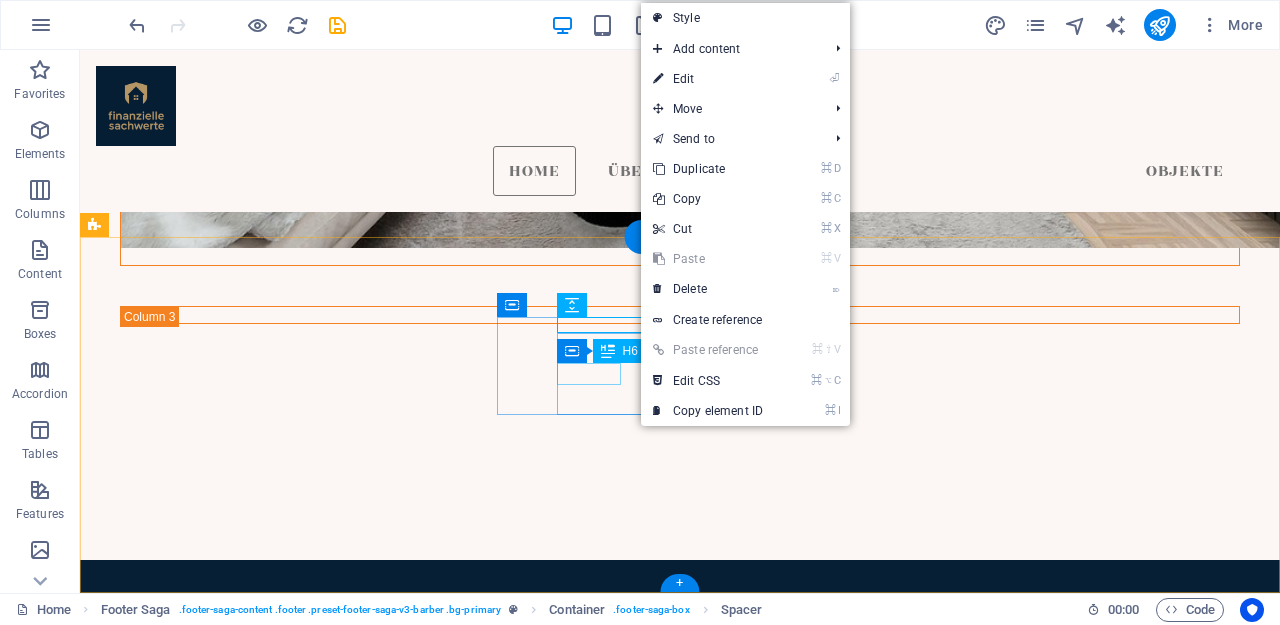 click on "About Us" at bounding box center [224, 1547] 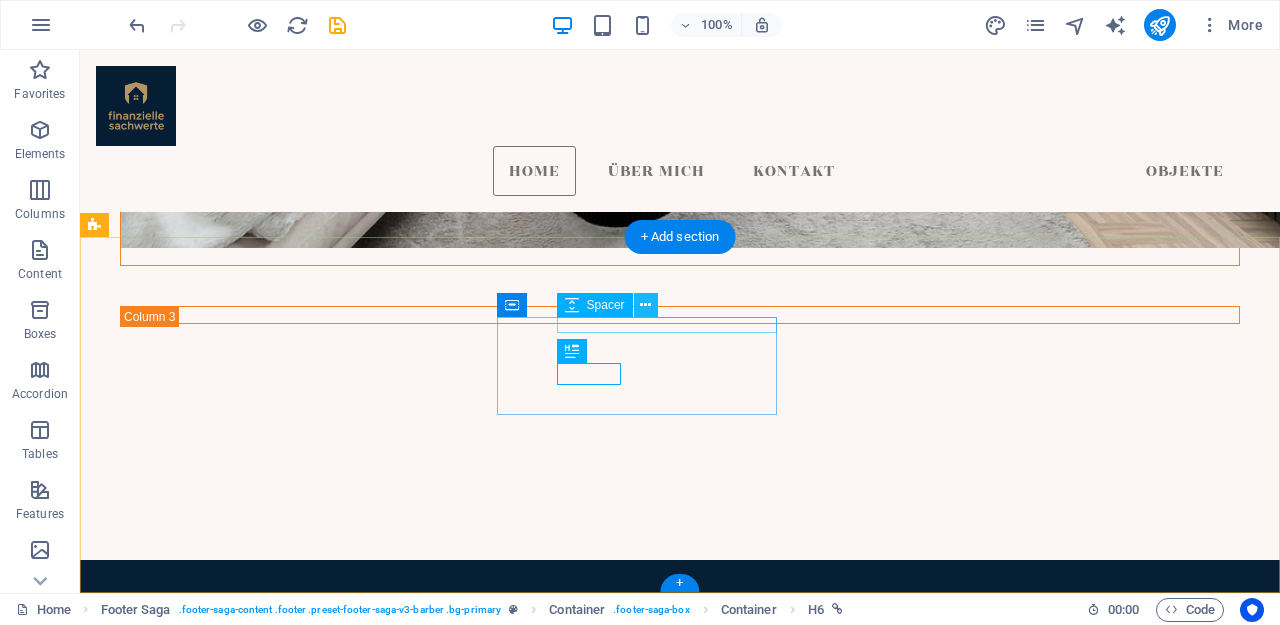 click at bounding box center (646, 305) 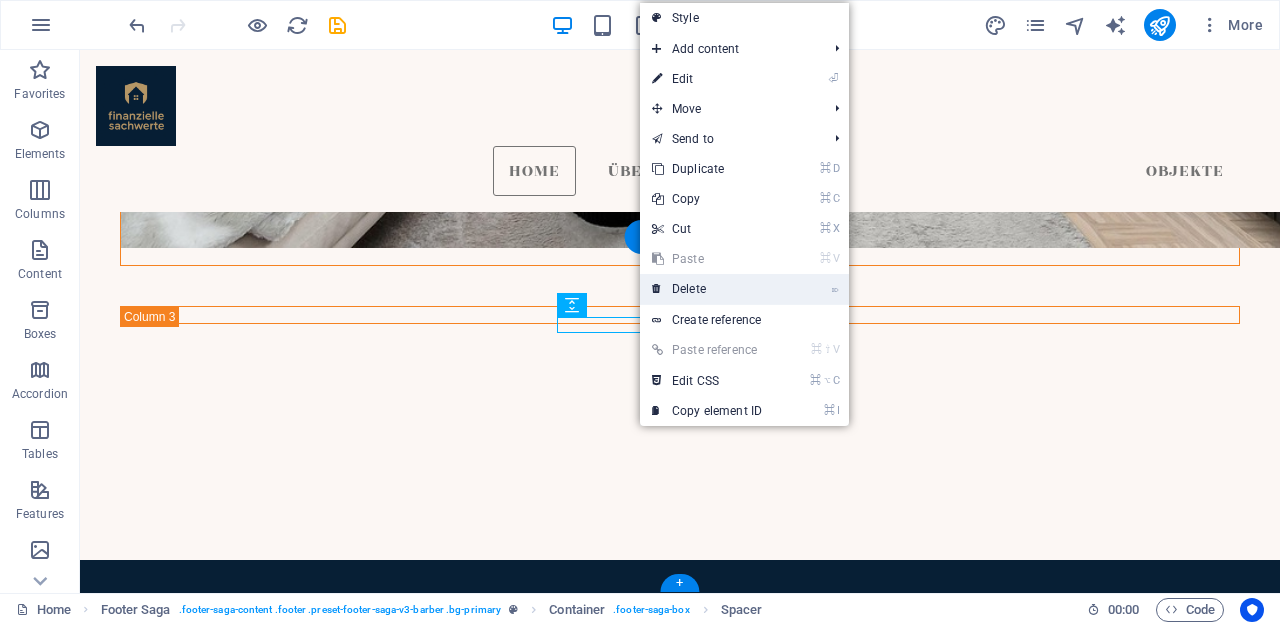 click on "⌦  Delete" at bounding box center (707, 289) 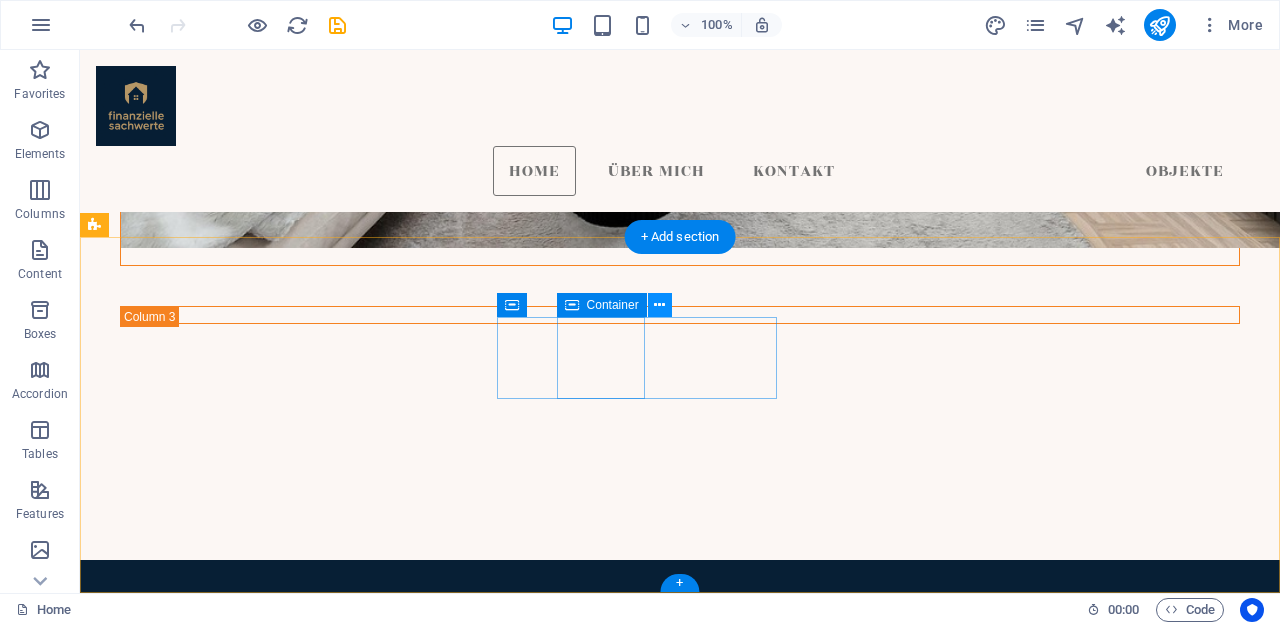 click at bounding box center (659, 305) 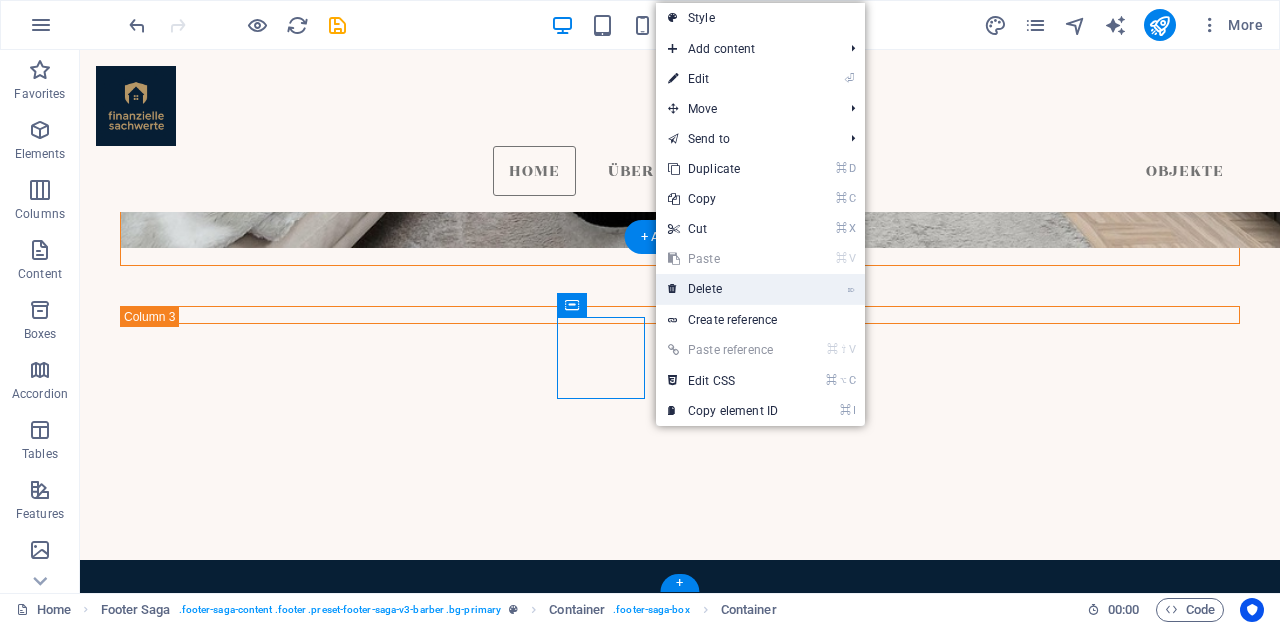 click on "⌦  Delete" at bounding box center (723, 289) 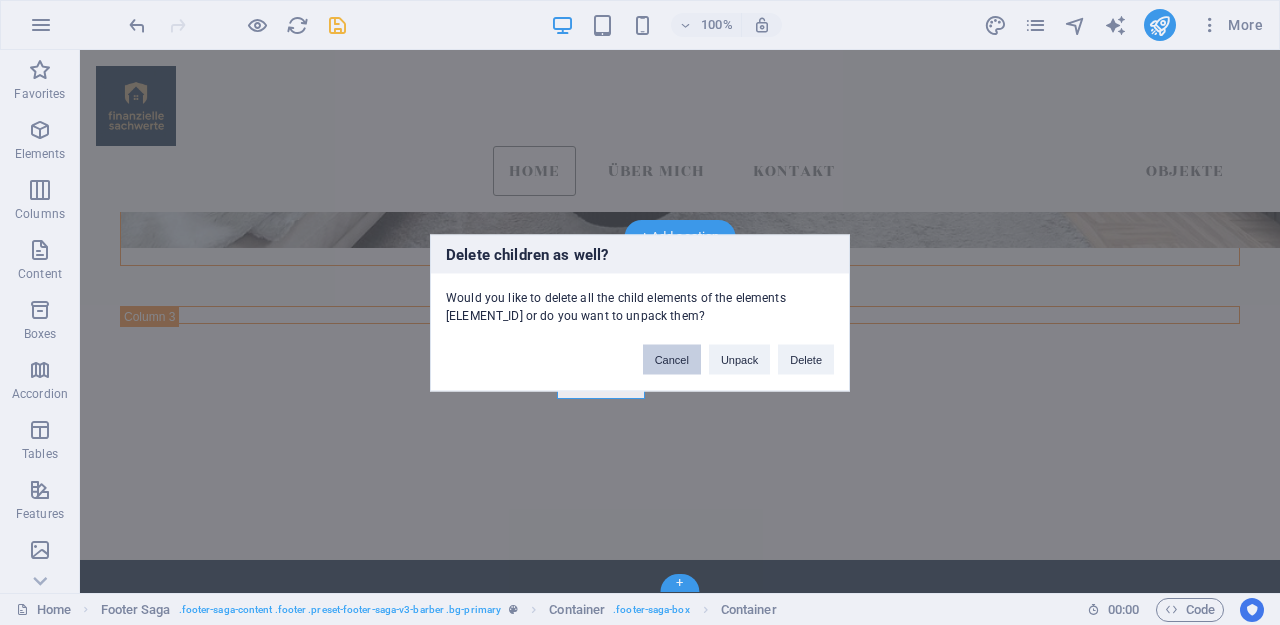 click on "Cancel" at bounding box center (672, 359) 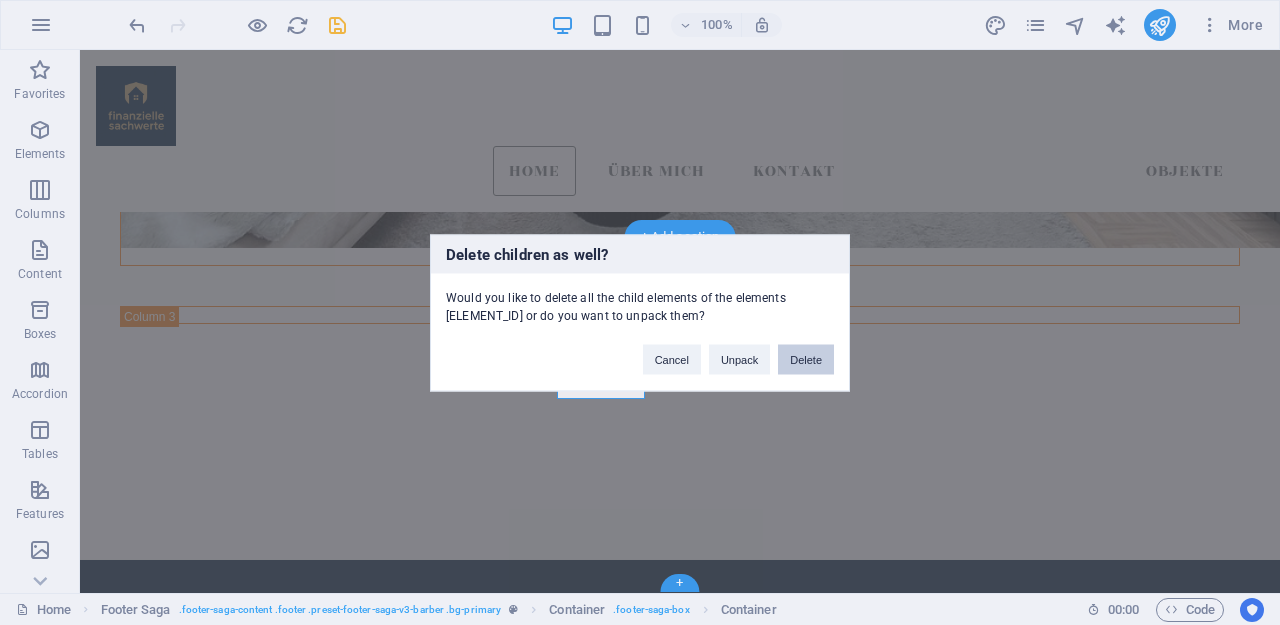 type 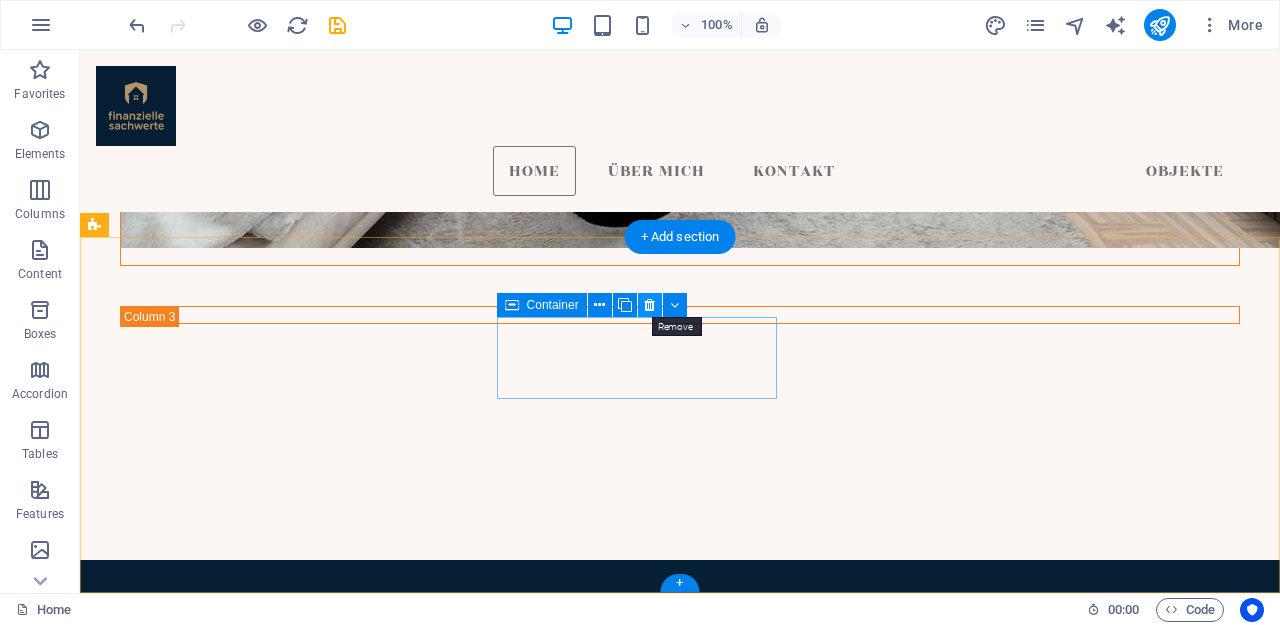 click at bounding box center [649, 305] 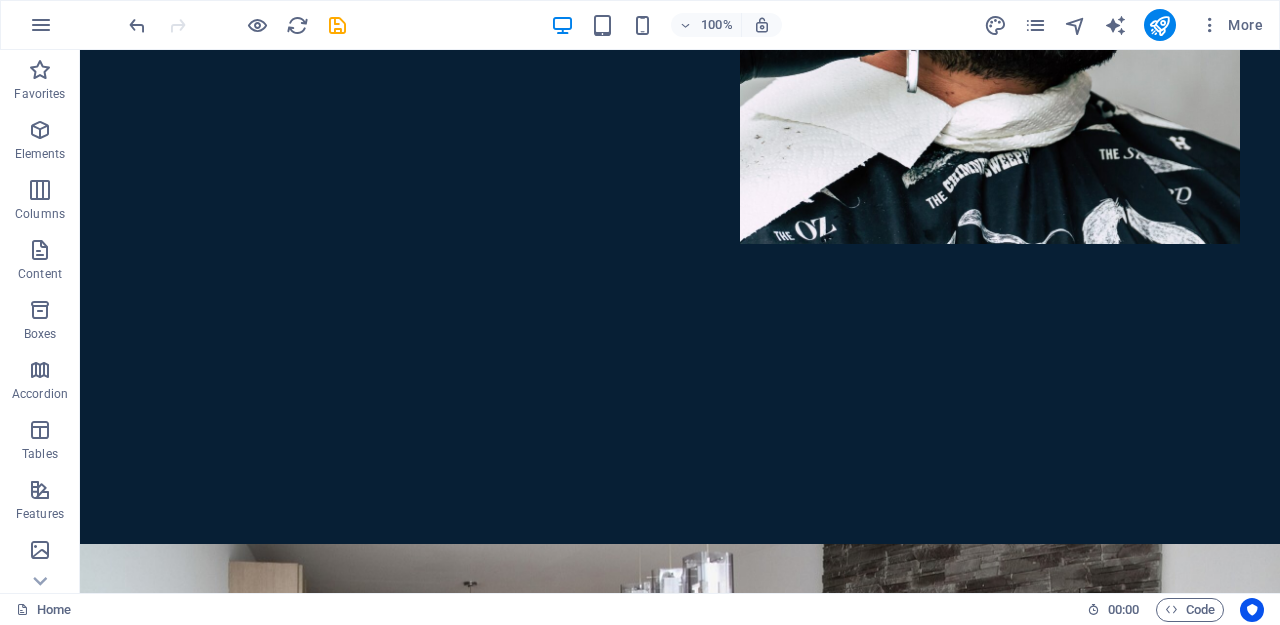 scroll, scrollTop: 2247, scrollLeft: 0, axis: vertical 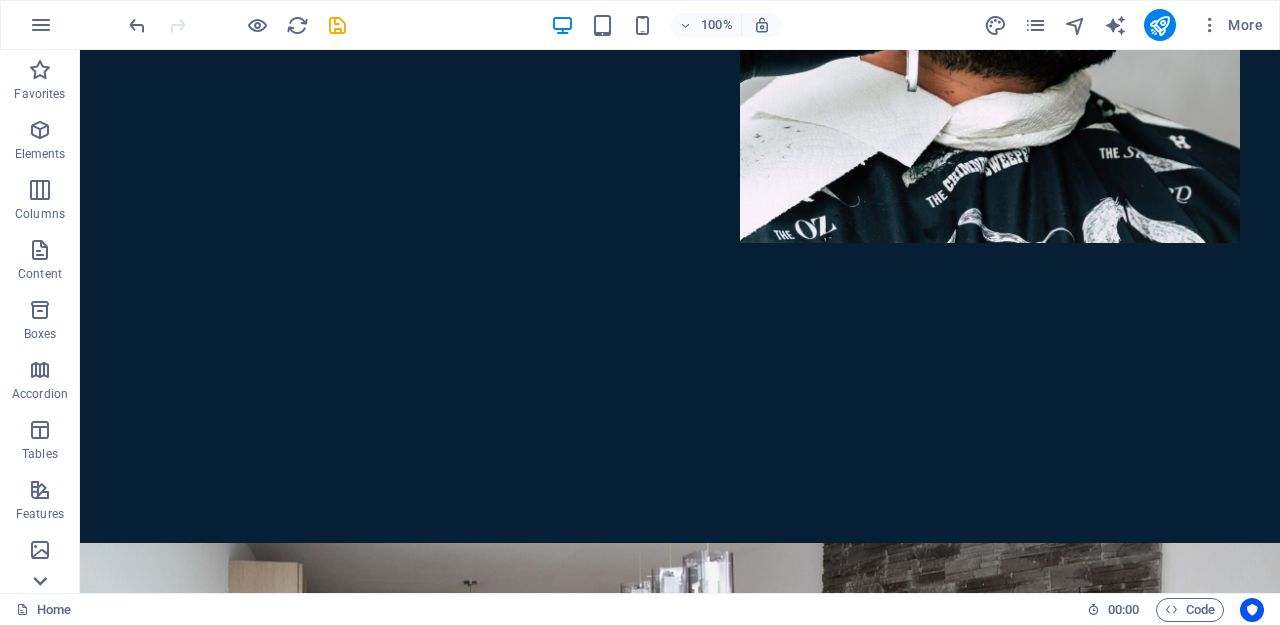 click 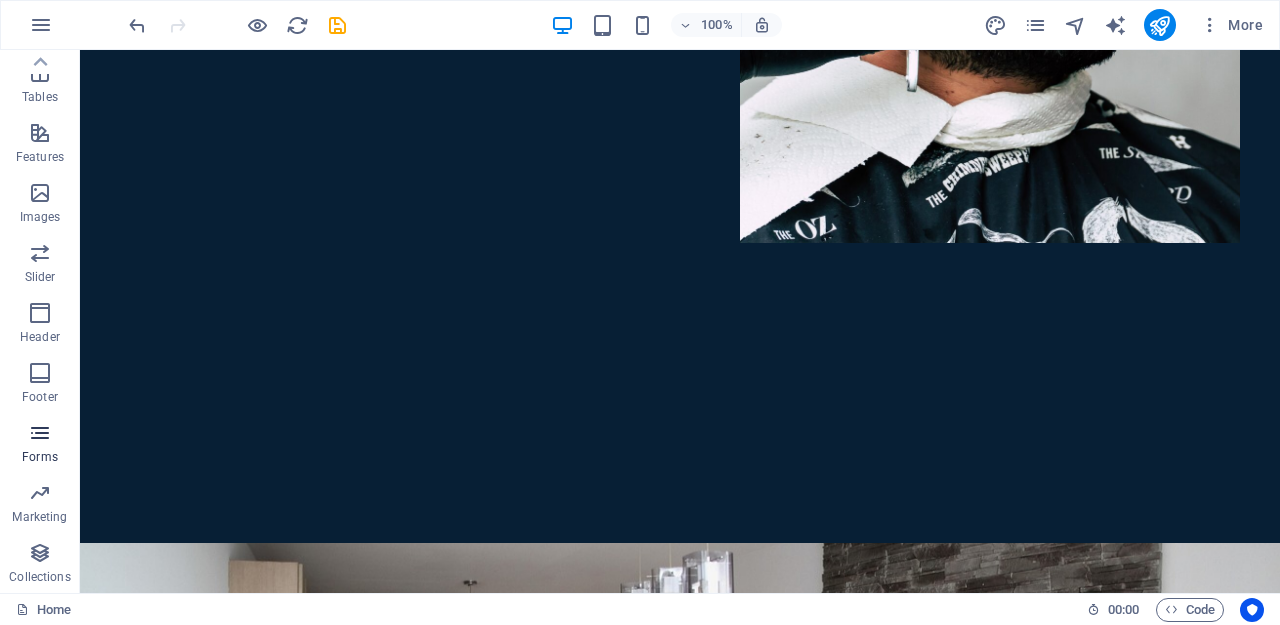 click at bounding box center (40, 433) 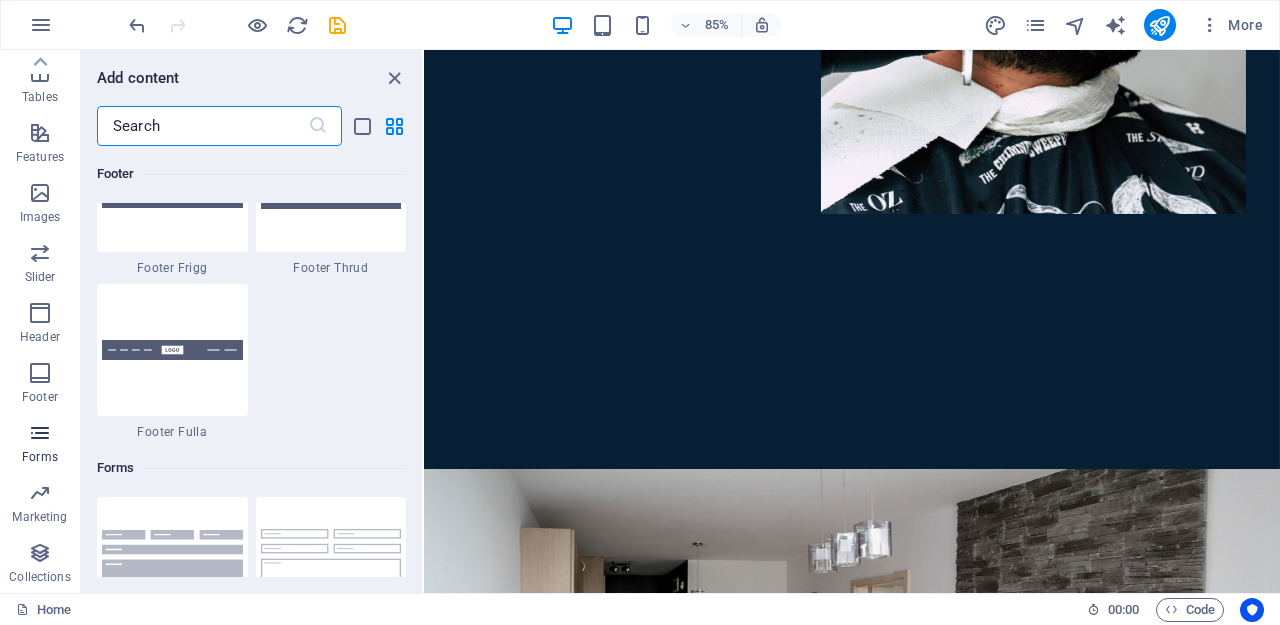 scroll, scrollTop: 14600, scrollLeft: 0, axis: vertical 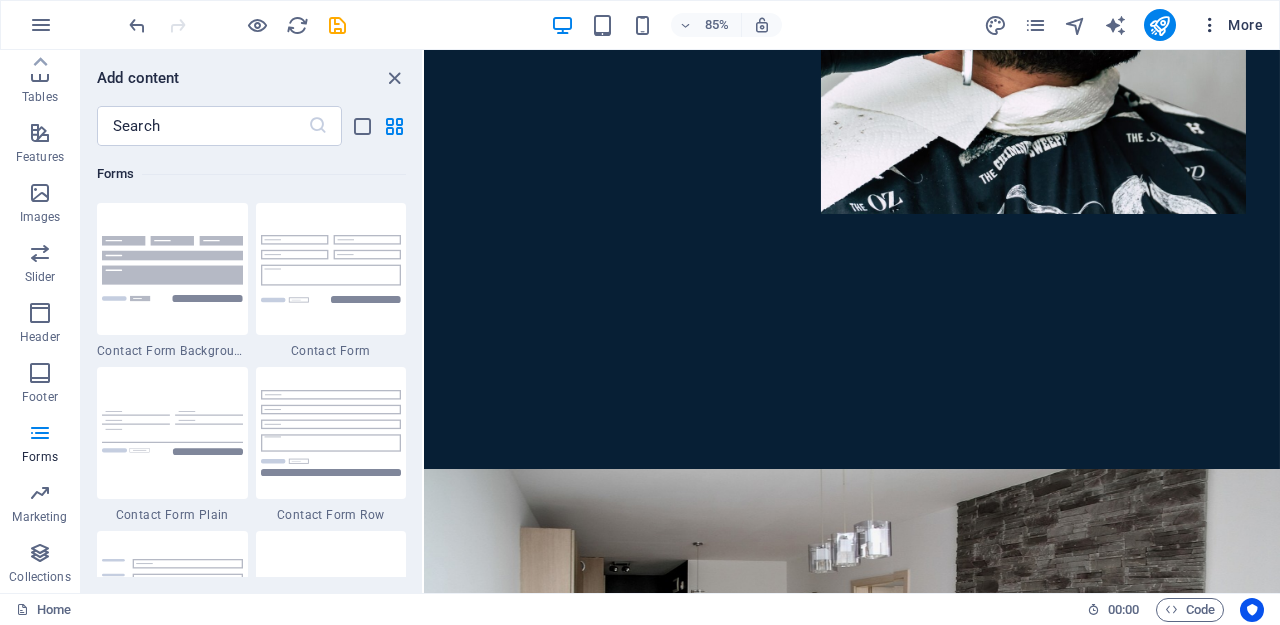 click at bounding box center [1210, 25] 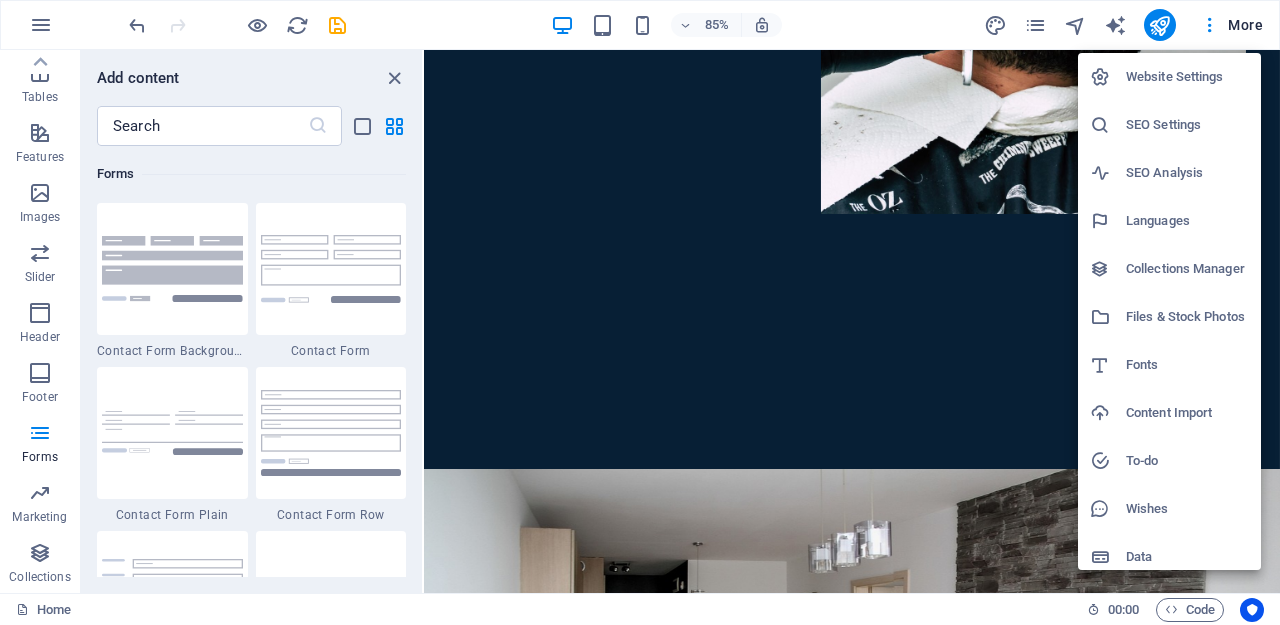 click at bounding box center [640, 312] 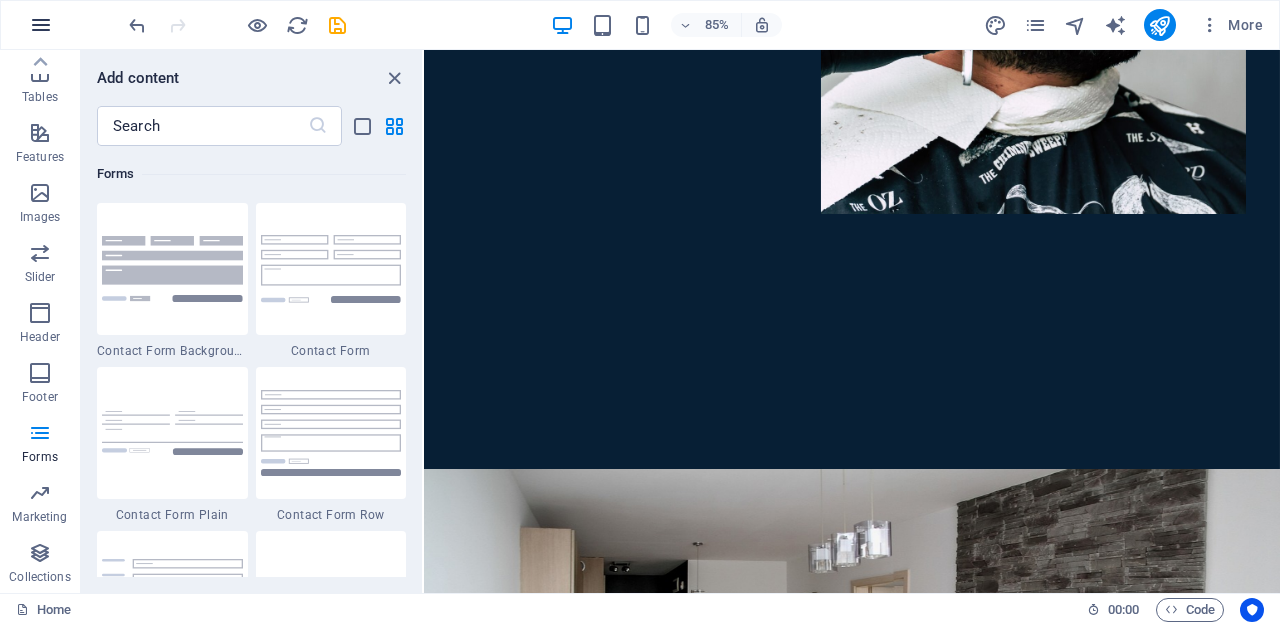 click at bounding box center (41, 25) 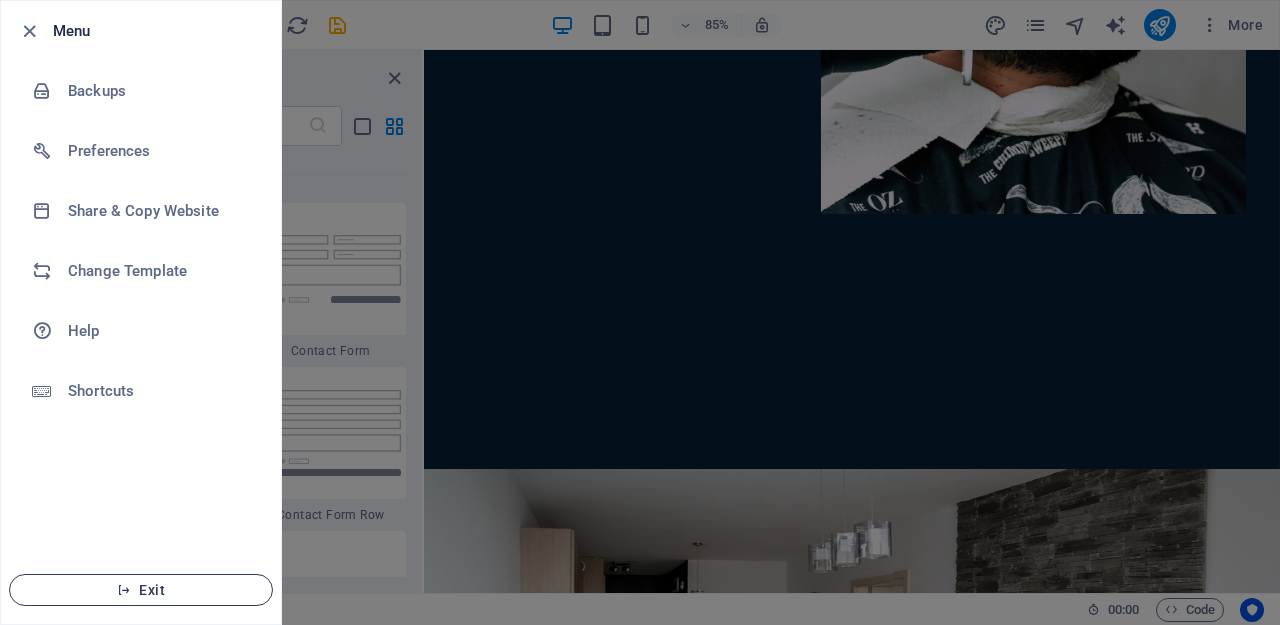 click at bounding box center [124, 590] 